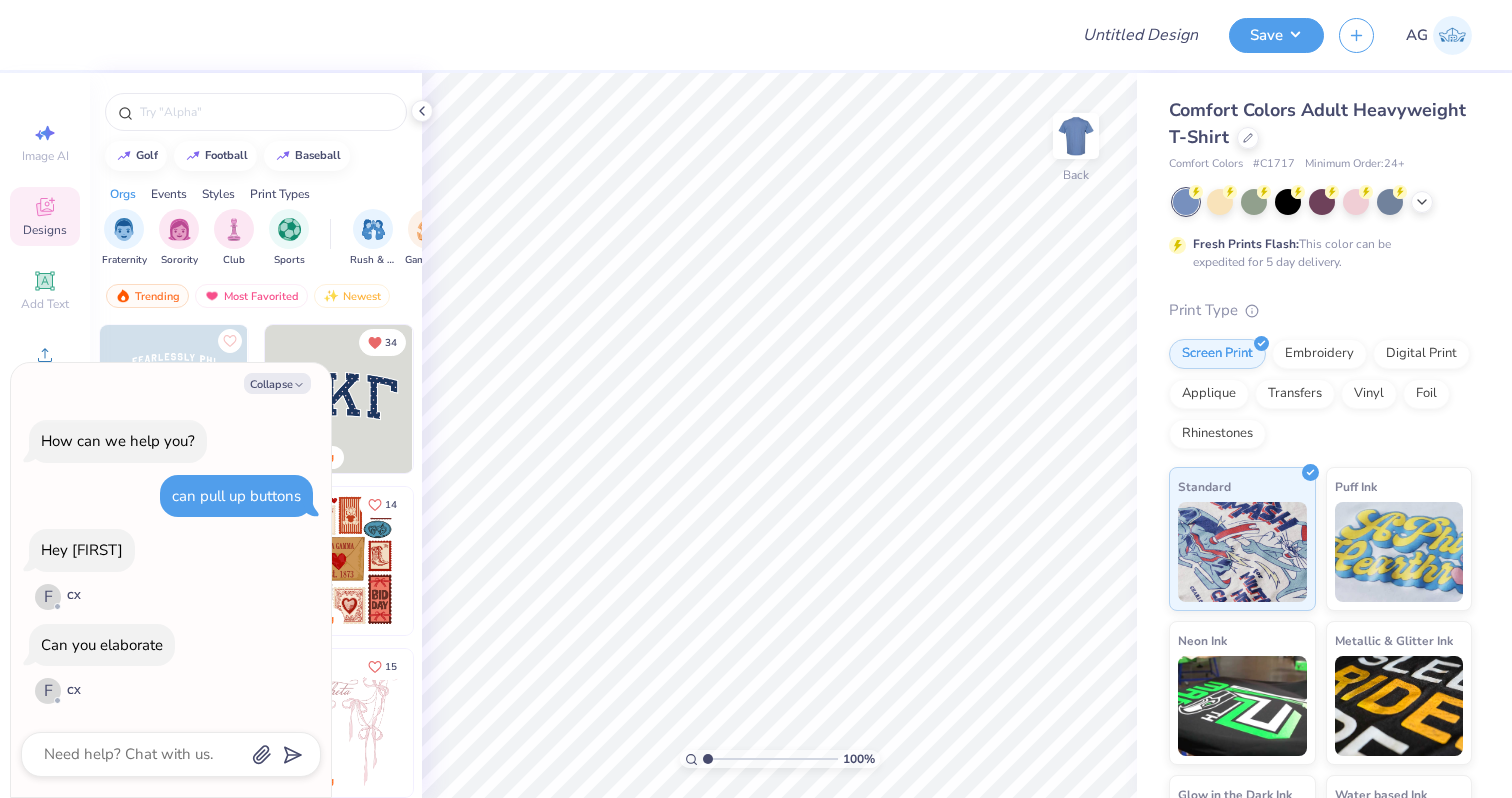scroll, scrollTop: 0, scrollLeft: 0, axis: both 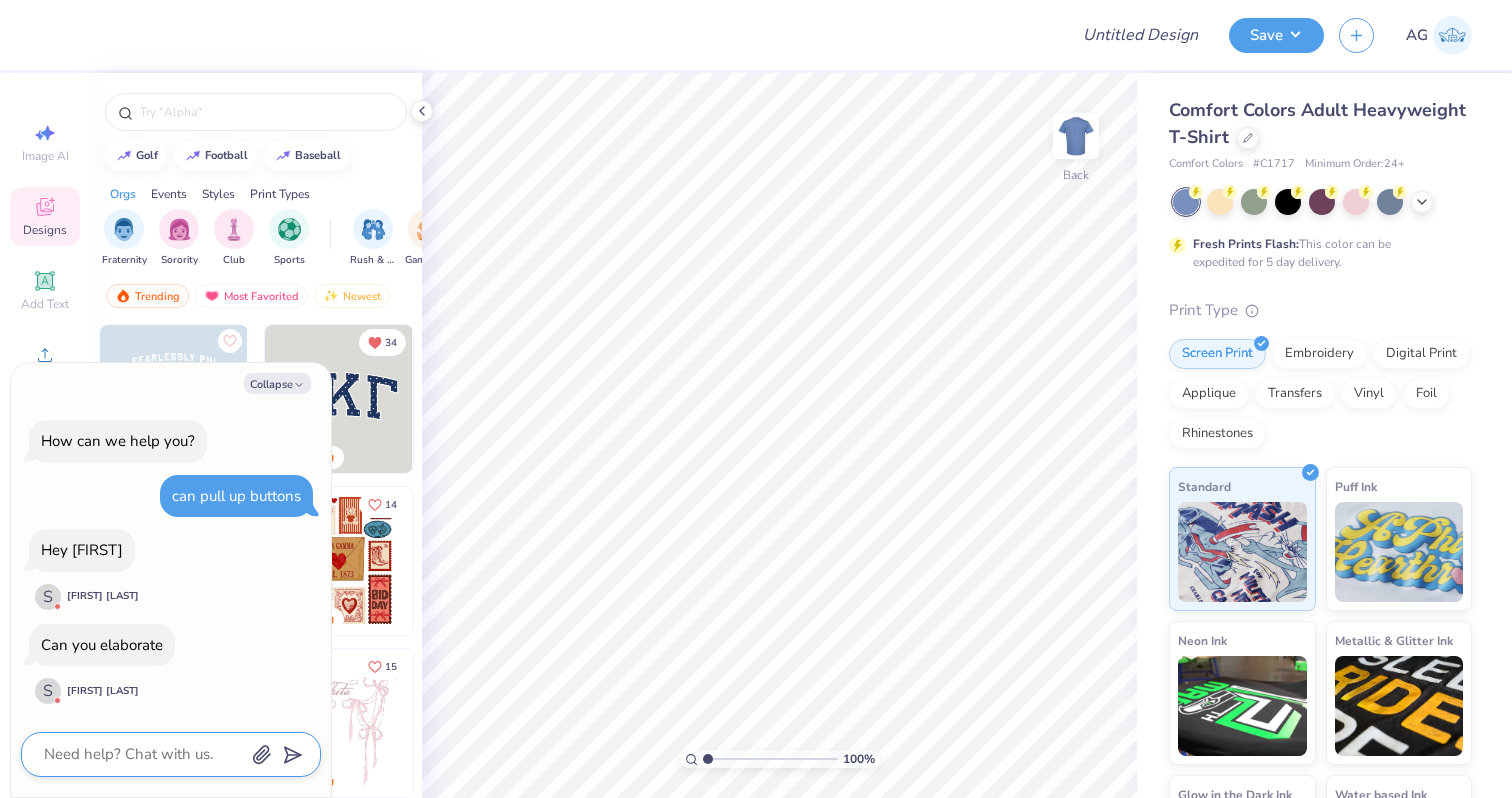 click at bounding box center (143, 754) 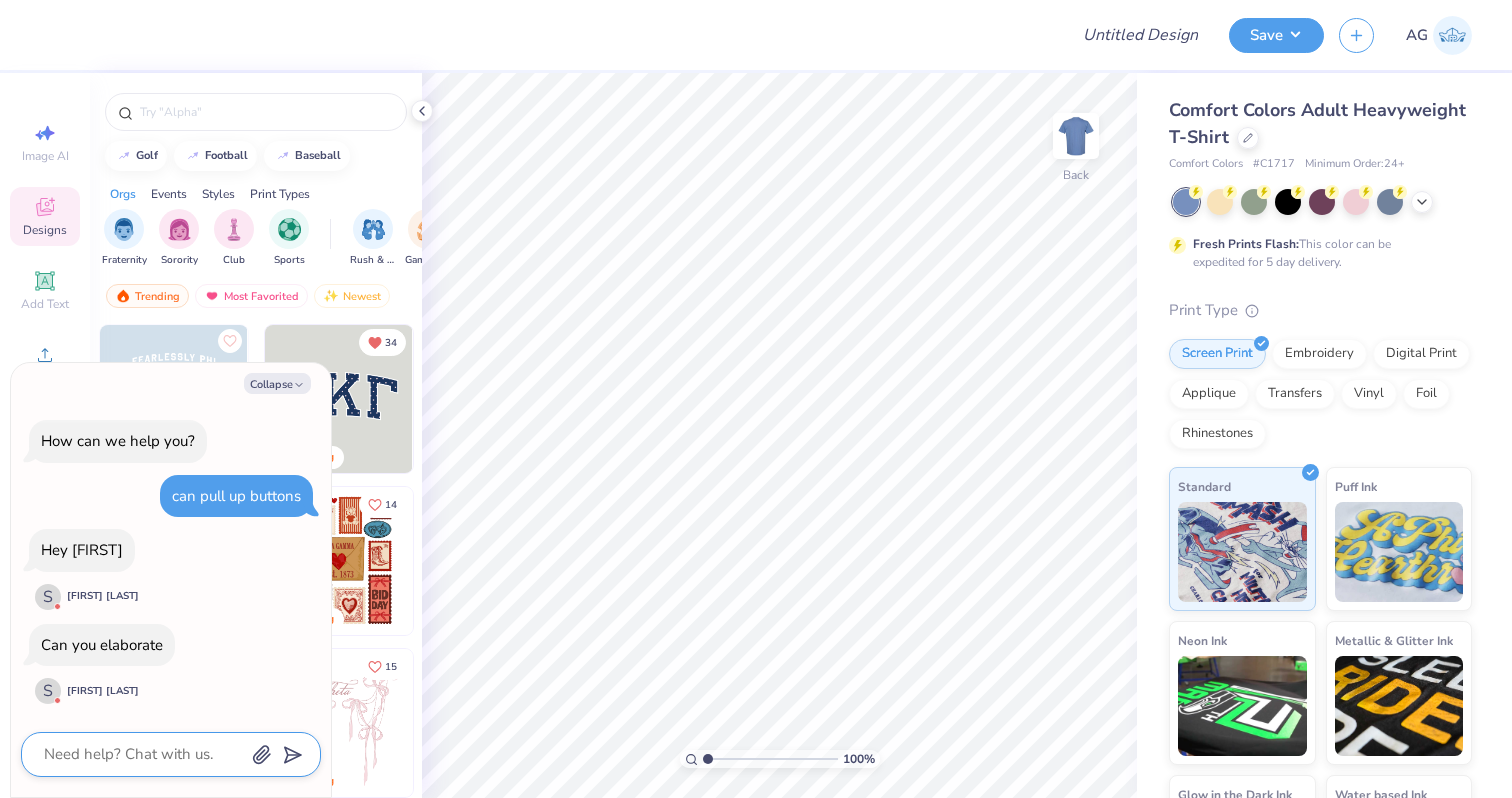 type on "a" 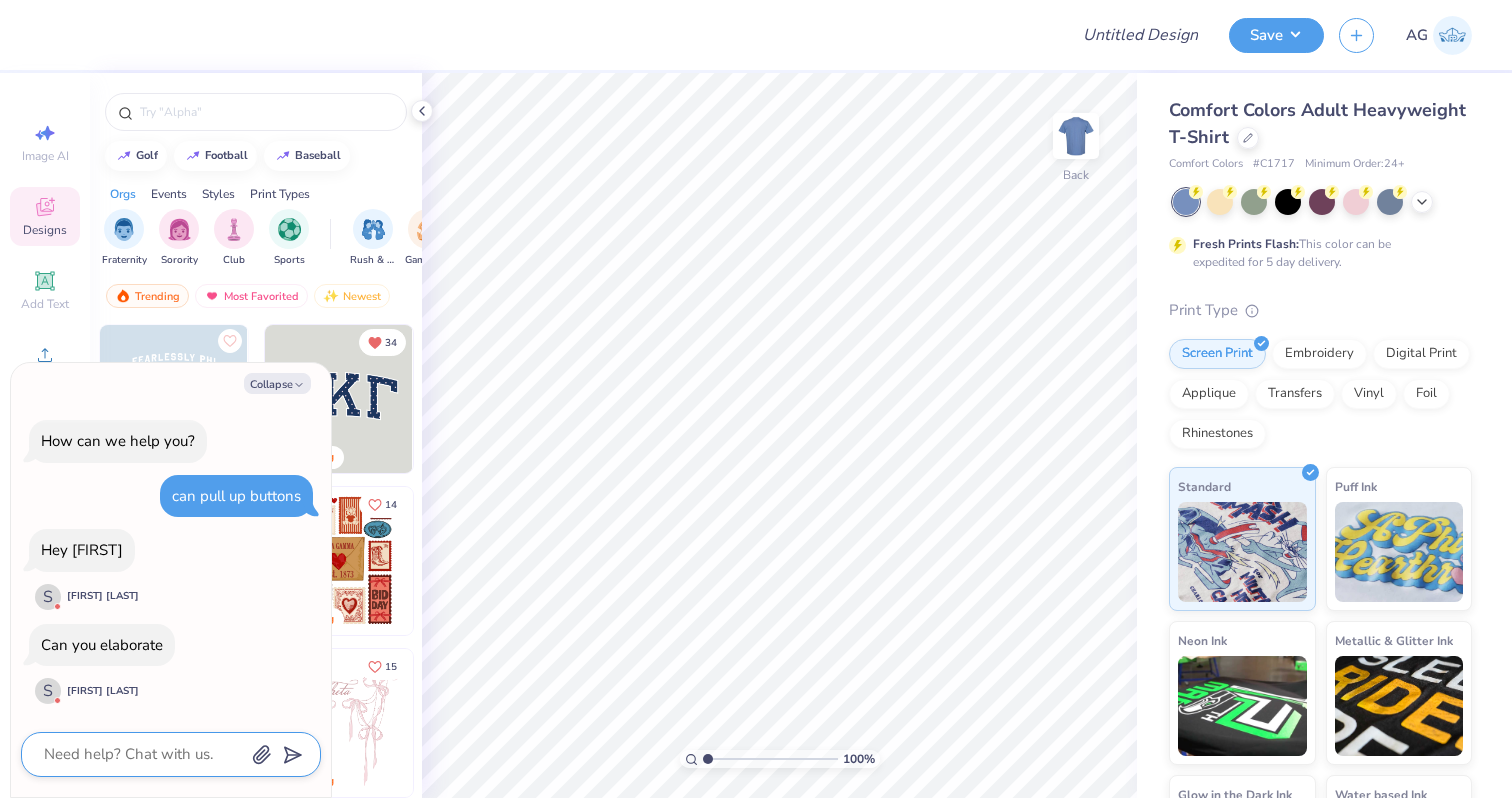 type on "x" 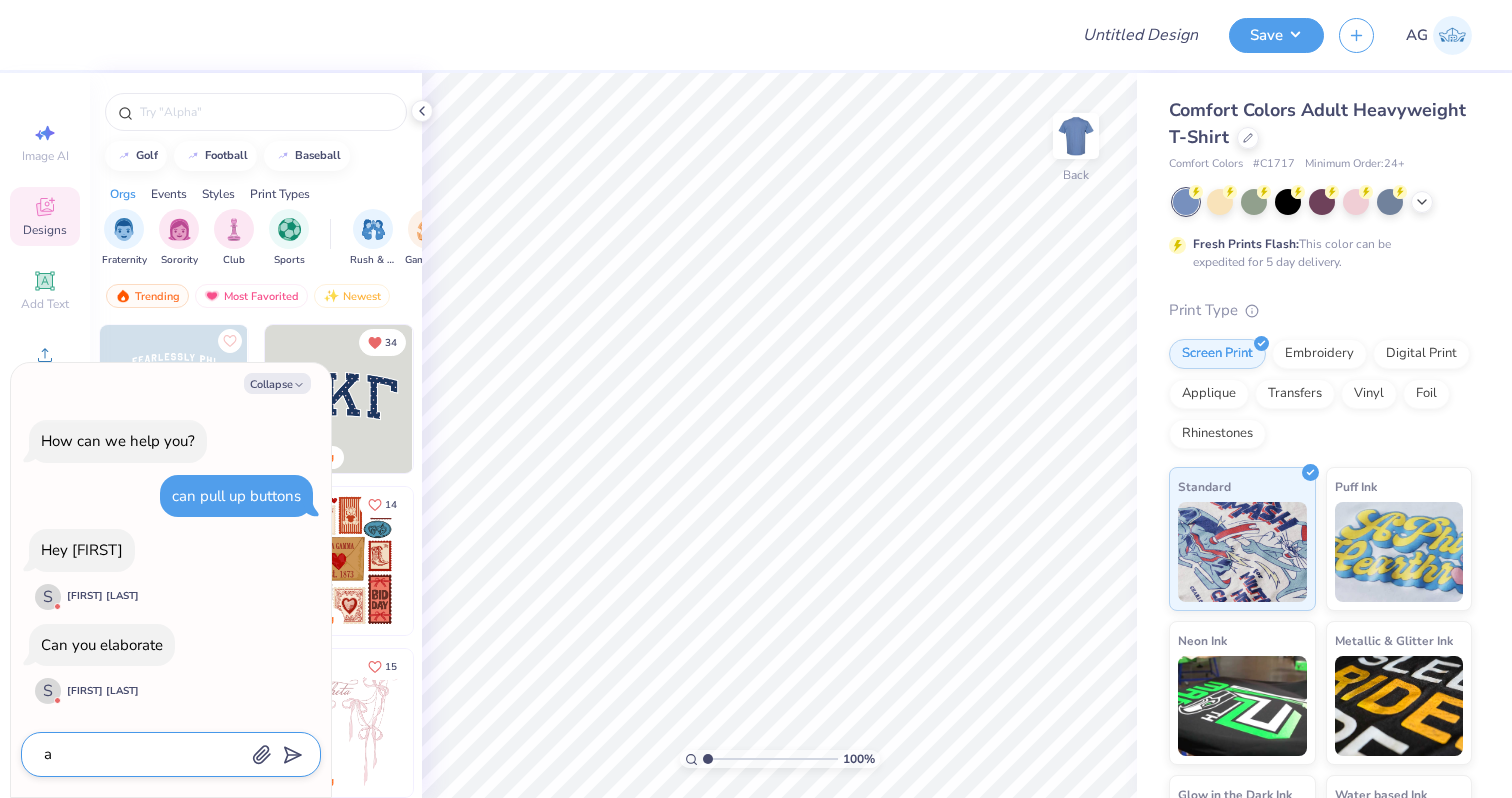type on "ao" 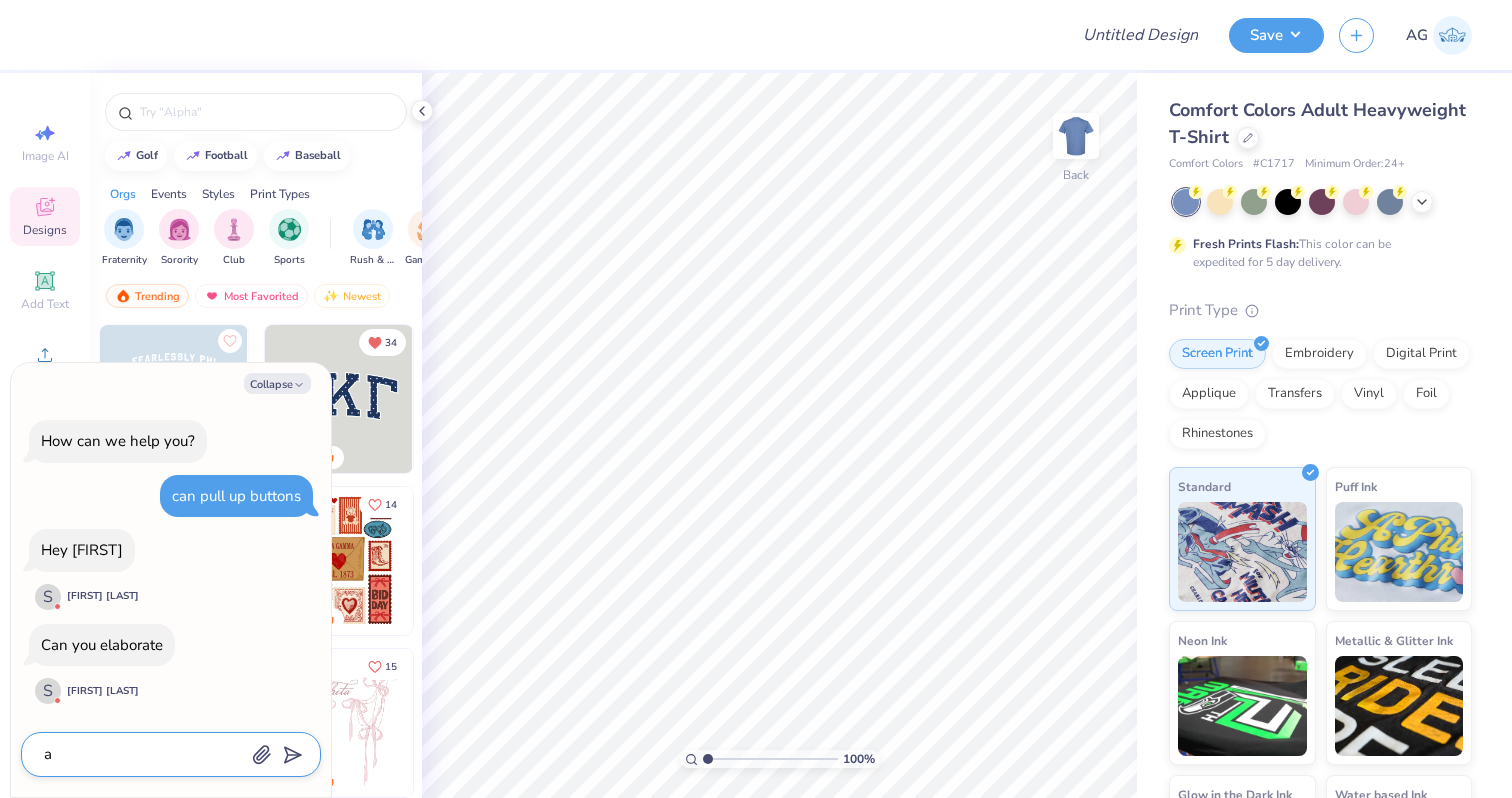 type on "x" 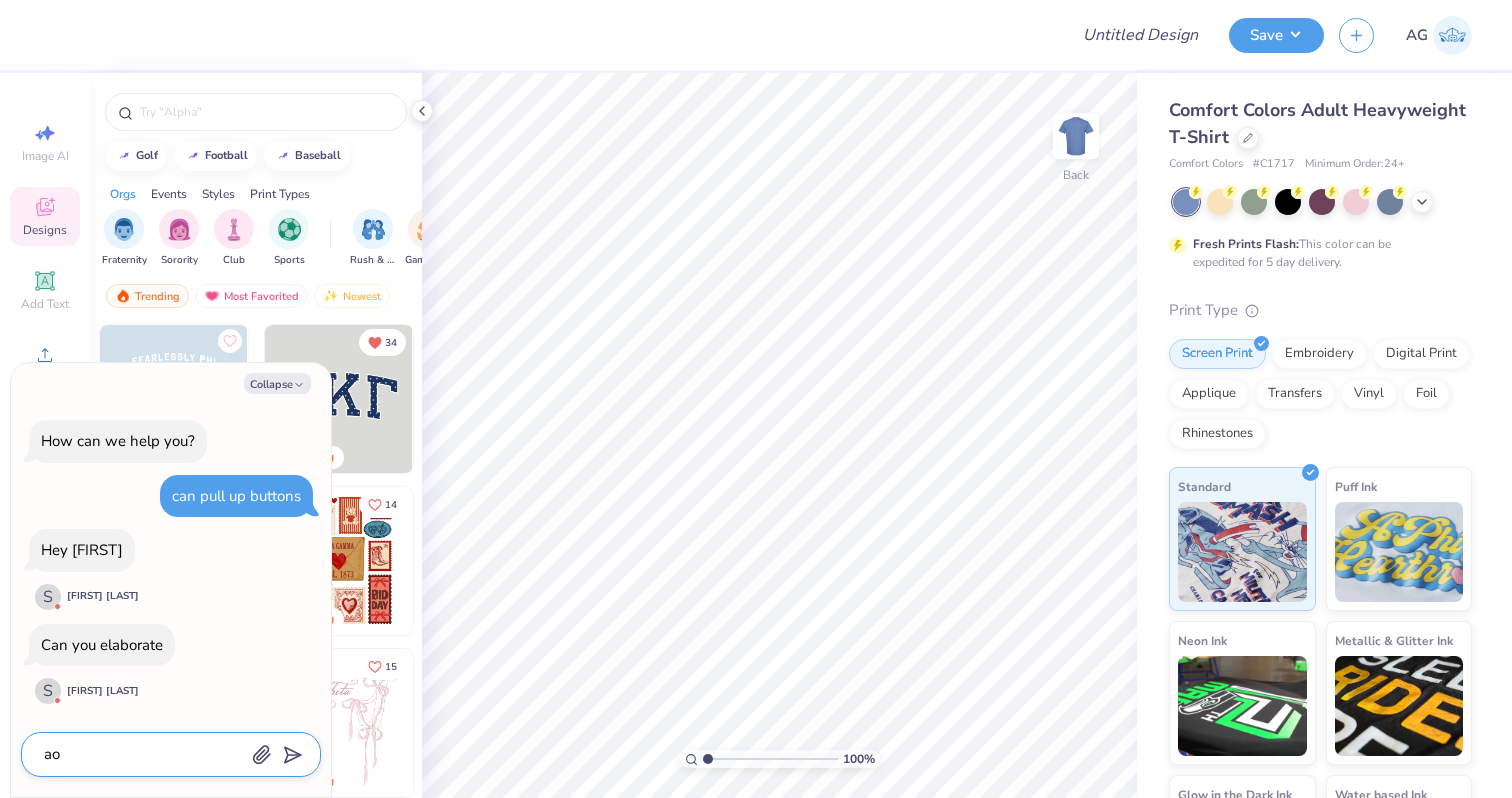 type on "aor" 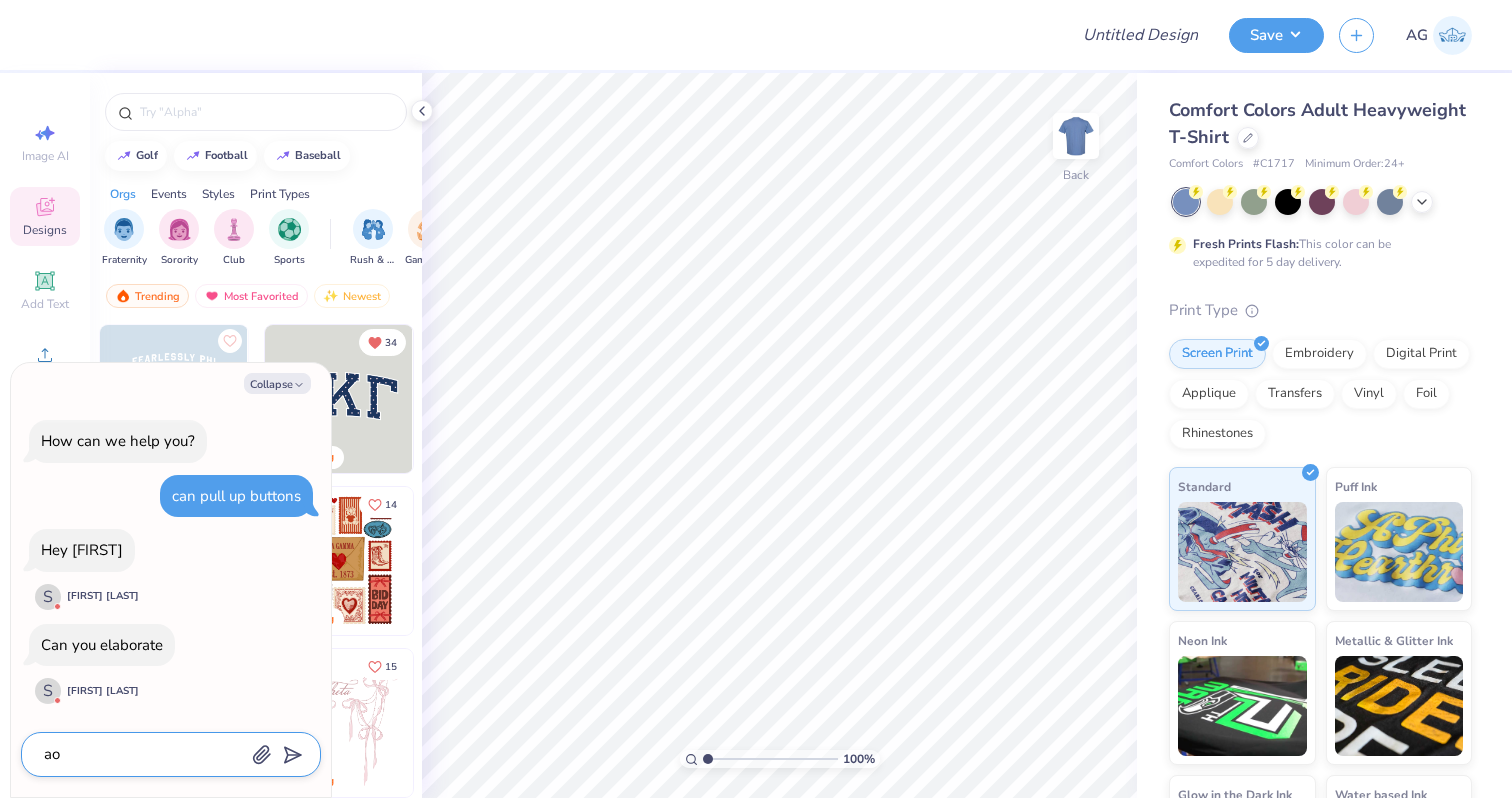 type on "x" 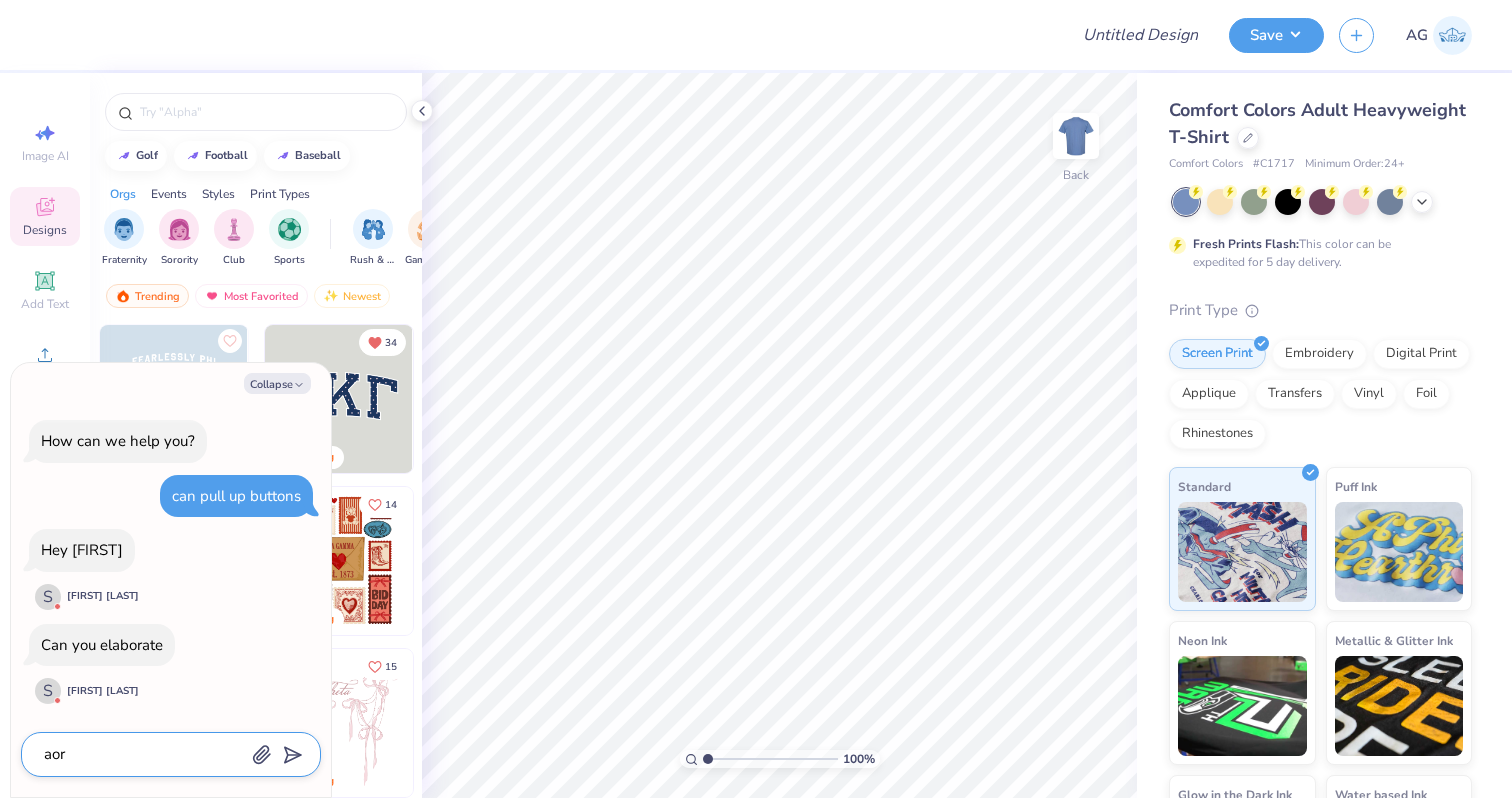 type on "aorr" 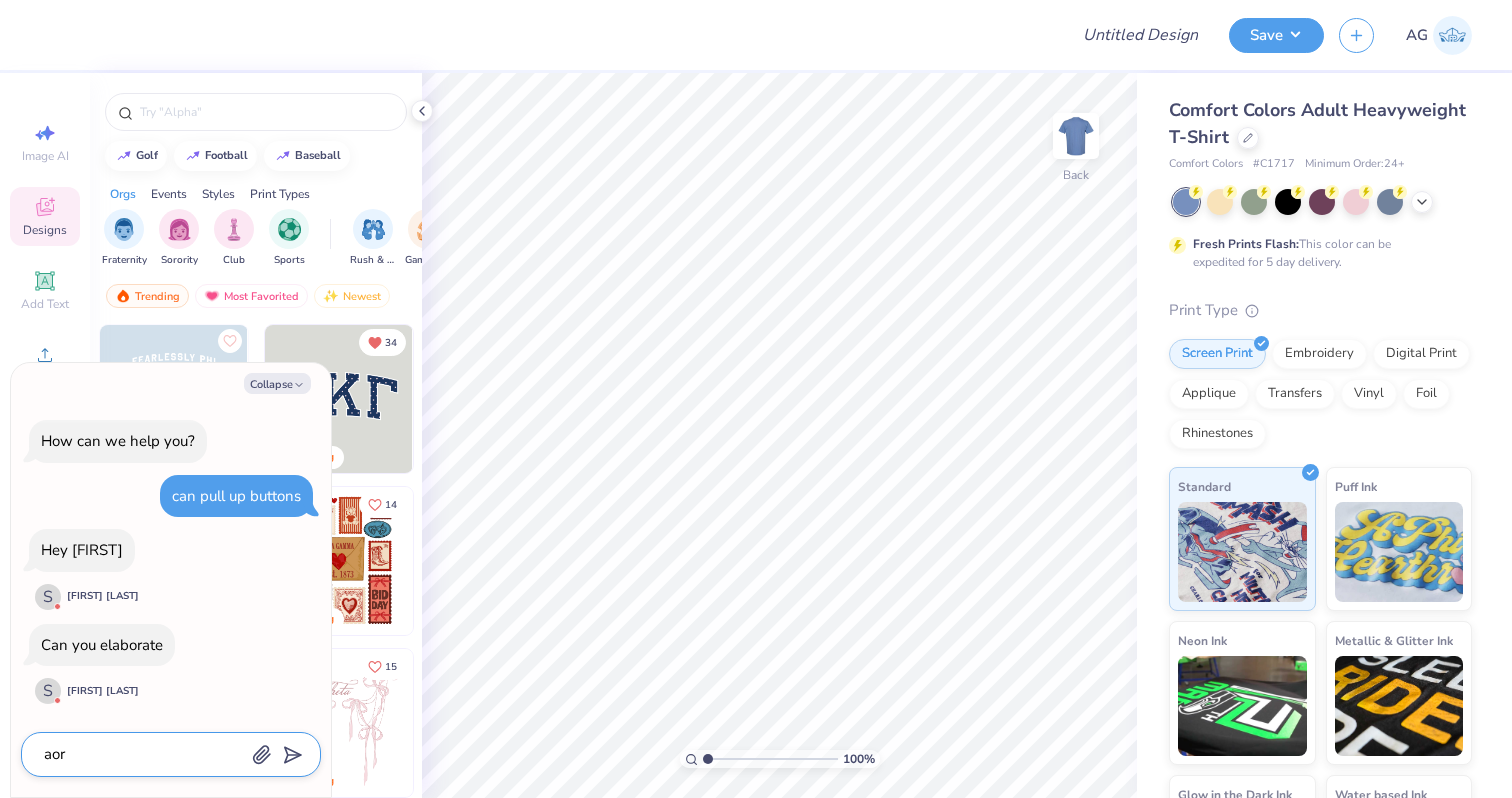 type on "x" 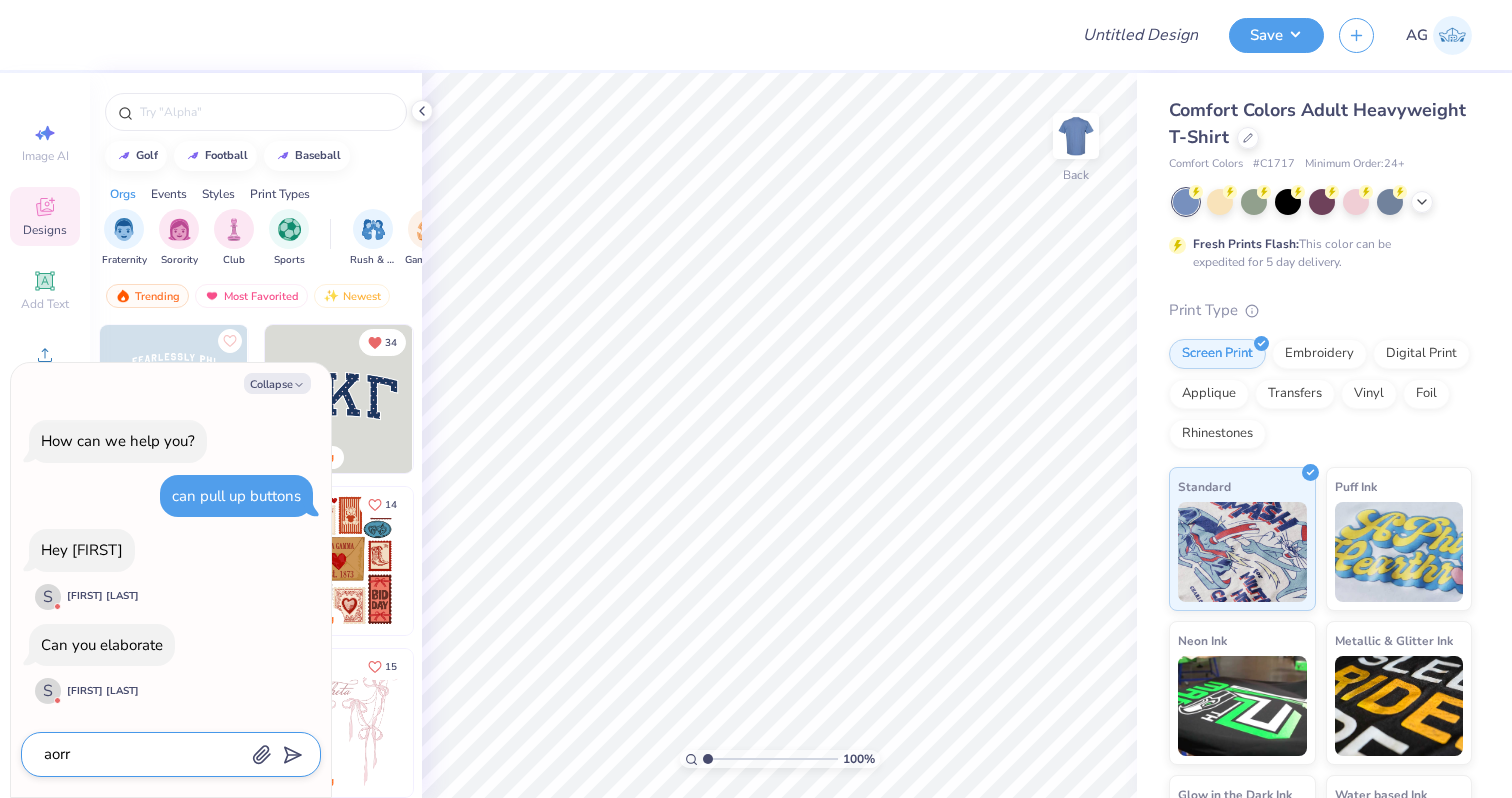 type on "aor" 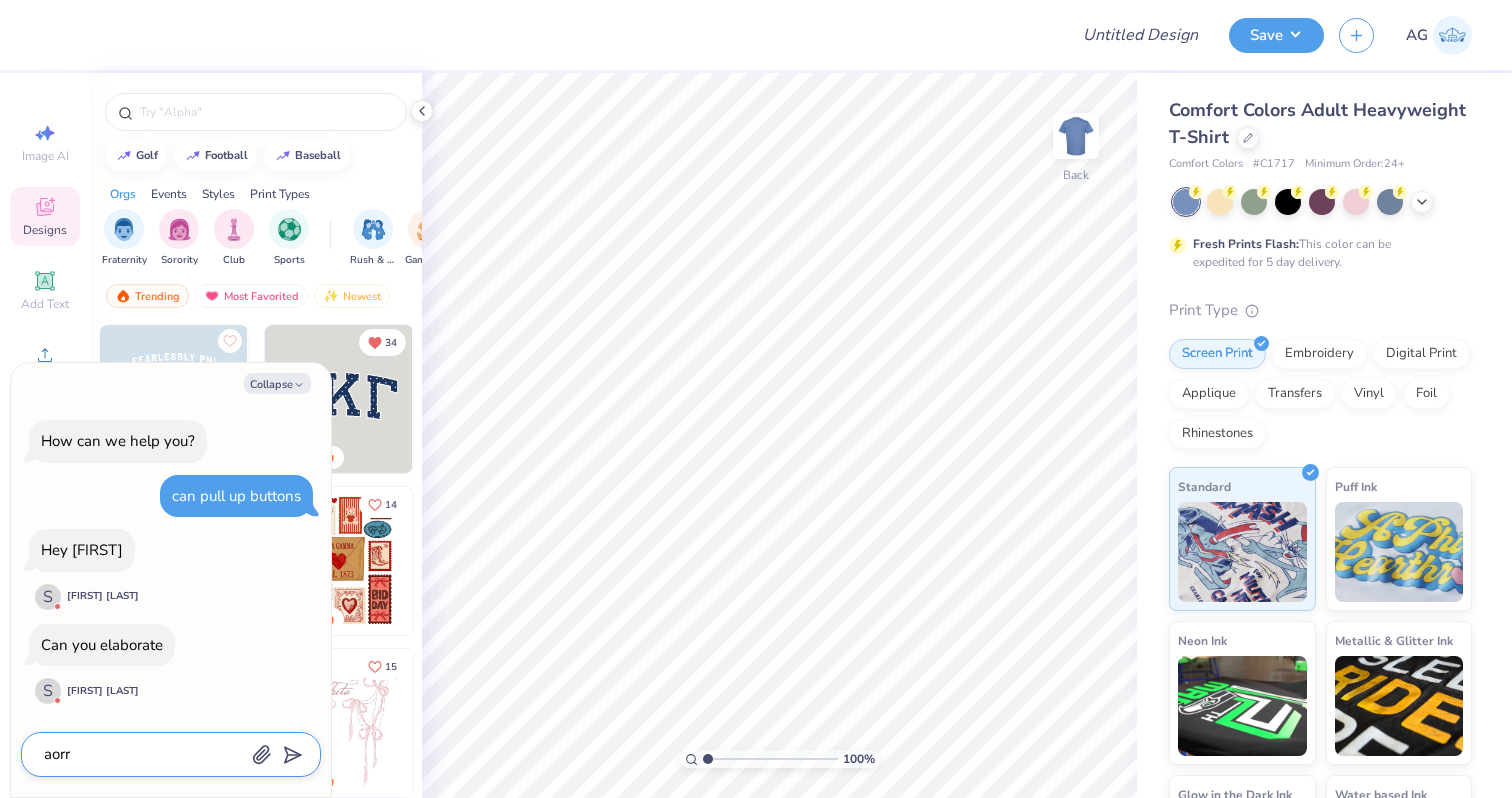 type on "x" 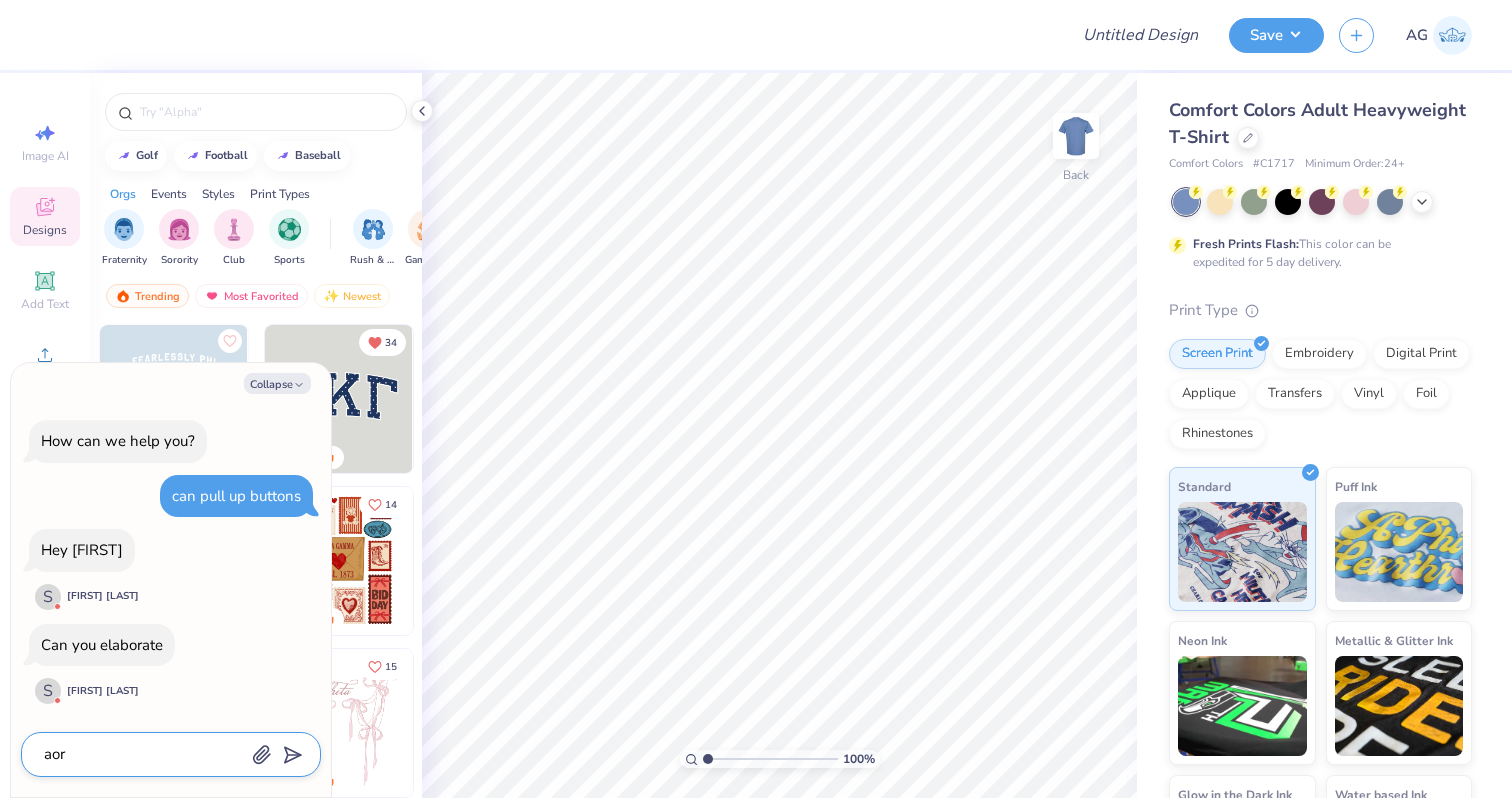 type on "ao" 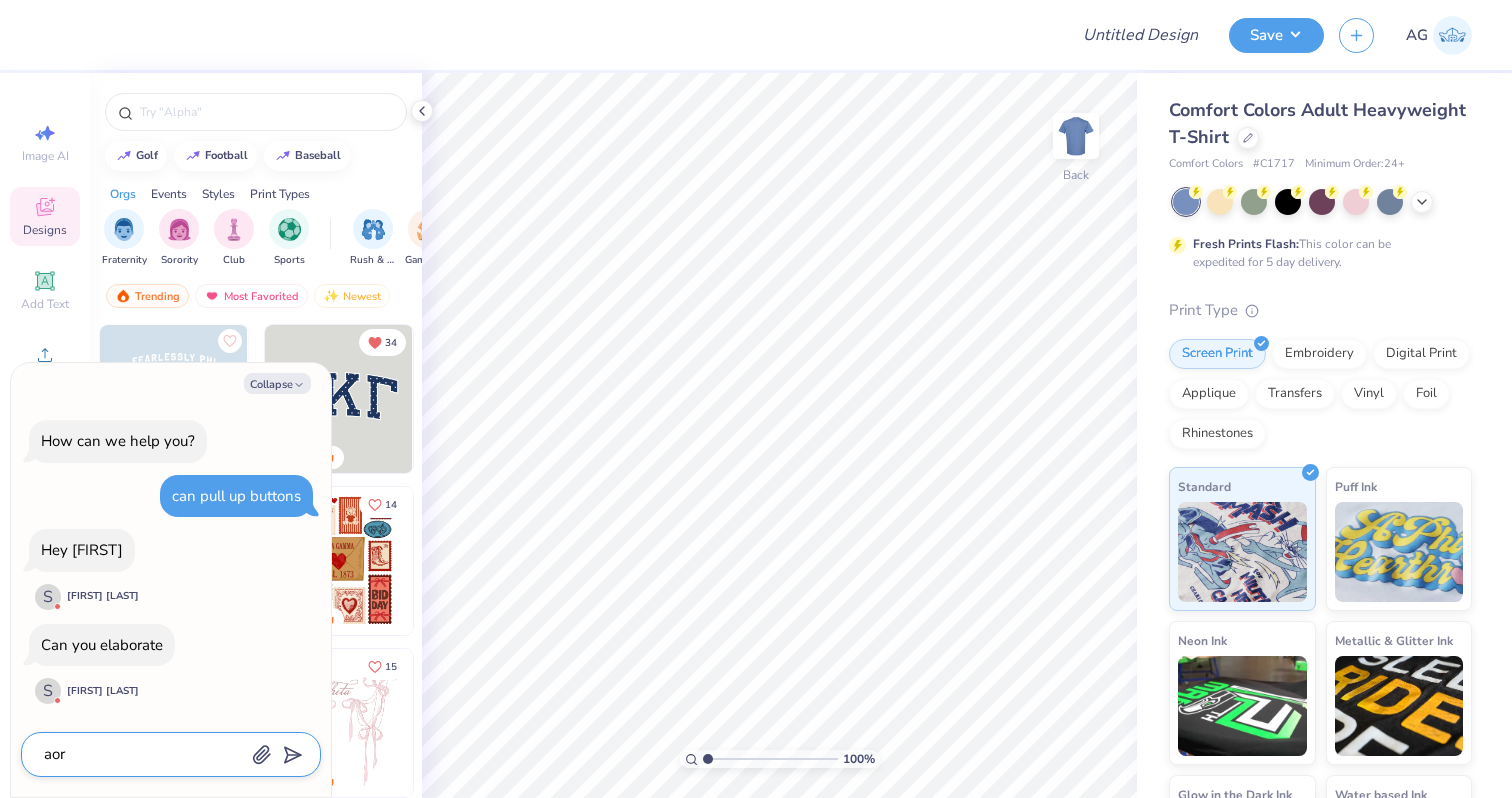 type on "x" 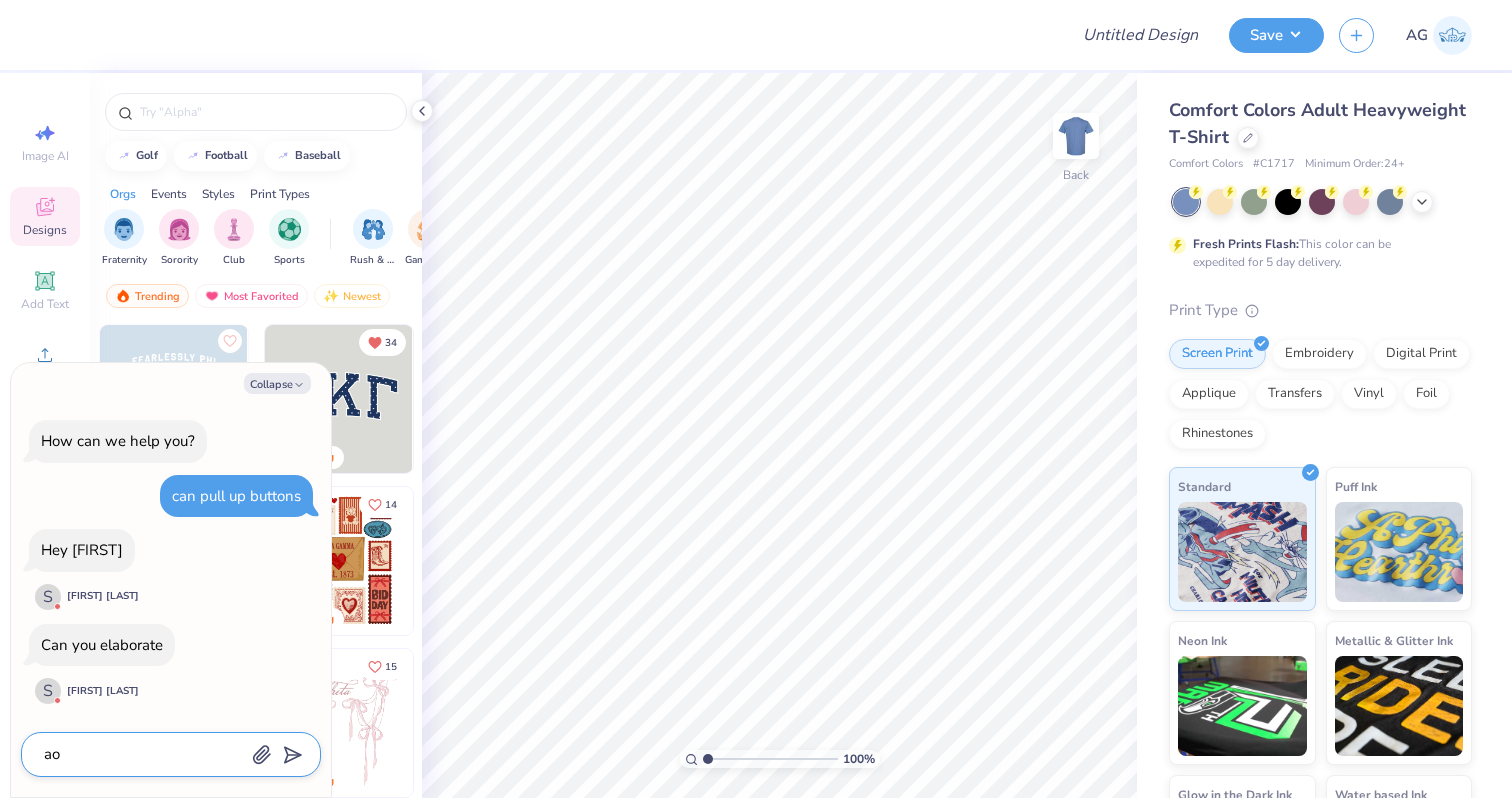 type on "a" 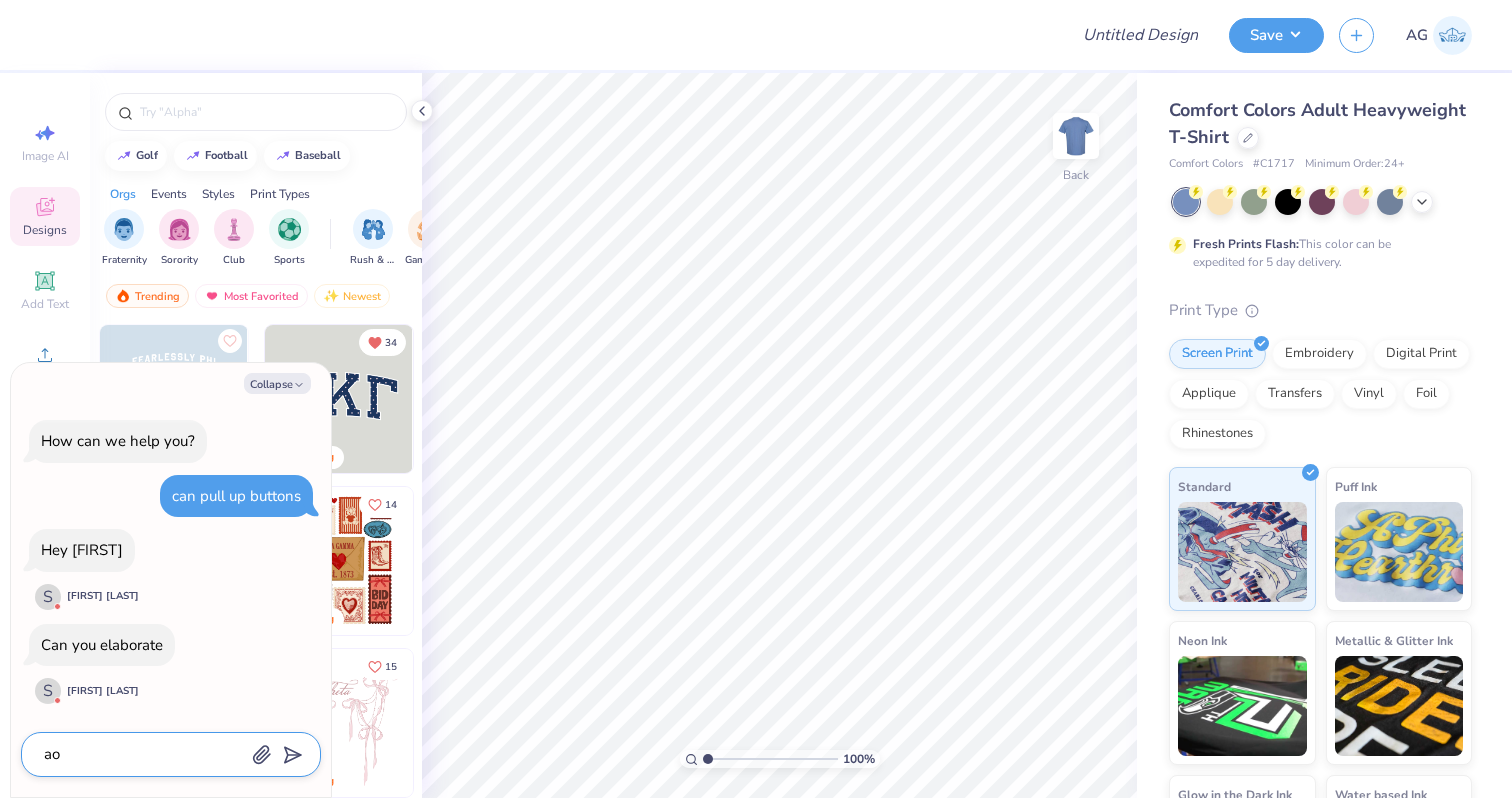 type on "x" 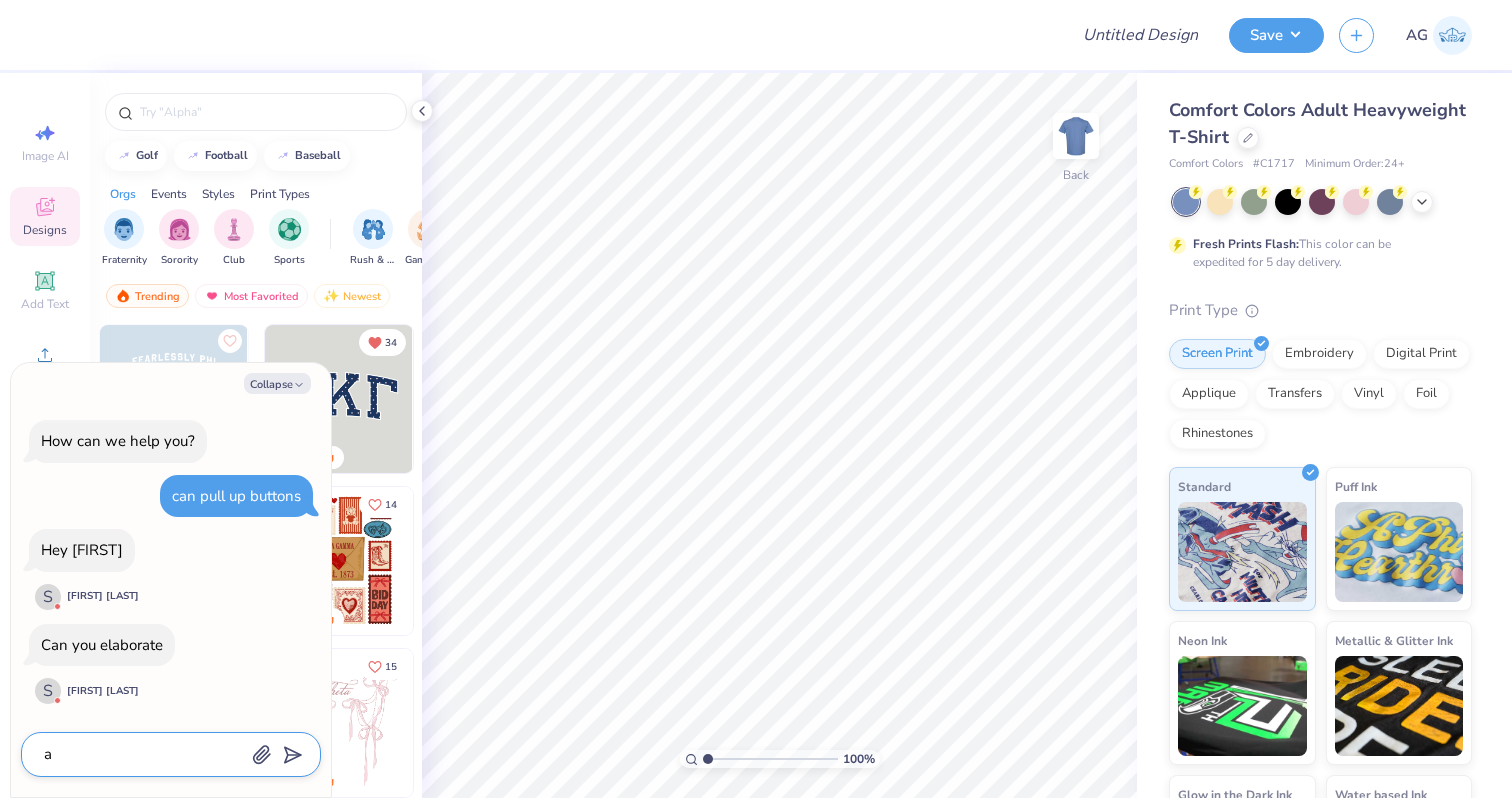type 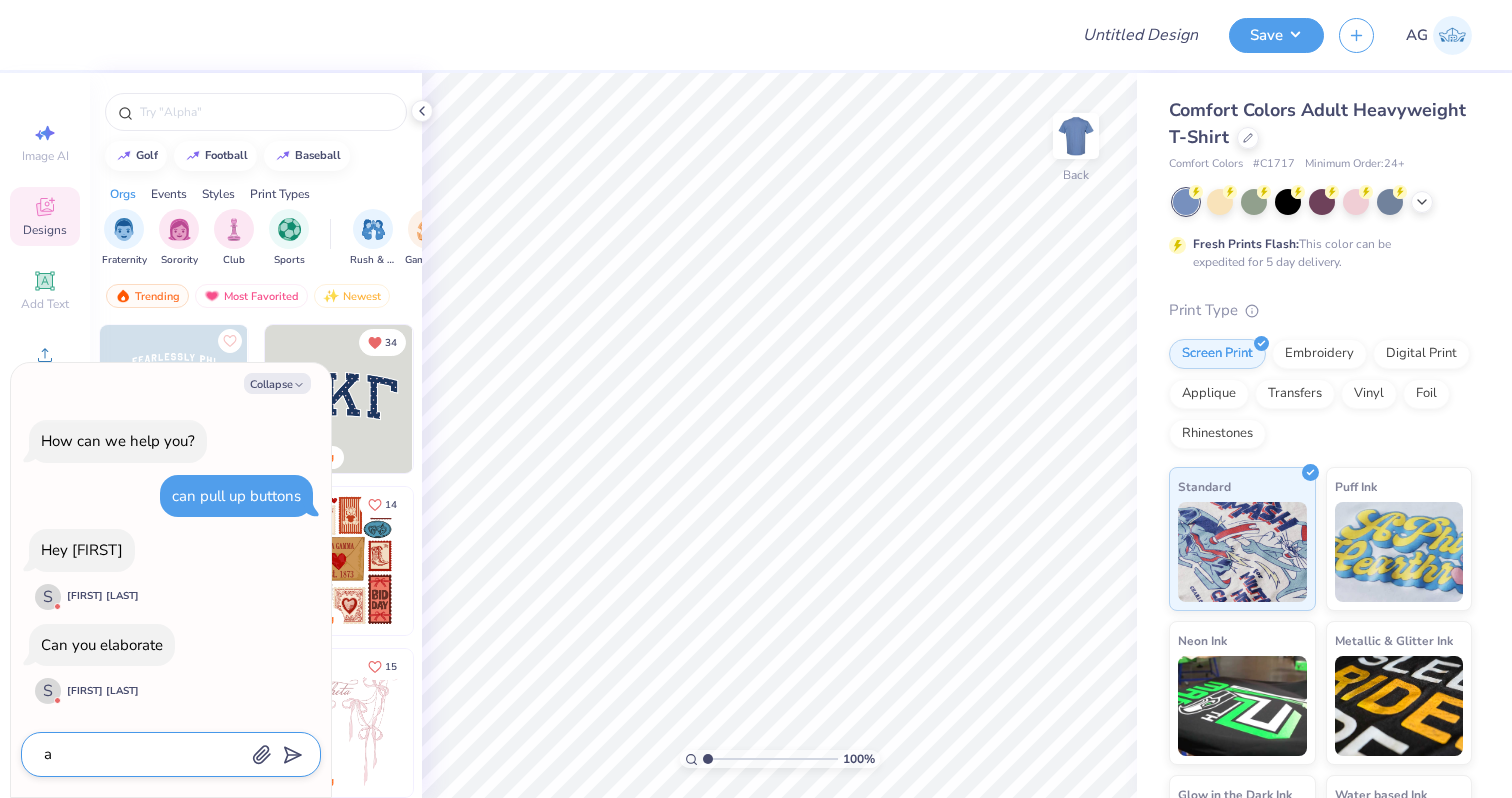 type on "x" 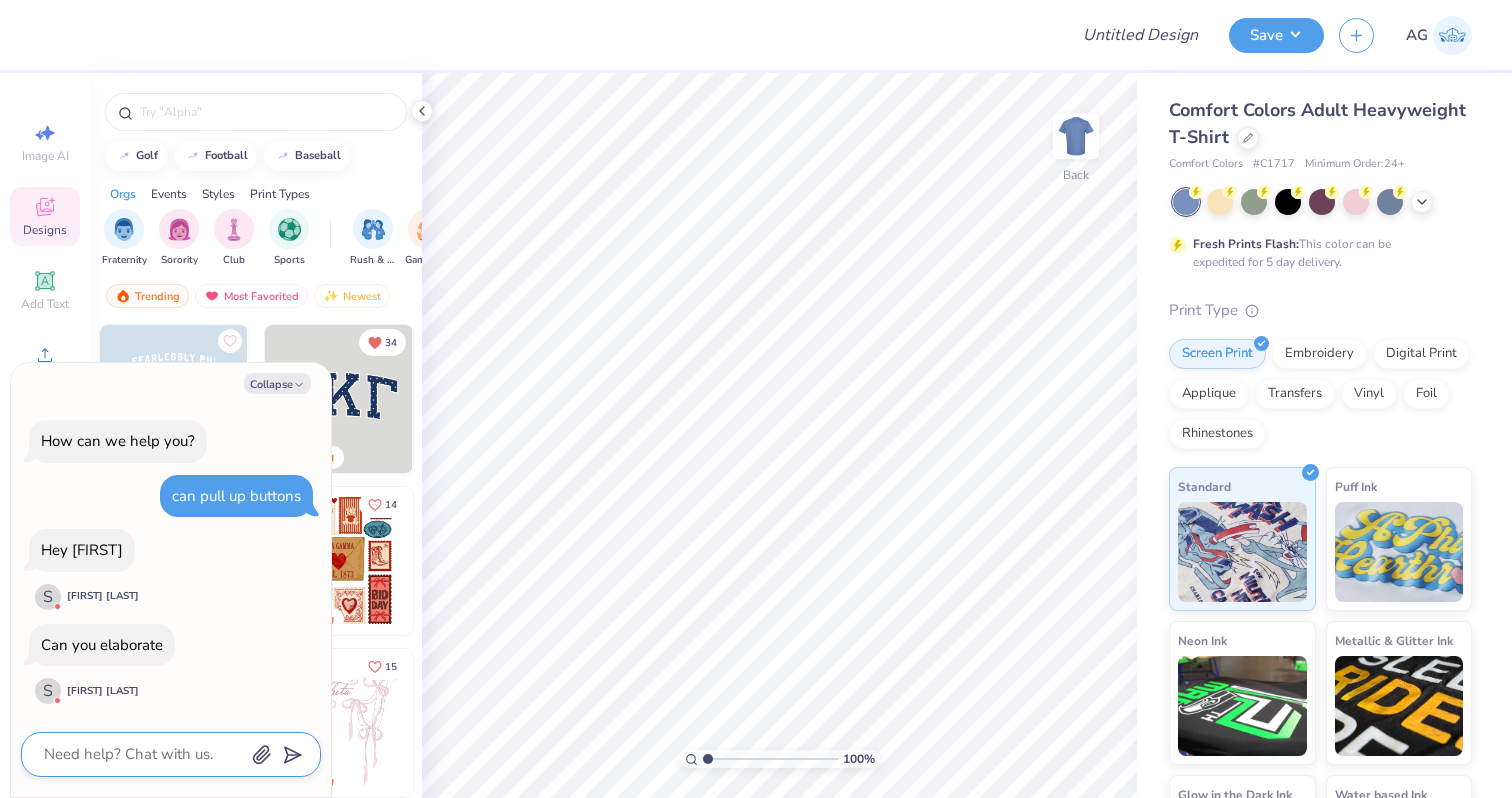 type on "a" 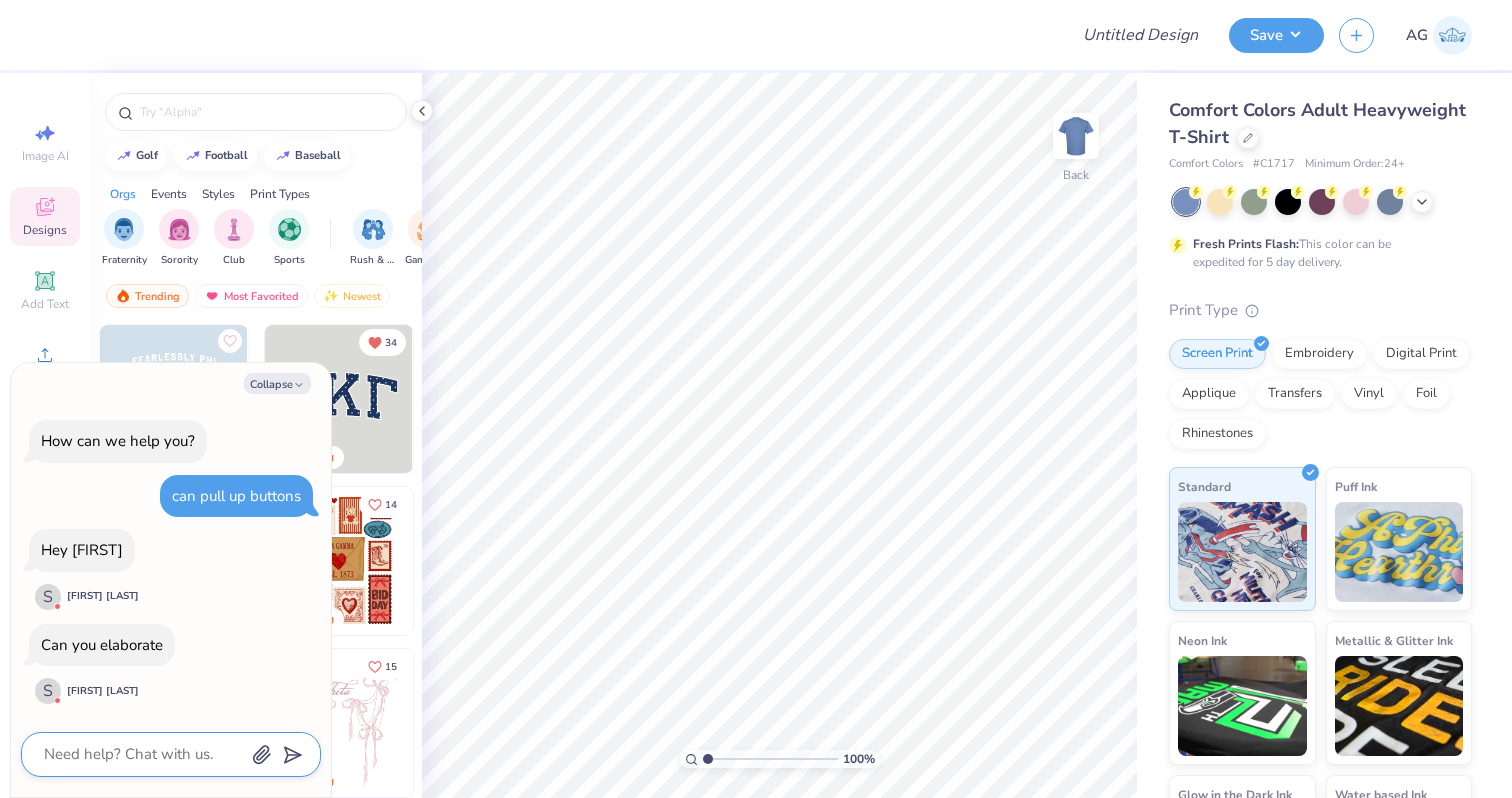 type on "x" 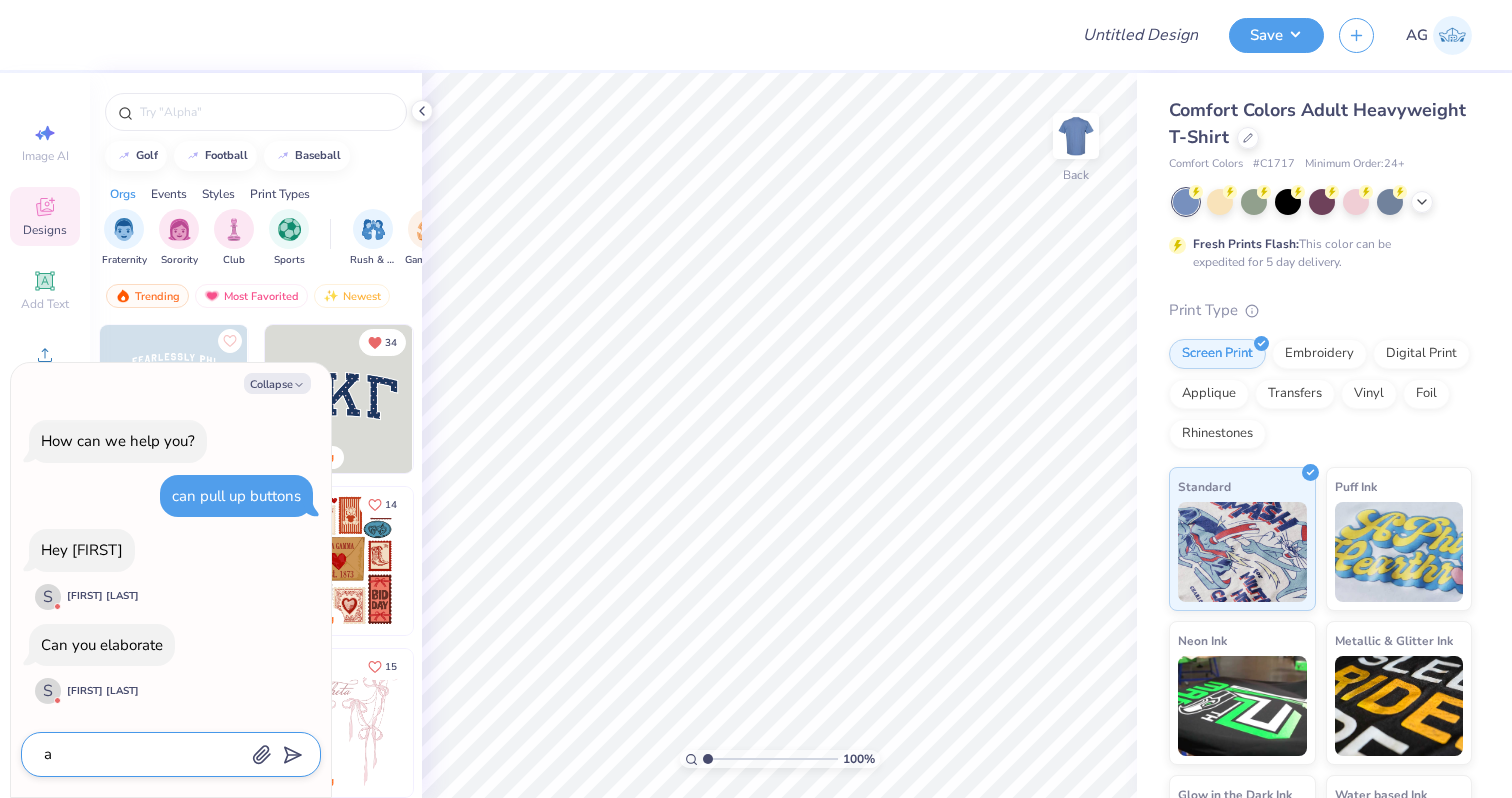 type on "ao" 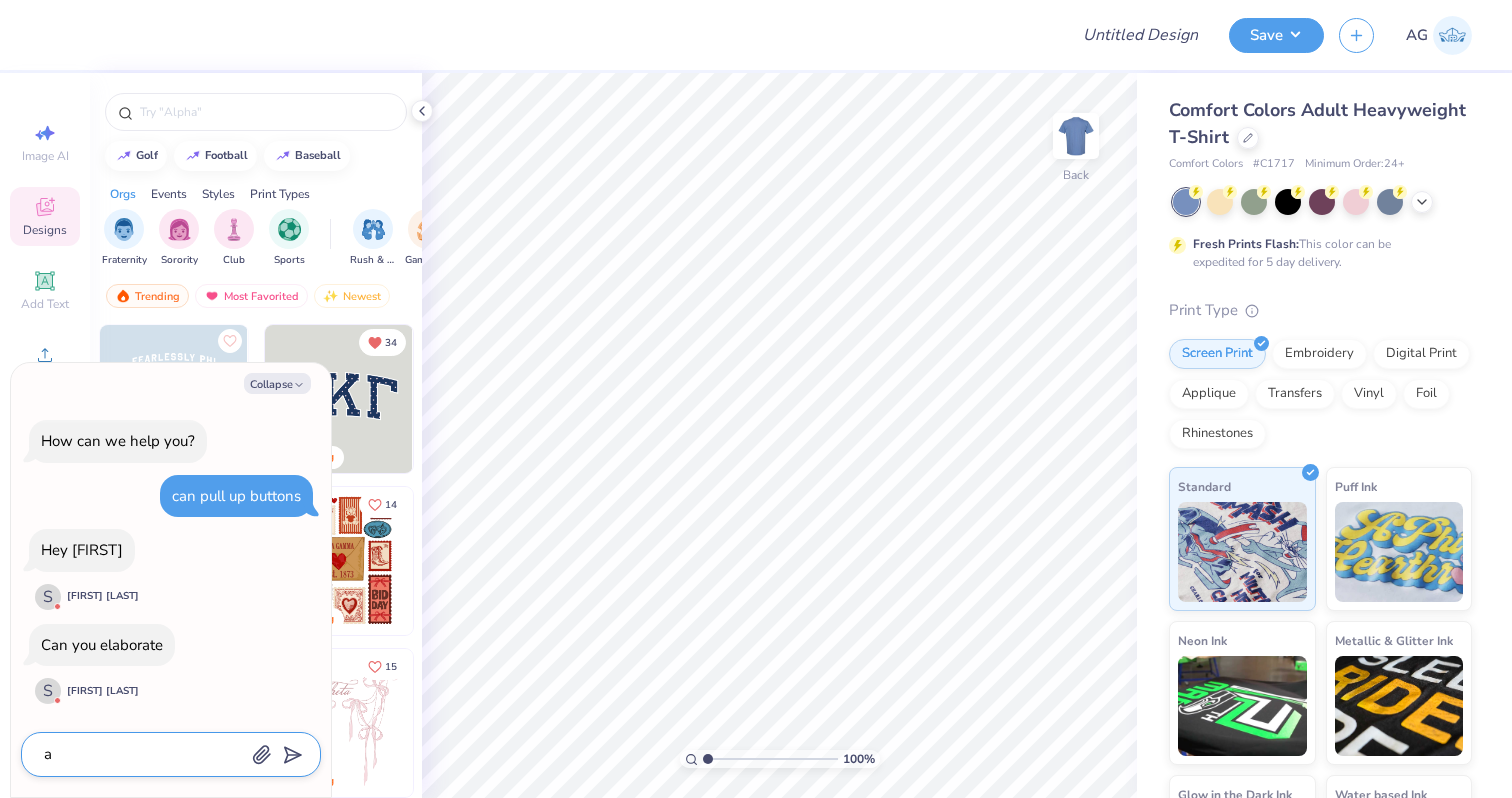type on "x" 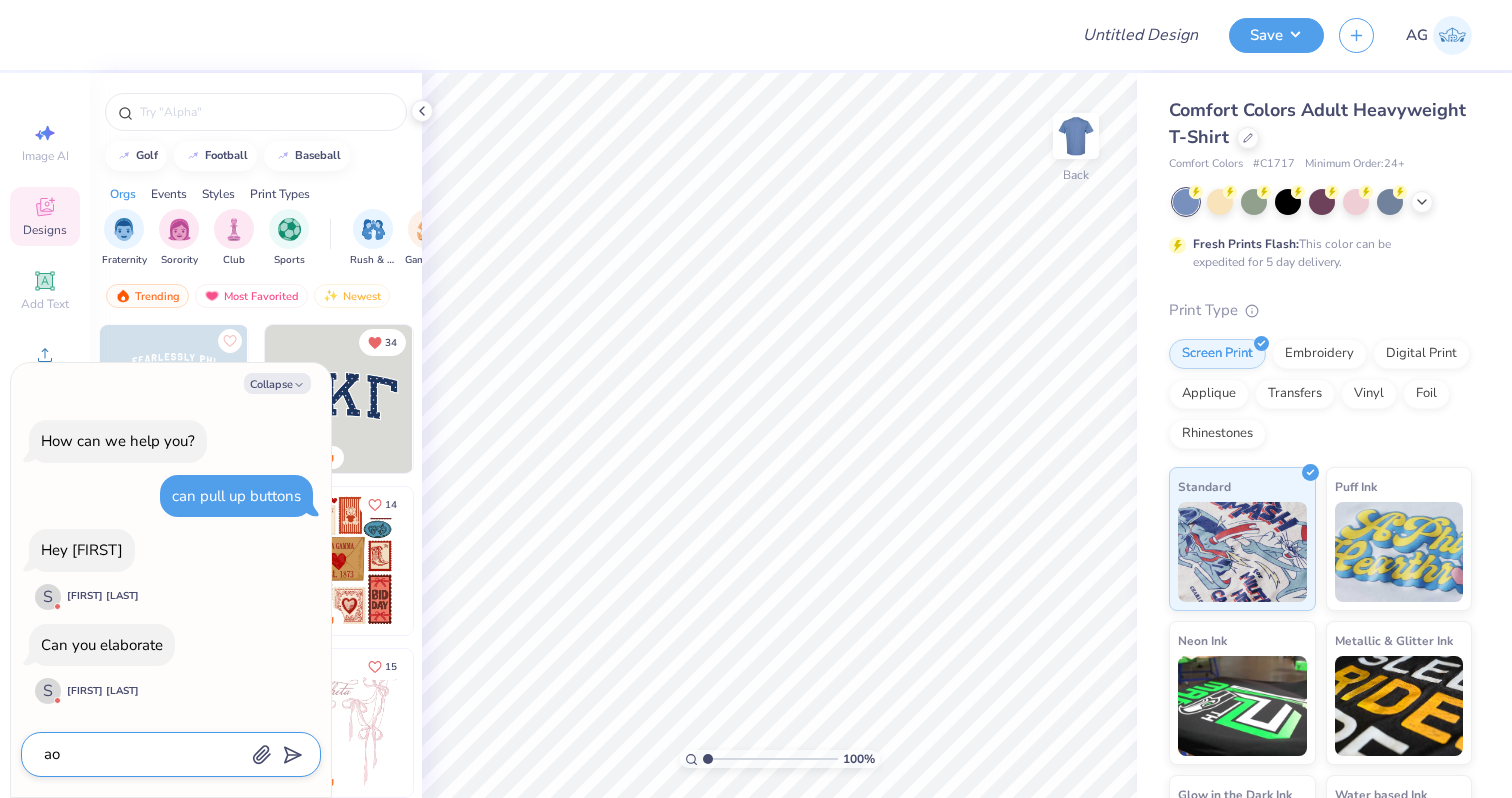 type on "aor" 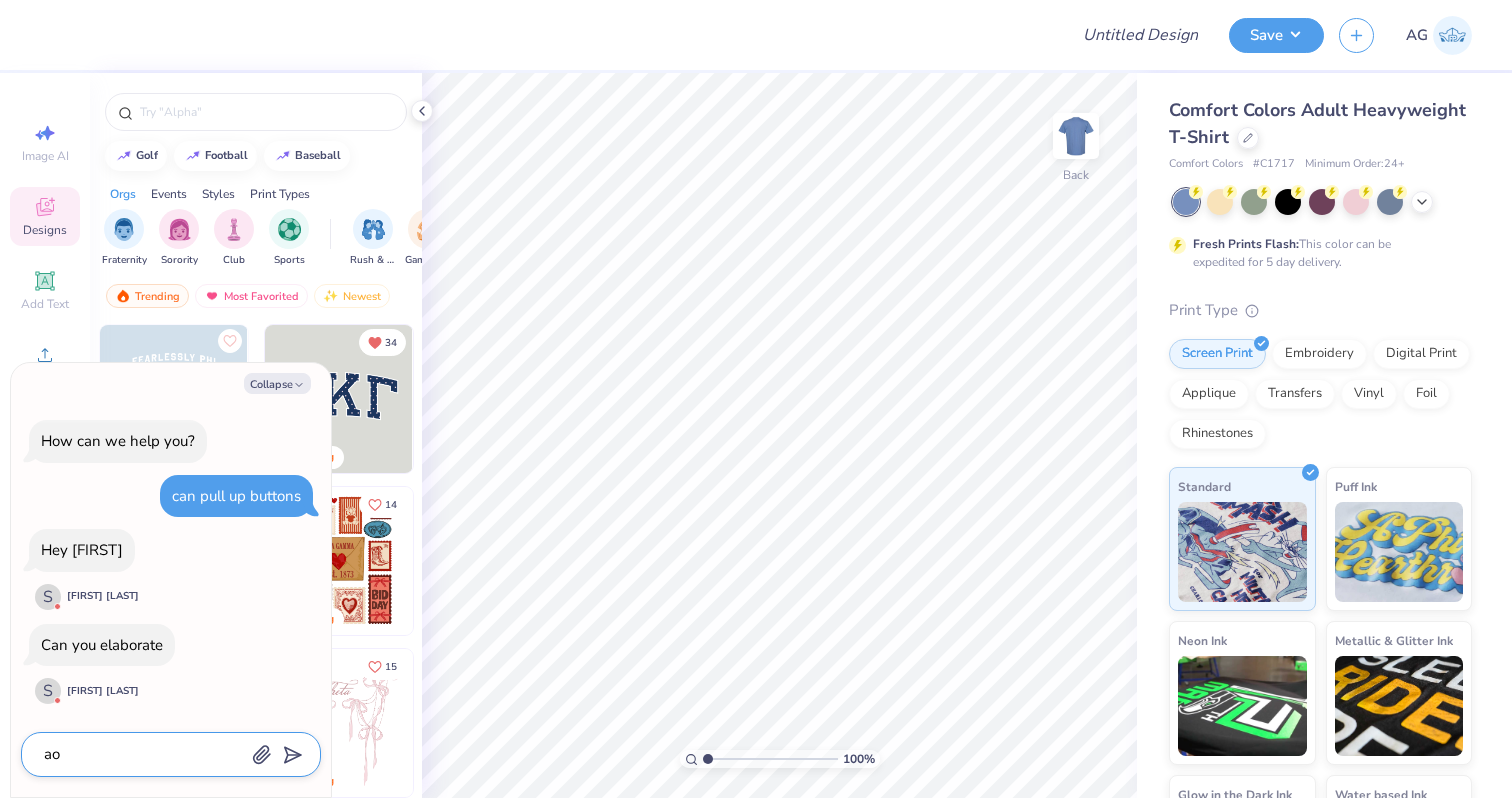 type on "x" 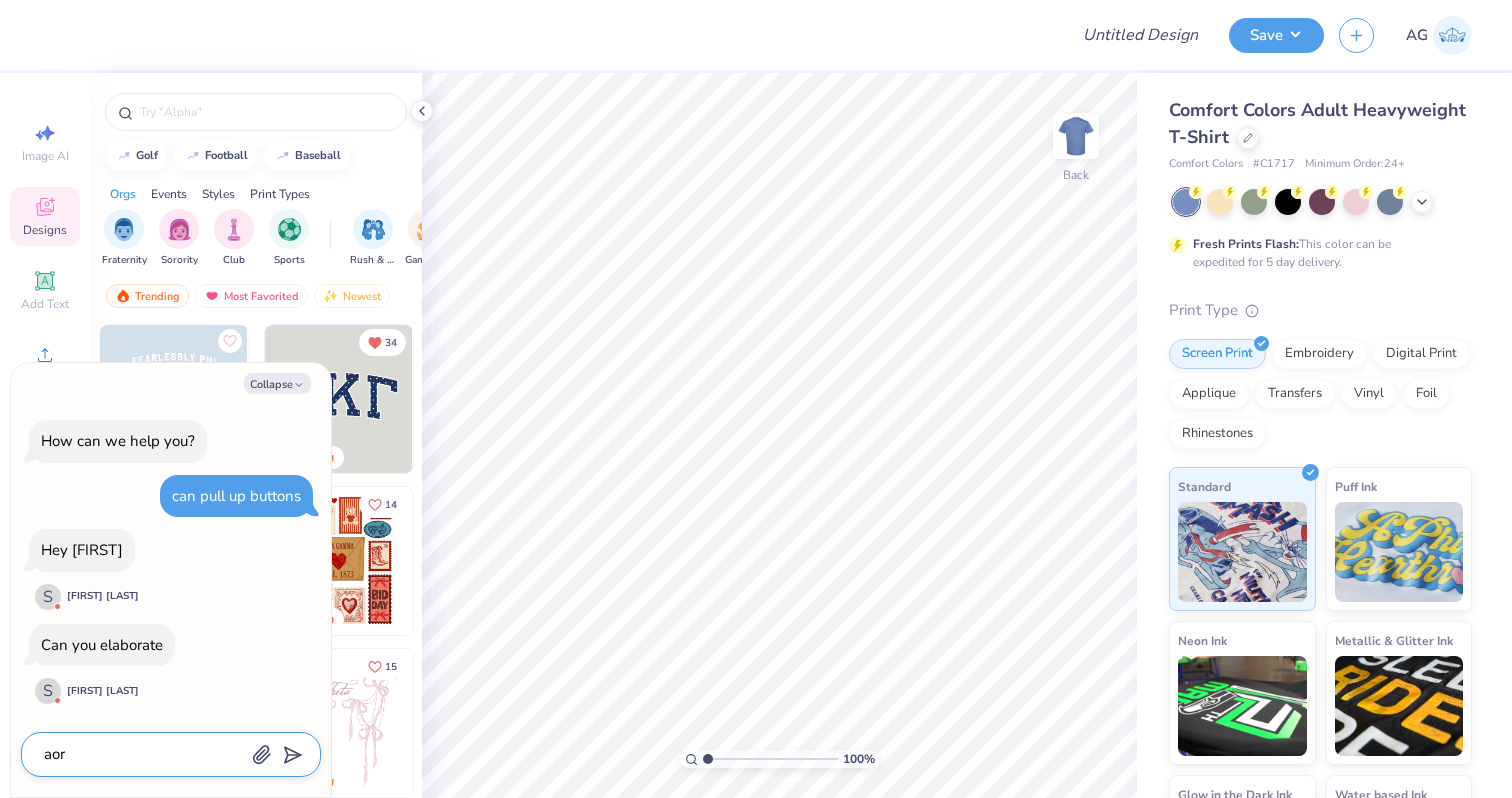 type on "aorr" 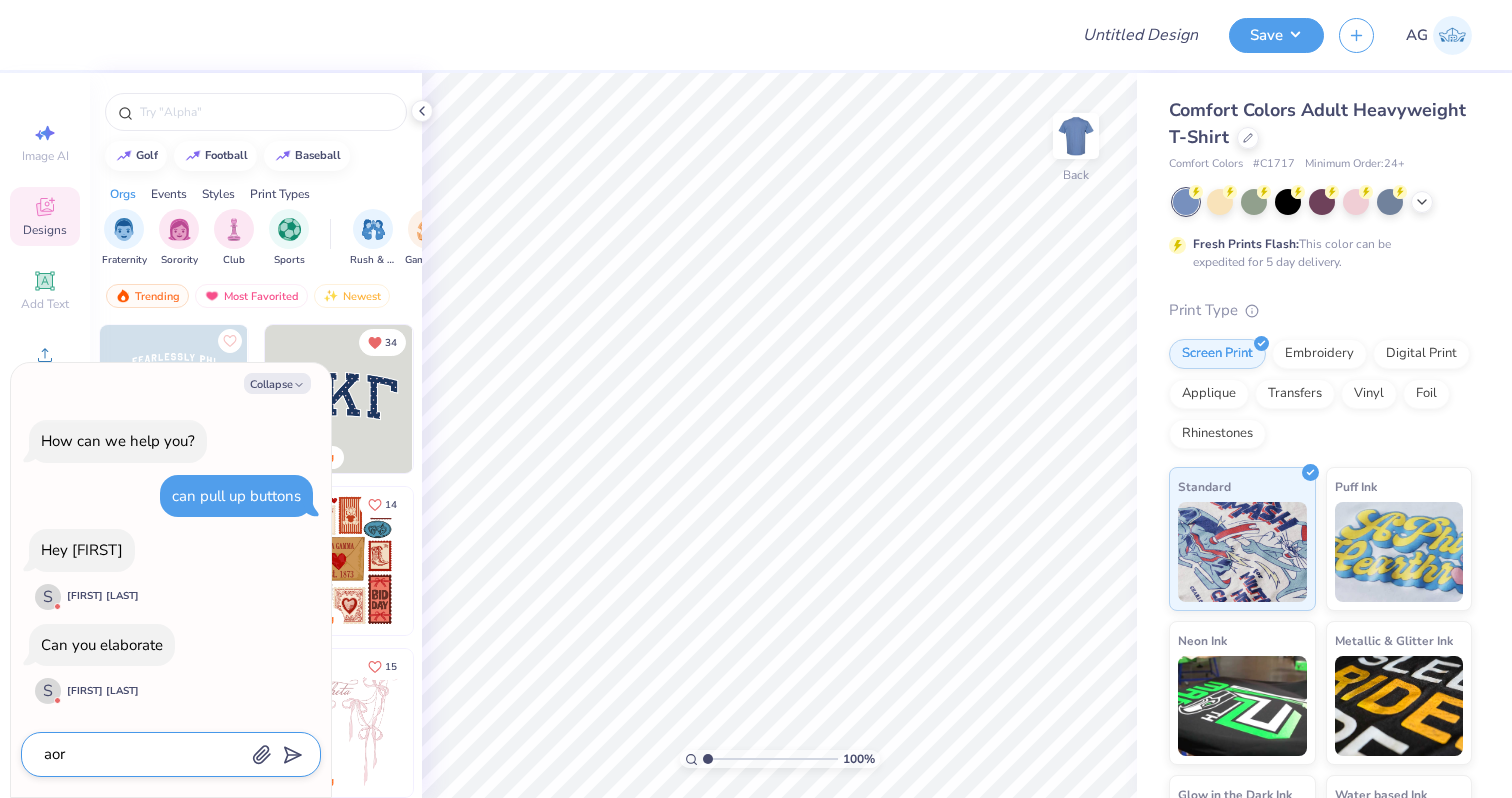 type on "x" 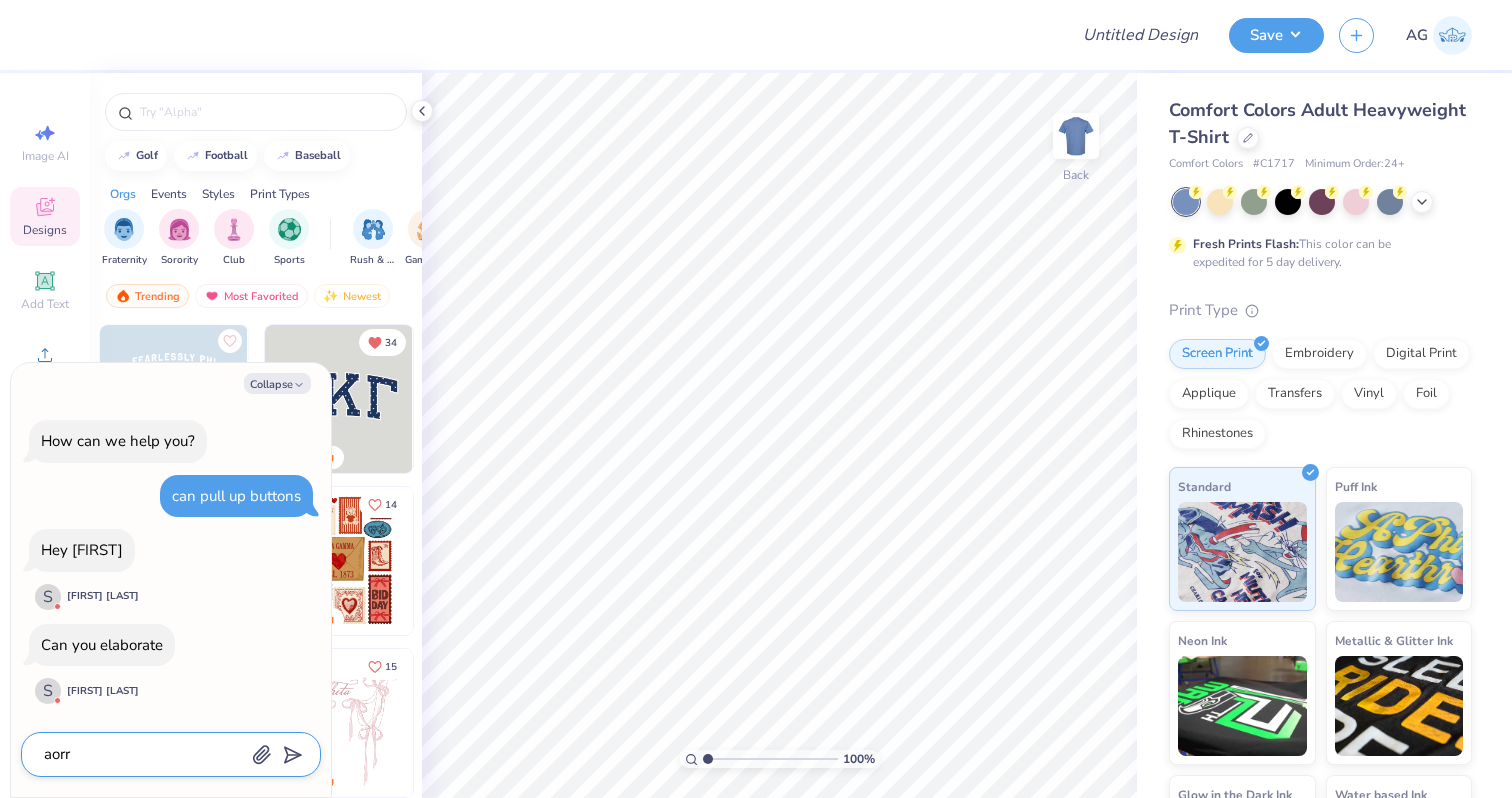 type on "aorry" 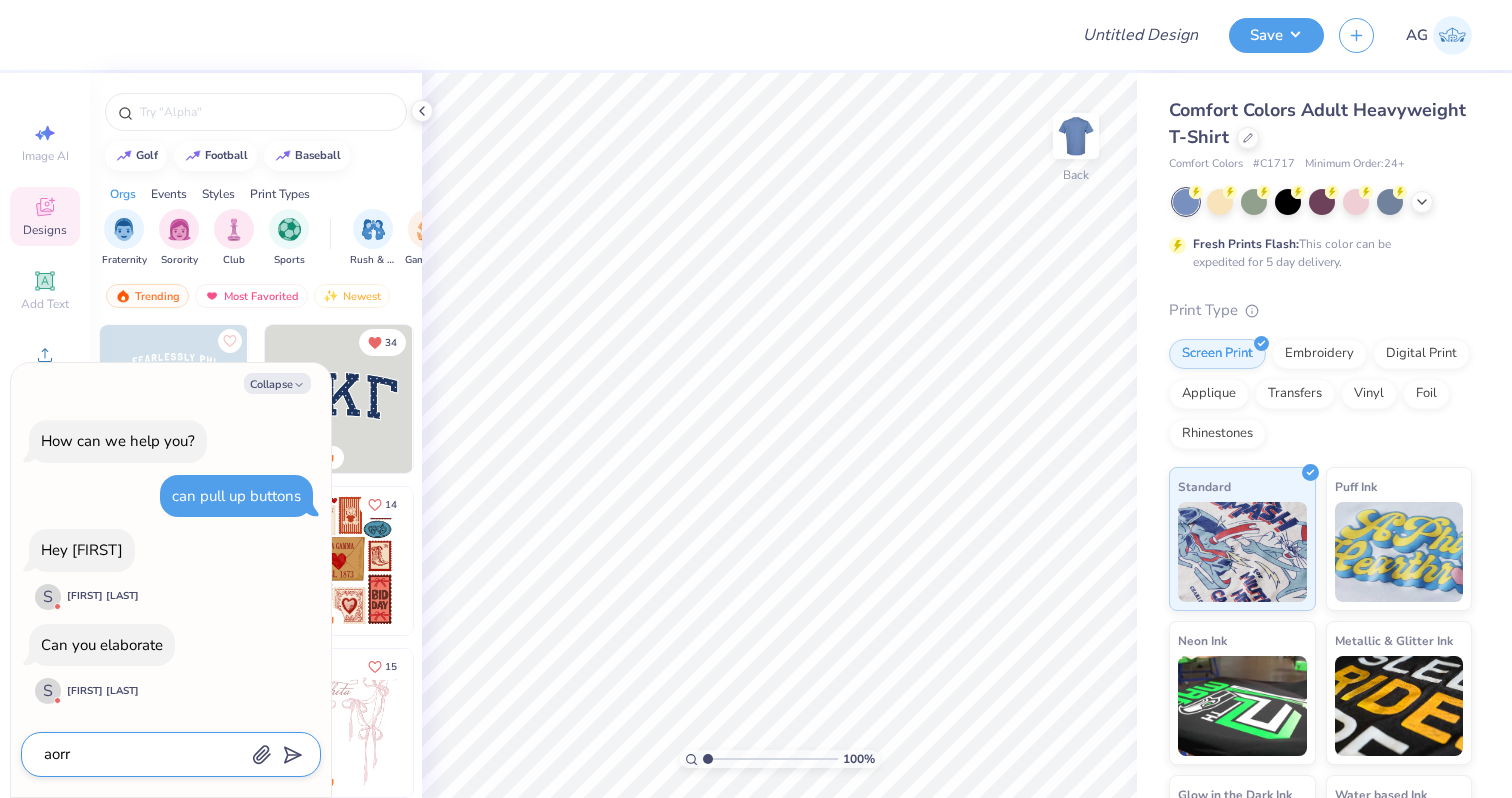 type on "x" 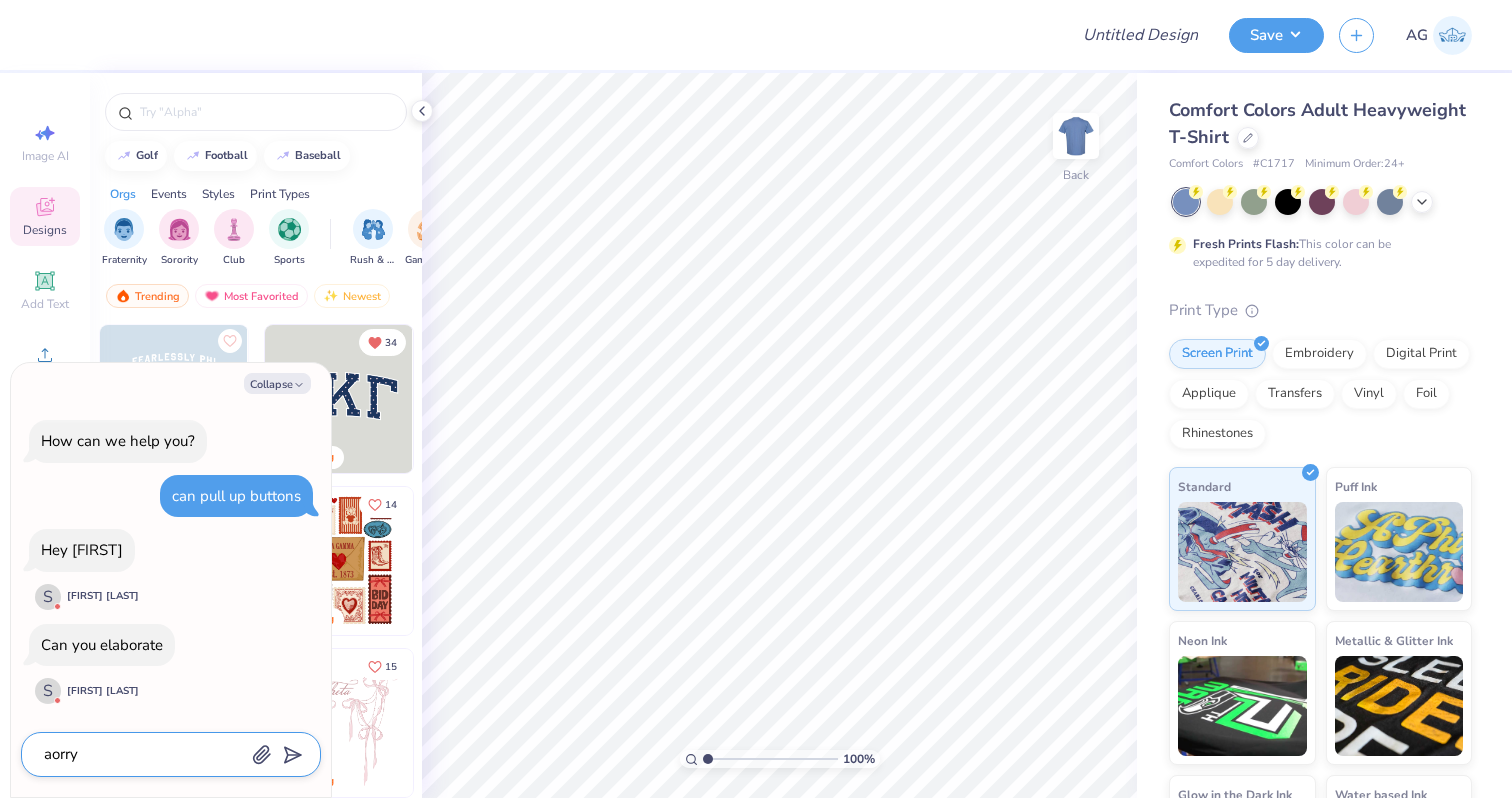 type on "aorry" 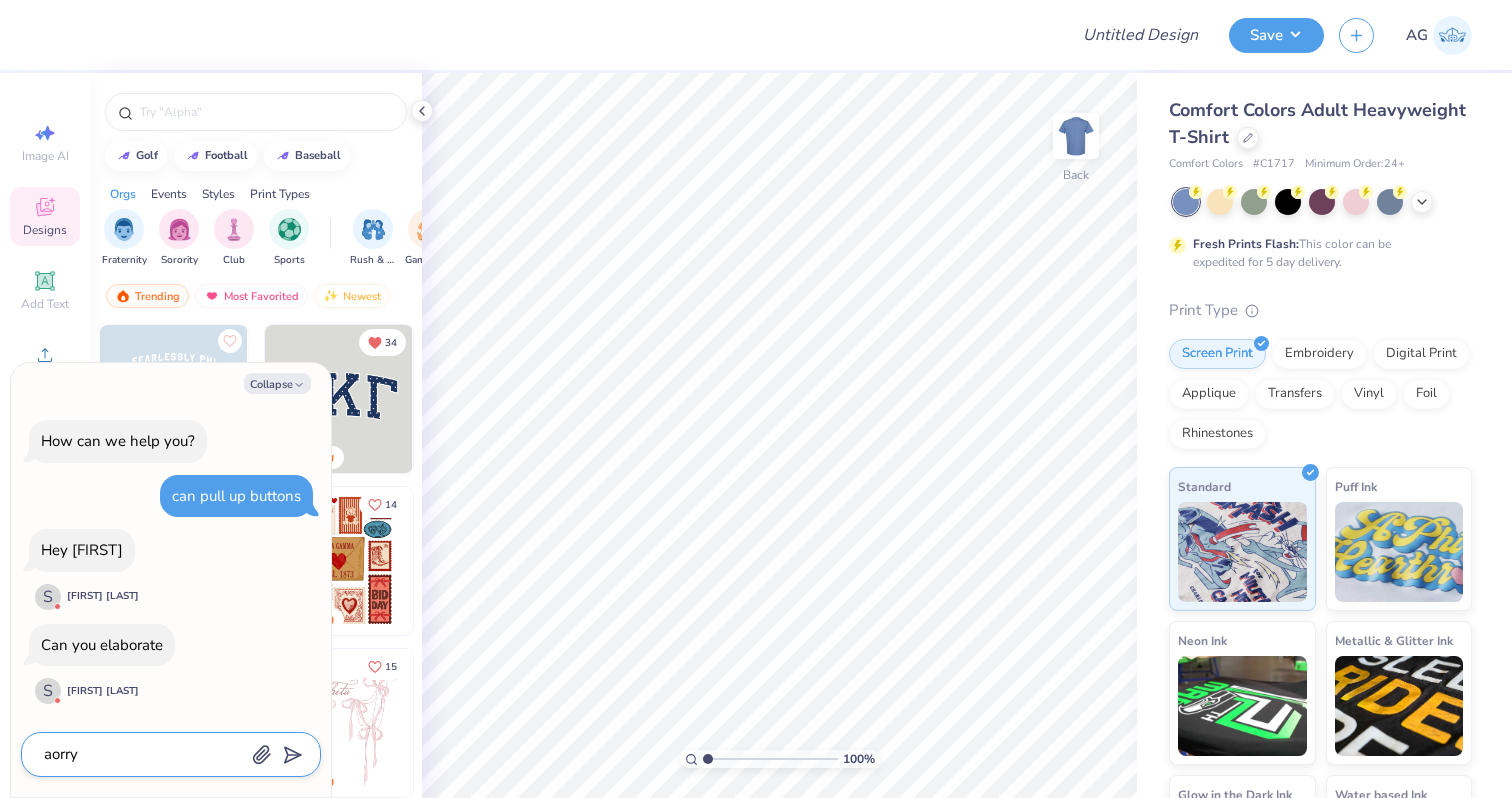 type on "x" 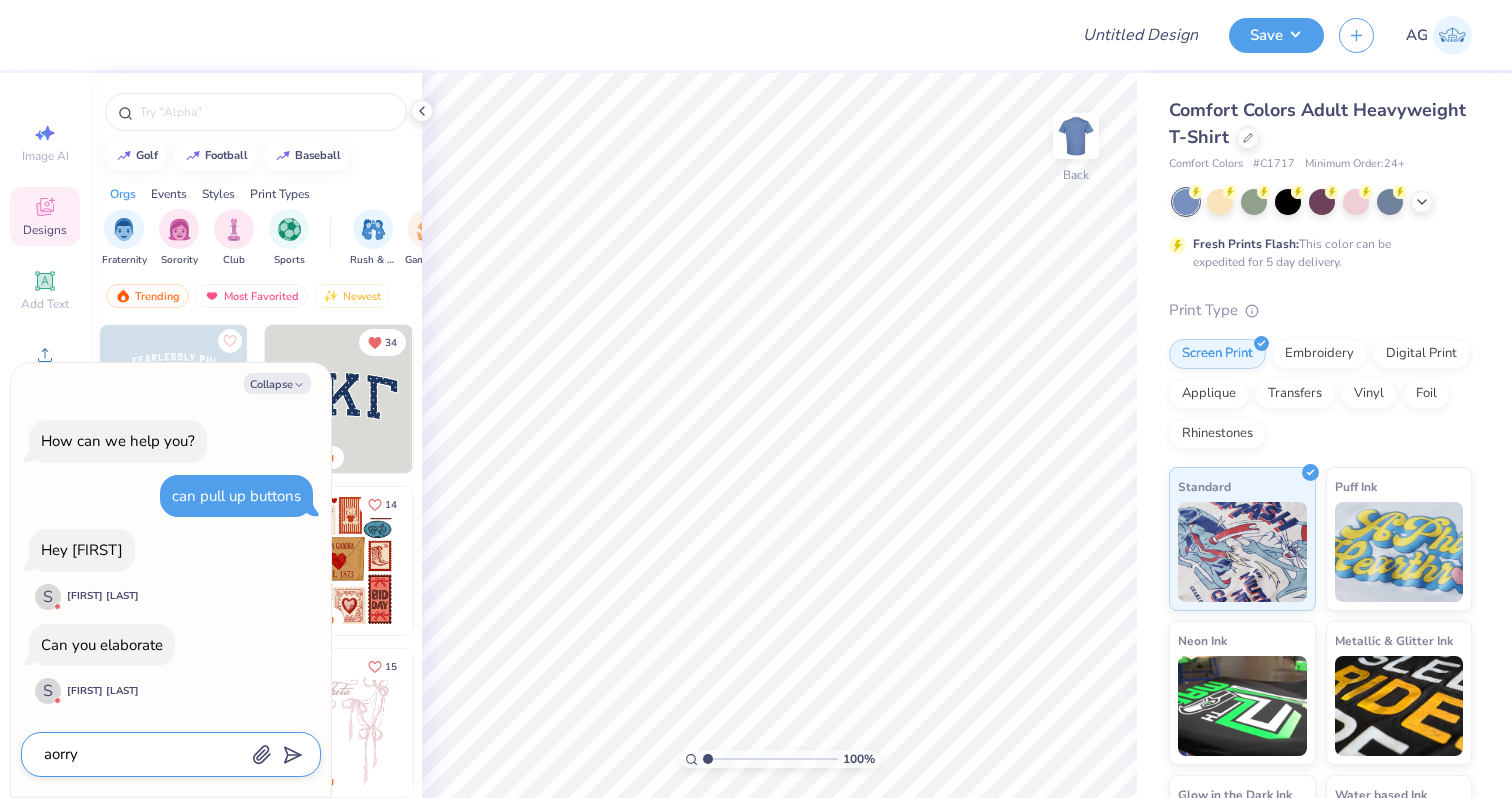 type on "aorry" 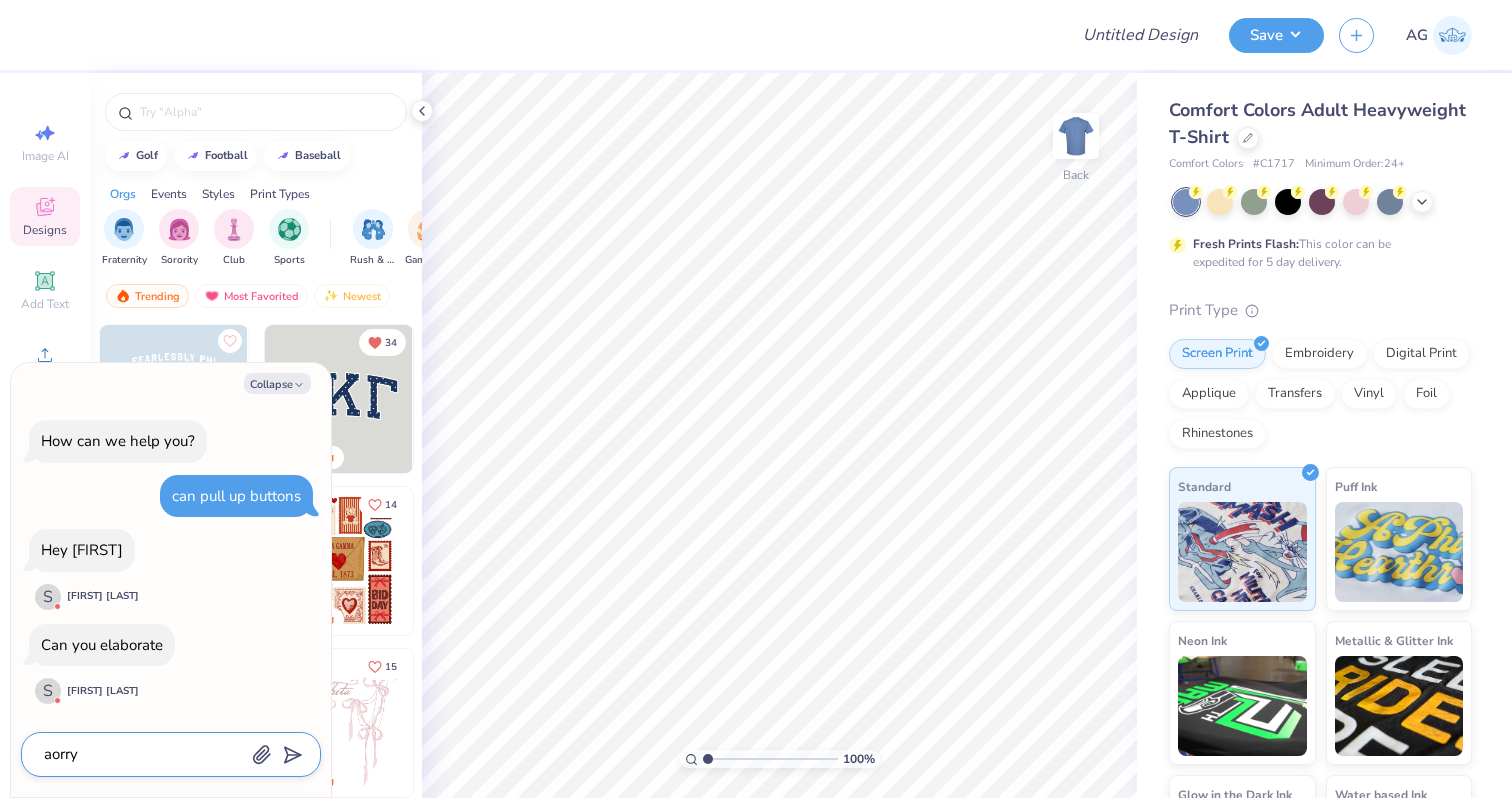 type on "x" 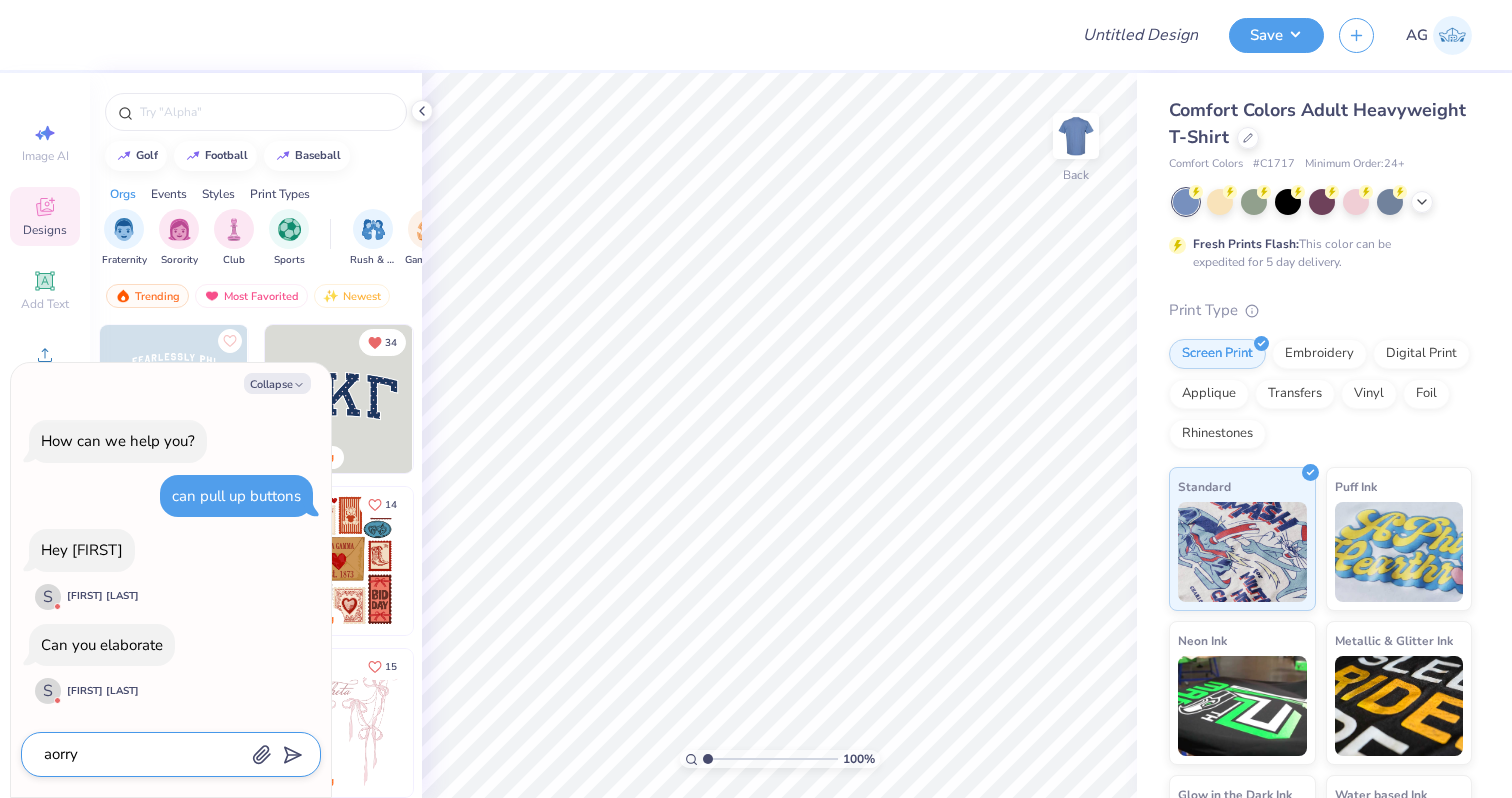 type on "aorr" 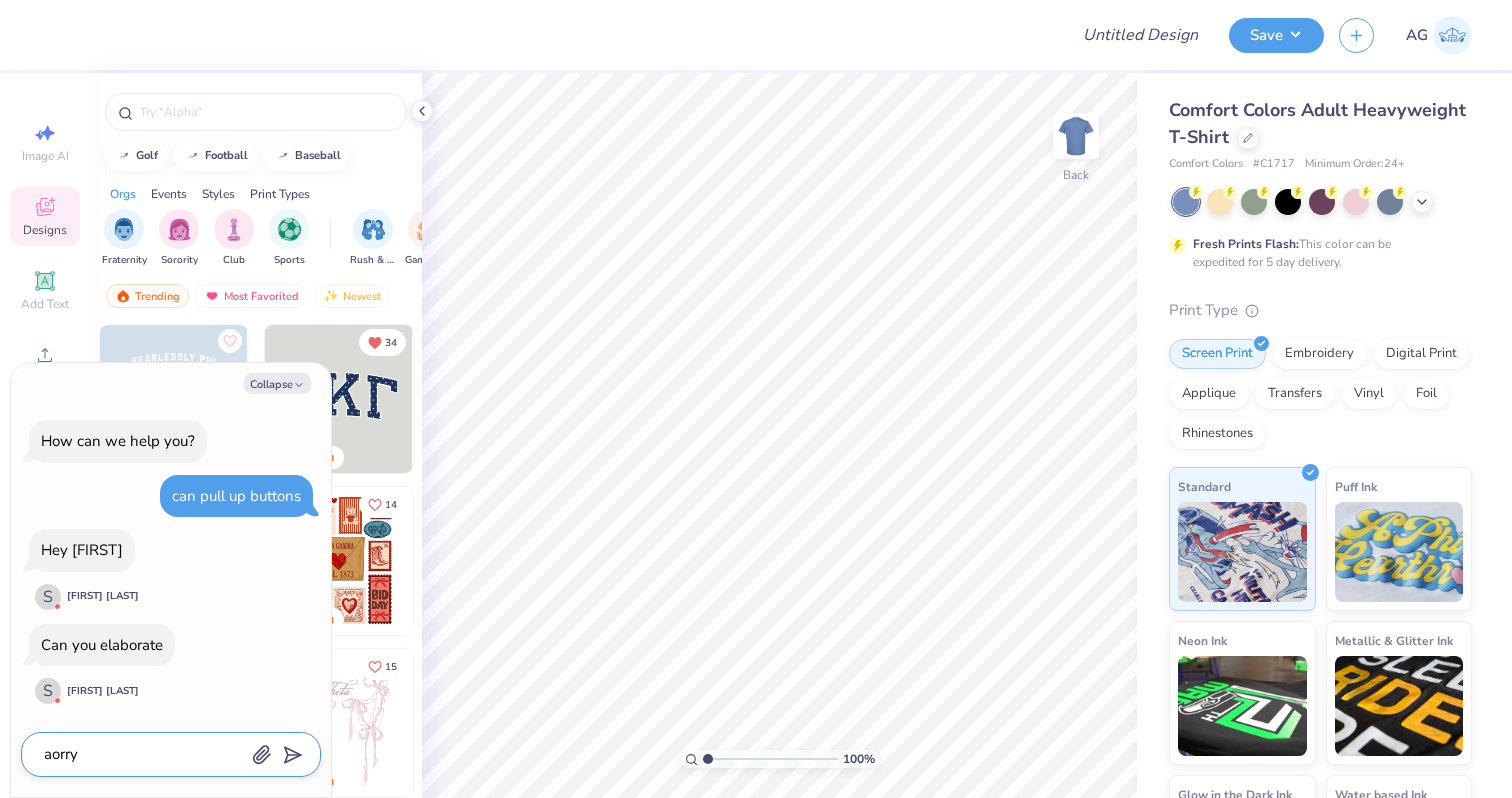 type on "x" 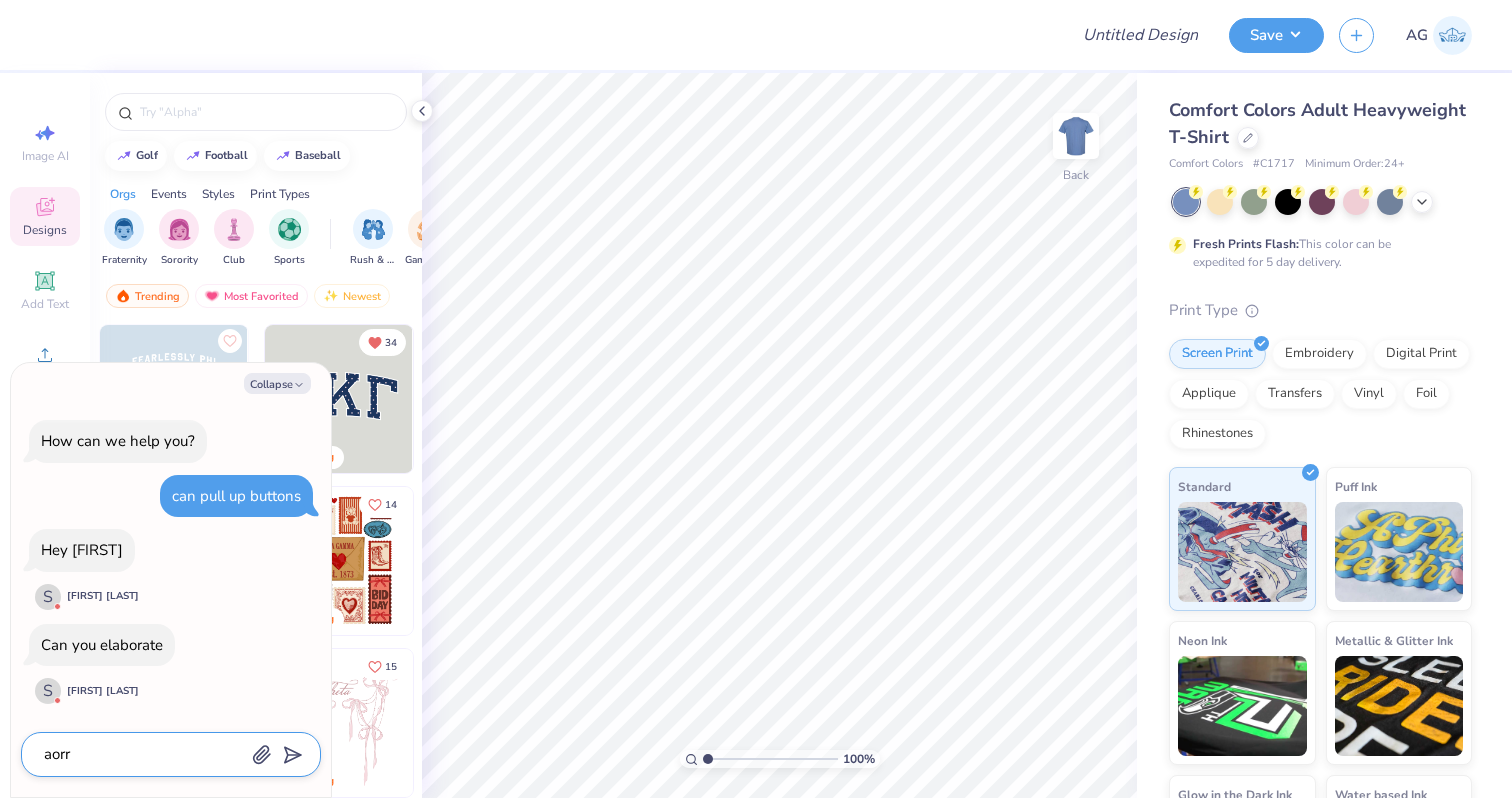 type on "aor" 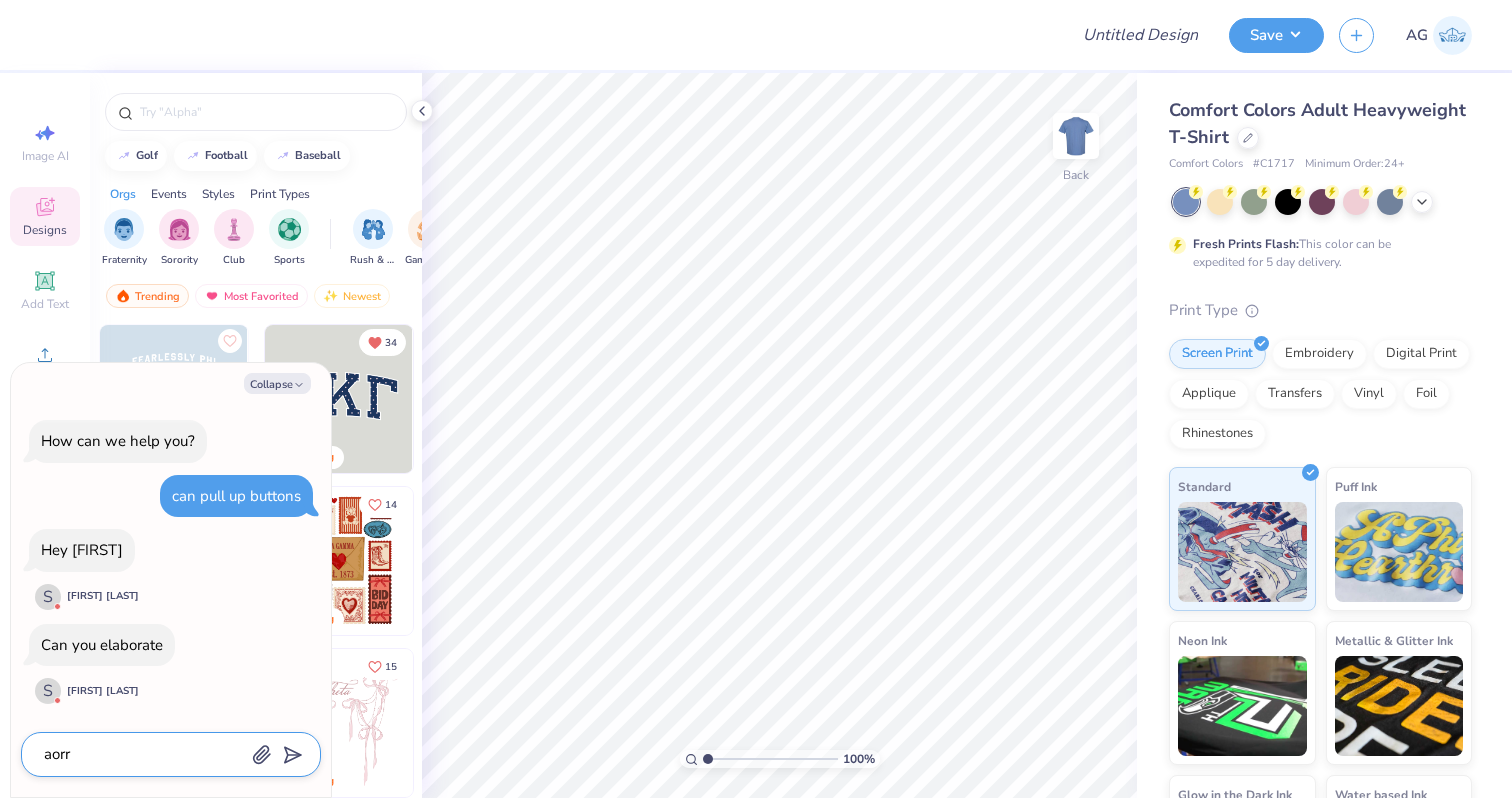 type on "x" 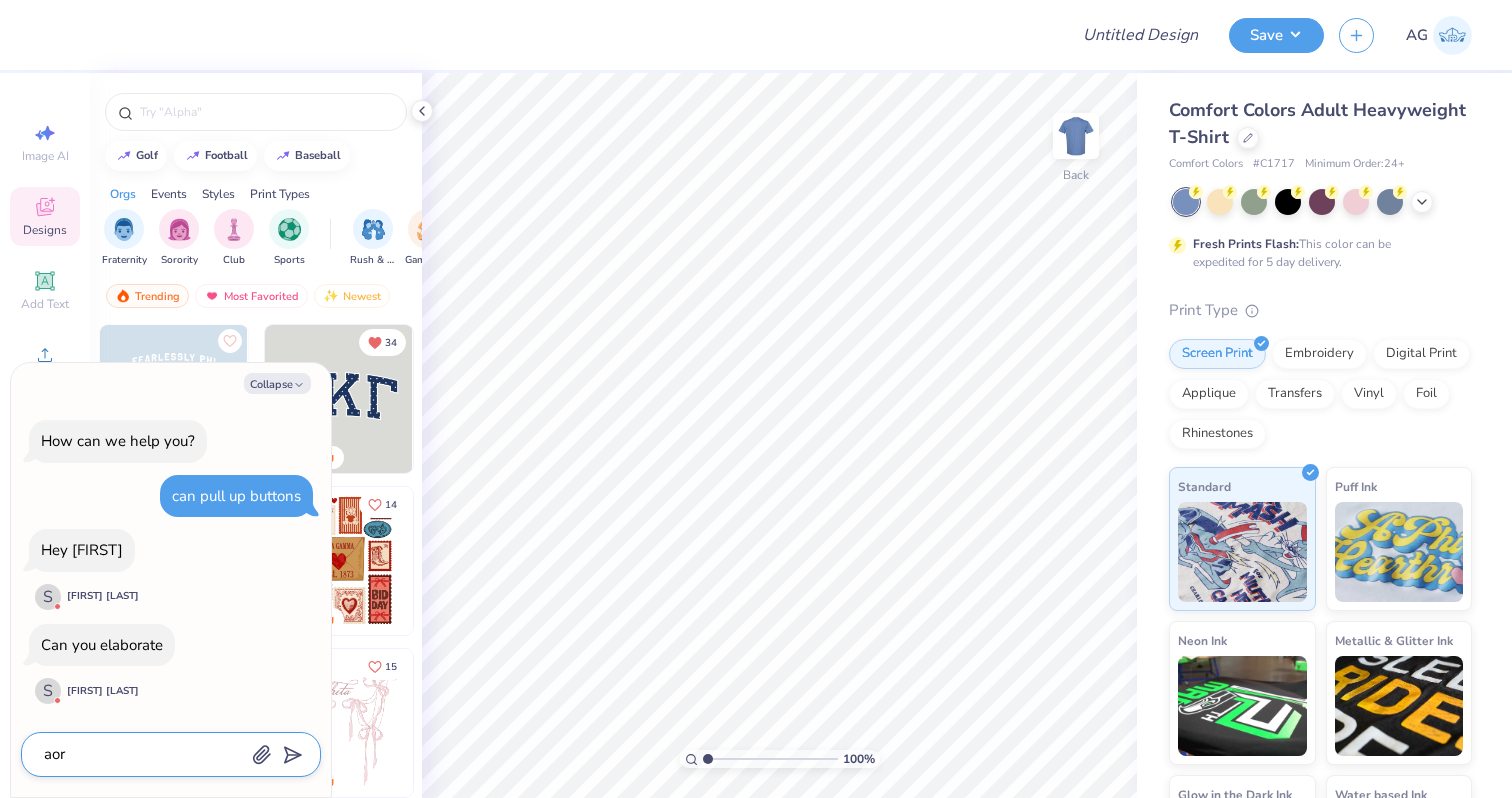 type on "ao" 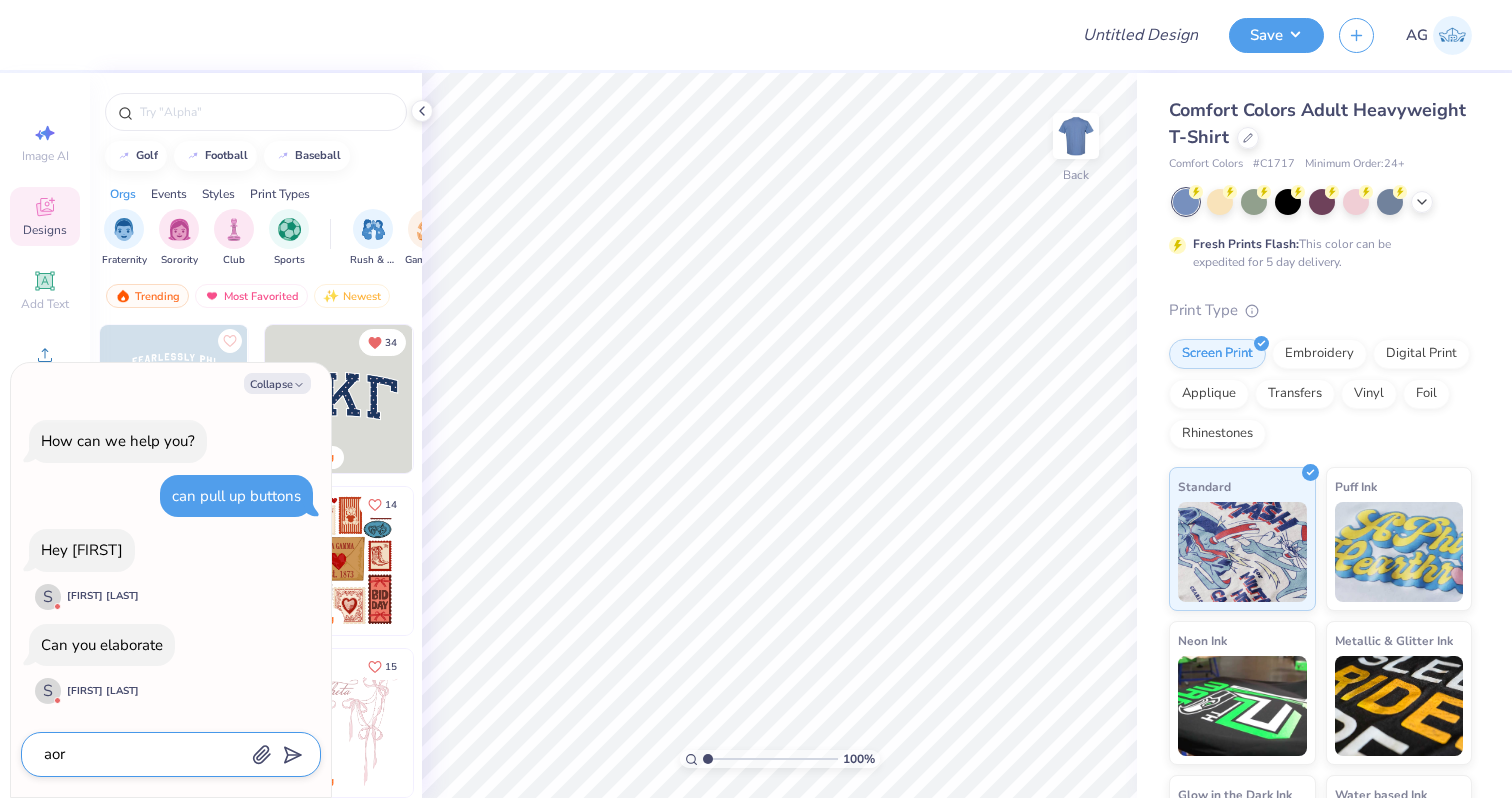 type on "x" 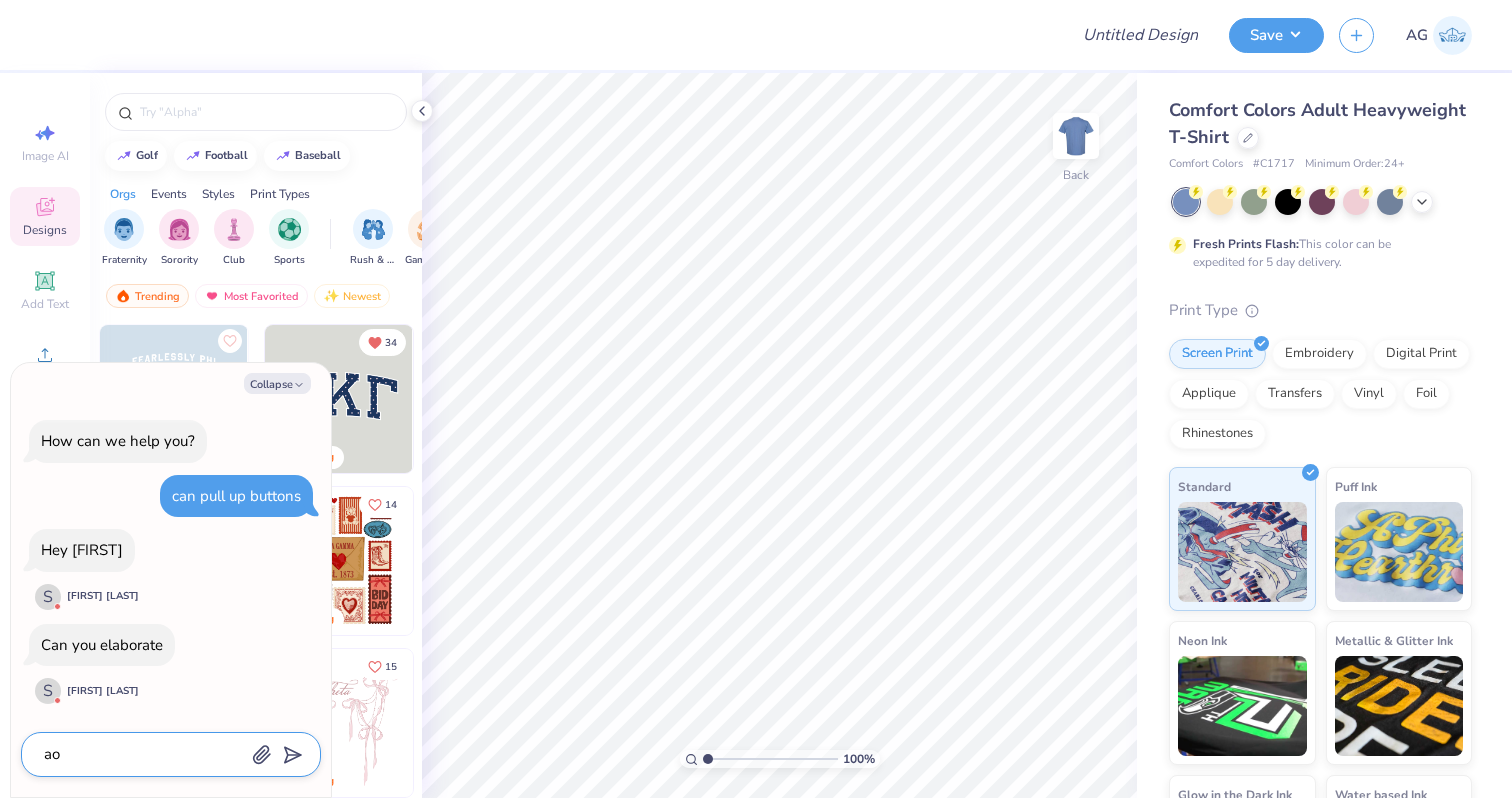 type on "a" 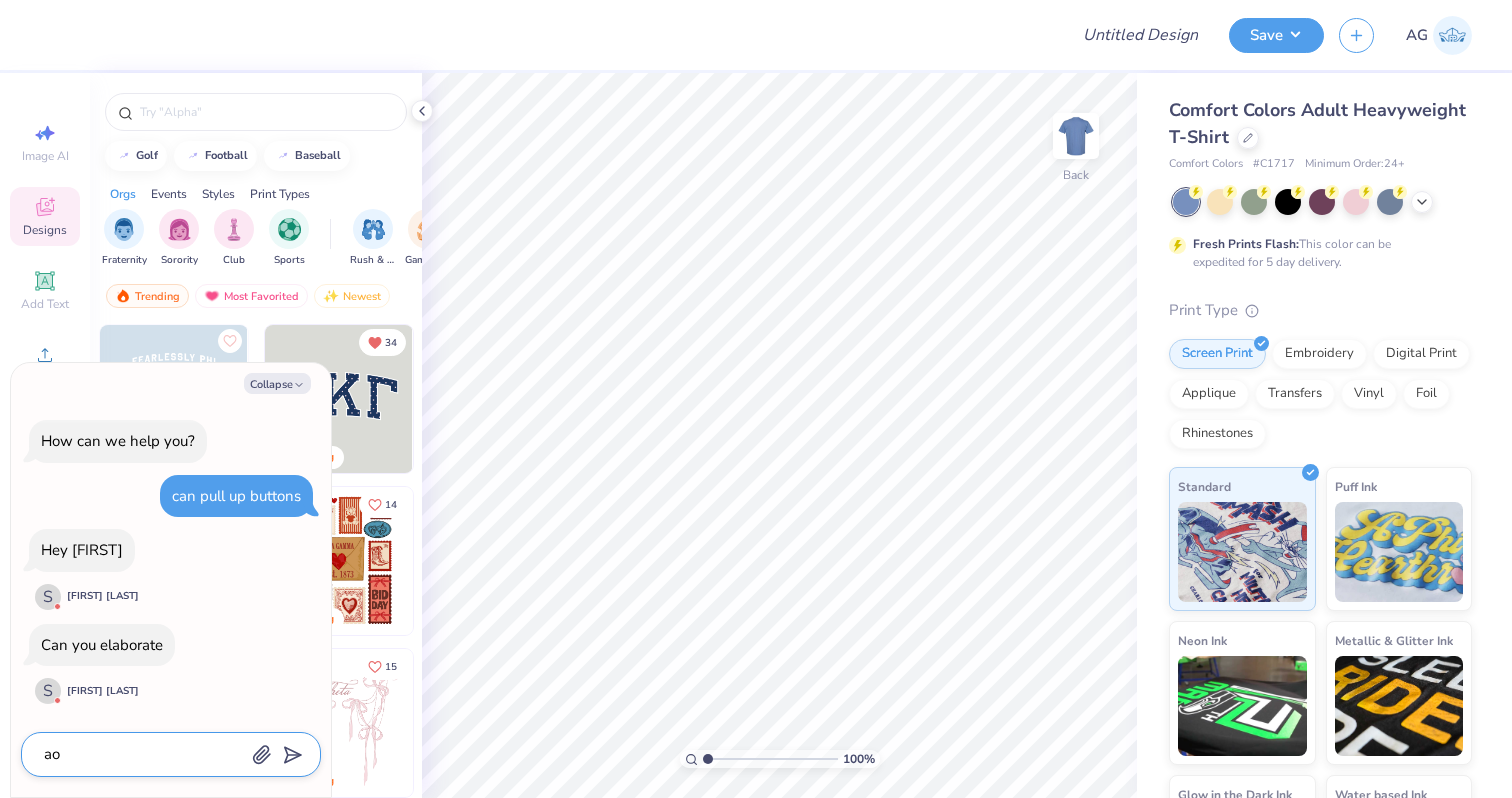 type on "x" 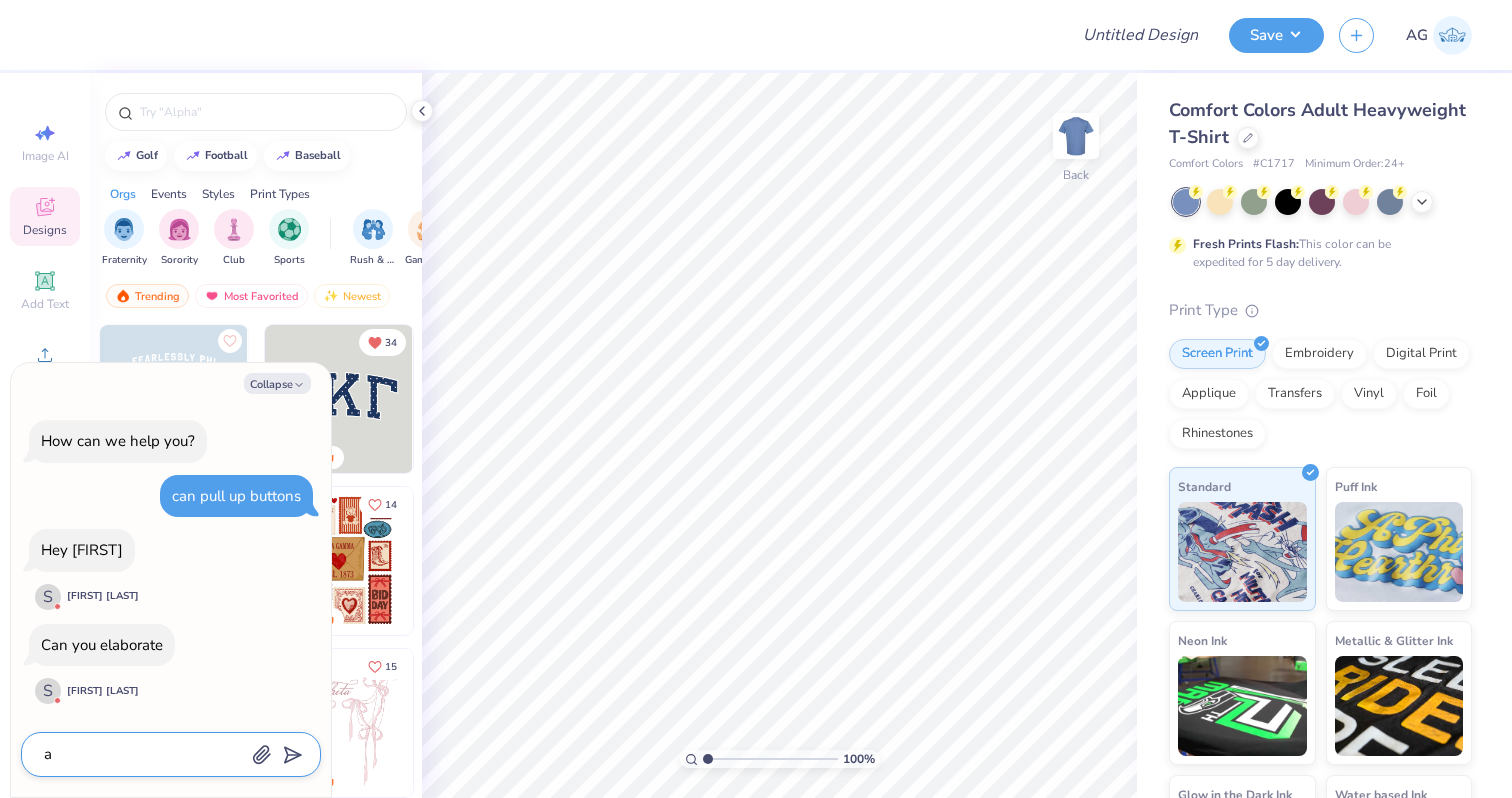 type 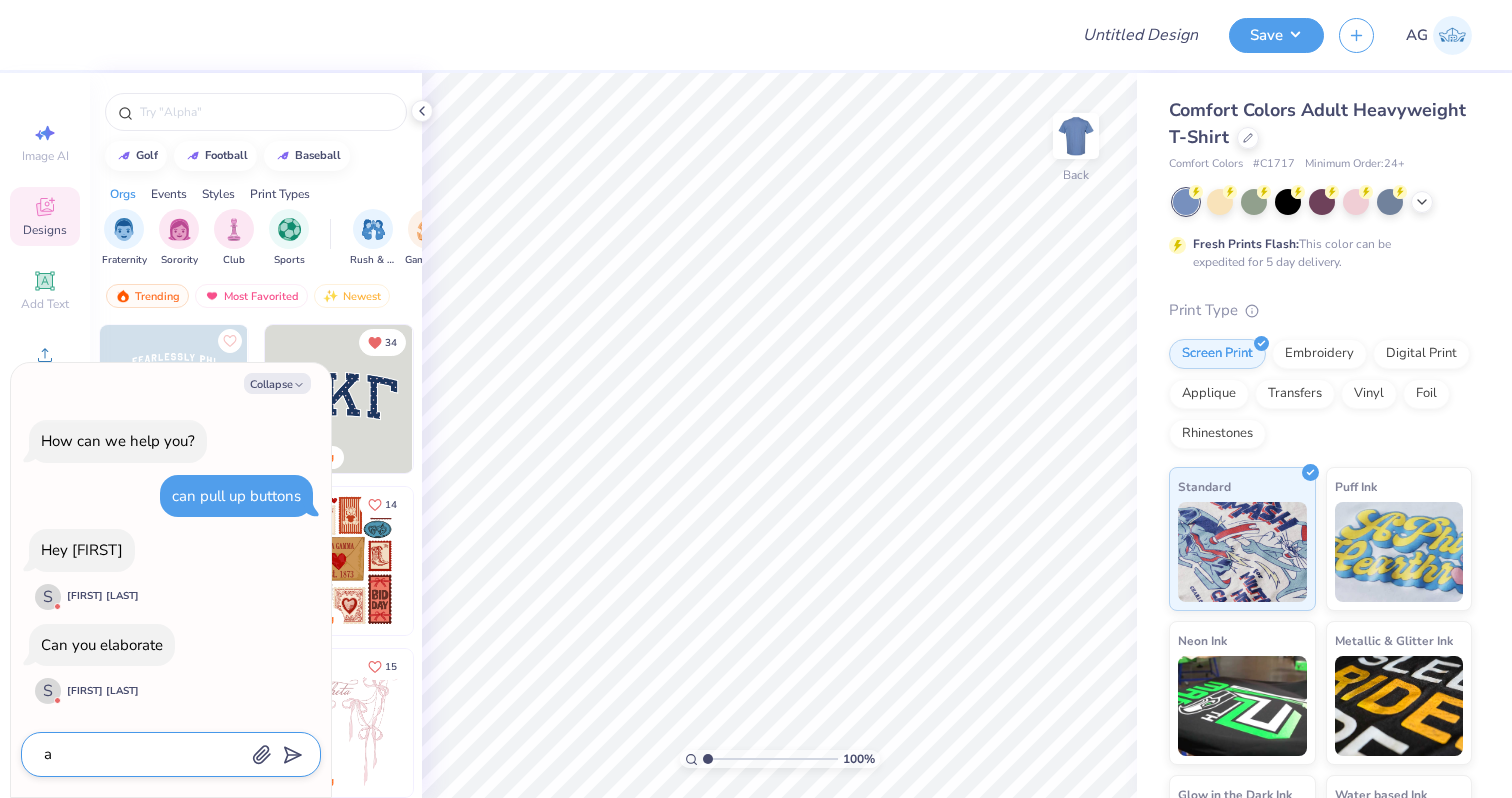 type on "x" 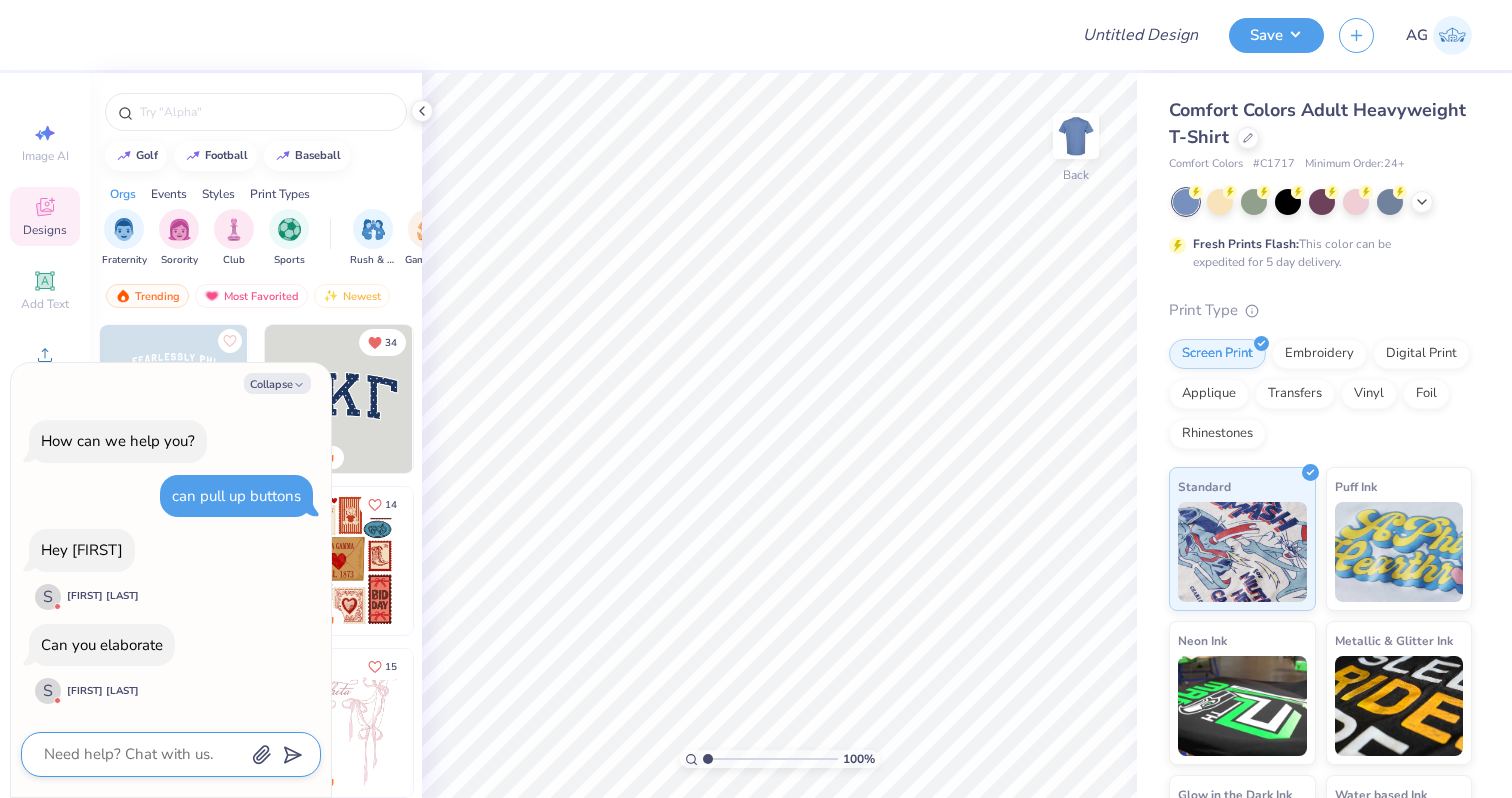 type on "a" 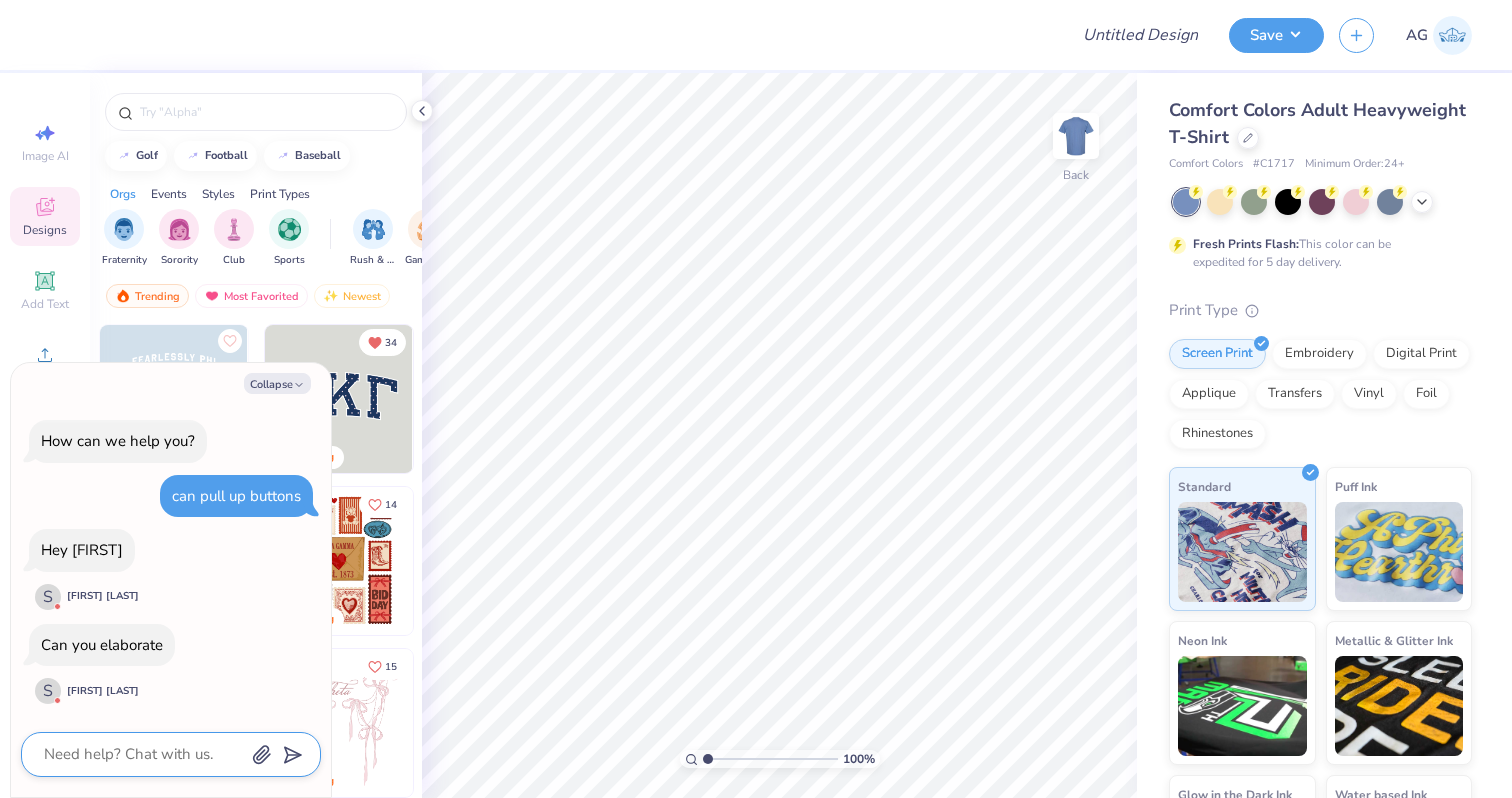 type on "x" 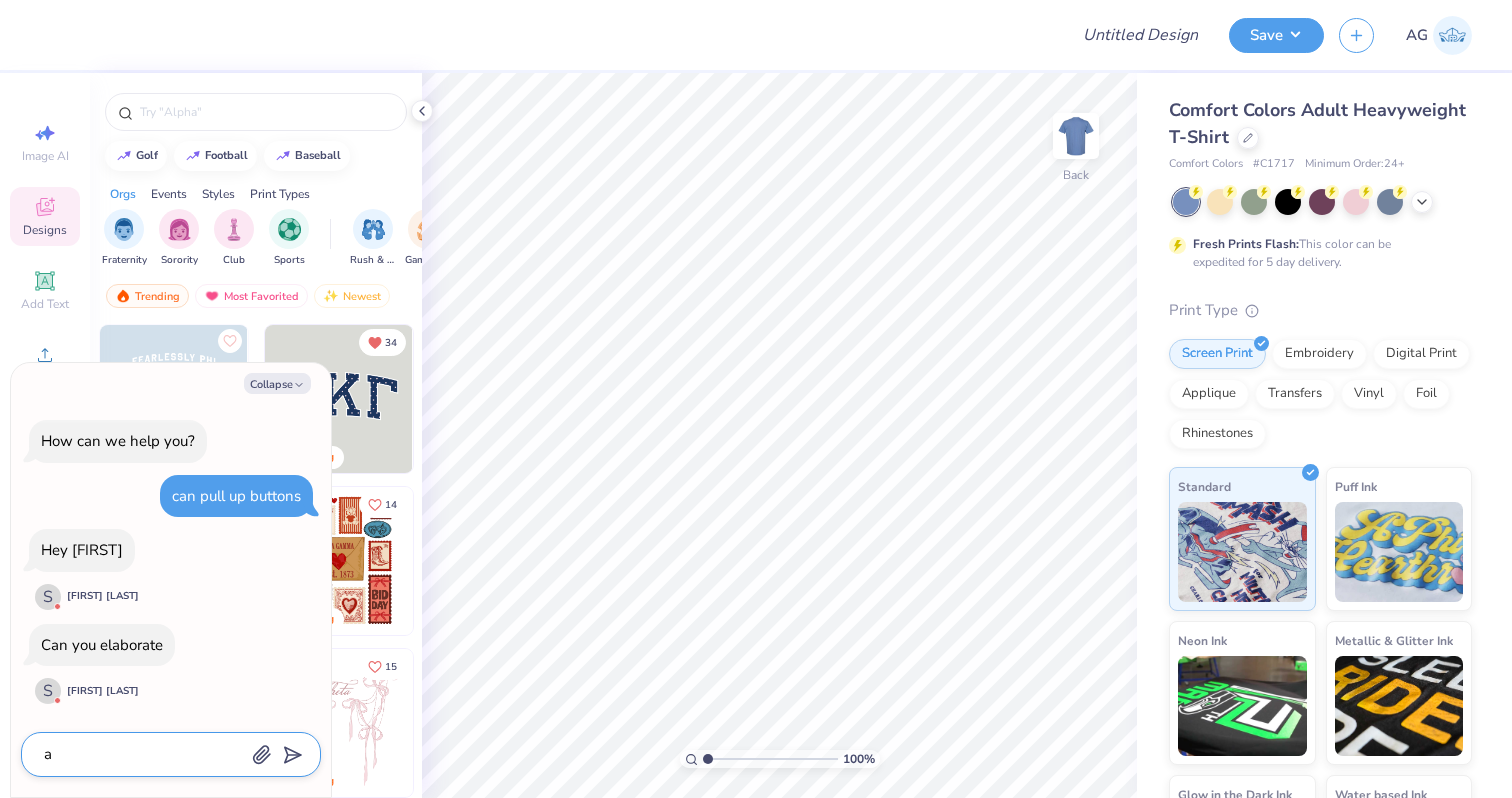 type on "ao" 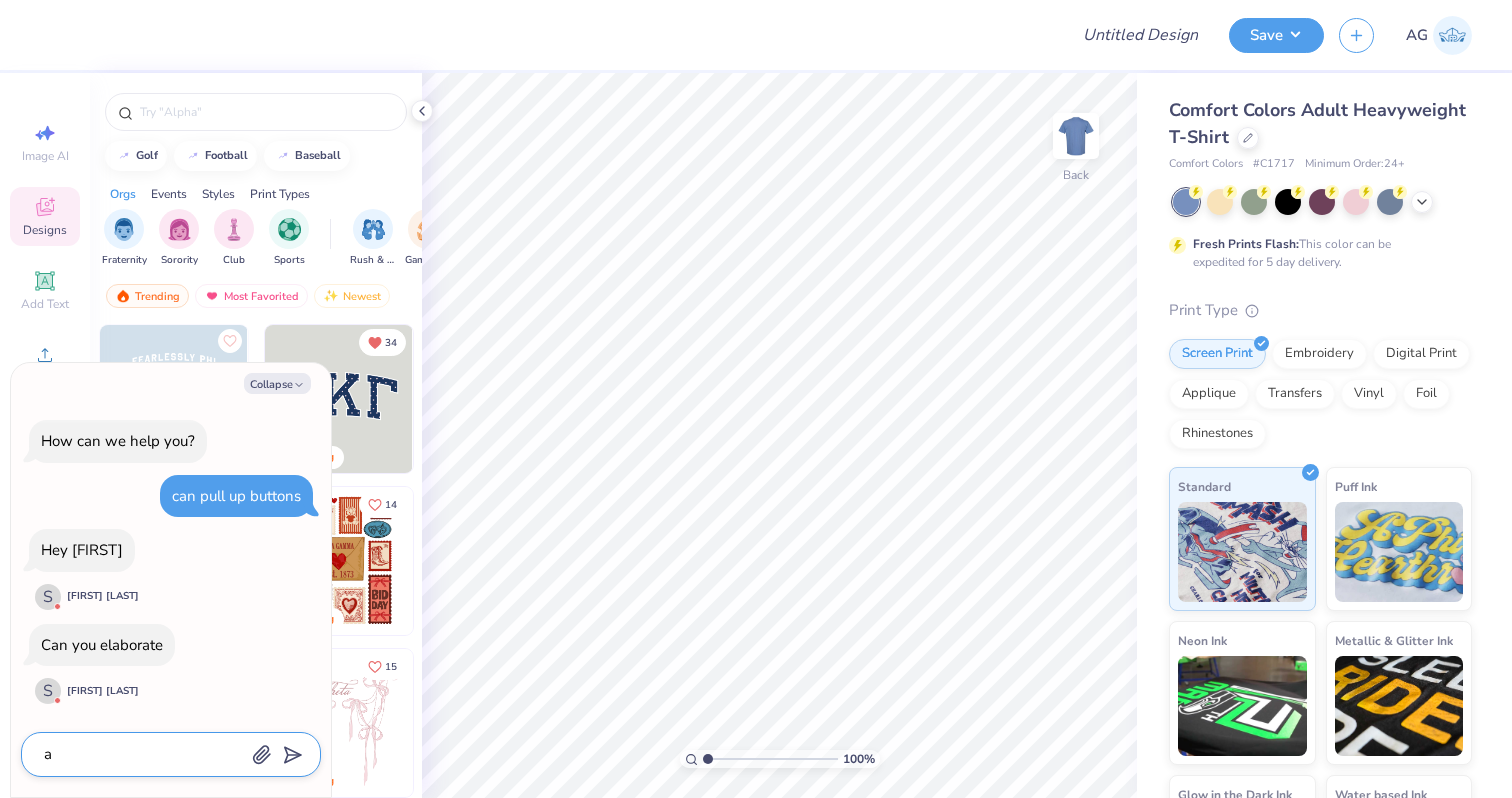 type on "x" 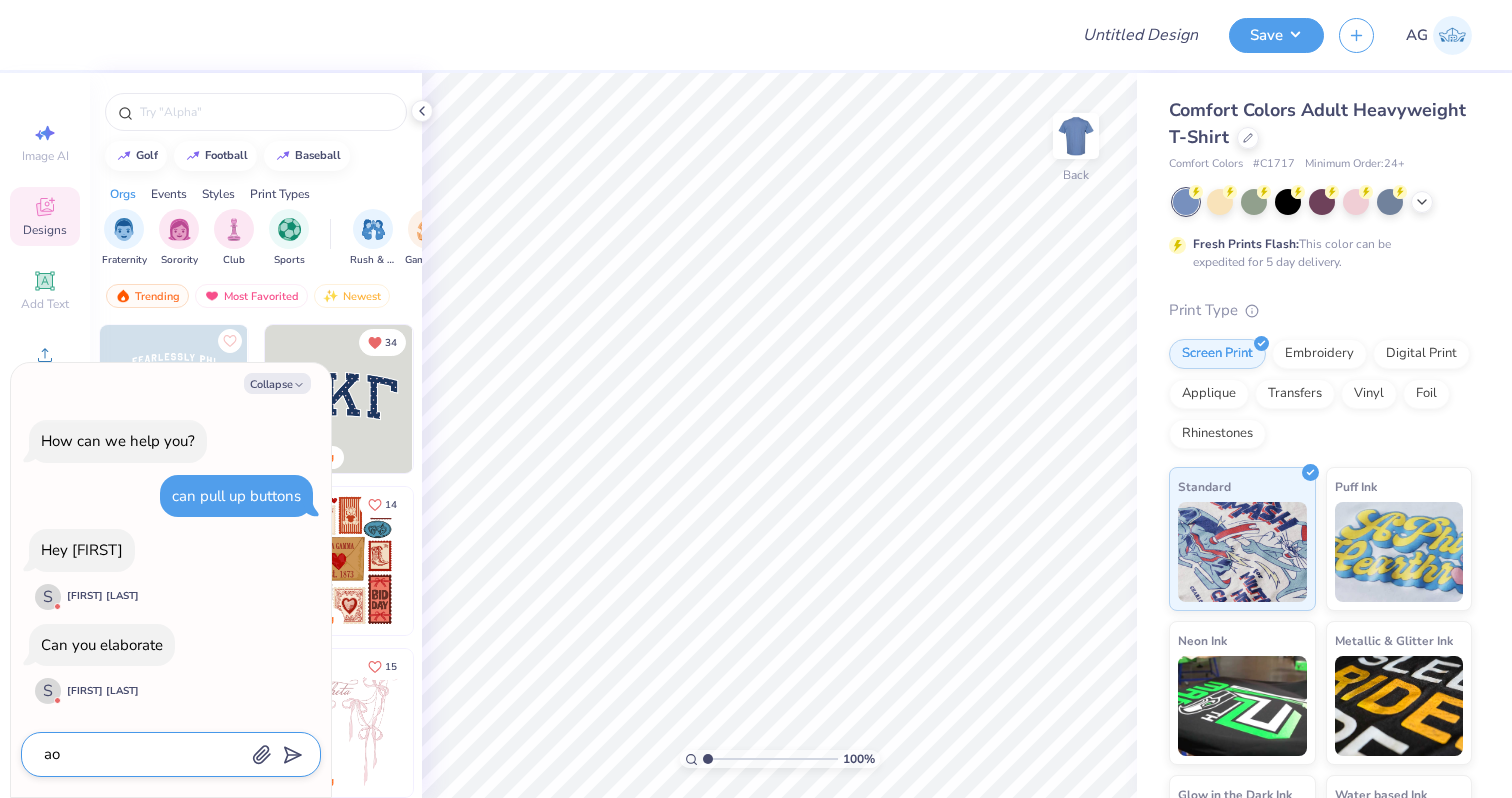 type on "a" 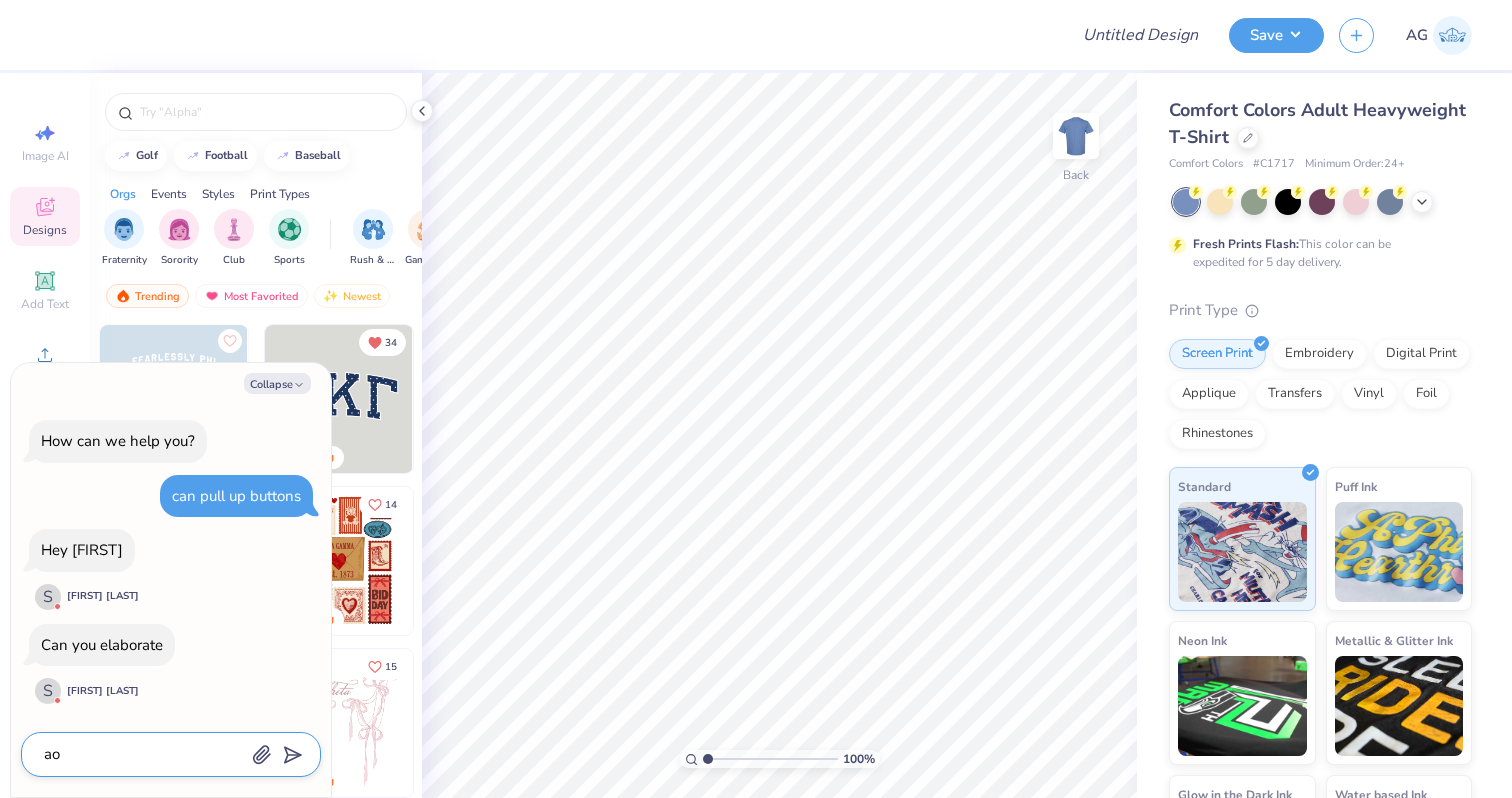 type on "x" 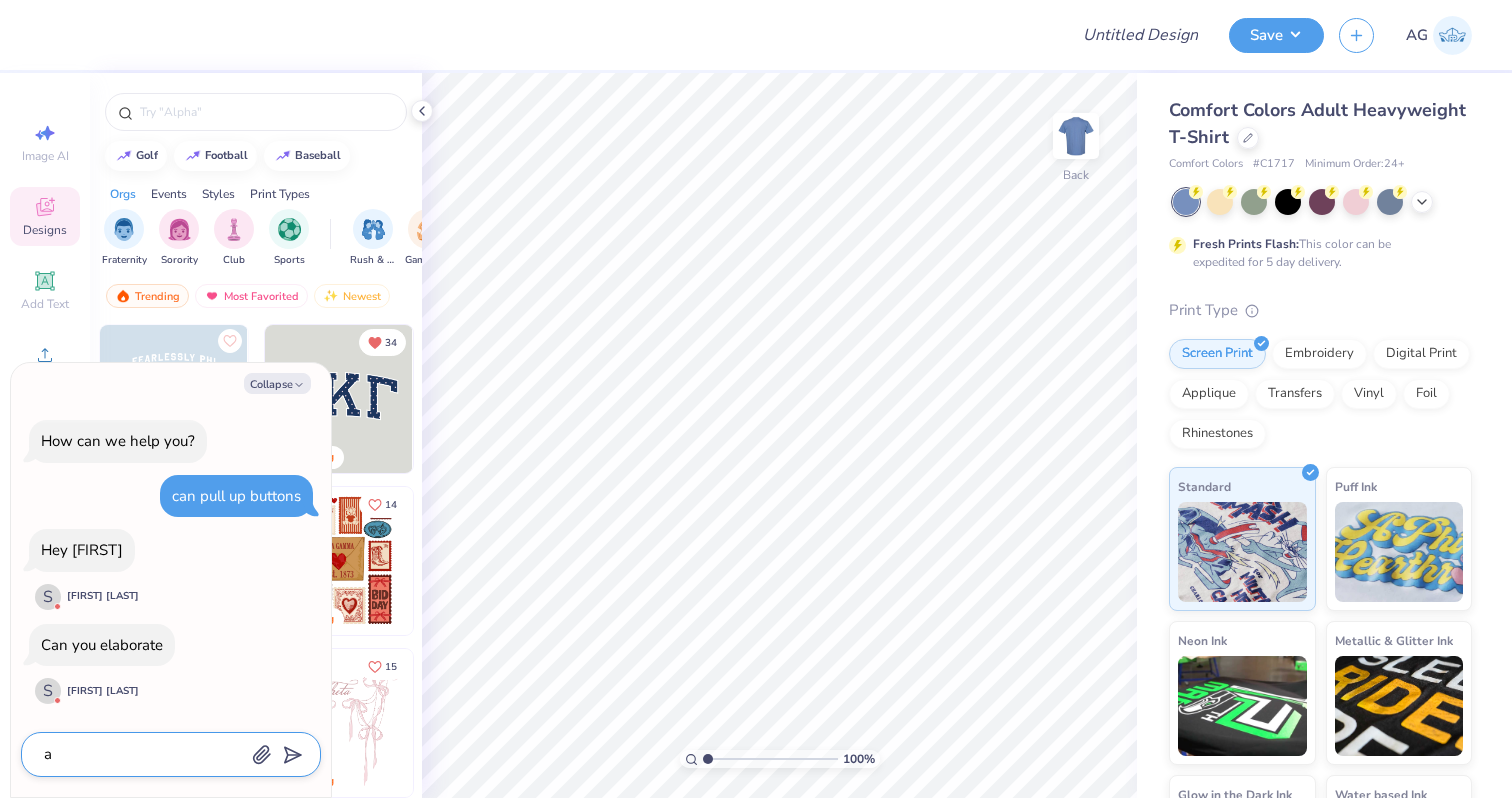 type 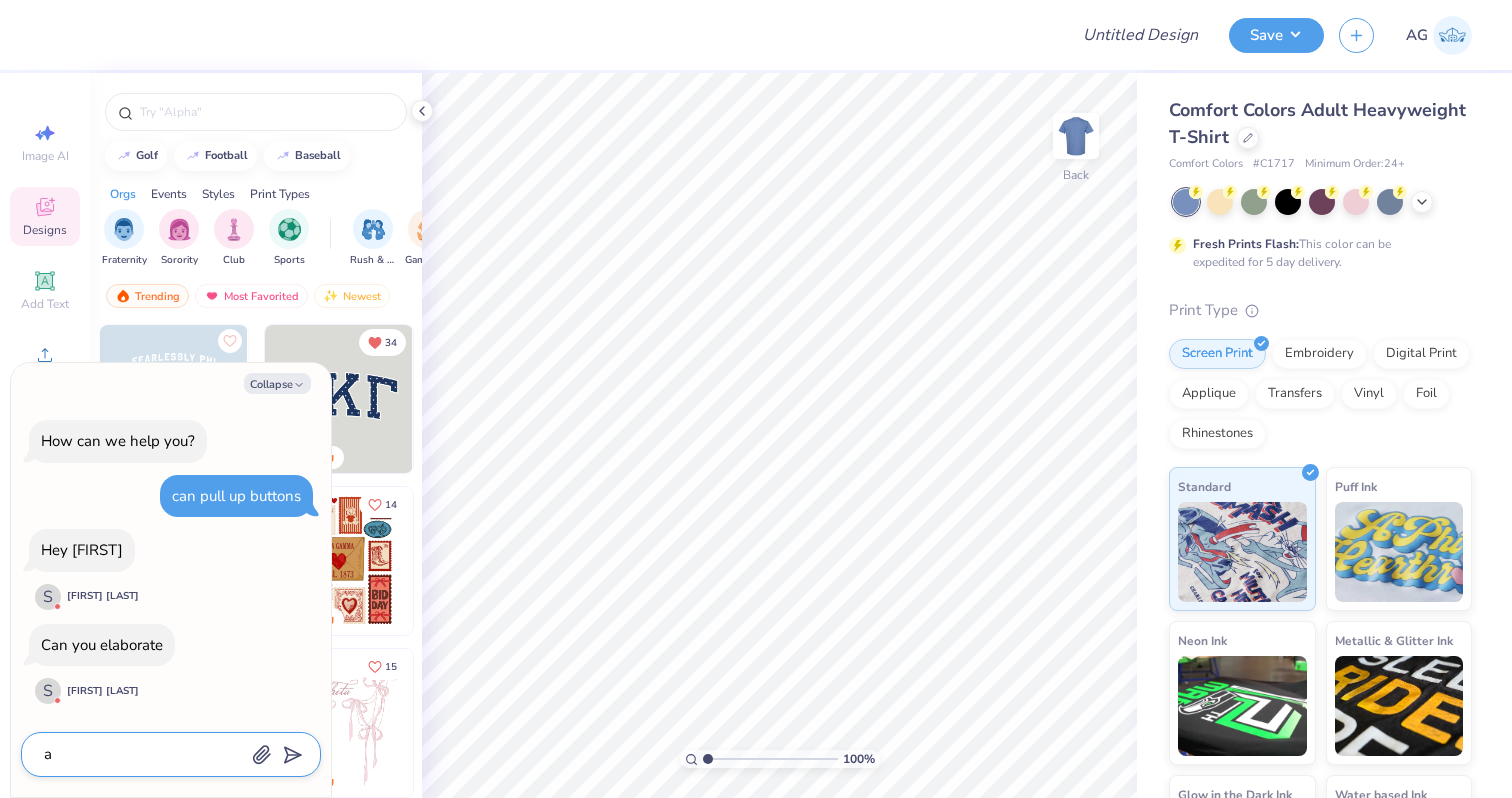 type on "x" 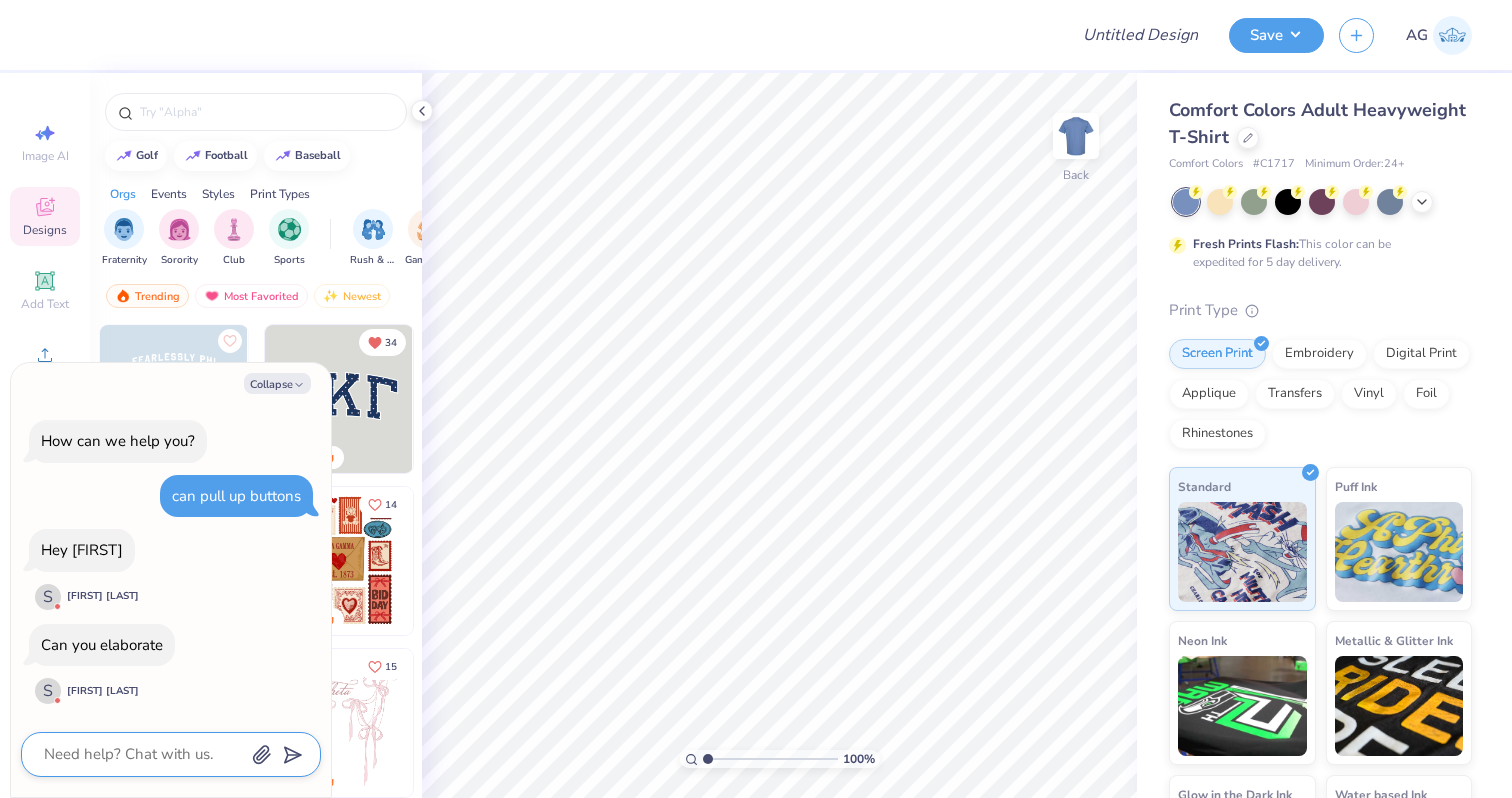 type on "s" 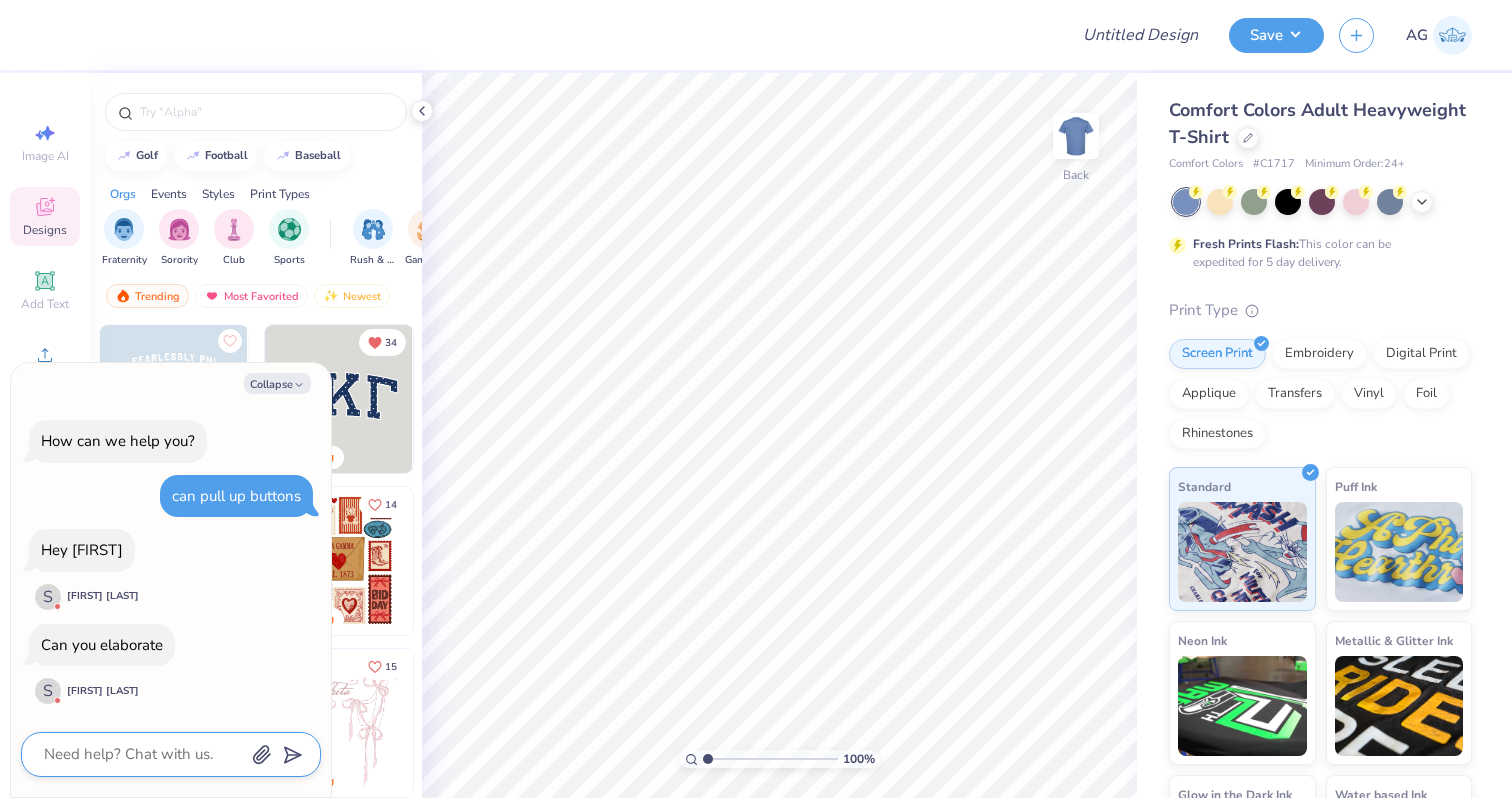 type on "x" 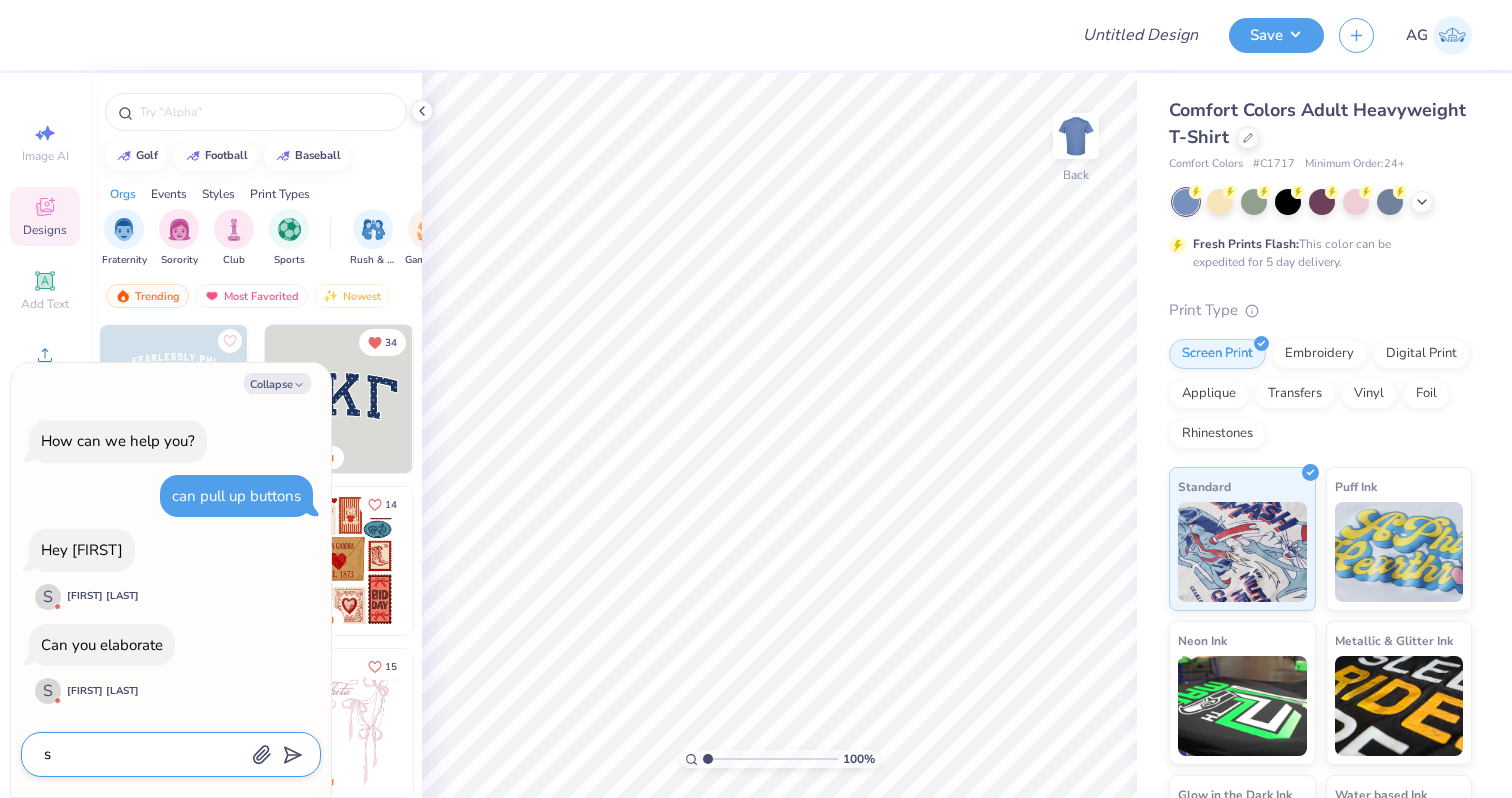 type on "so" 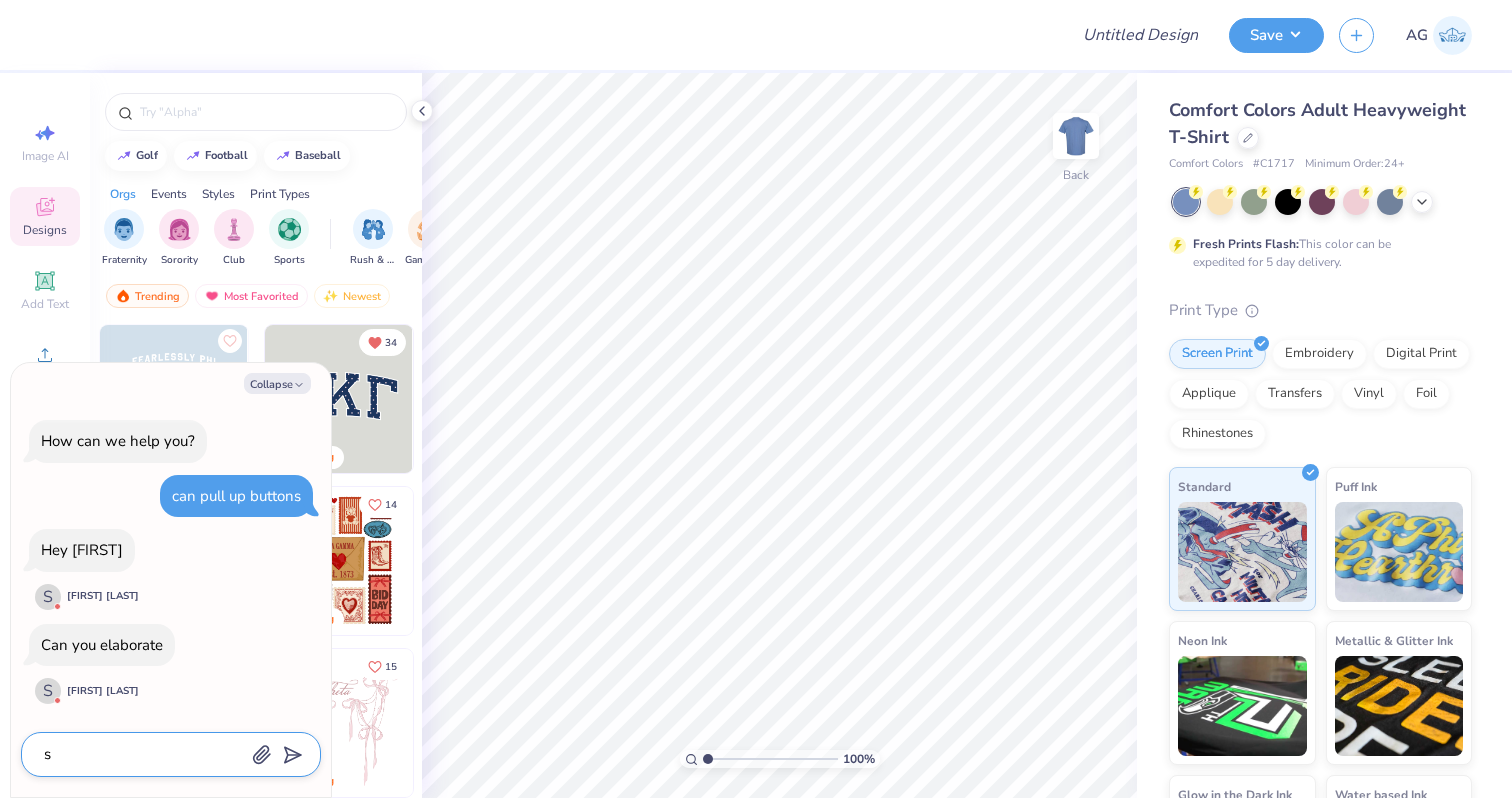 type on "x" 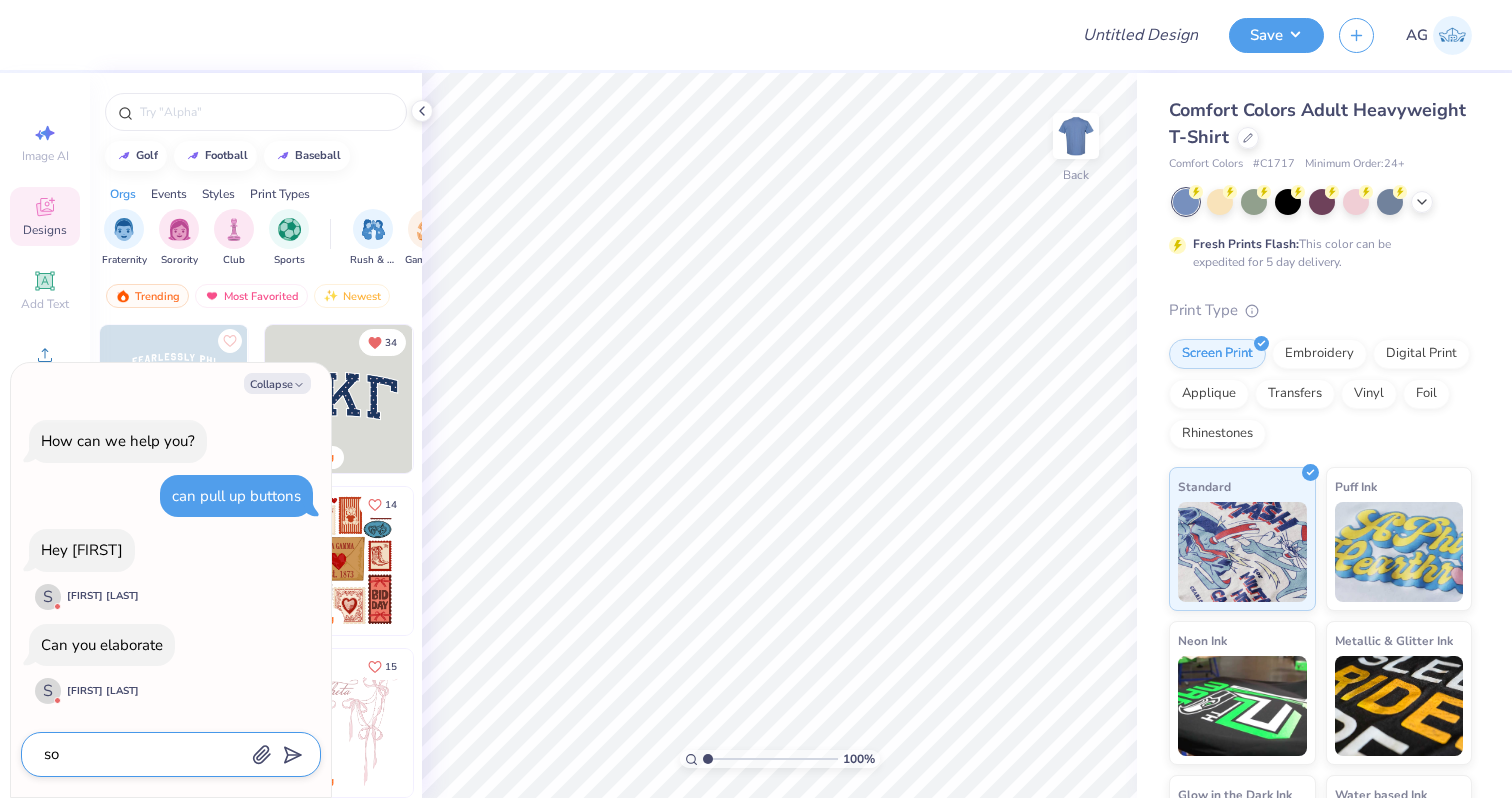 type on "soe" 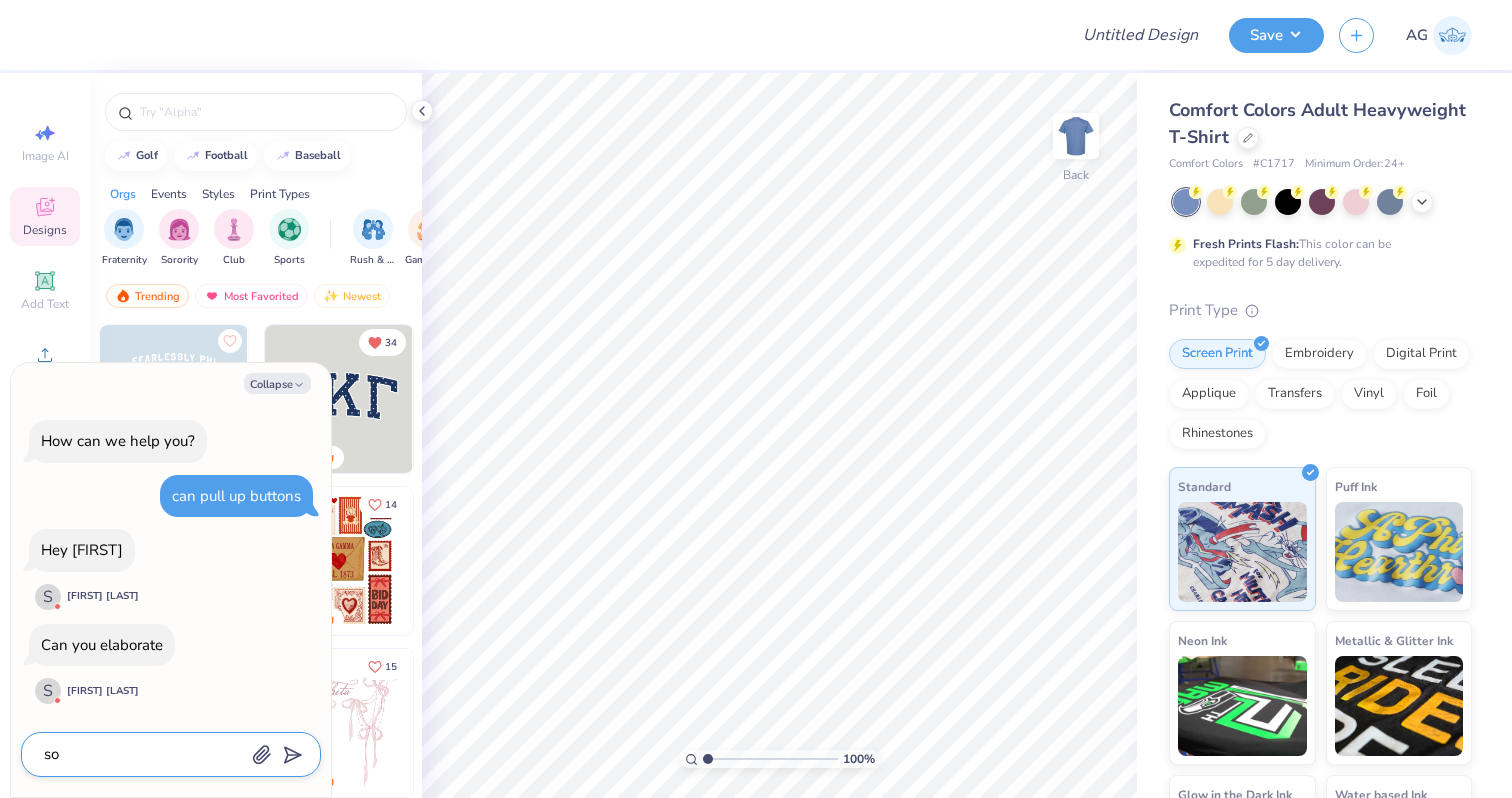 type on "x" 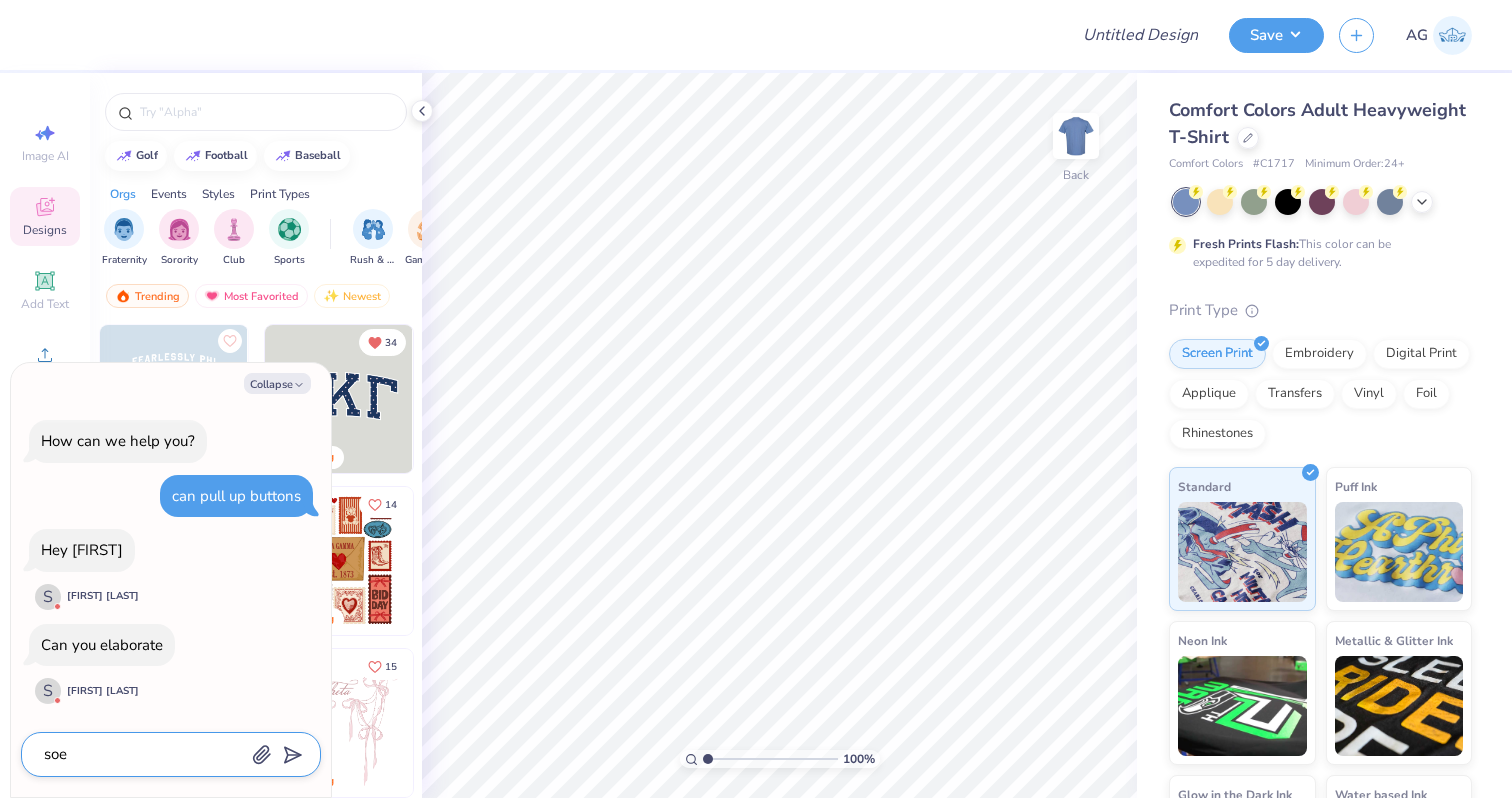 type on "so" 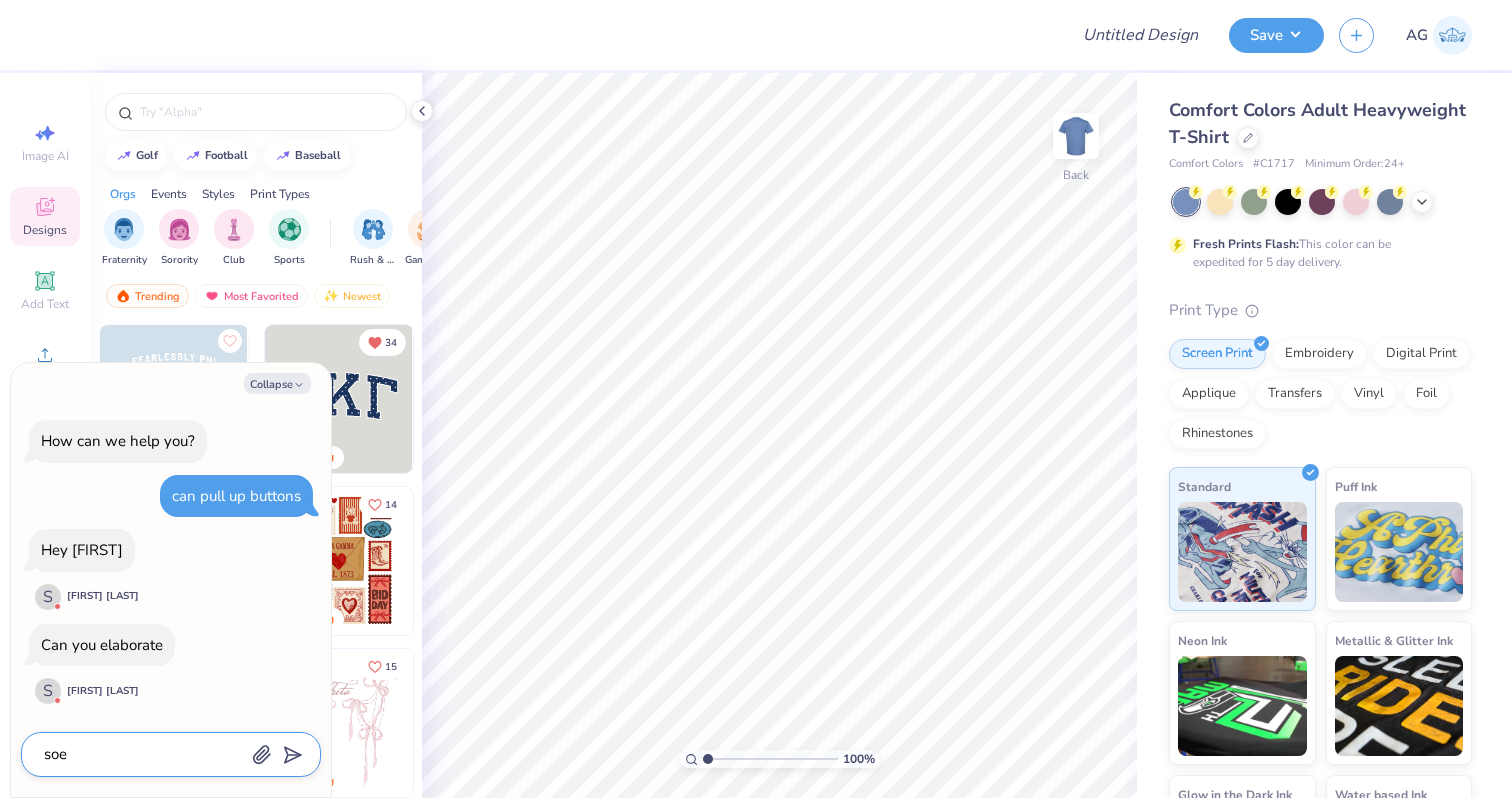 type on "x" 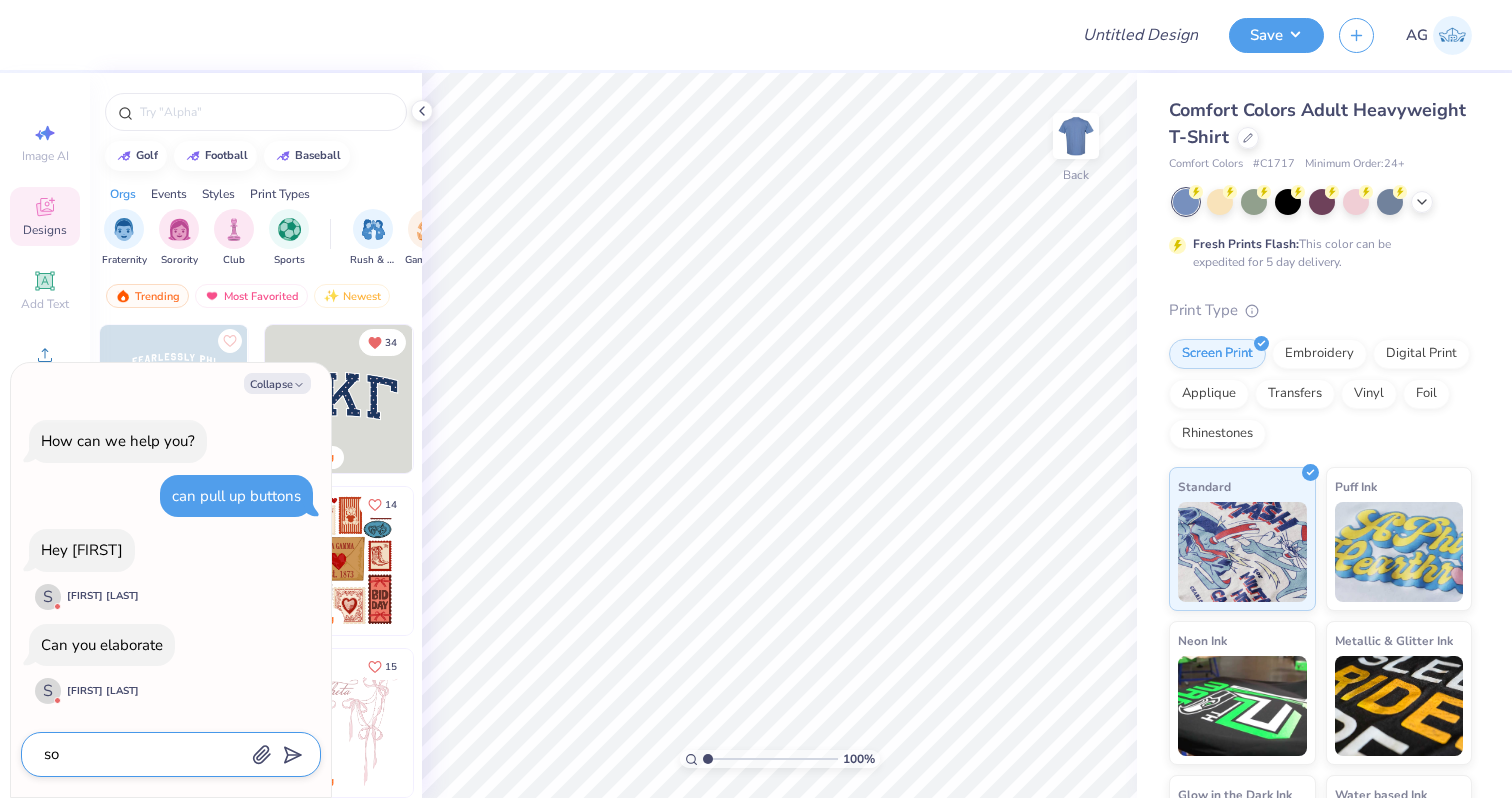 type on "sor" 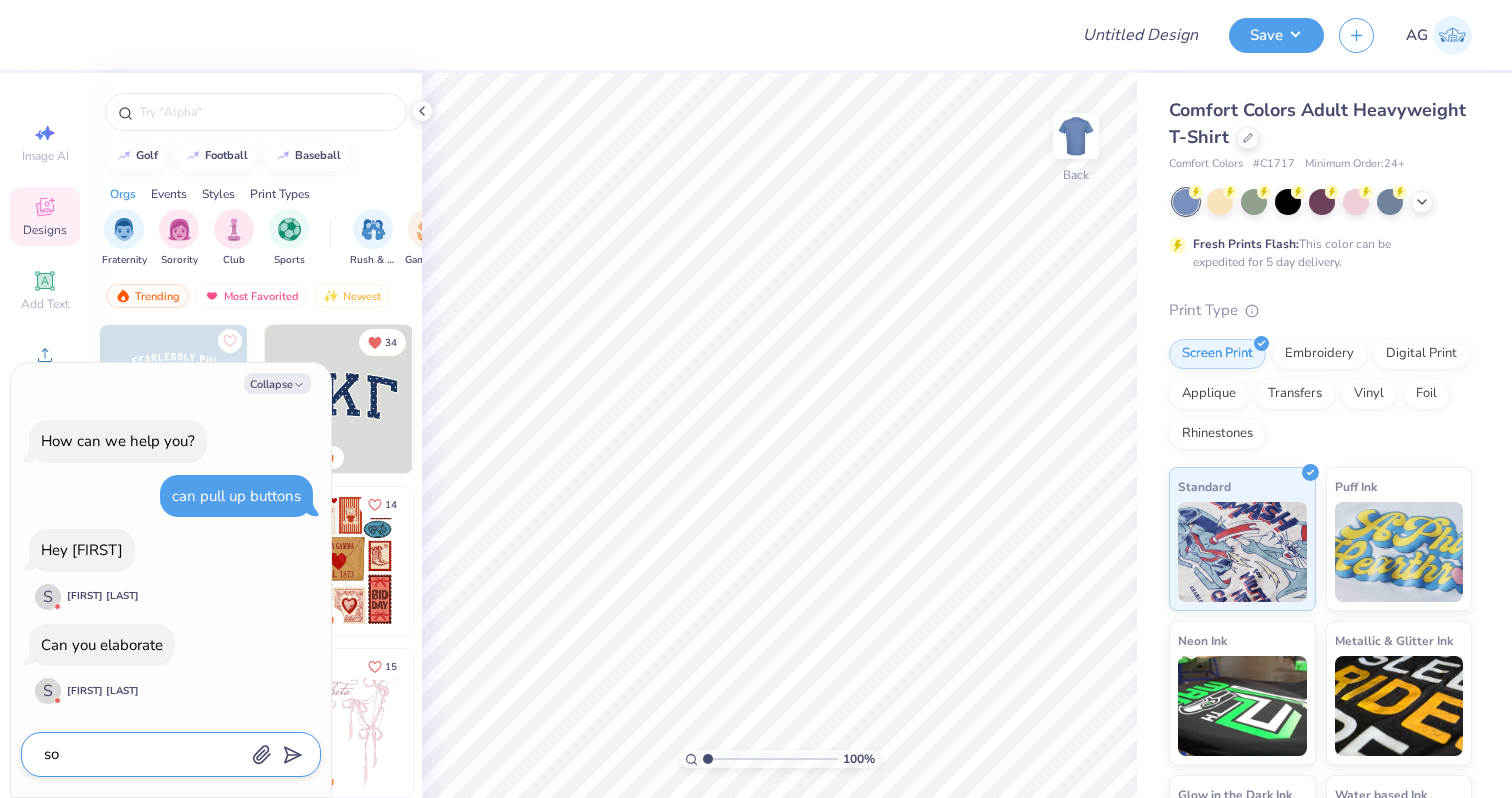 type on "x" 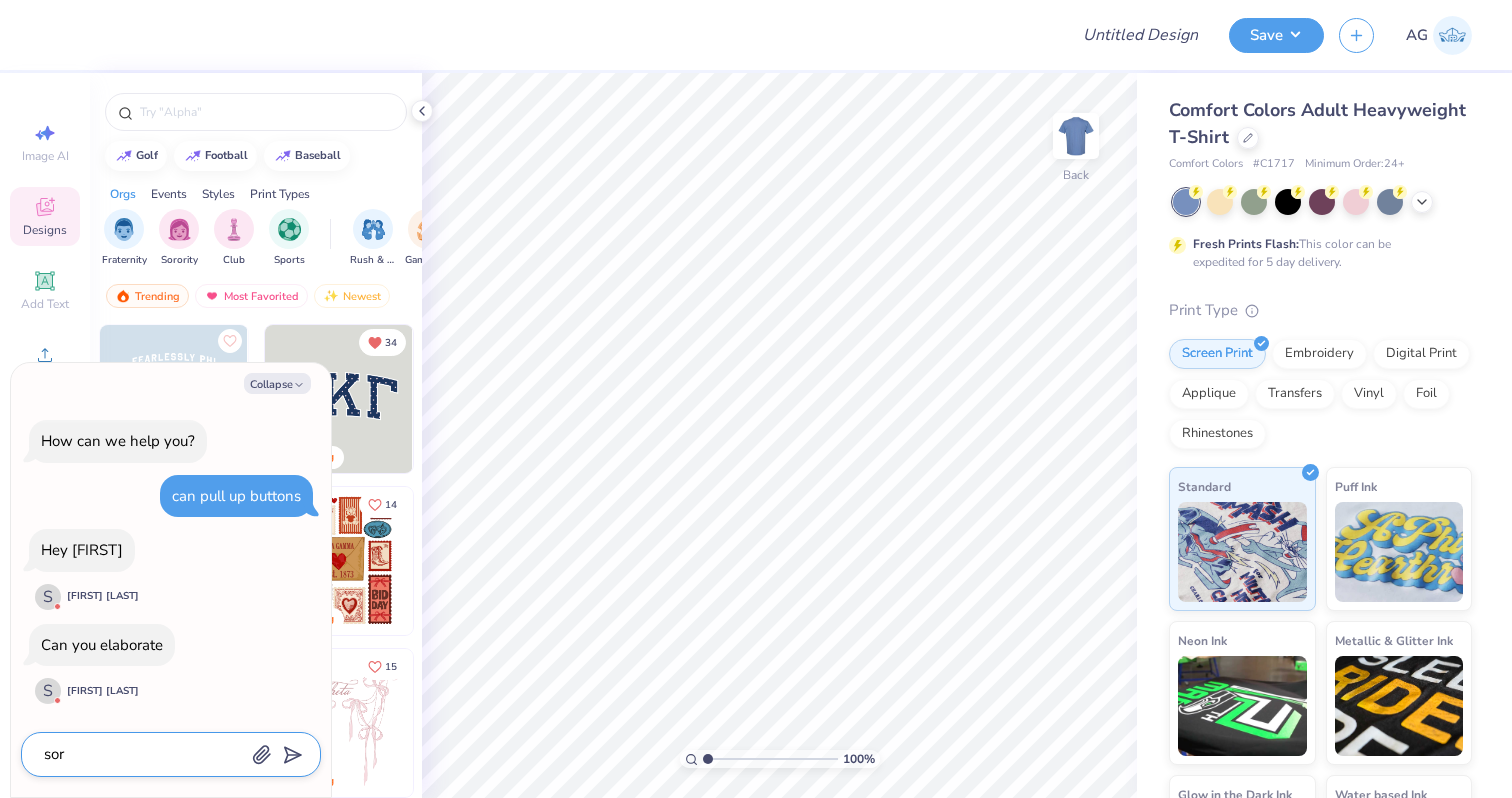type on "sorr" 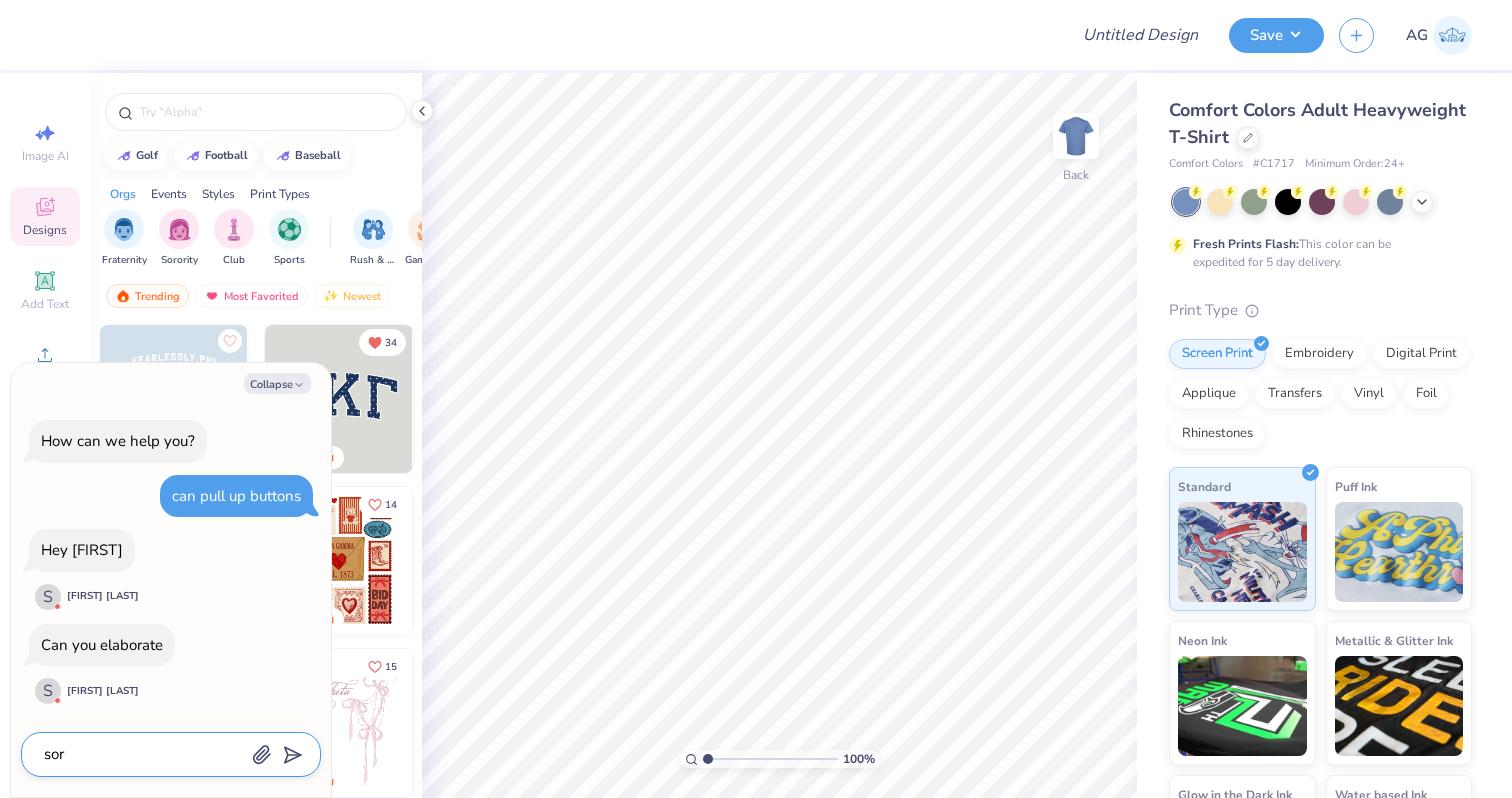 type on "x" 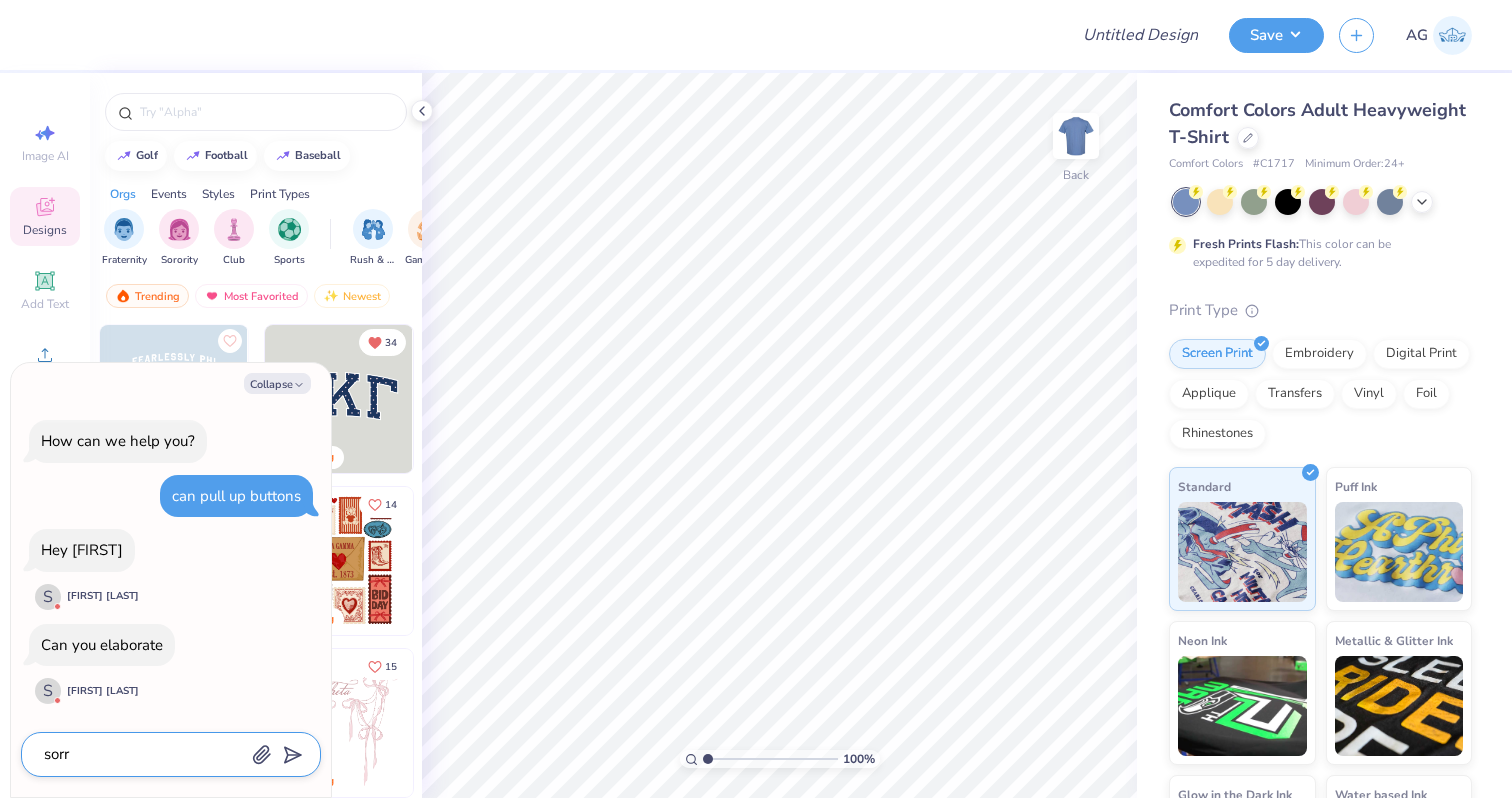 type on "sorry" 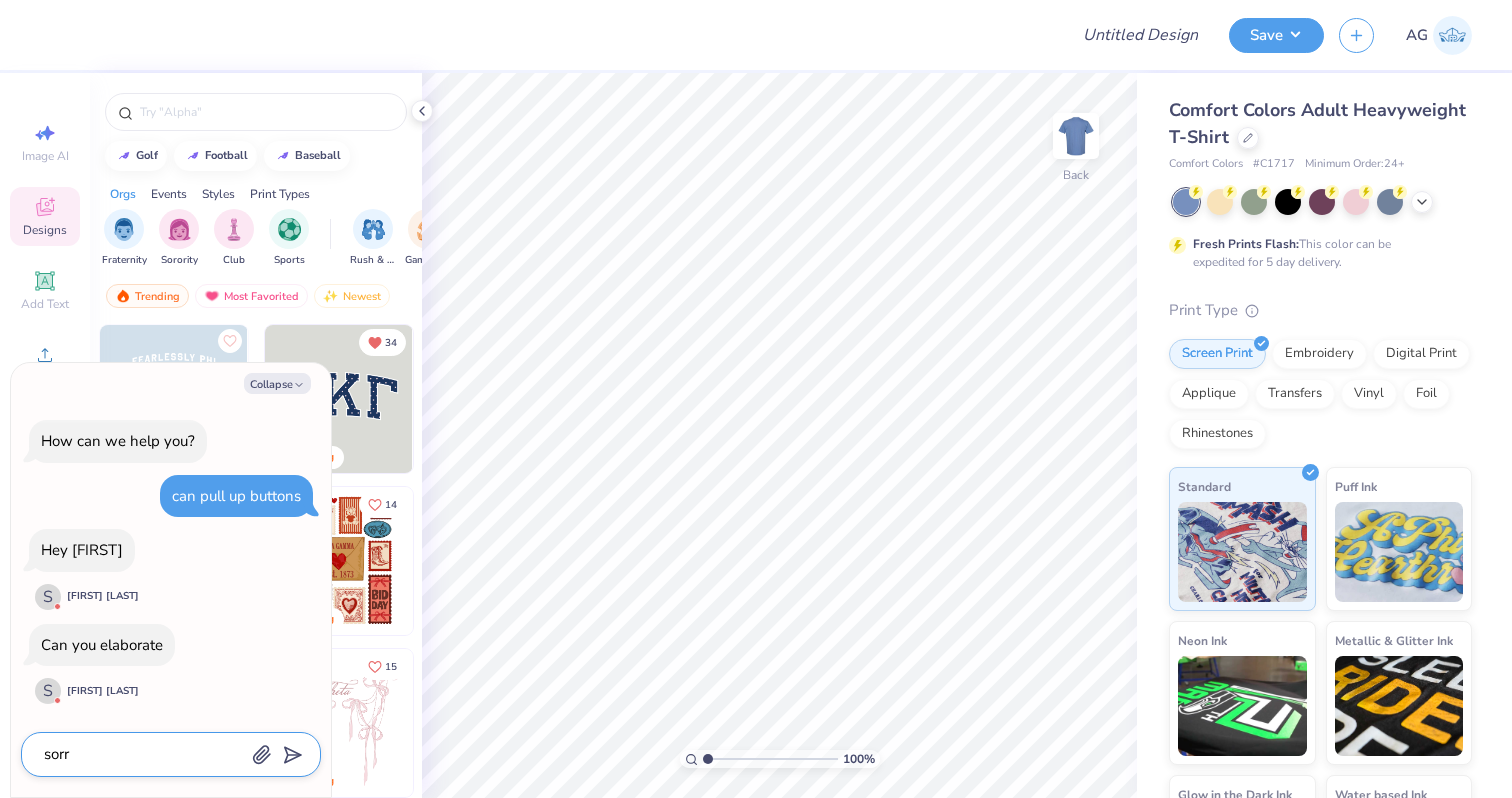 type on "x" 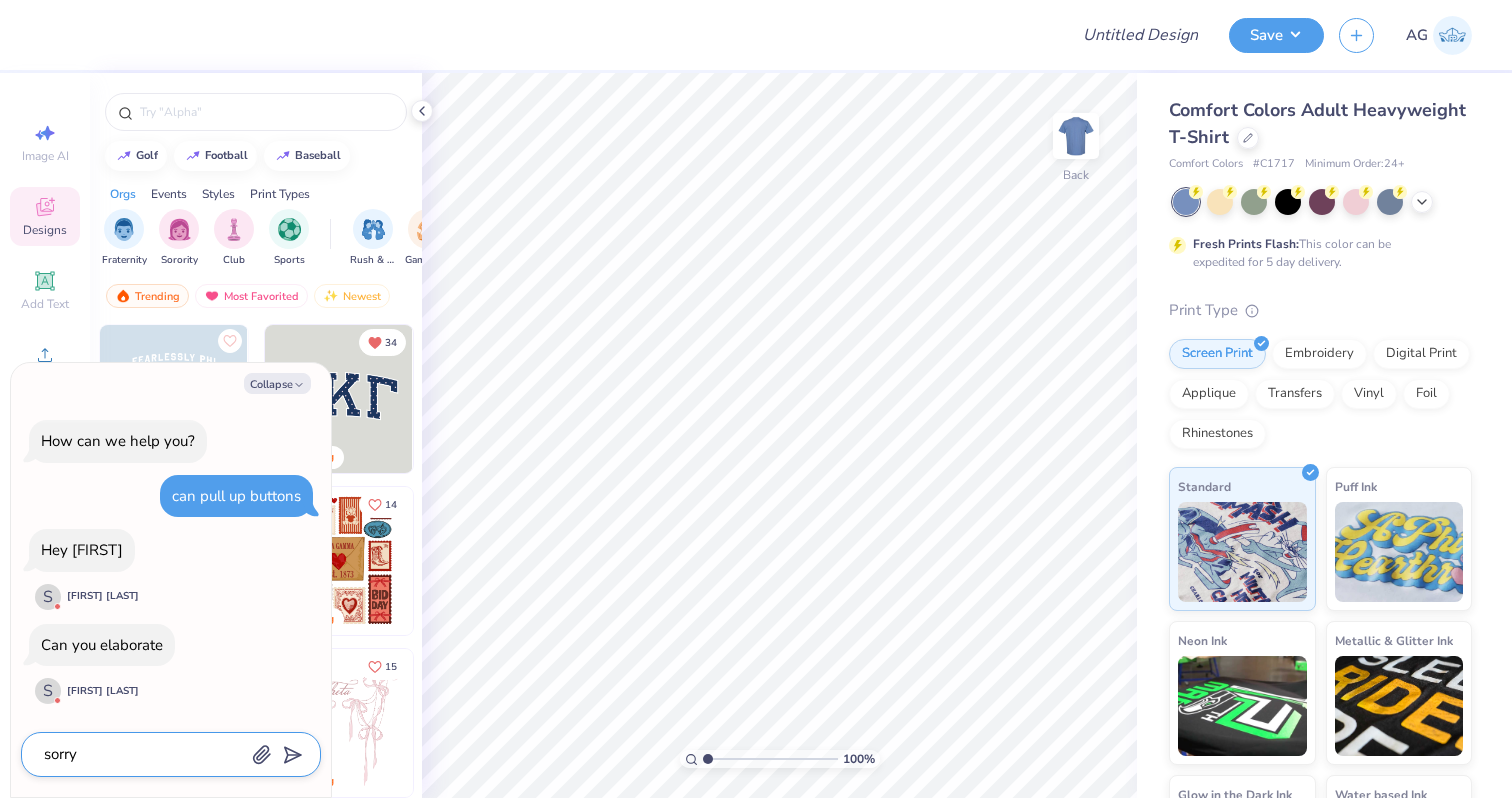 type on "sorry" 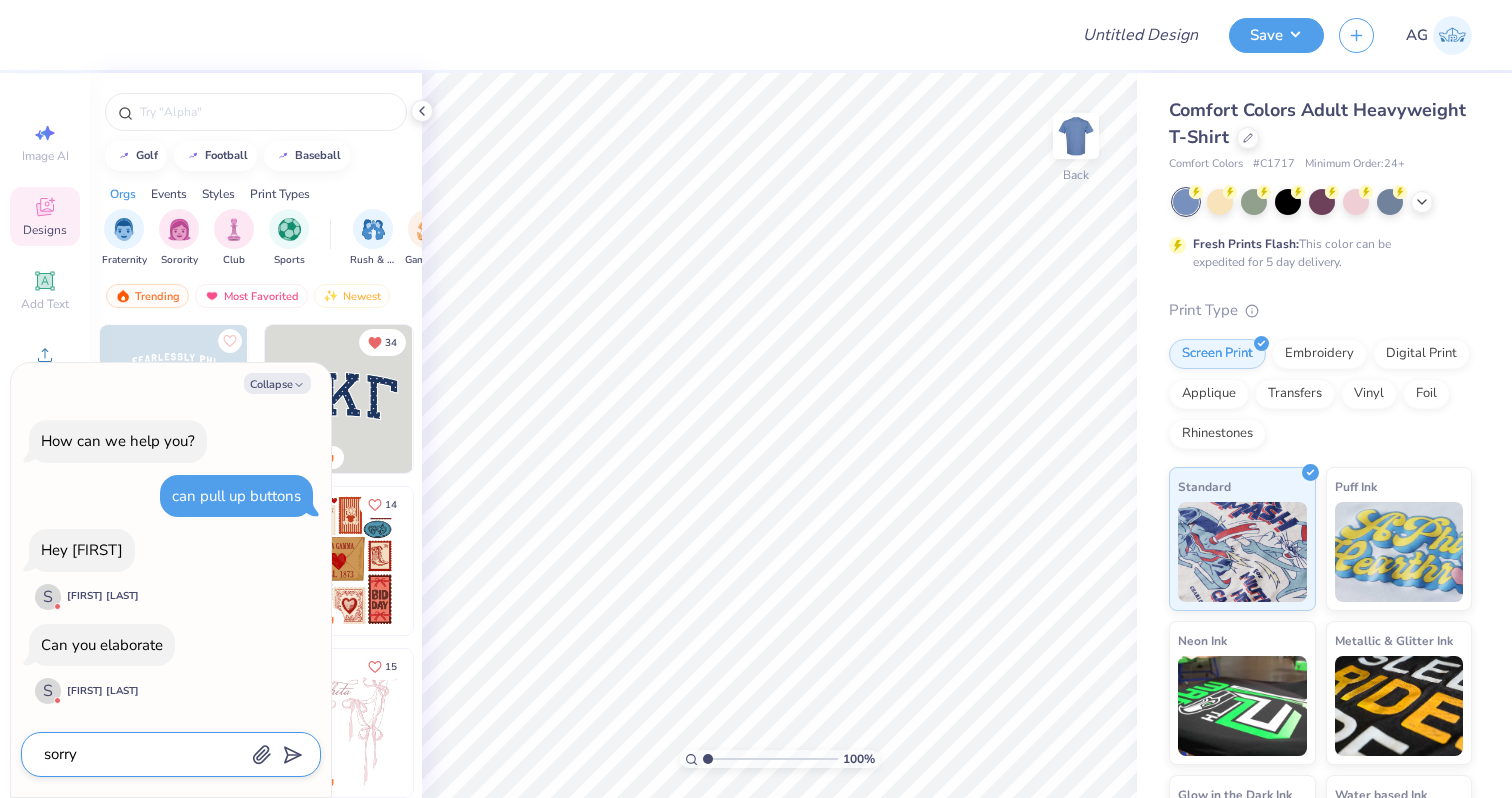 type on "x" 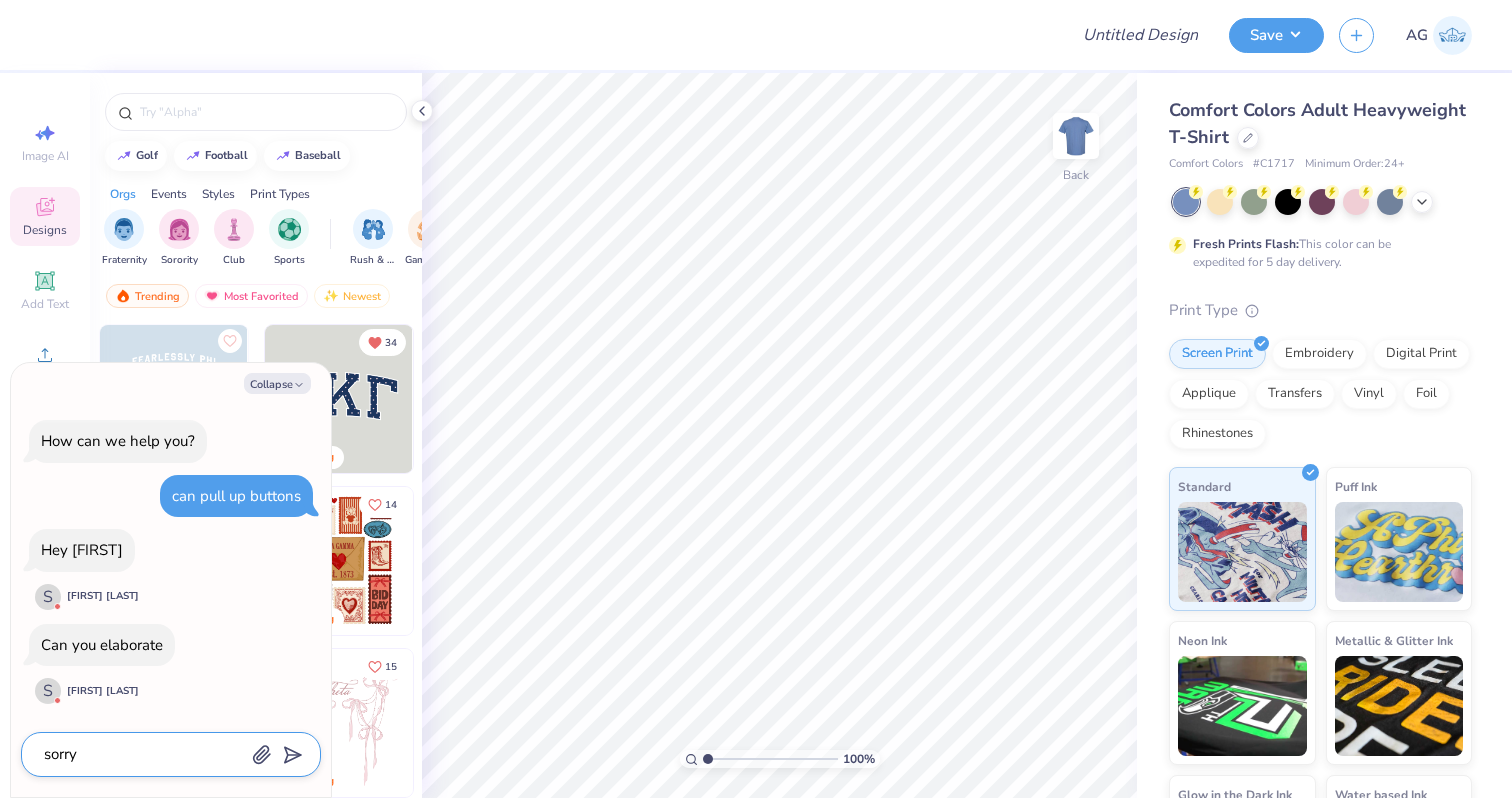 type on "sorry g" 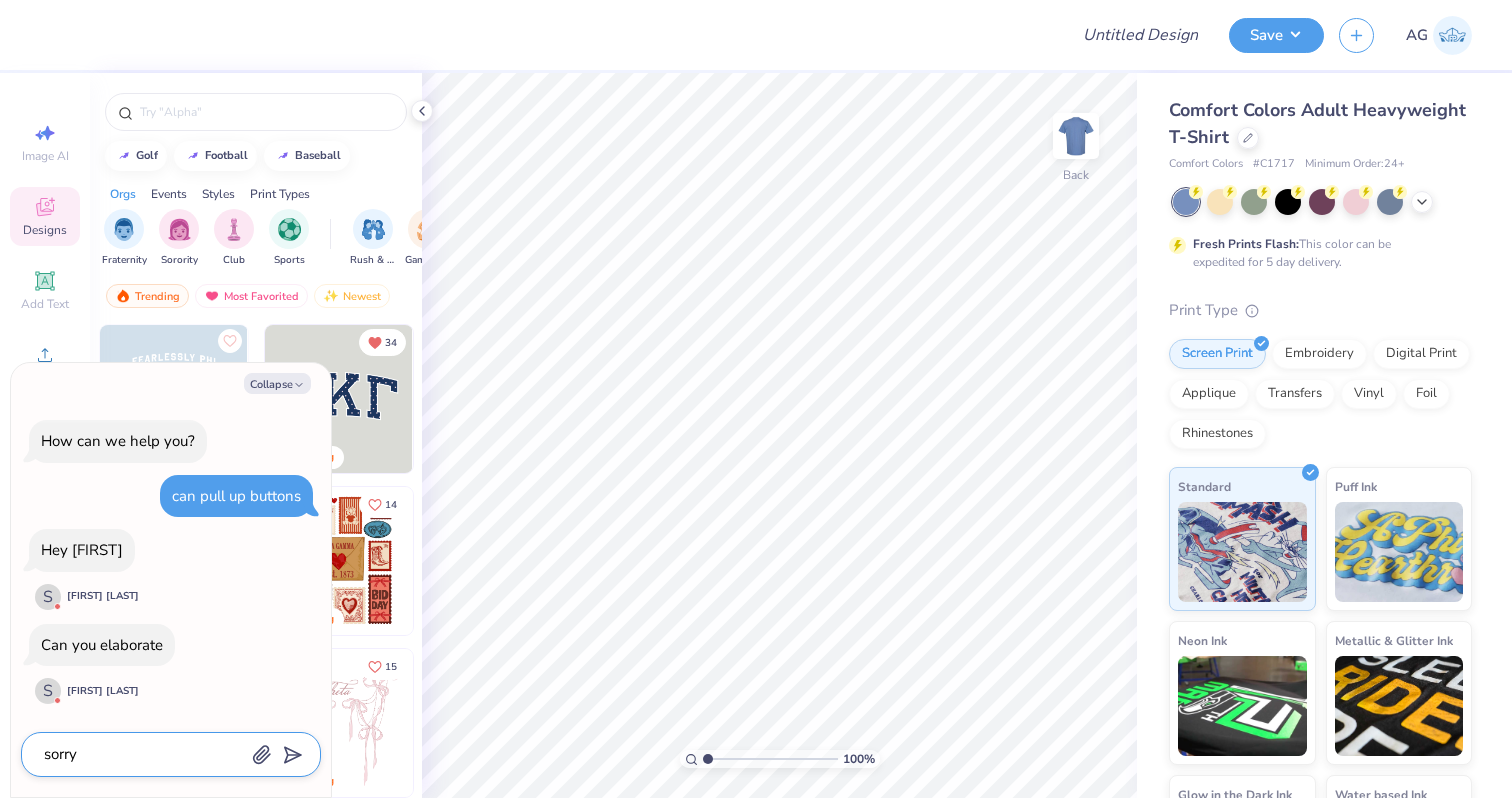 type on "x" 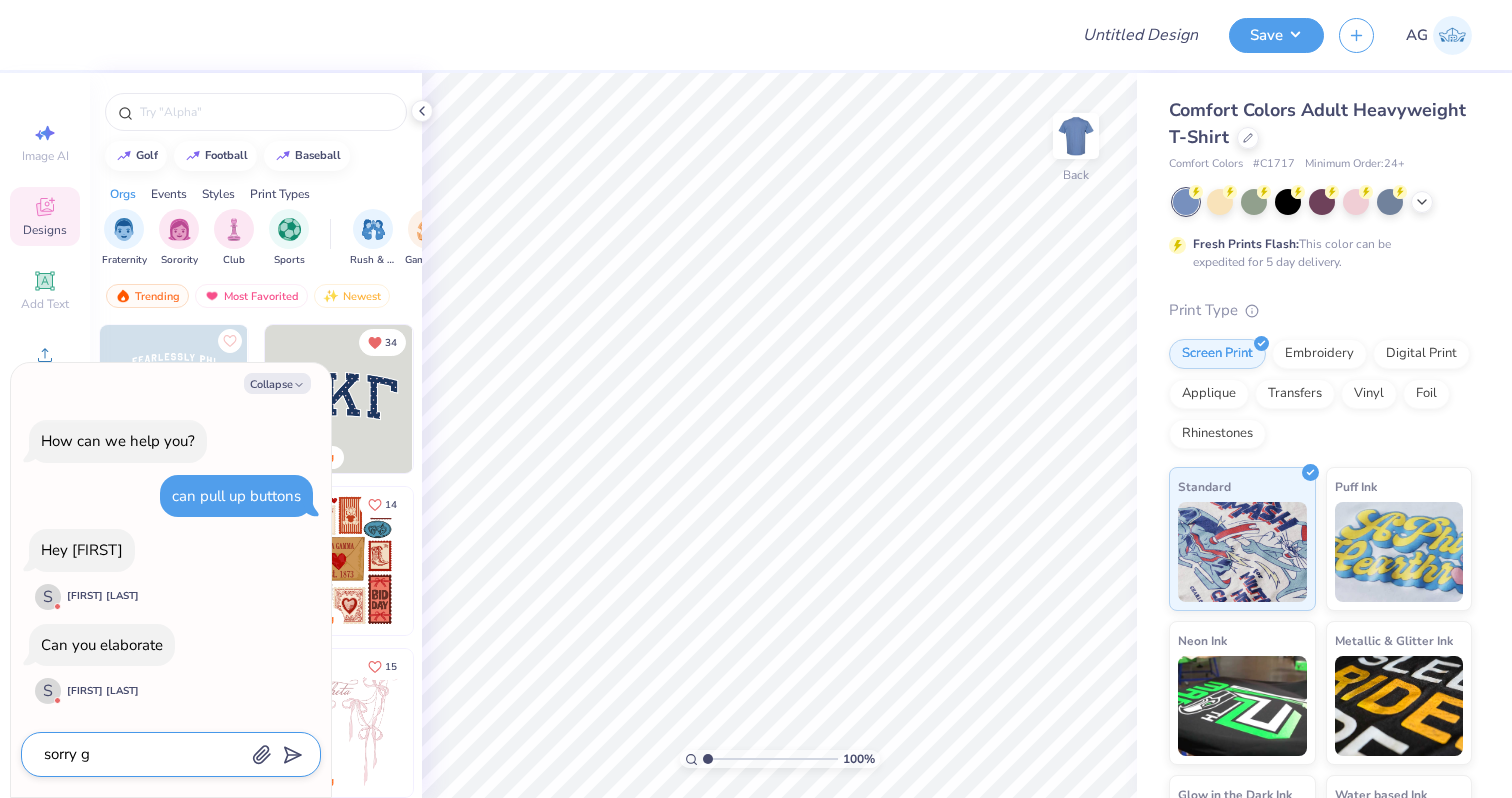 type on "sorry ga" 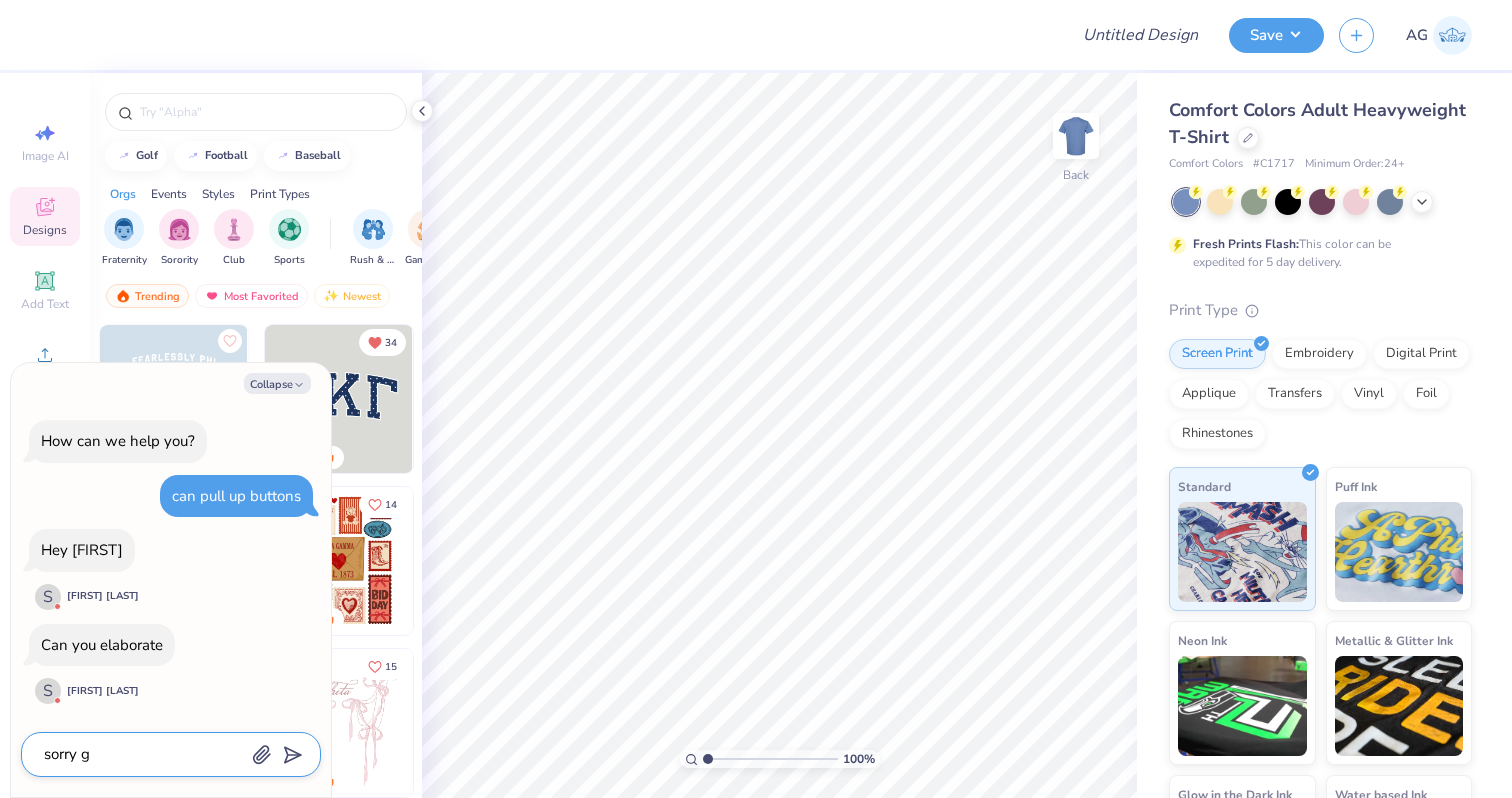 type on "x" 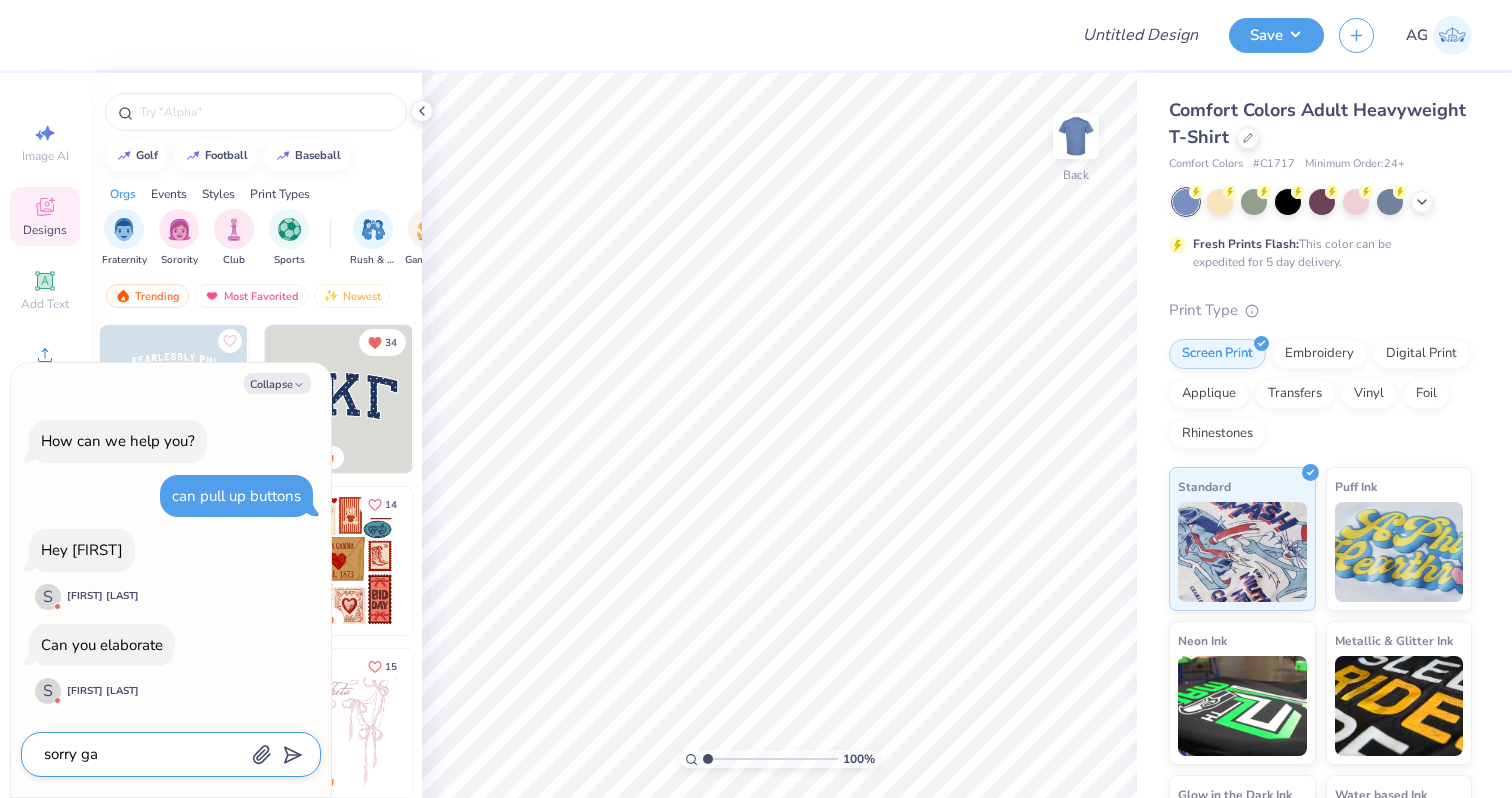 type on "sorry gam" 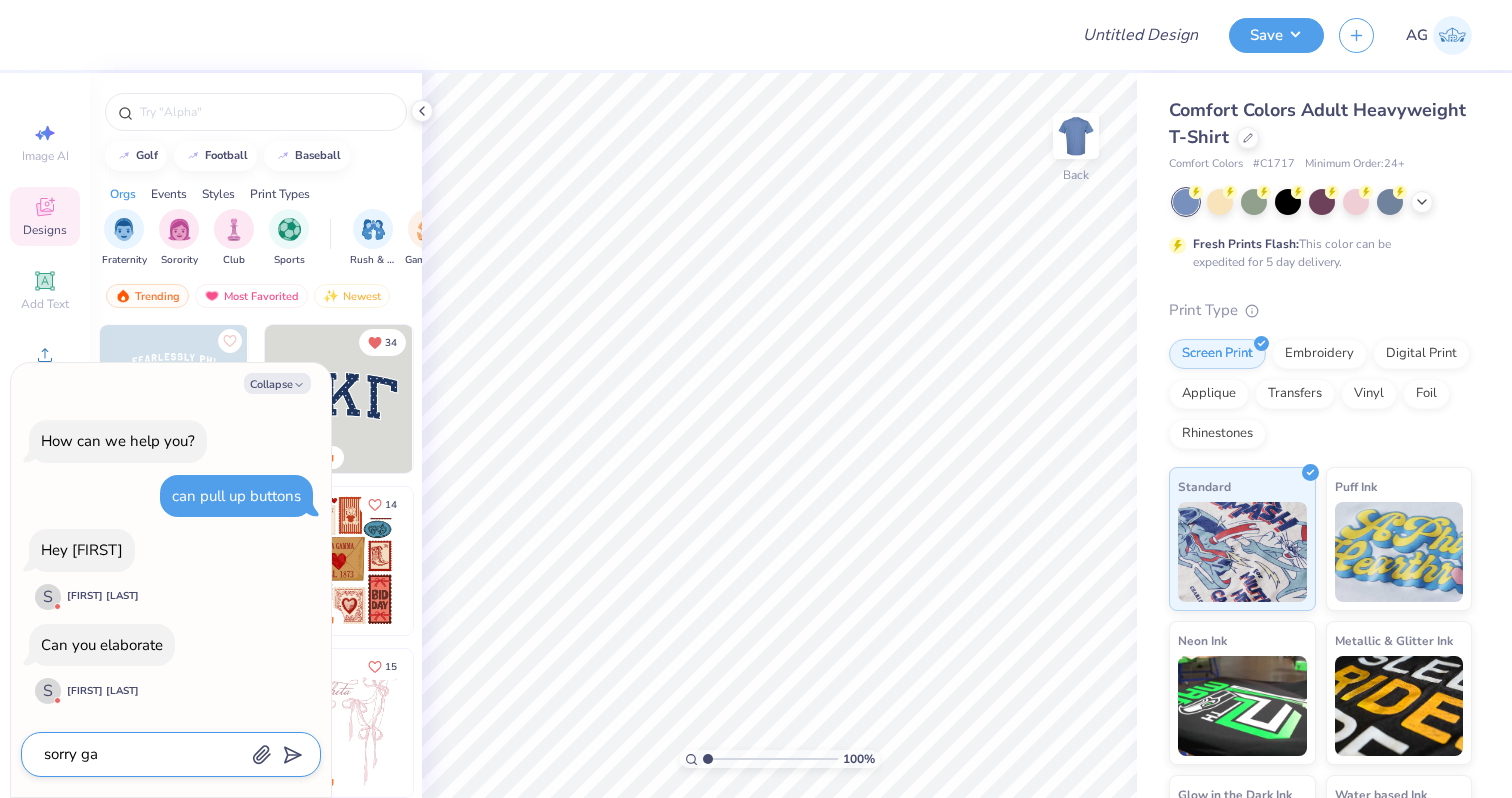 type on "x" 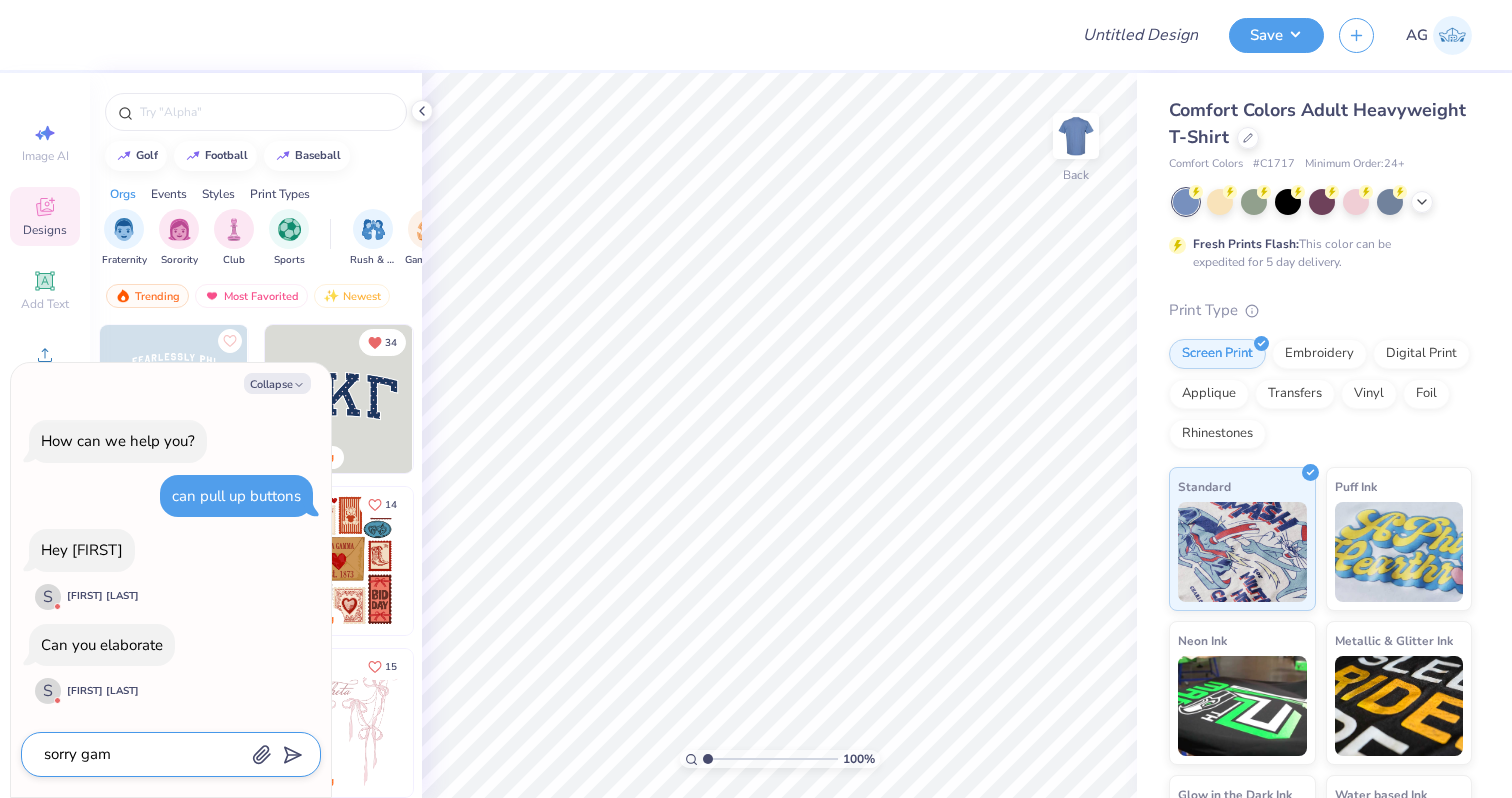 type on "sorry game" 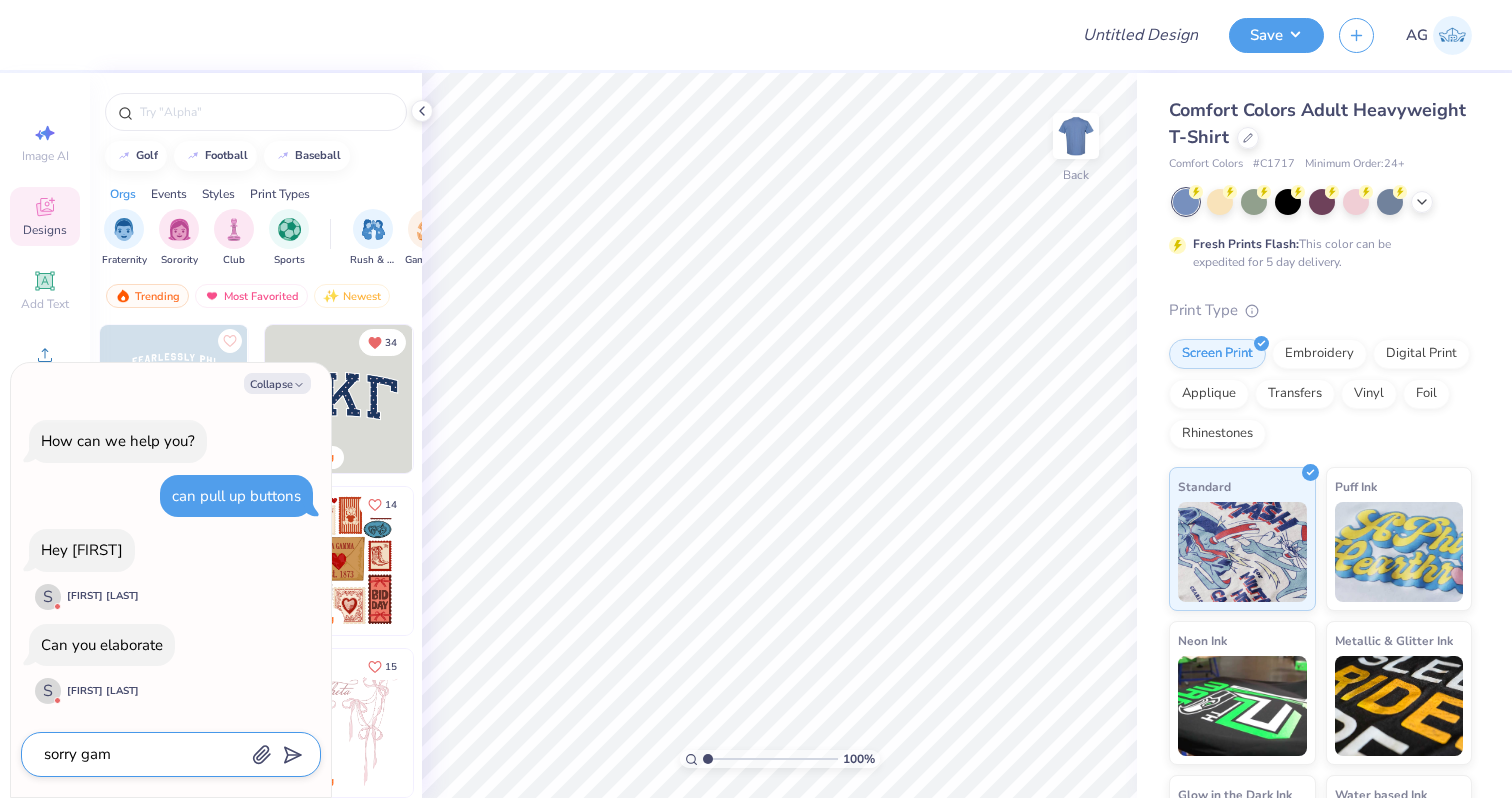 type on "x" 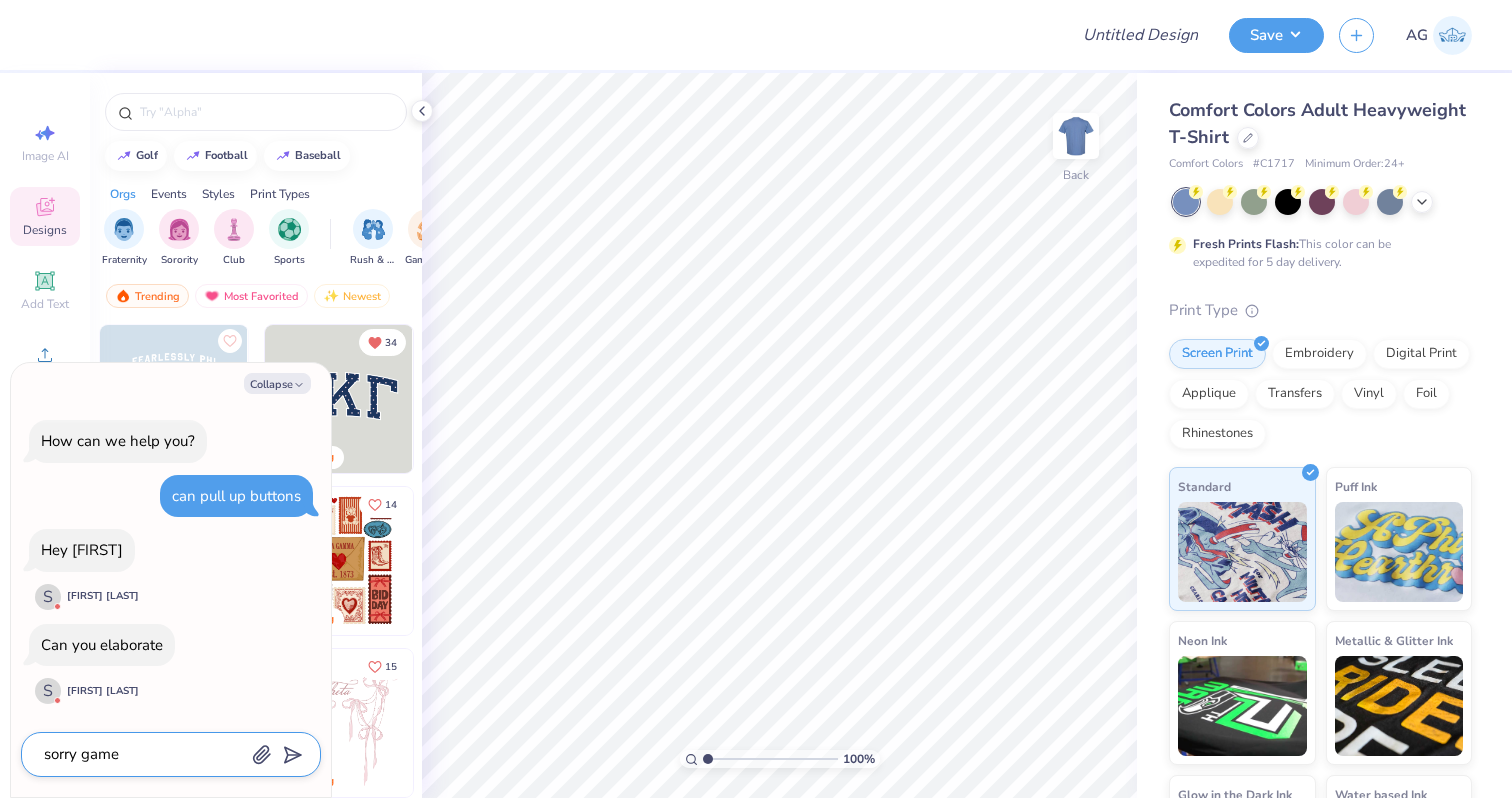type on "sorry game" 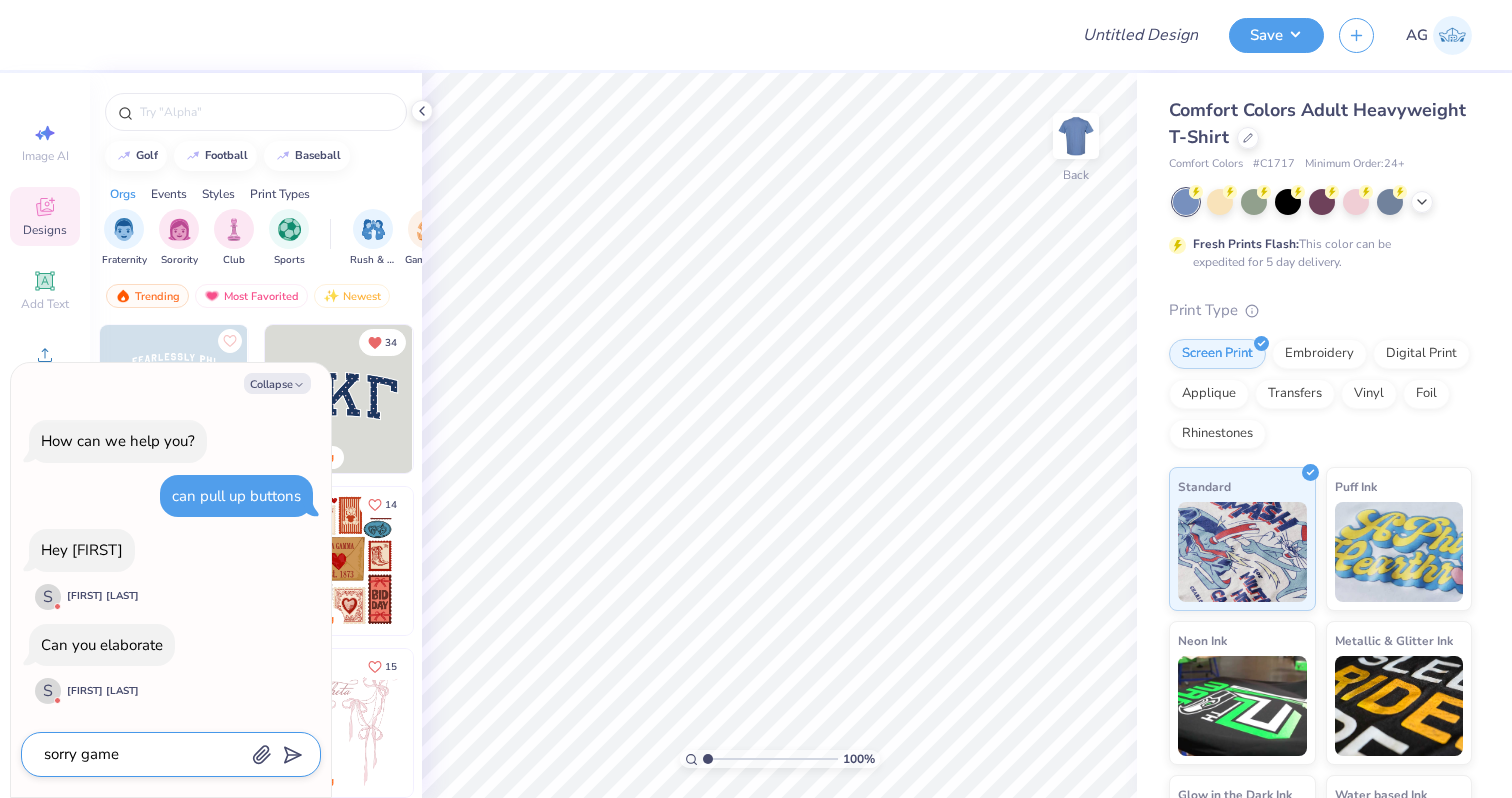 type on "x" 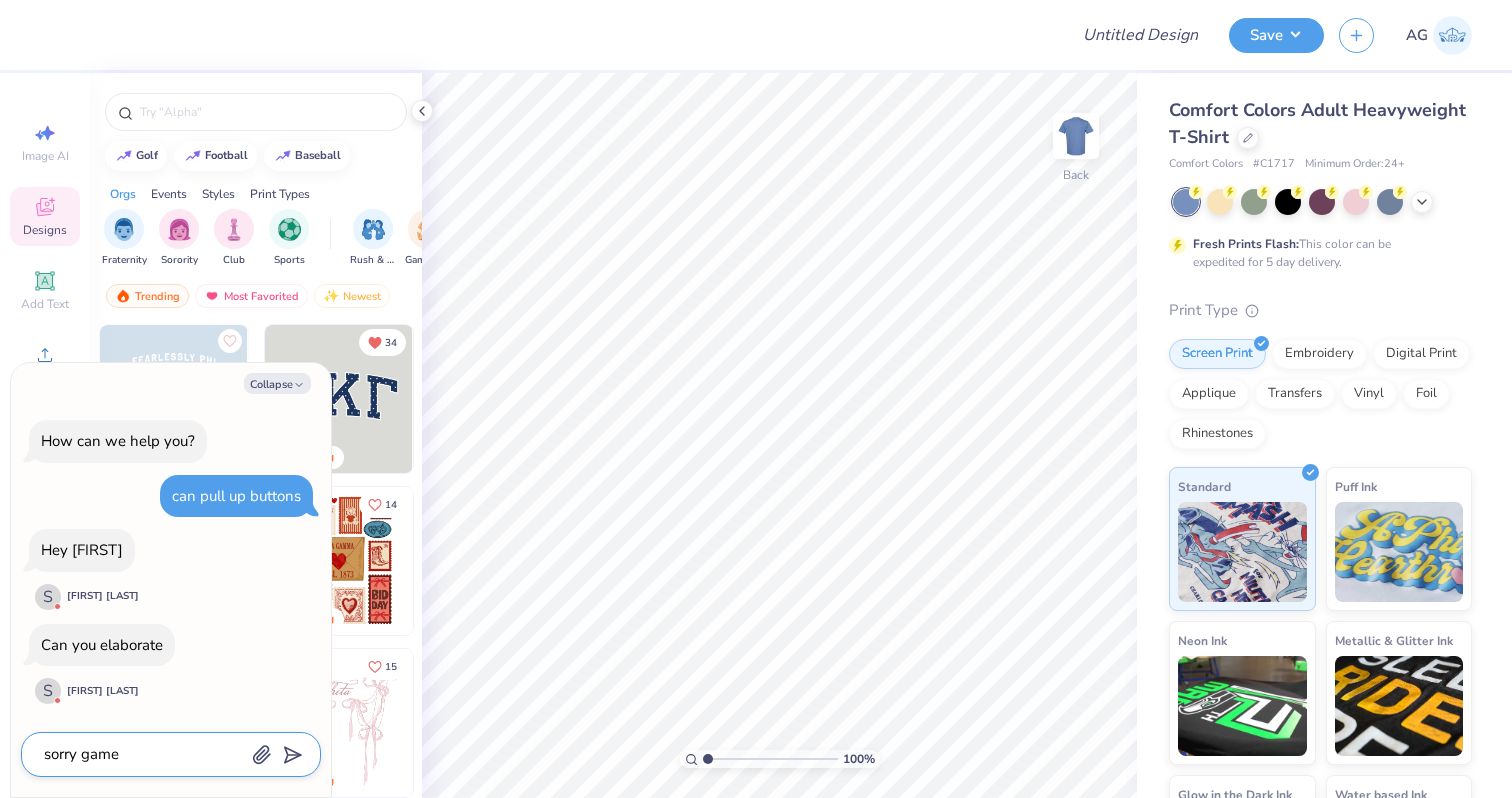 type on "sorry game d" 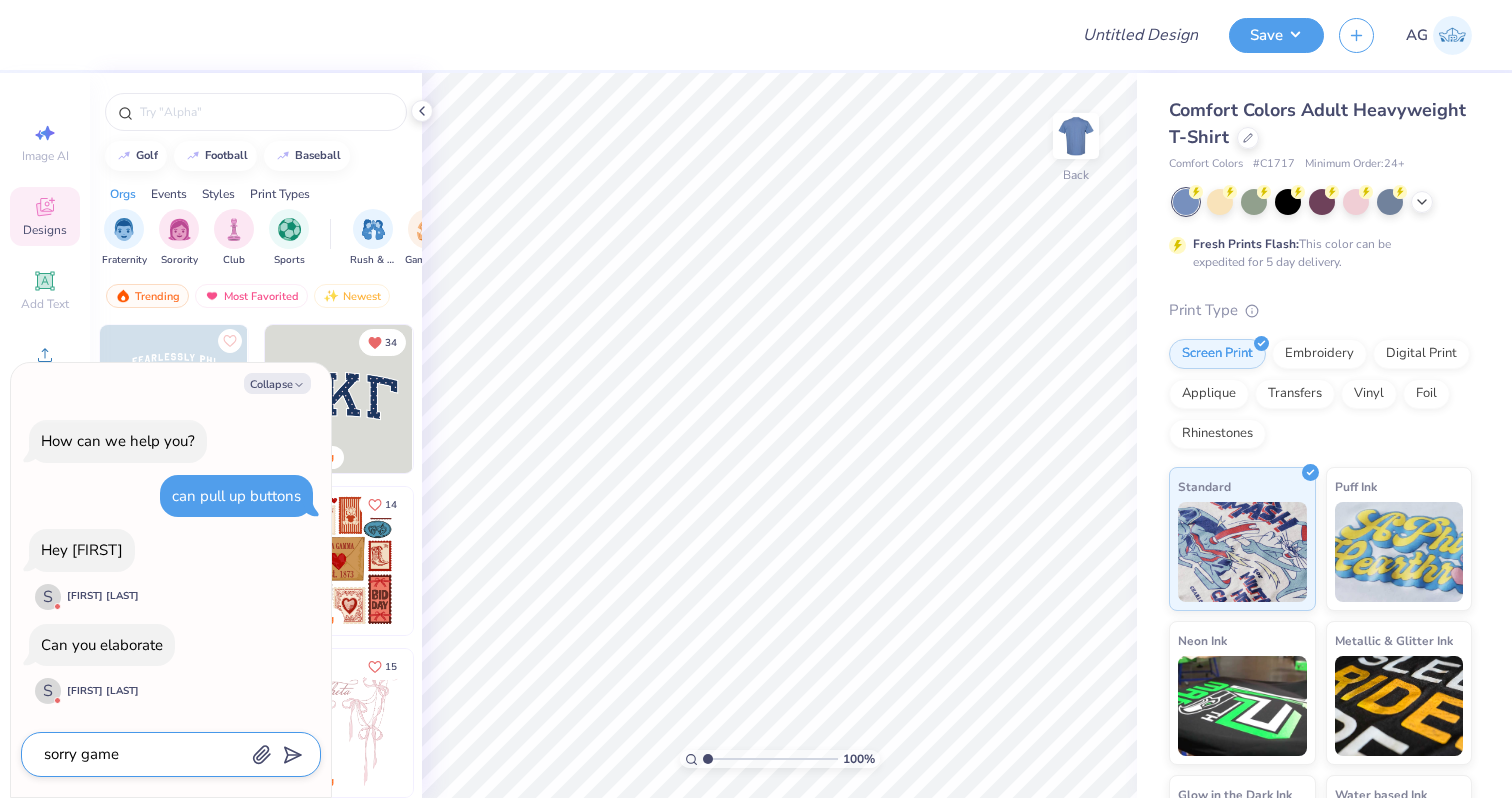 type on "x" 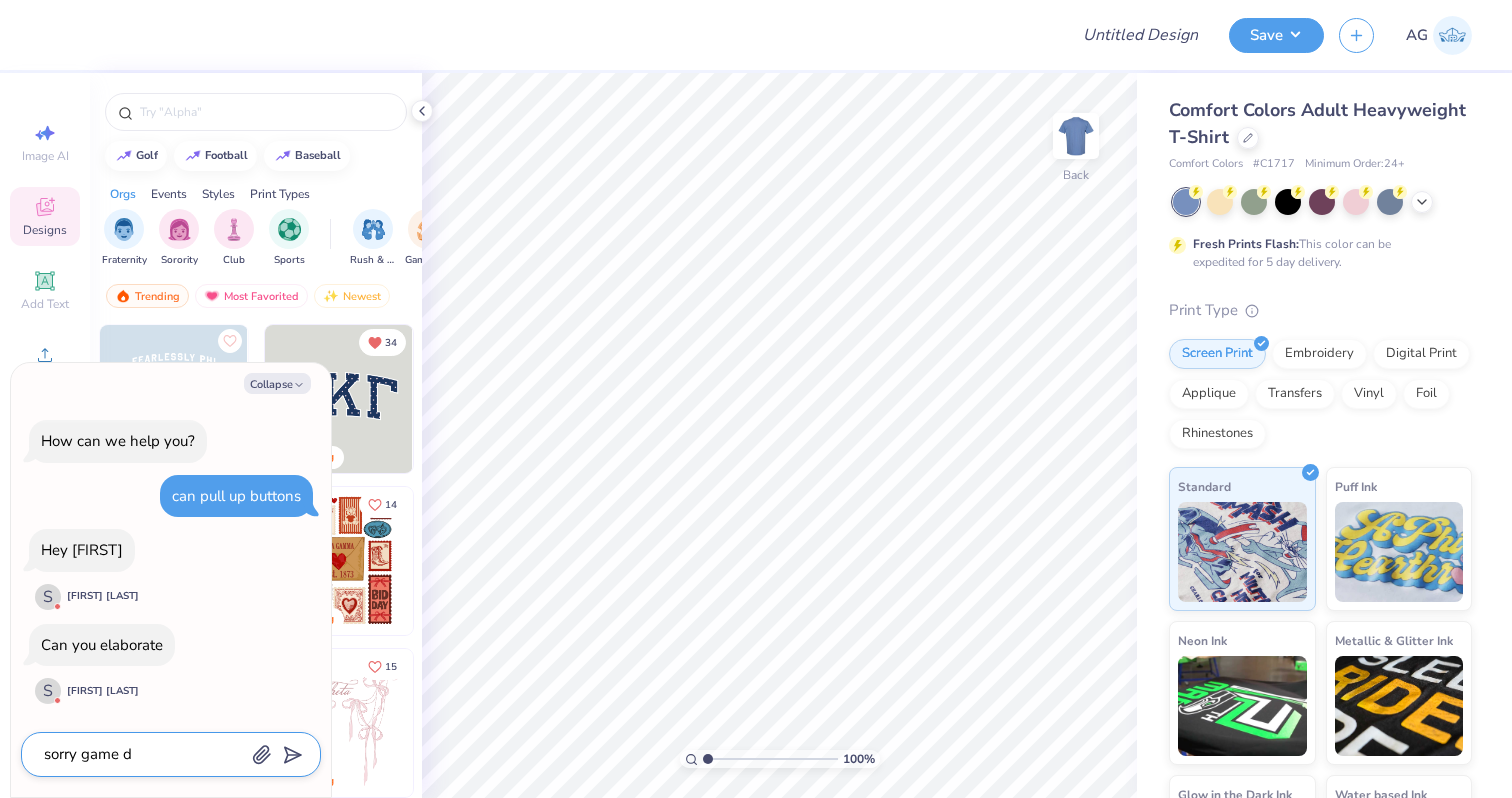 type on "sorry game da" 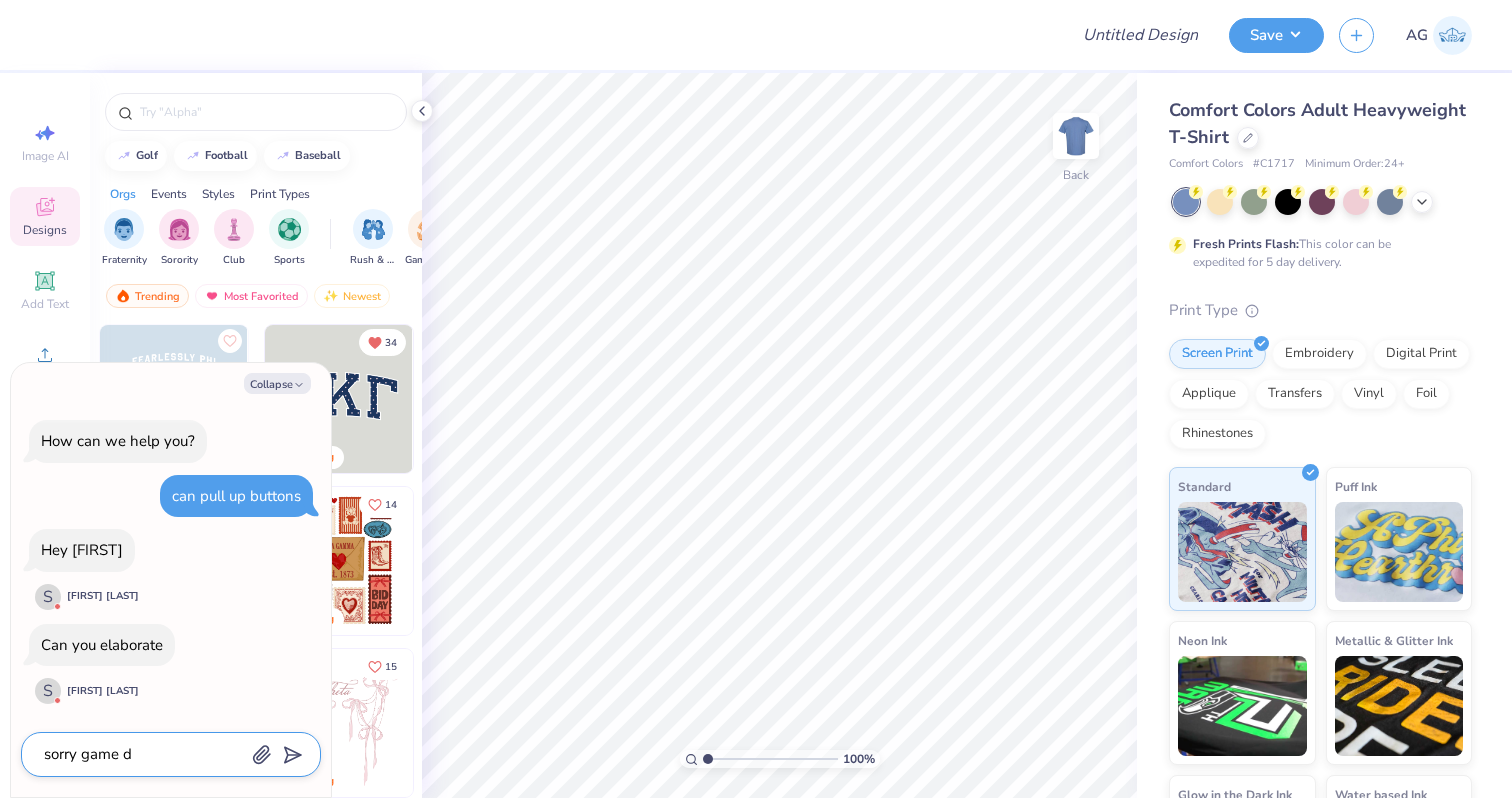 type on "x" 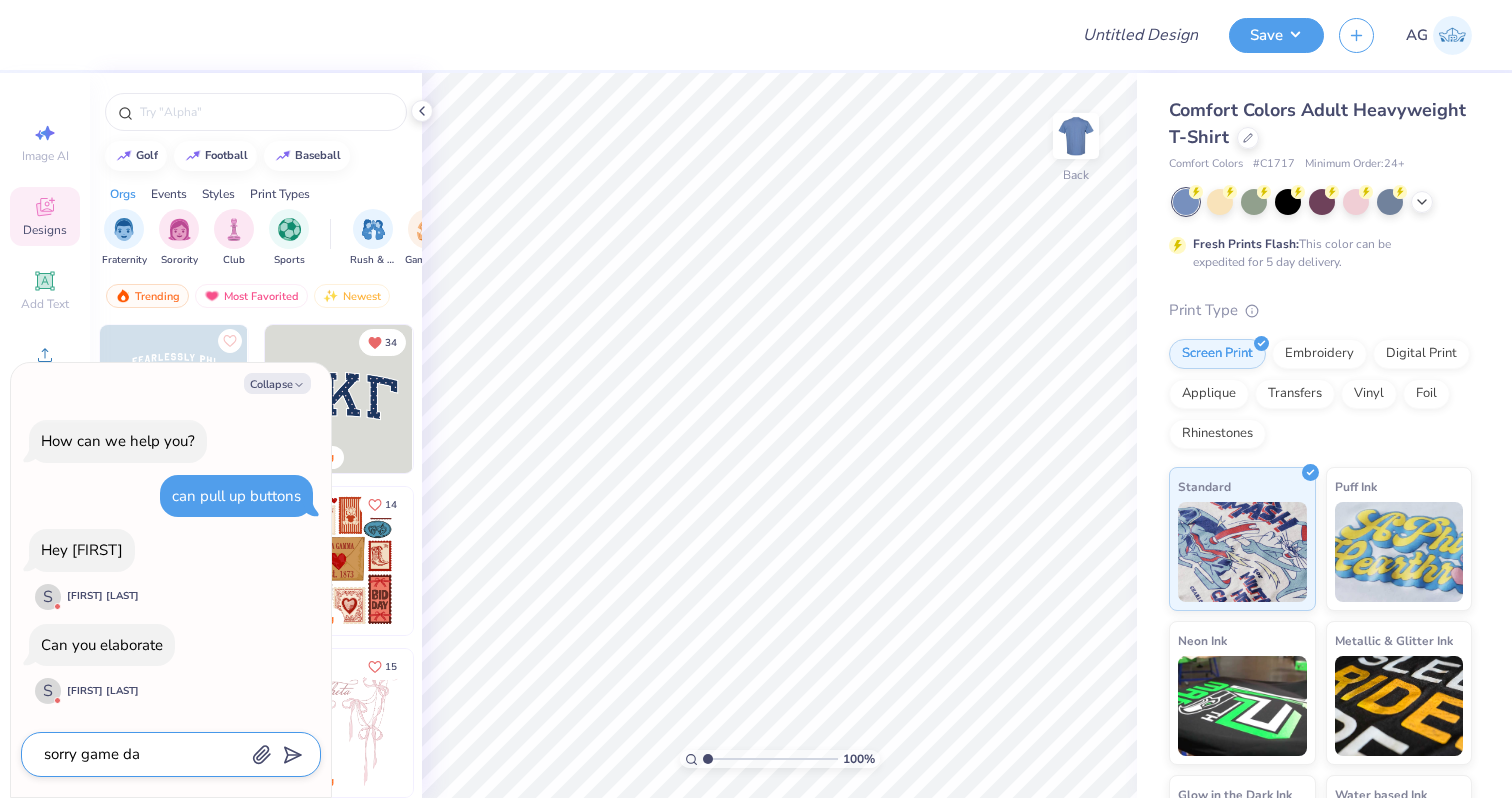type on "sorry game dat" 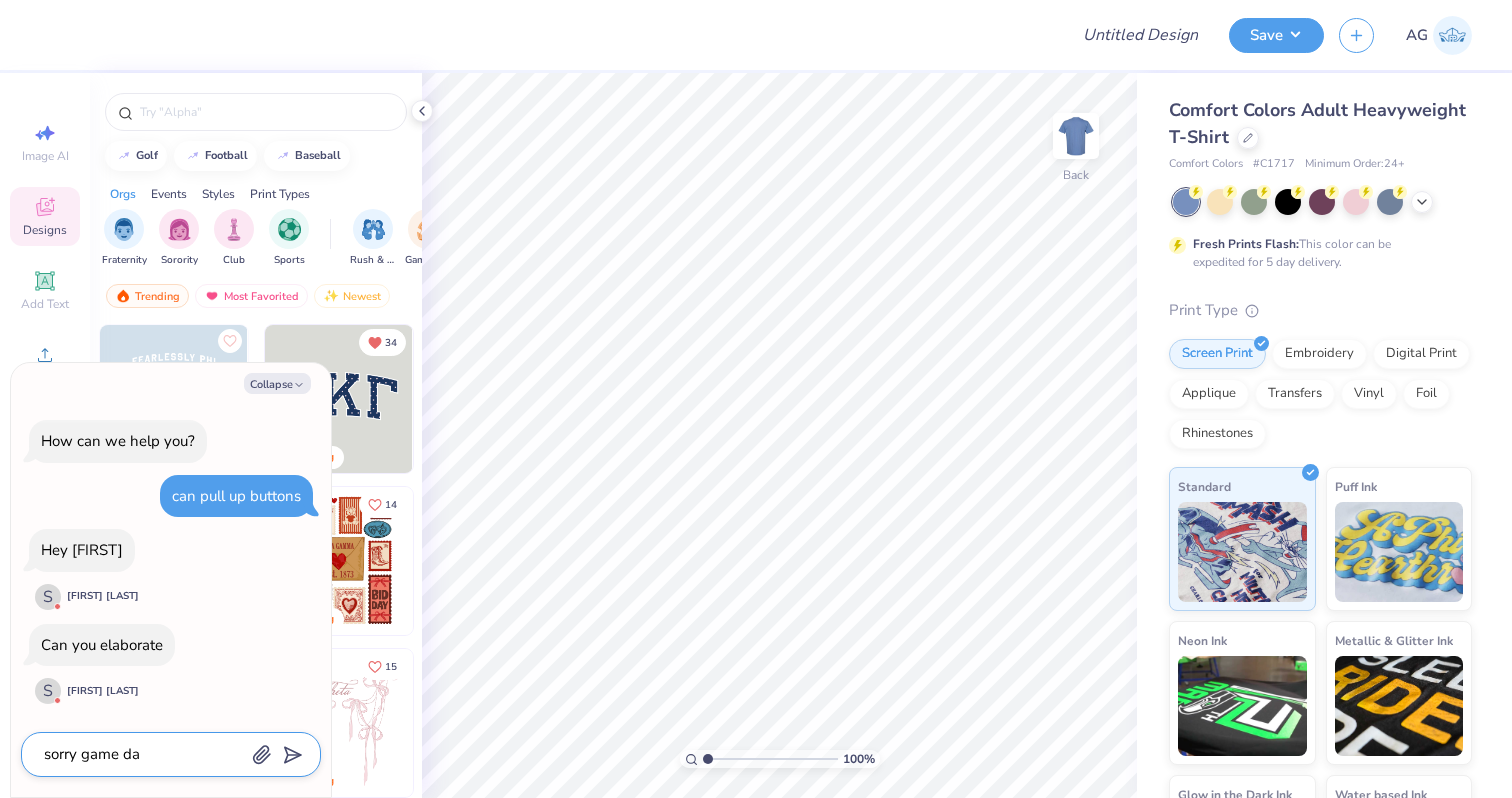 type on "x" 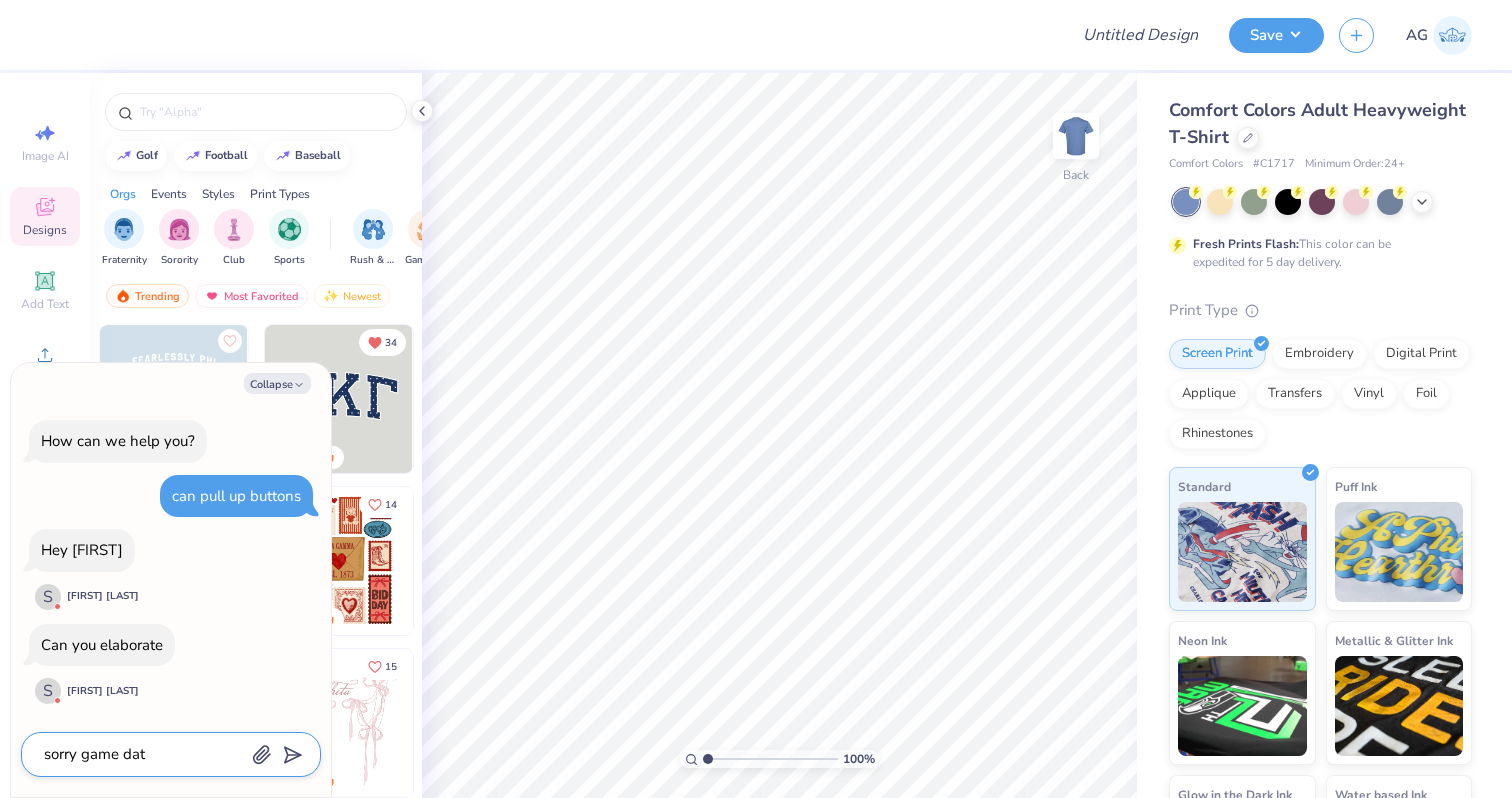 type on "sorry game da" 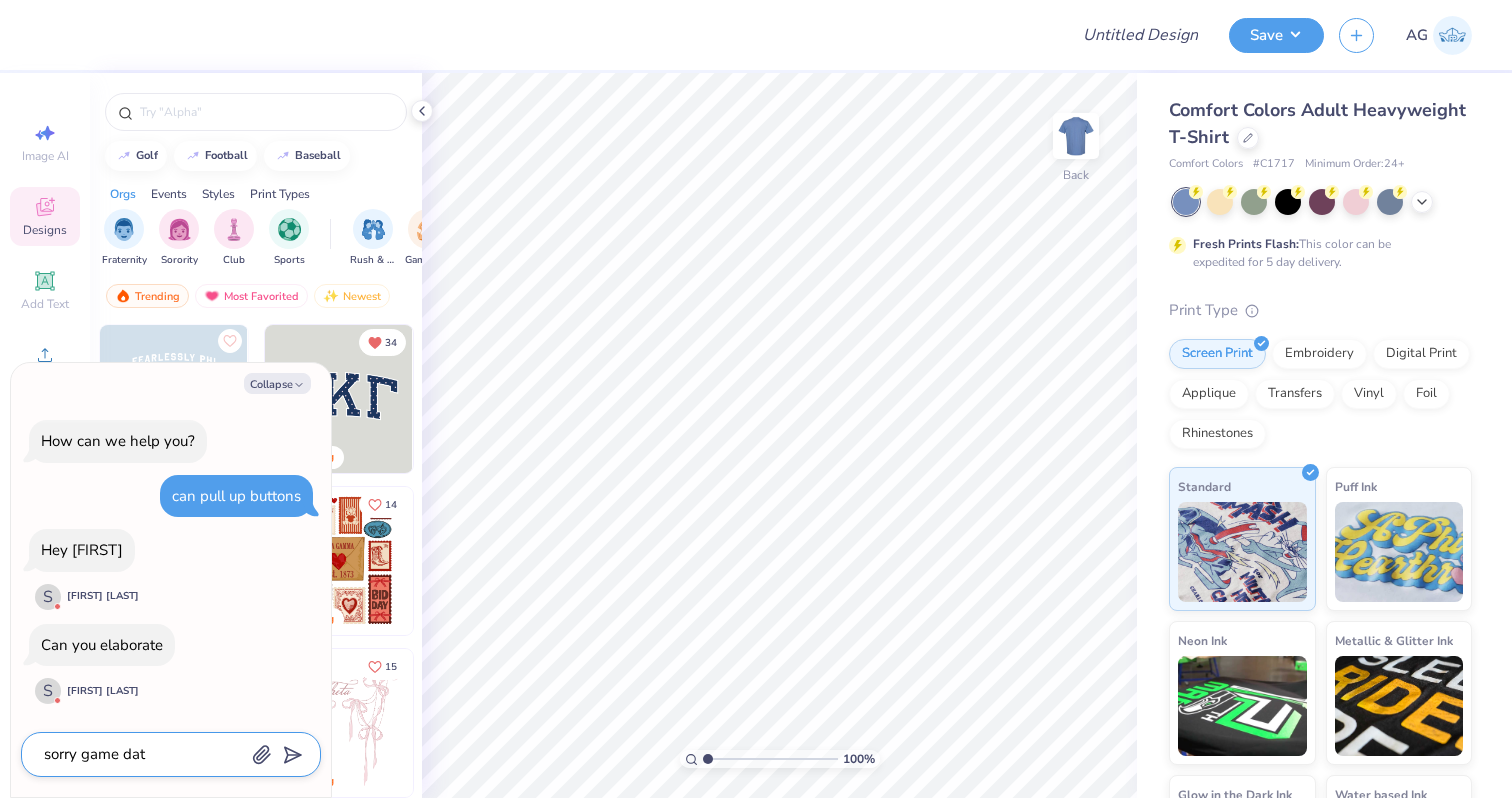type on "x" 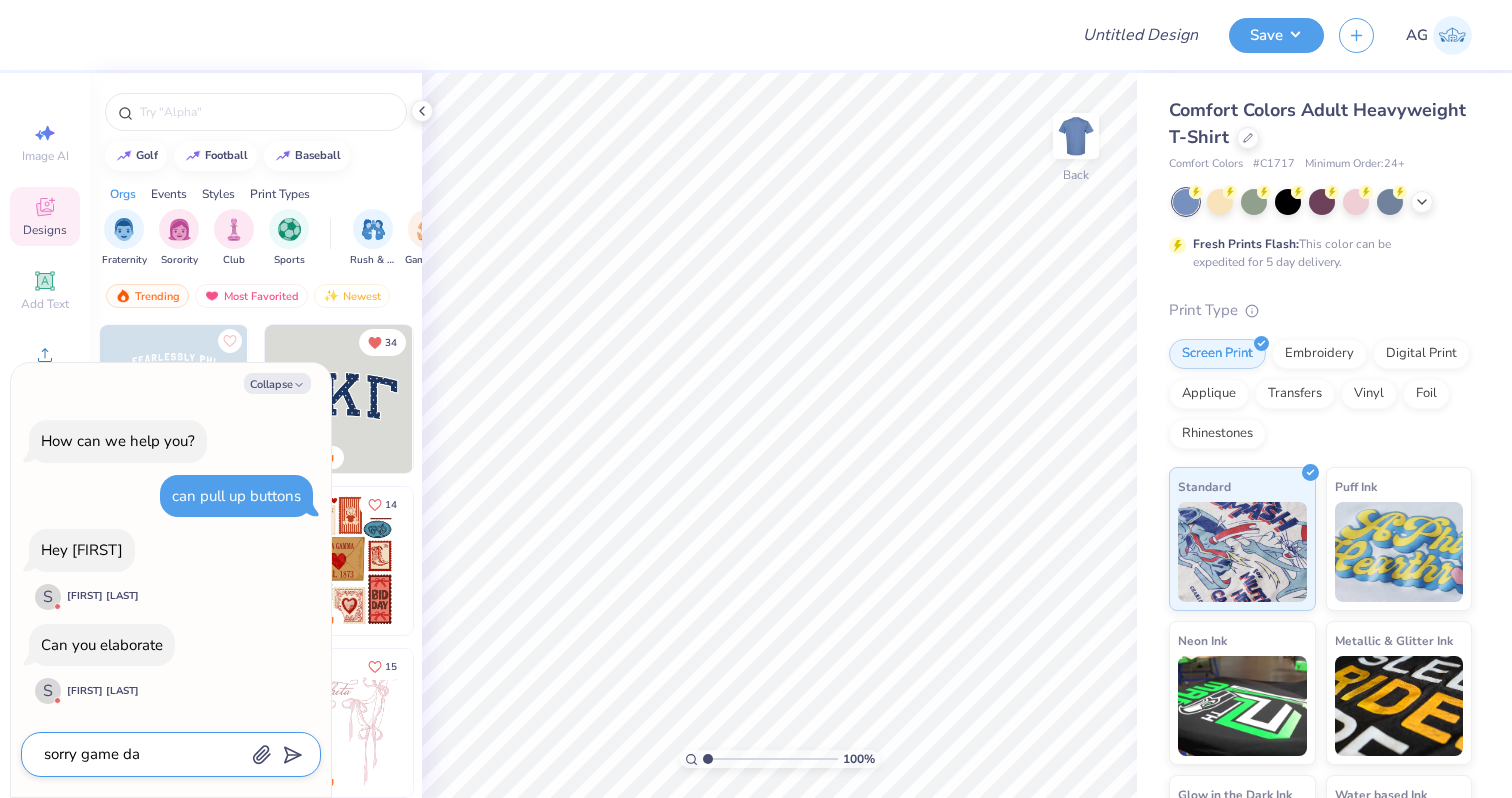 type on "sorry game day" 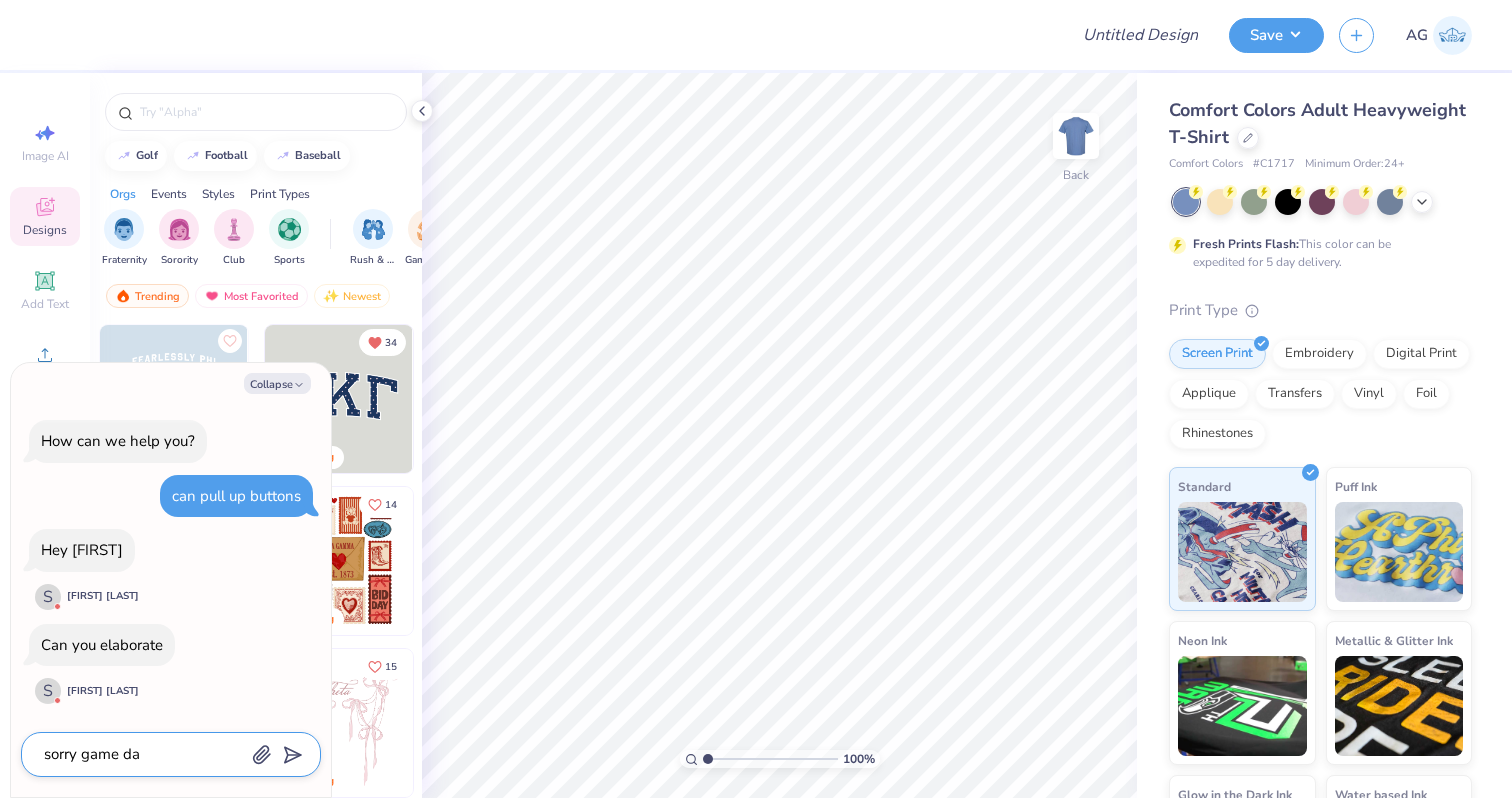type on "x" 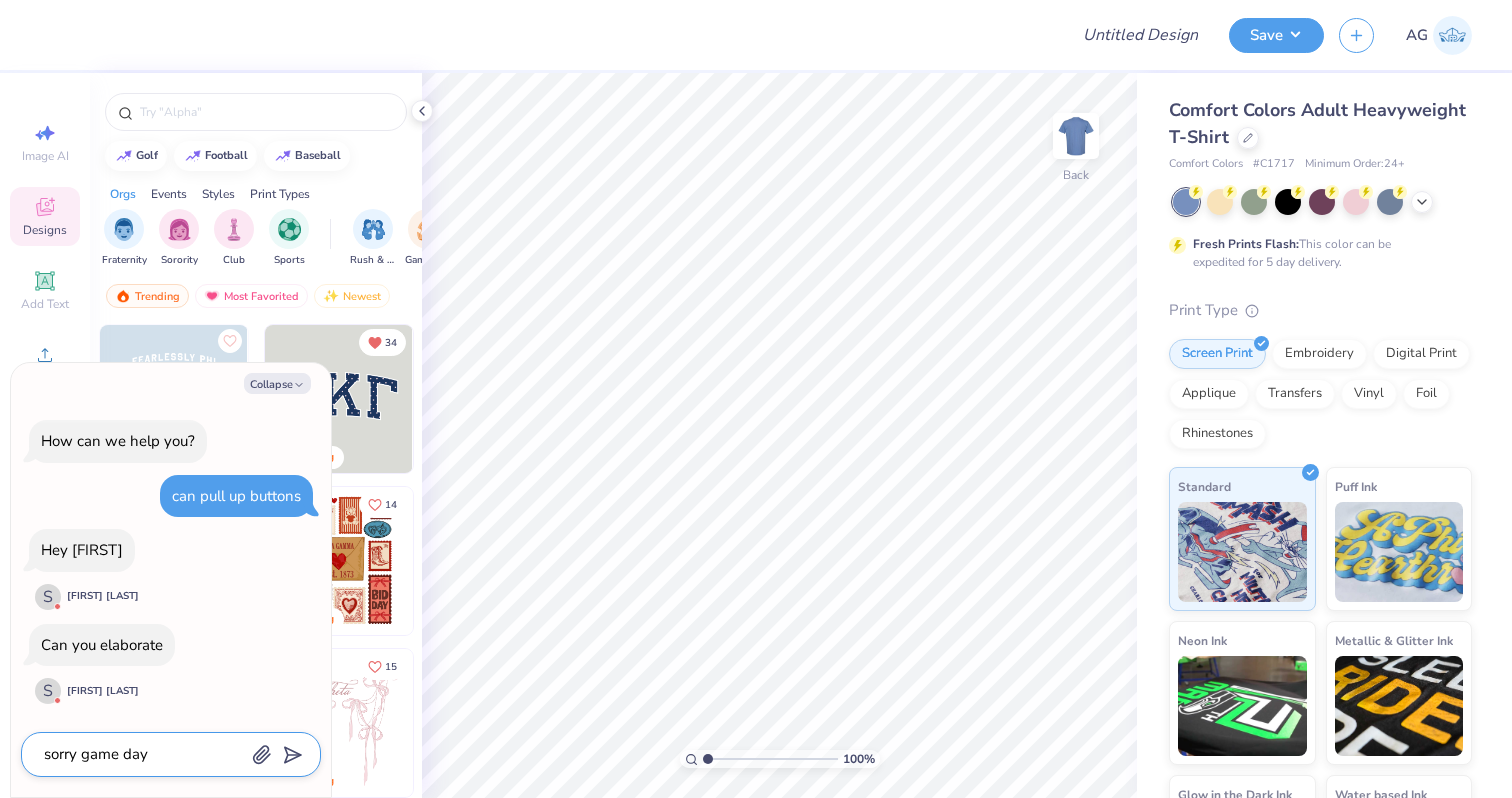 type on "sorry game dayu" 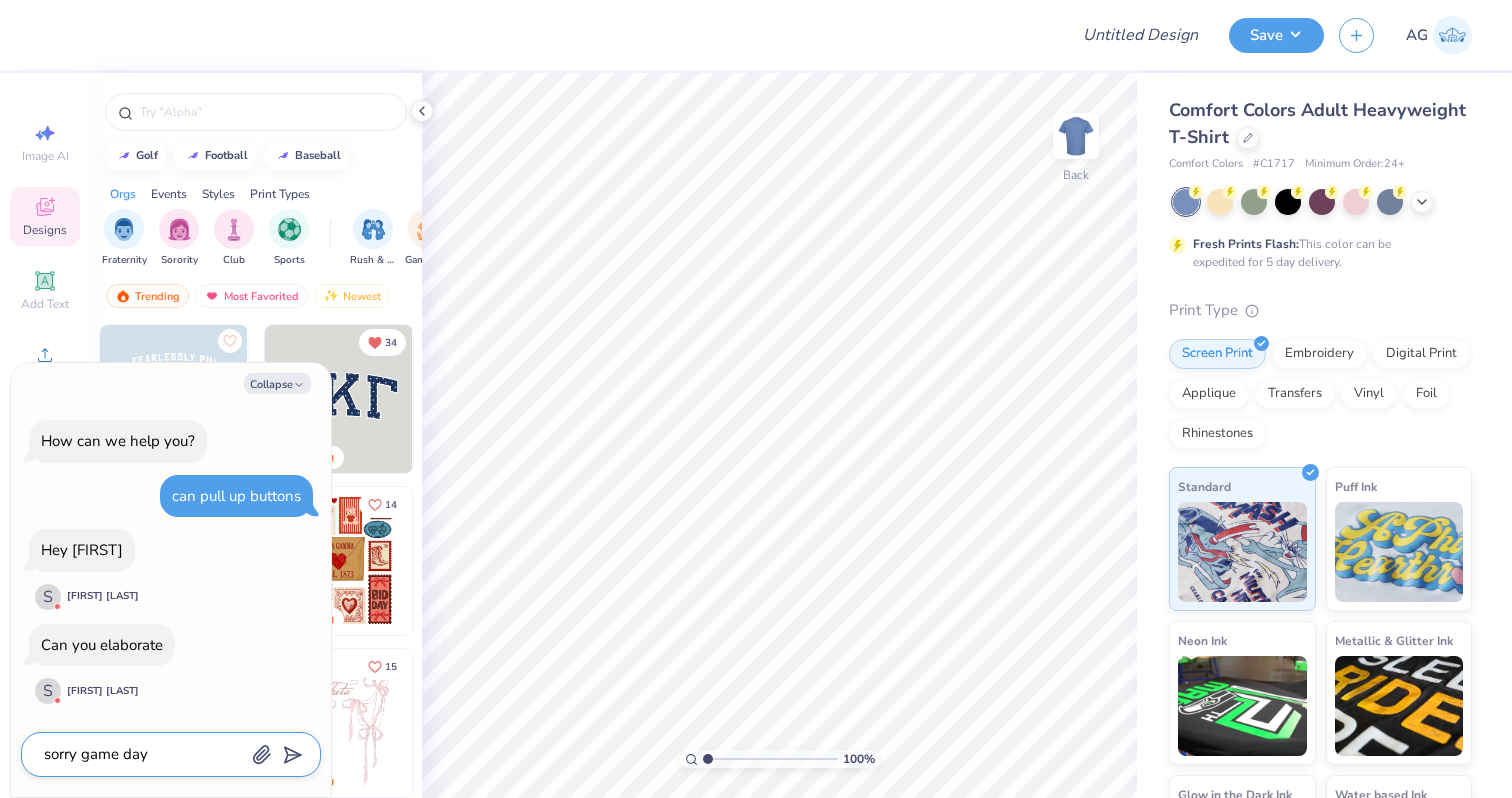 type on "x" 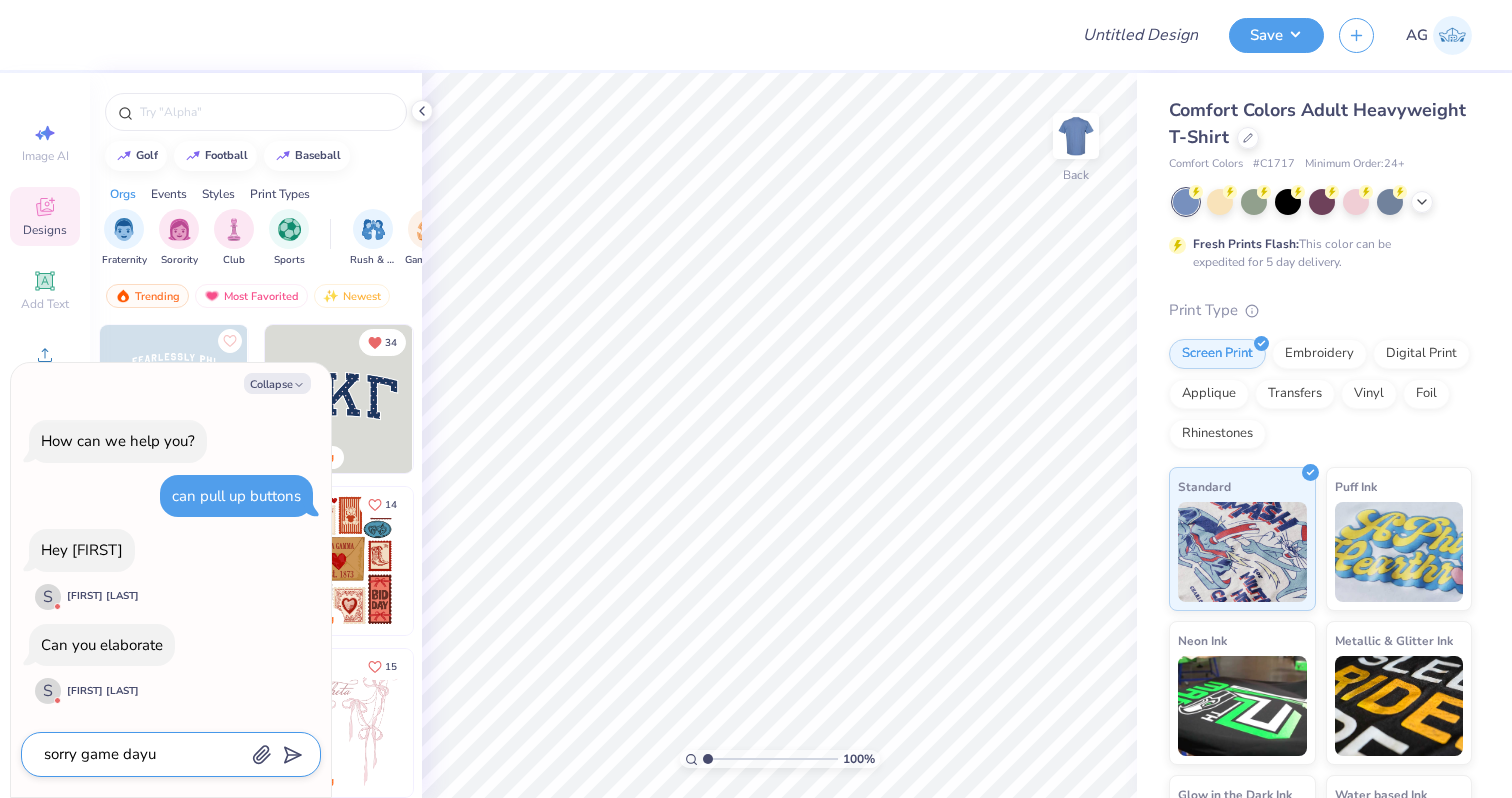 type on "sorry game day" 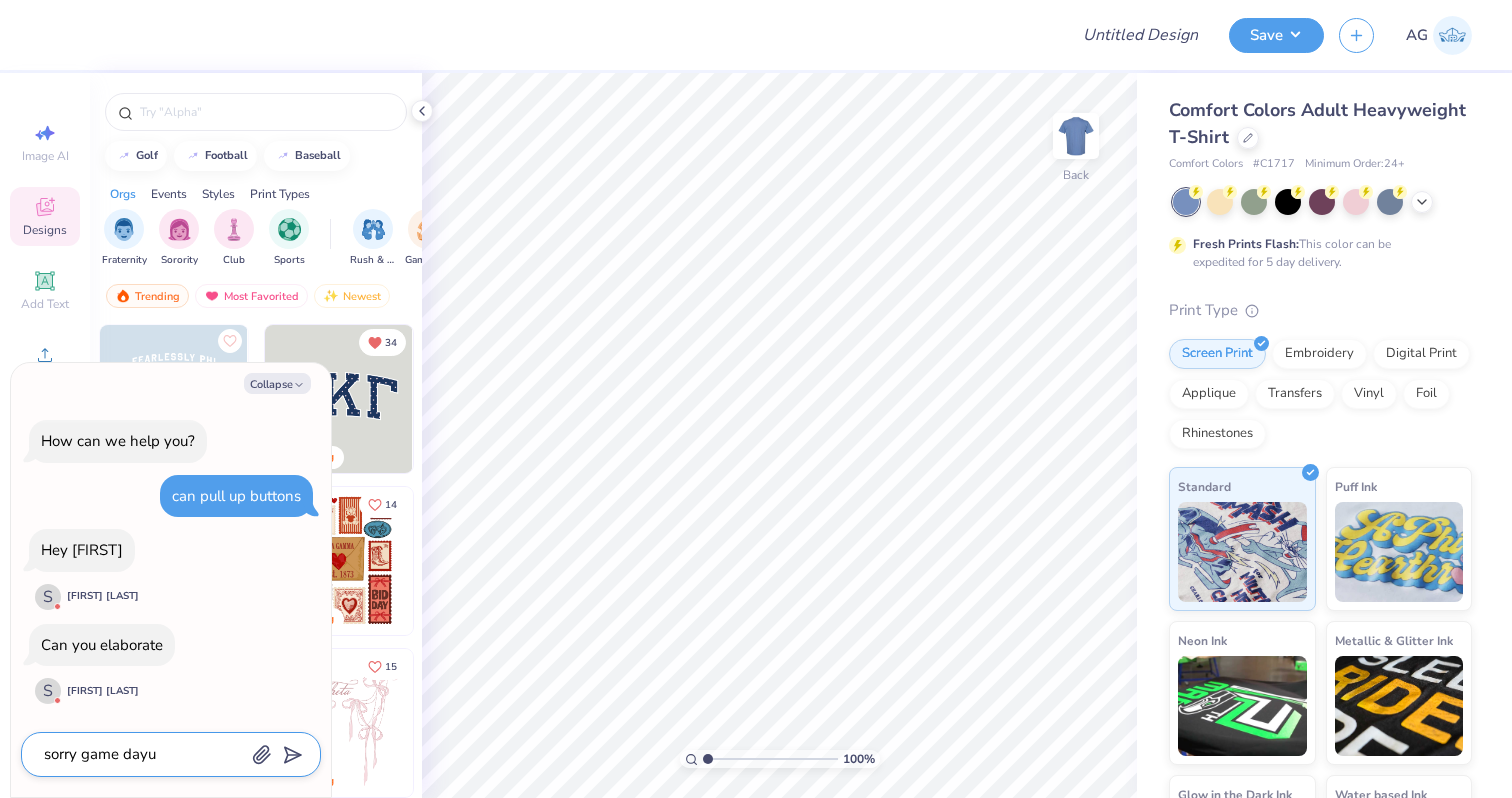 type on "x" 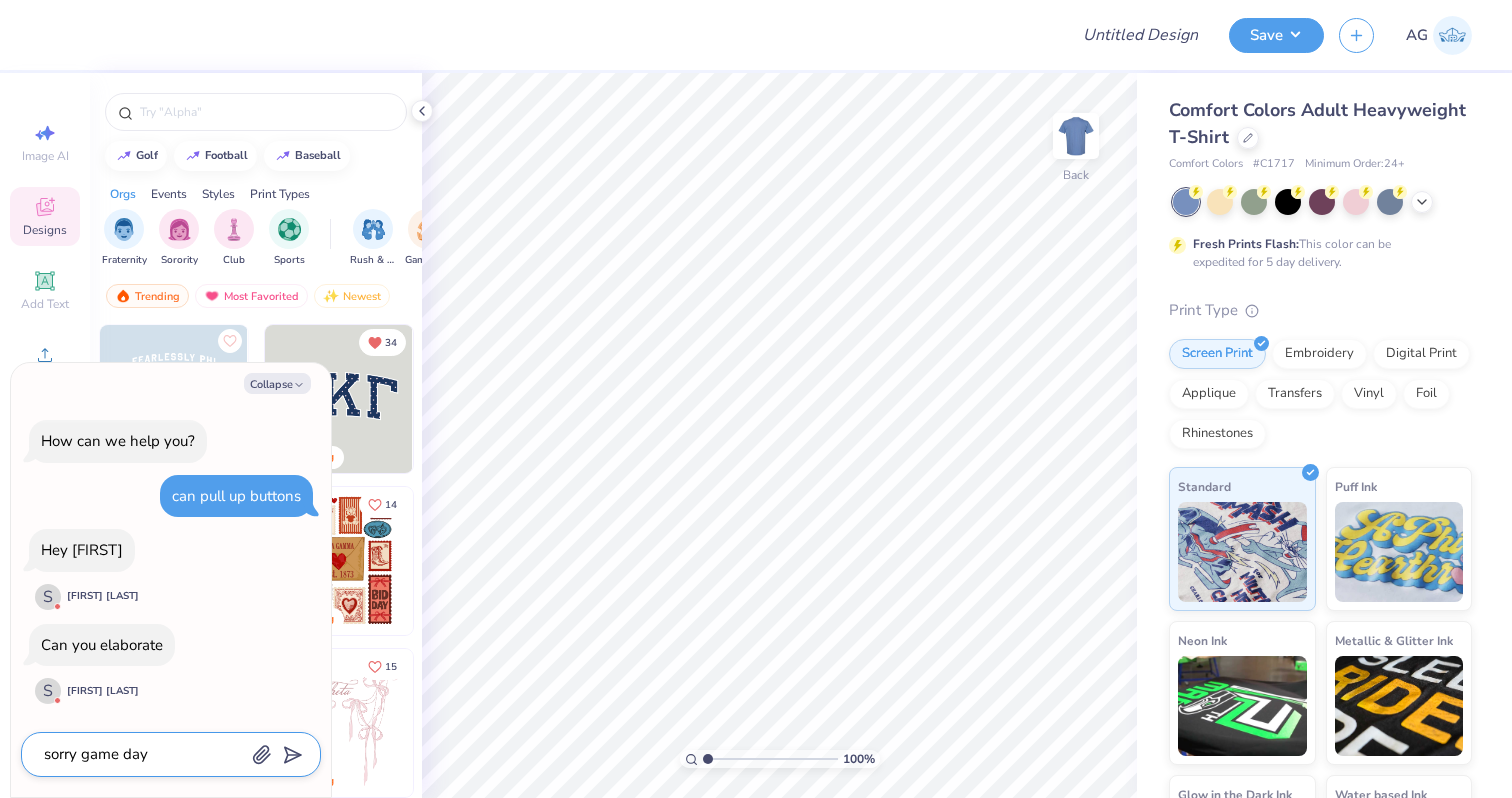 type on "sorry game day" 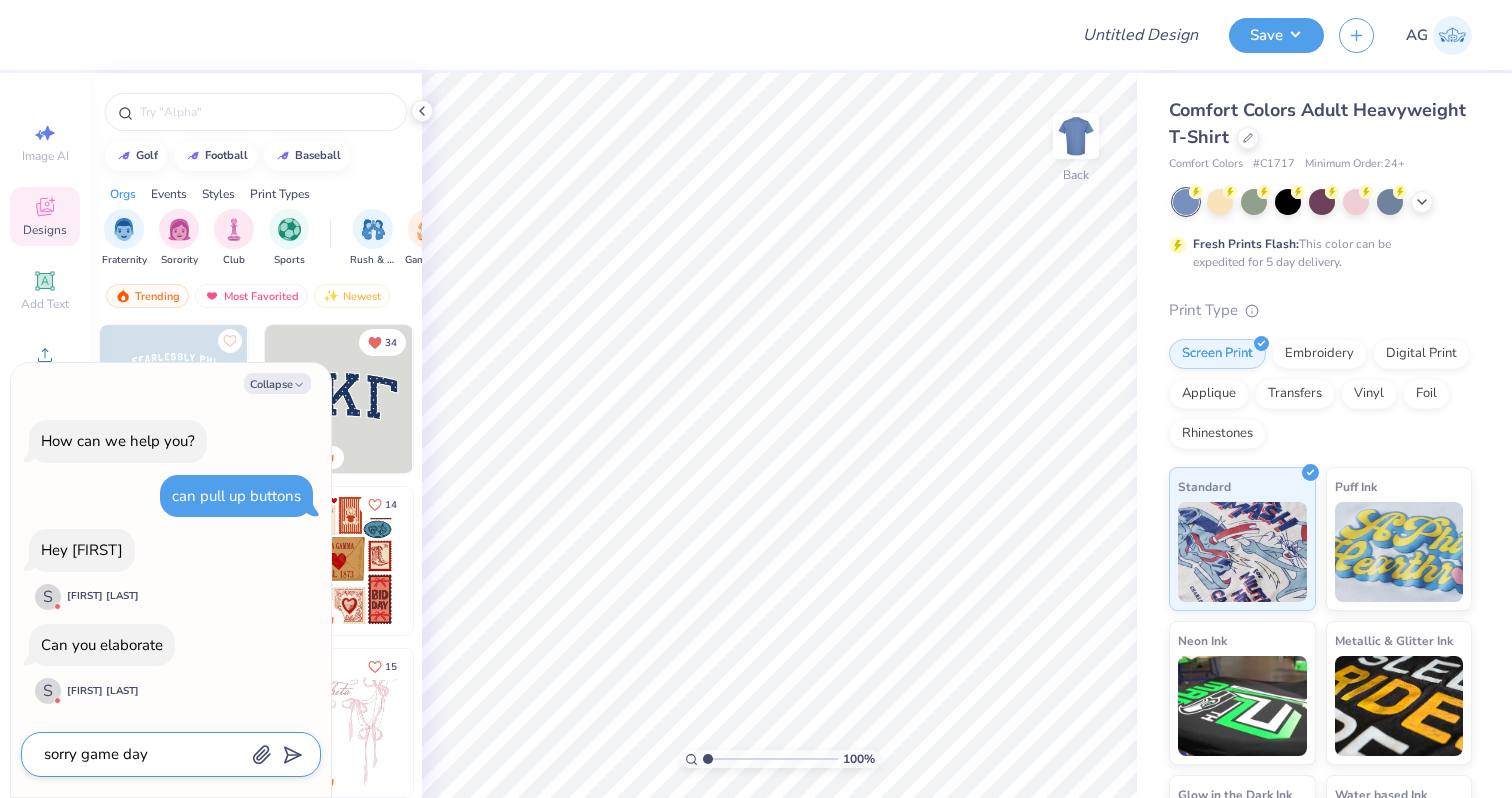 type on "x" 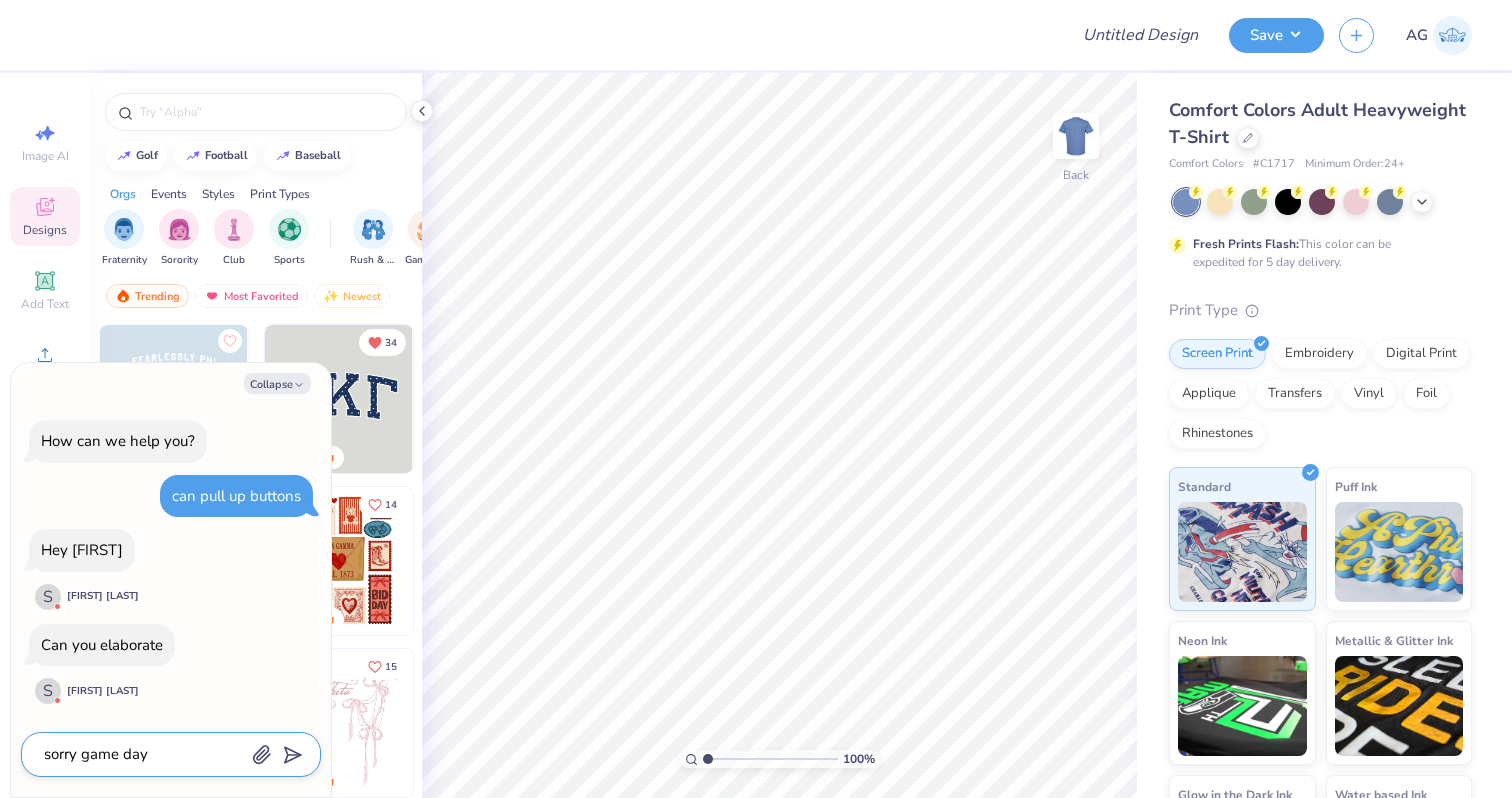 type on "sorry game day p" 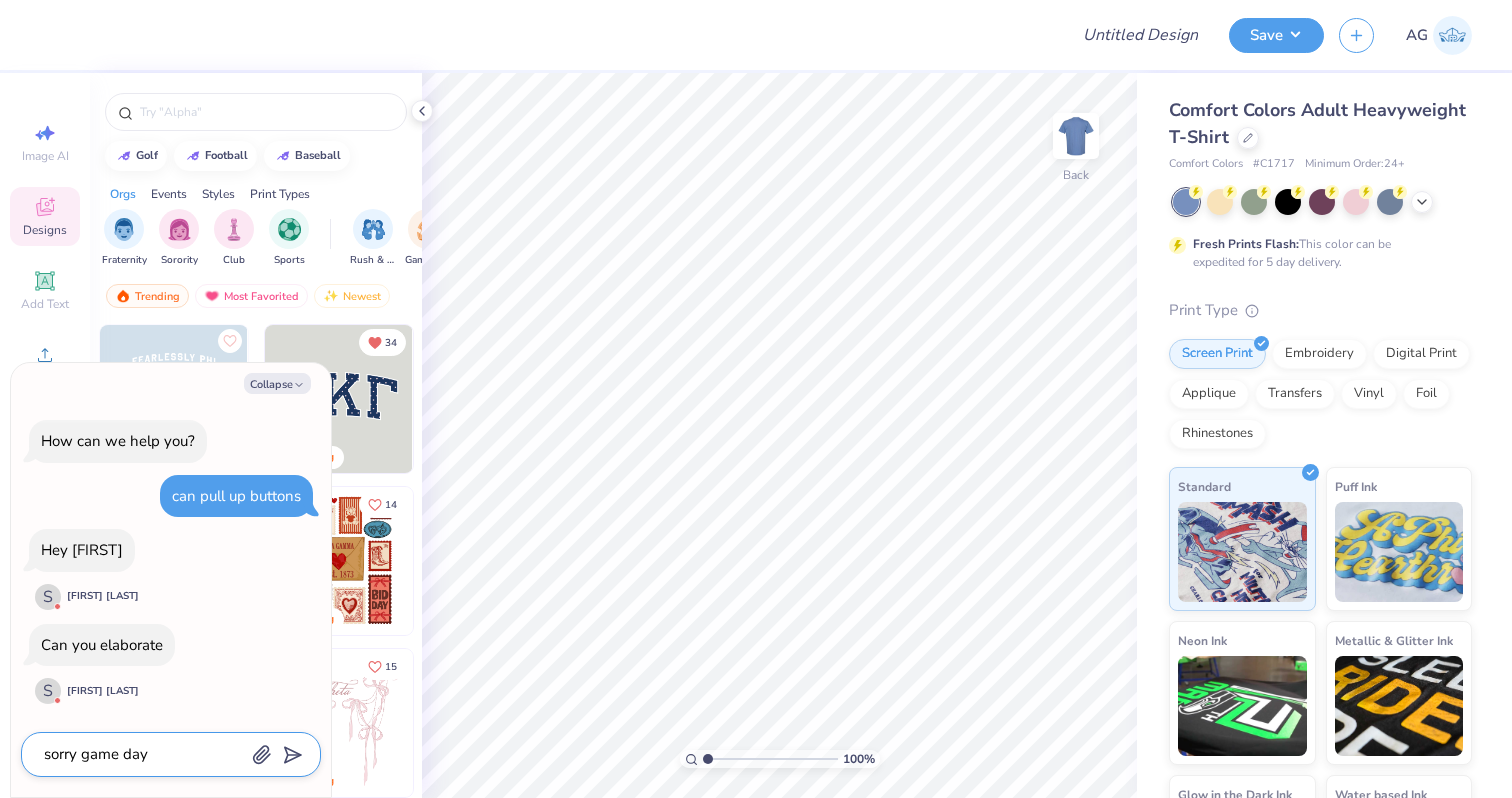 type on "x" 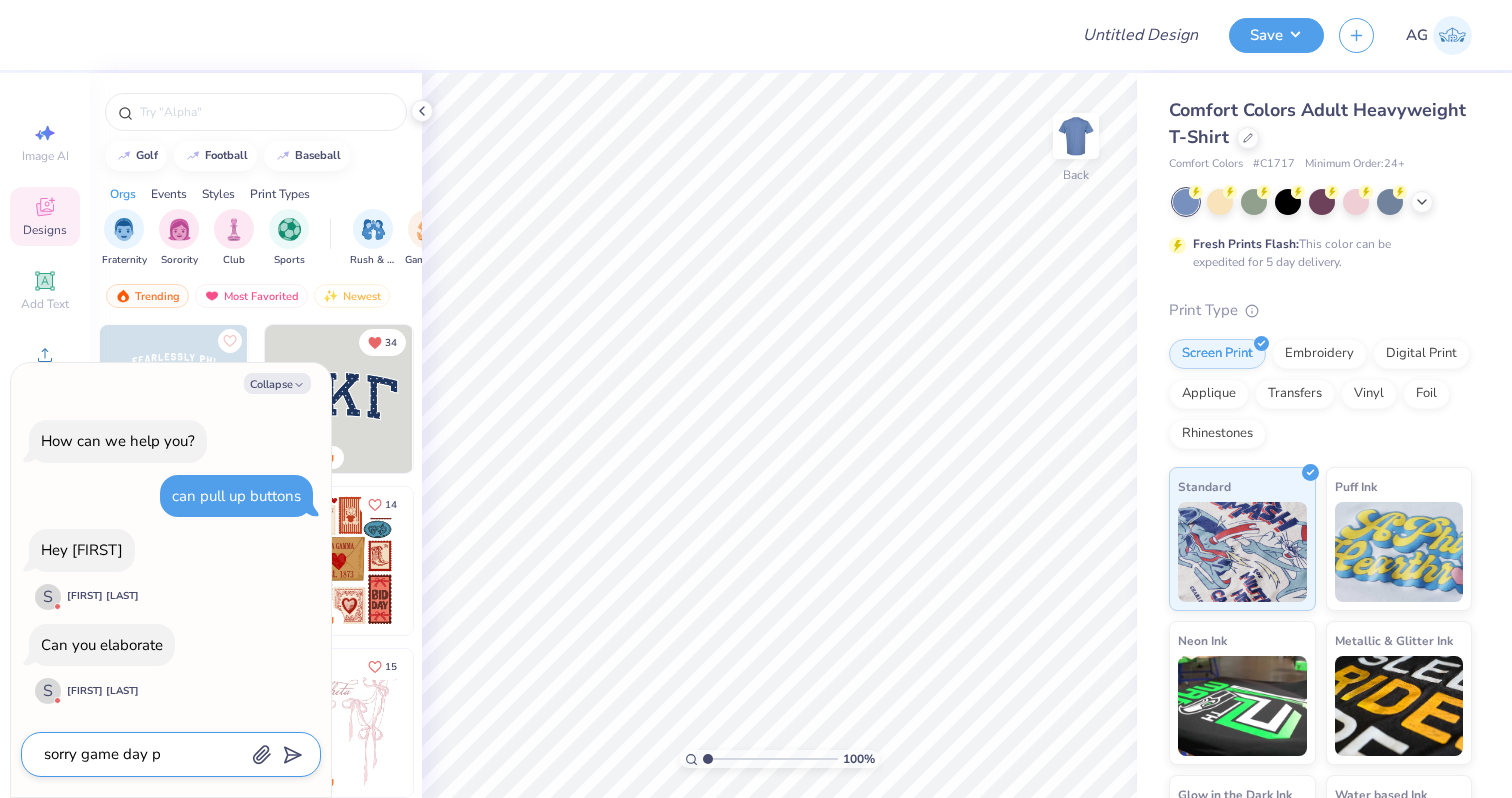 type on "sorry game day pi" 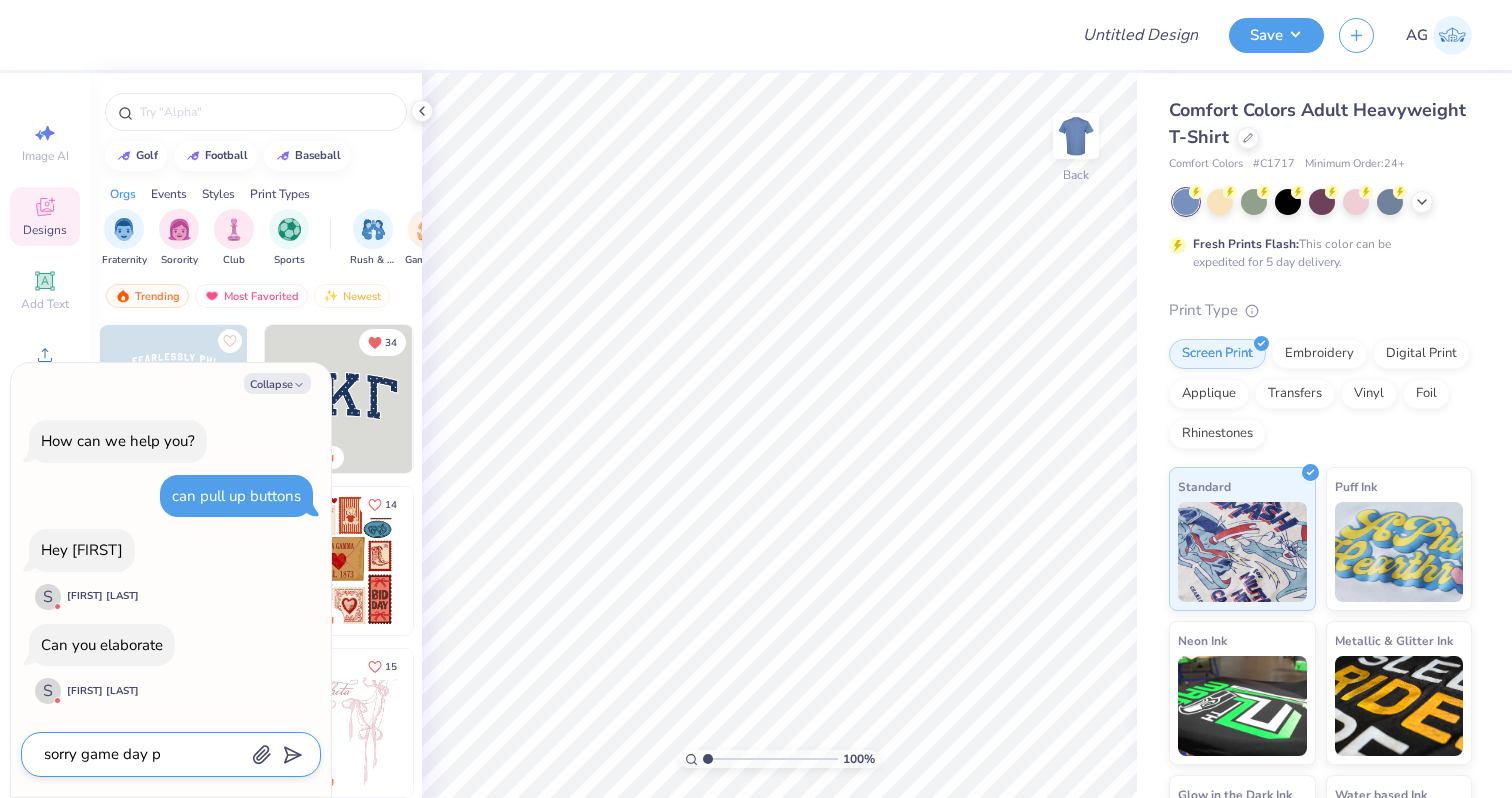 type on "x" 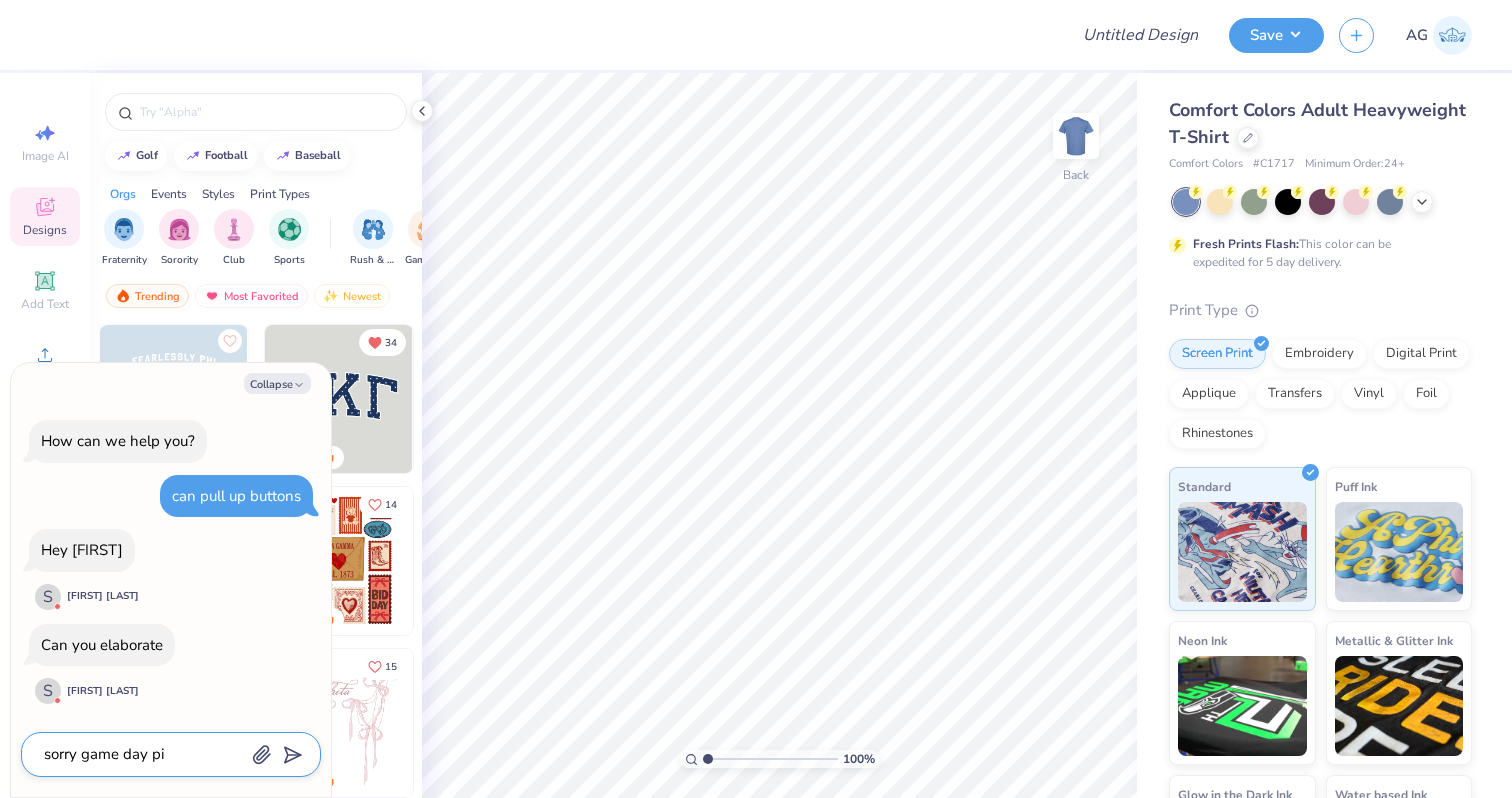 type on "sorry game day pie" 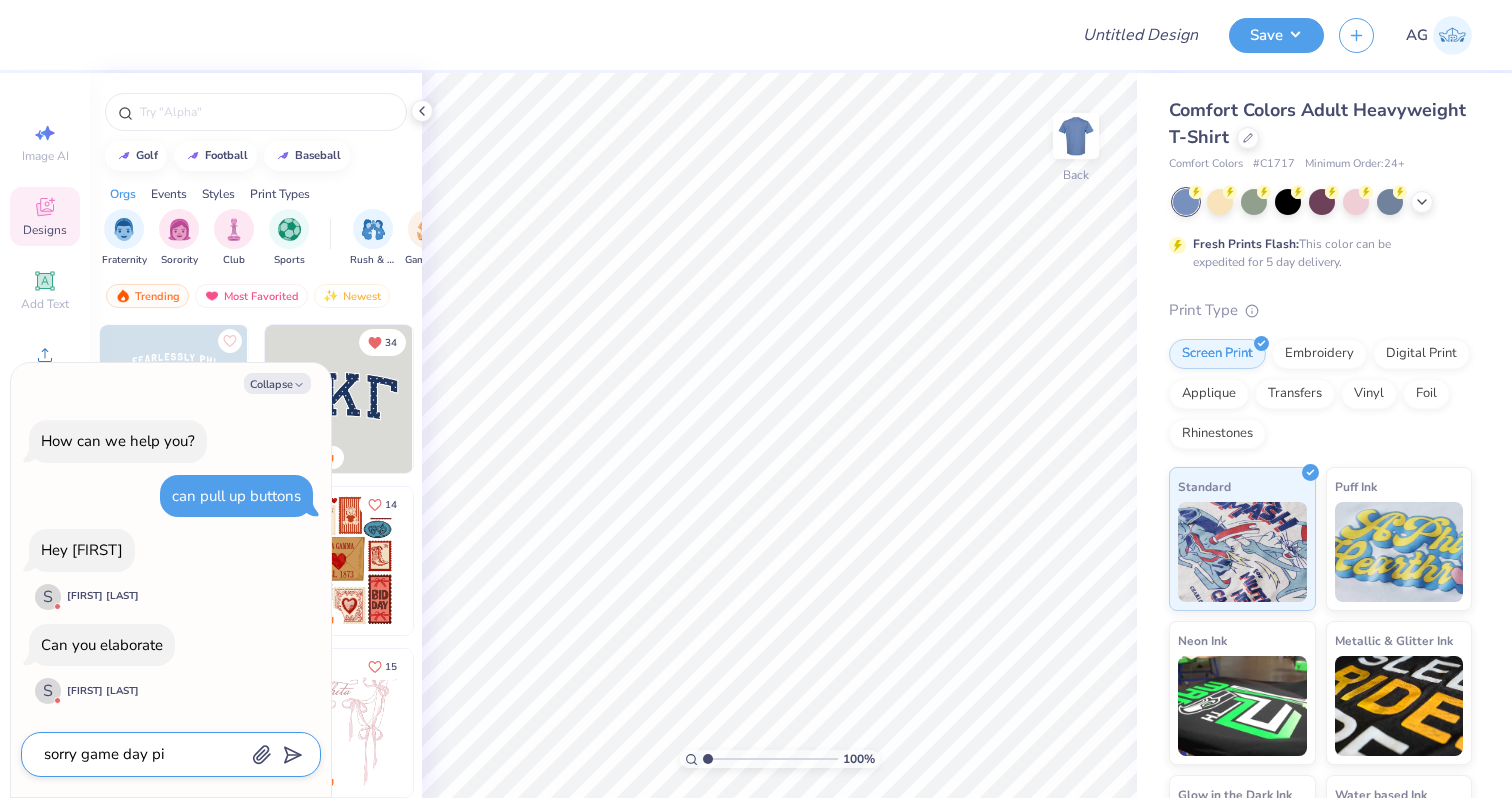 type on "x" 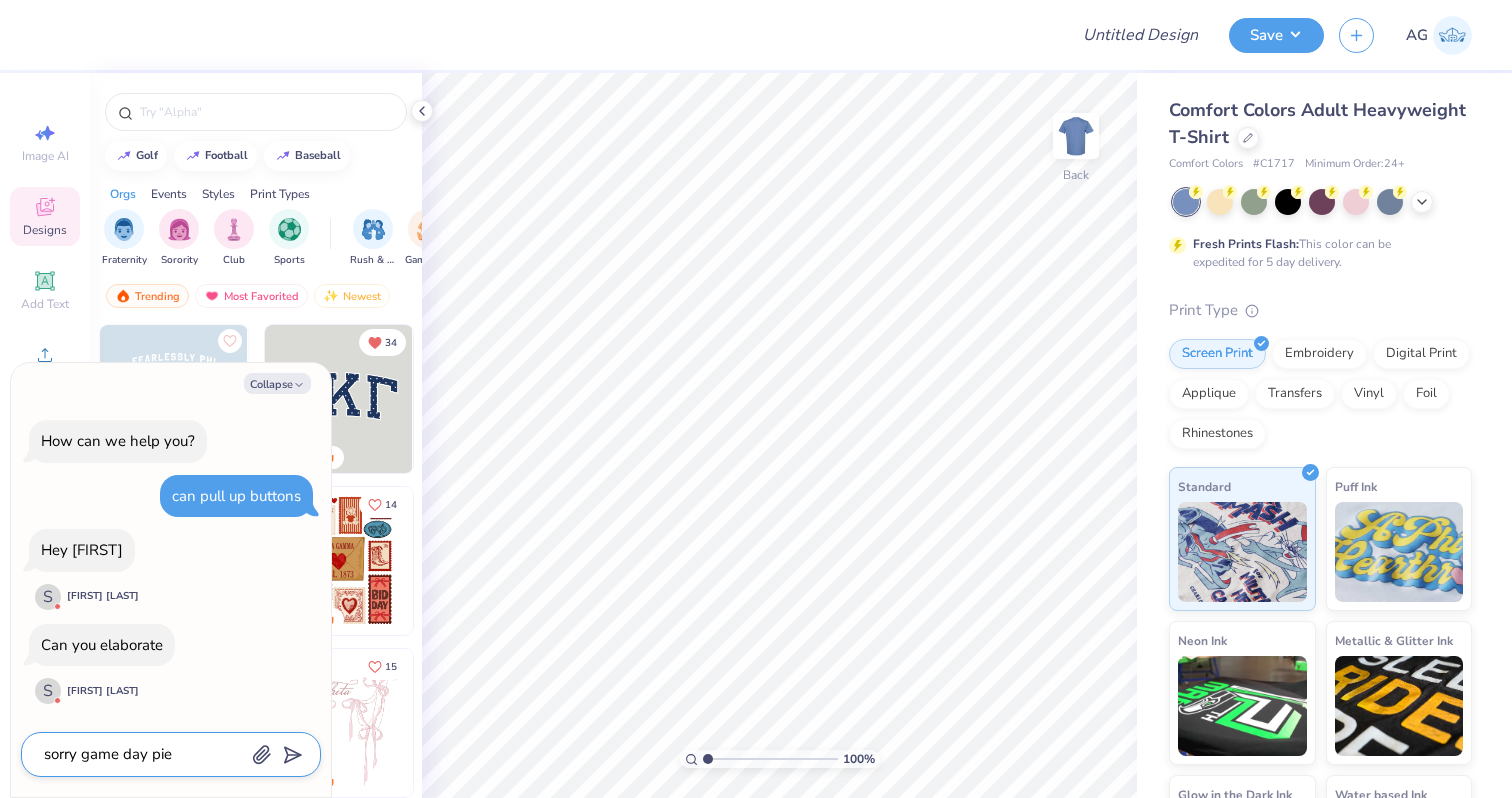 type on "sorry game day pien" 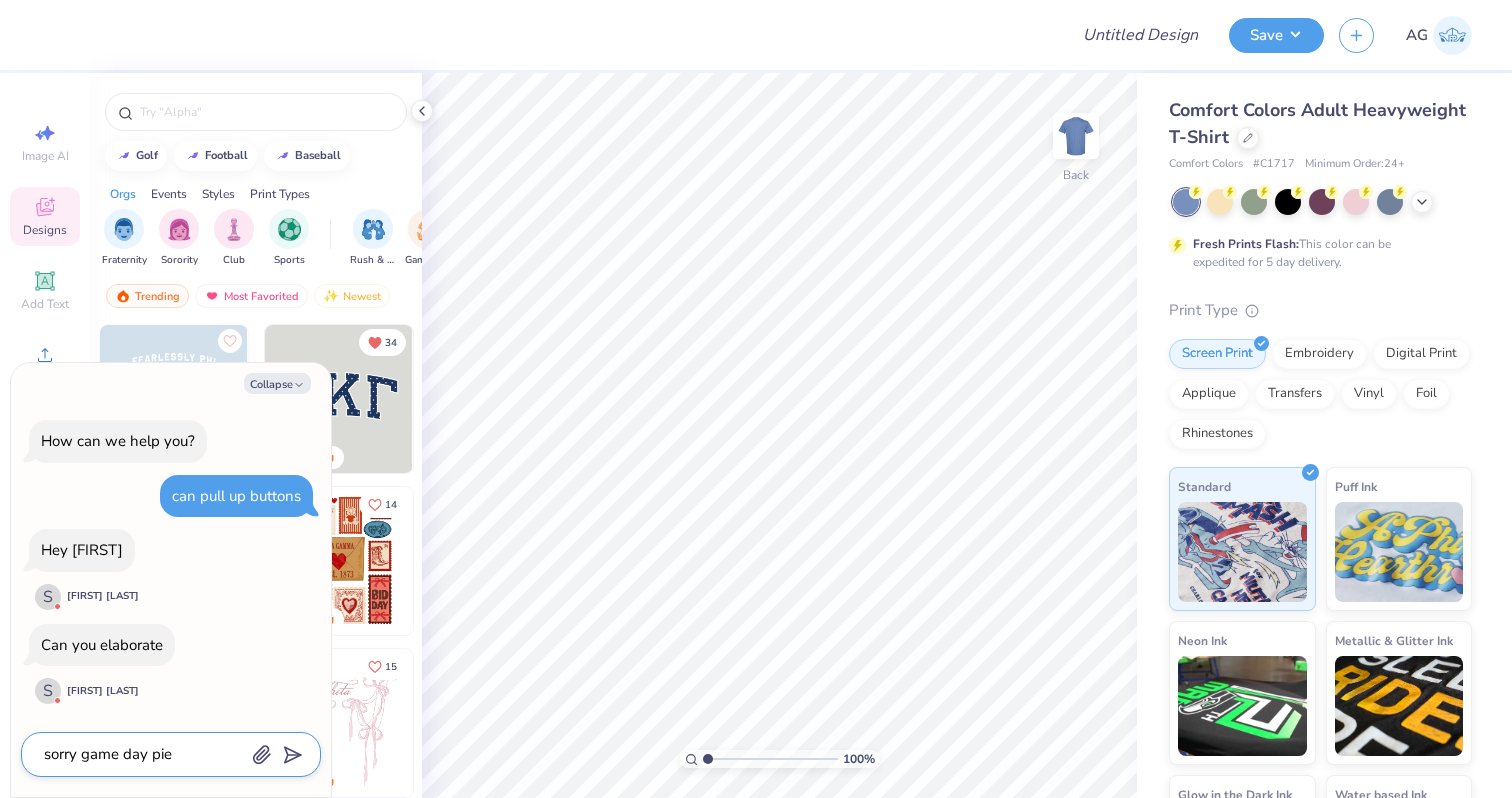 type on "x" 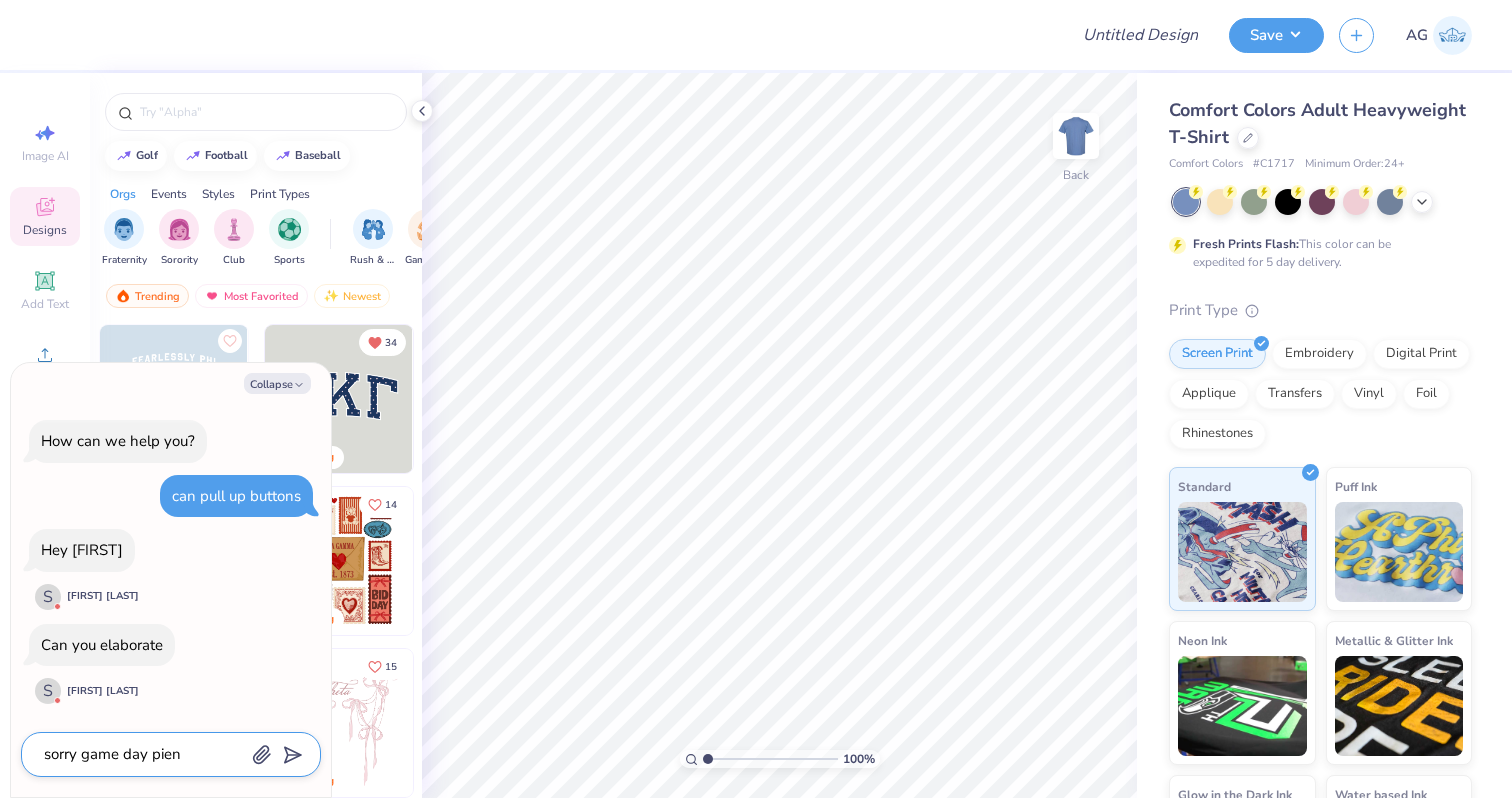 type on "sorry game day pie" 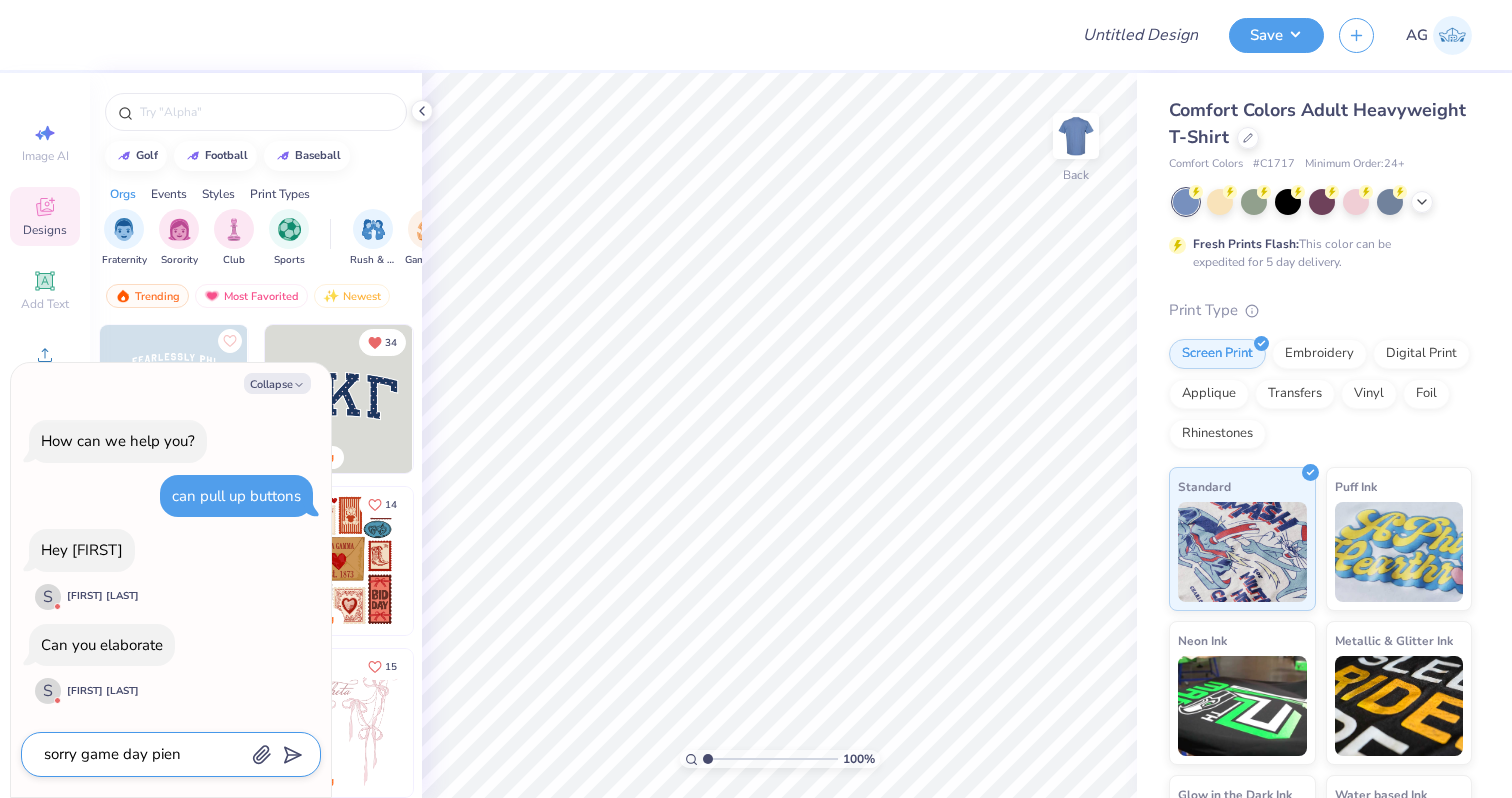 type on "x" 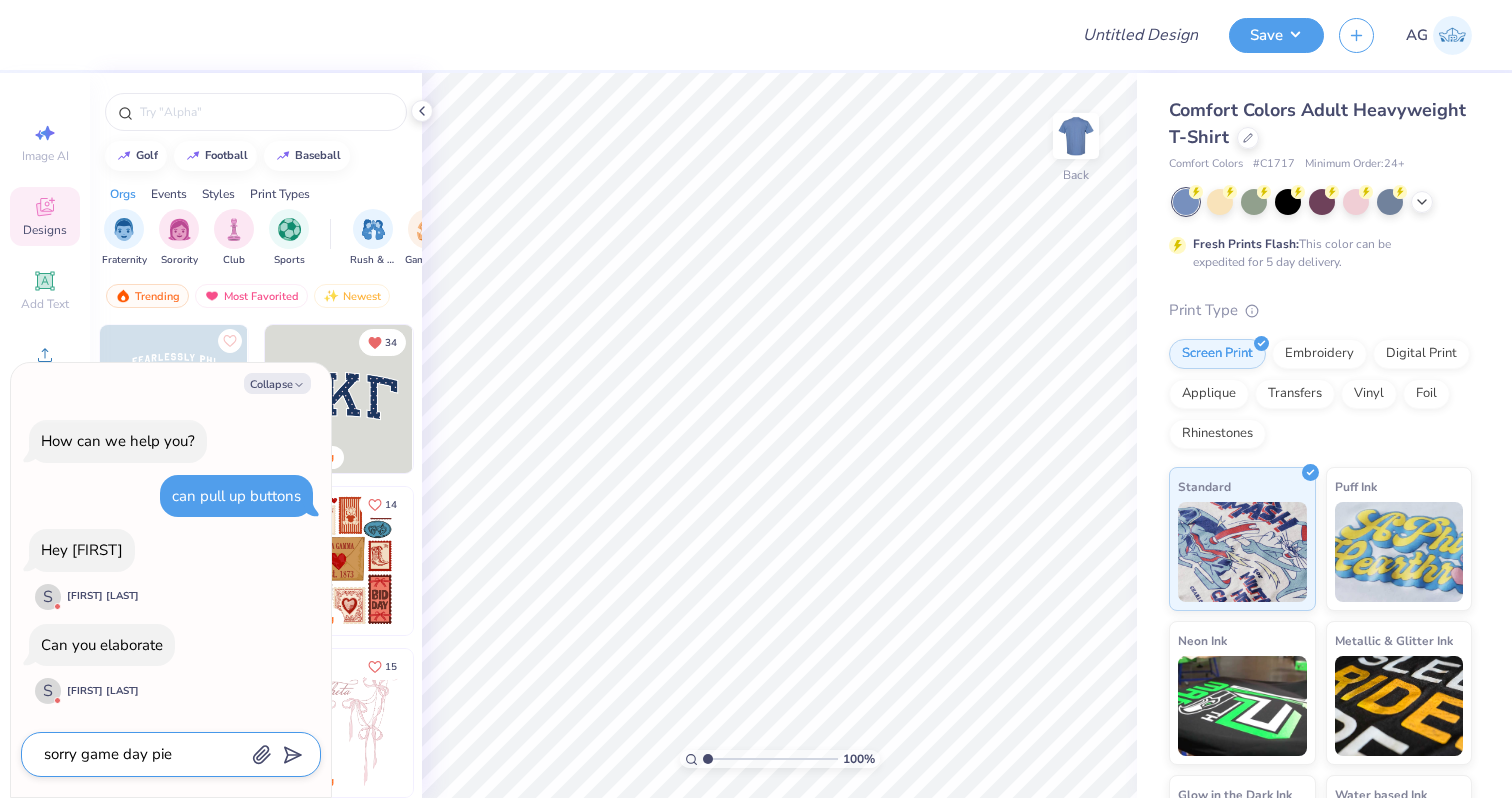 type on "sorry game day pi" 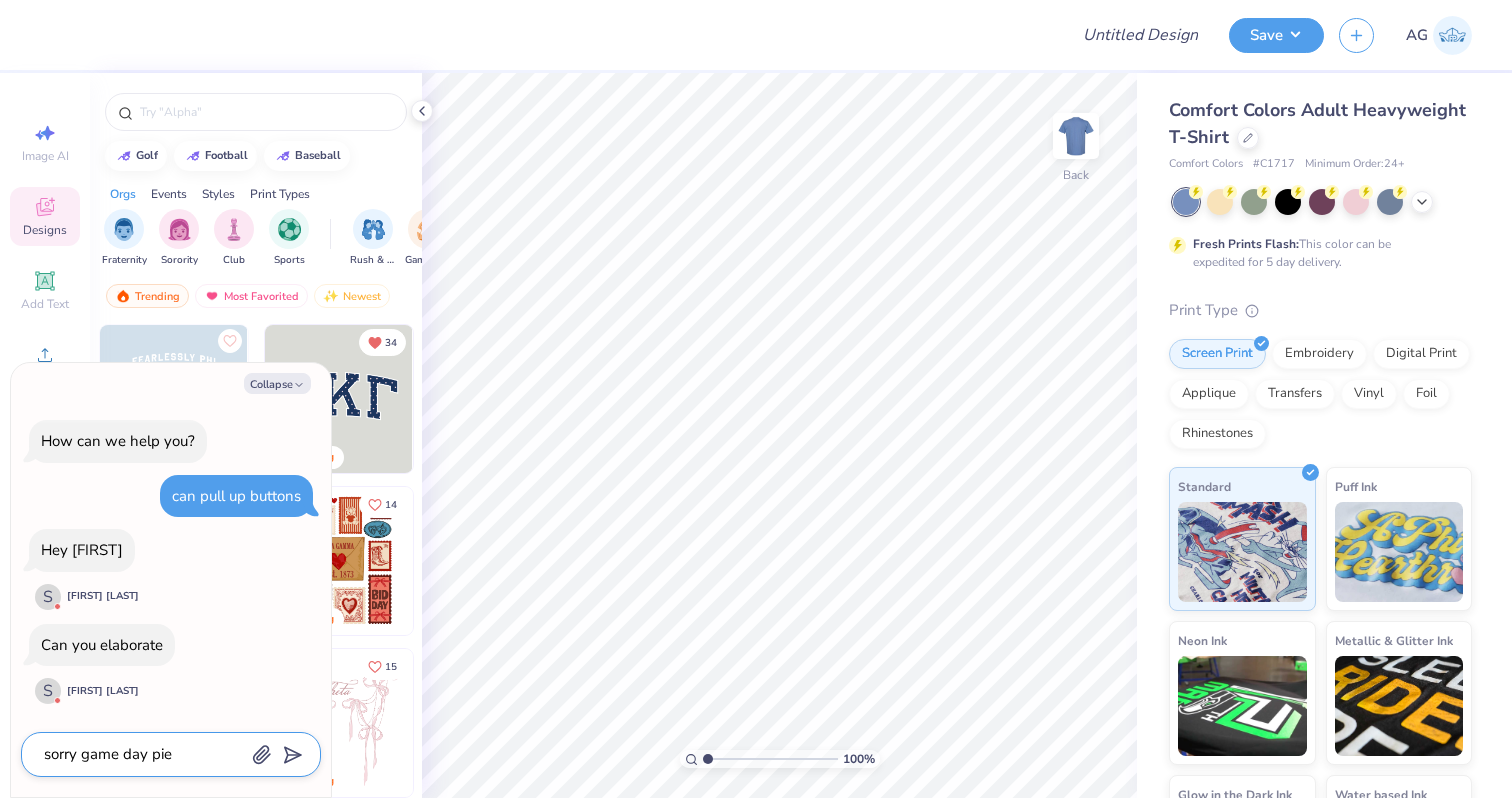 type on "x" 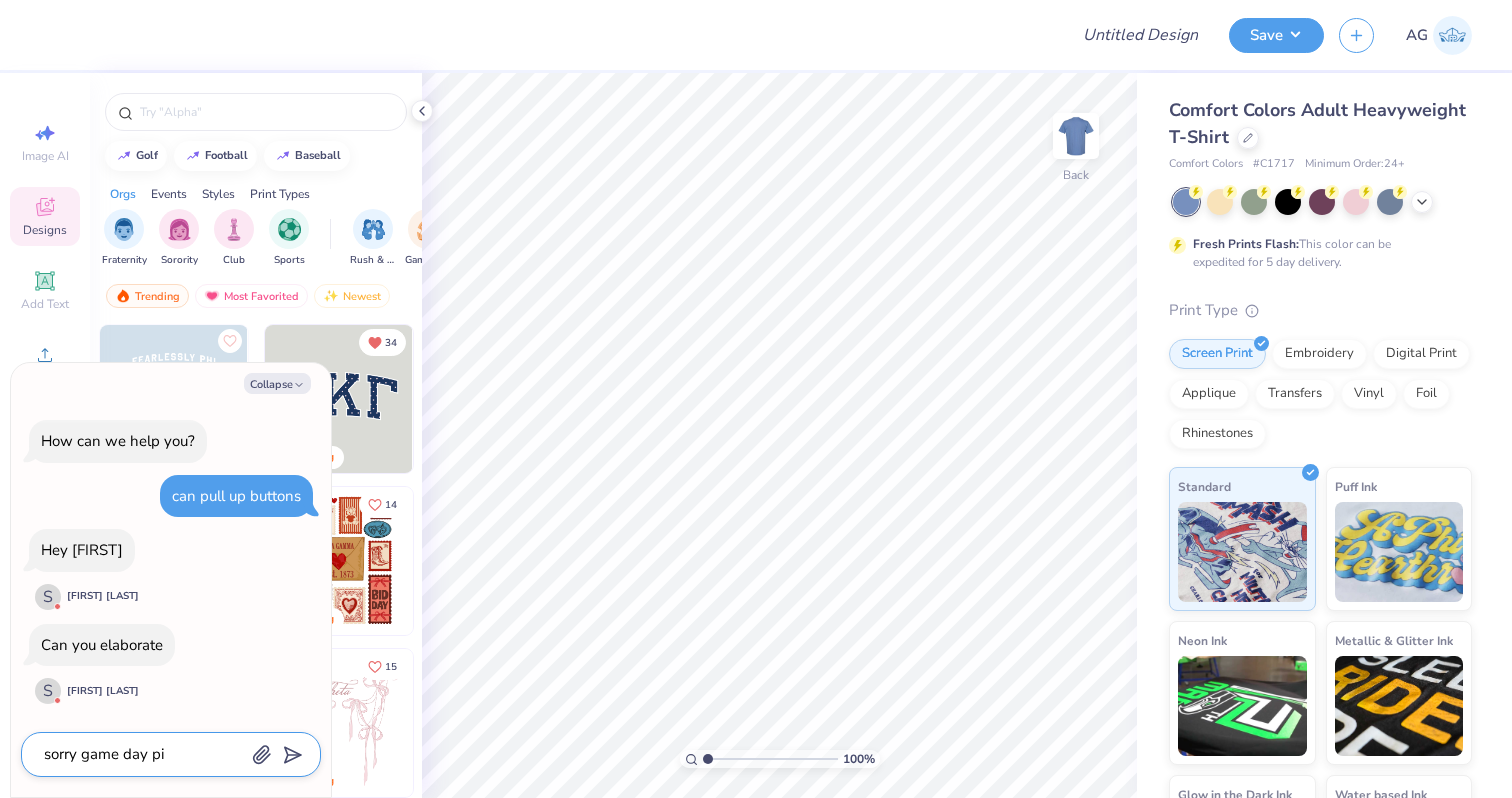 type on "sorry game day pin" 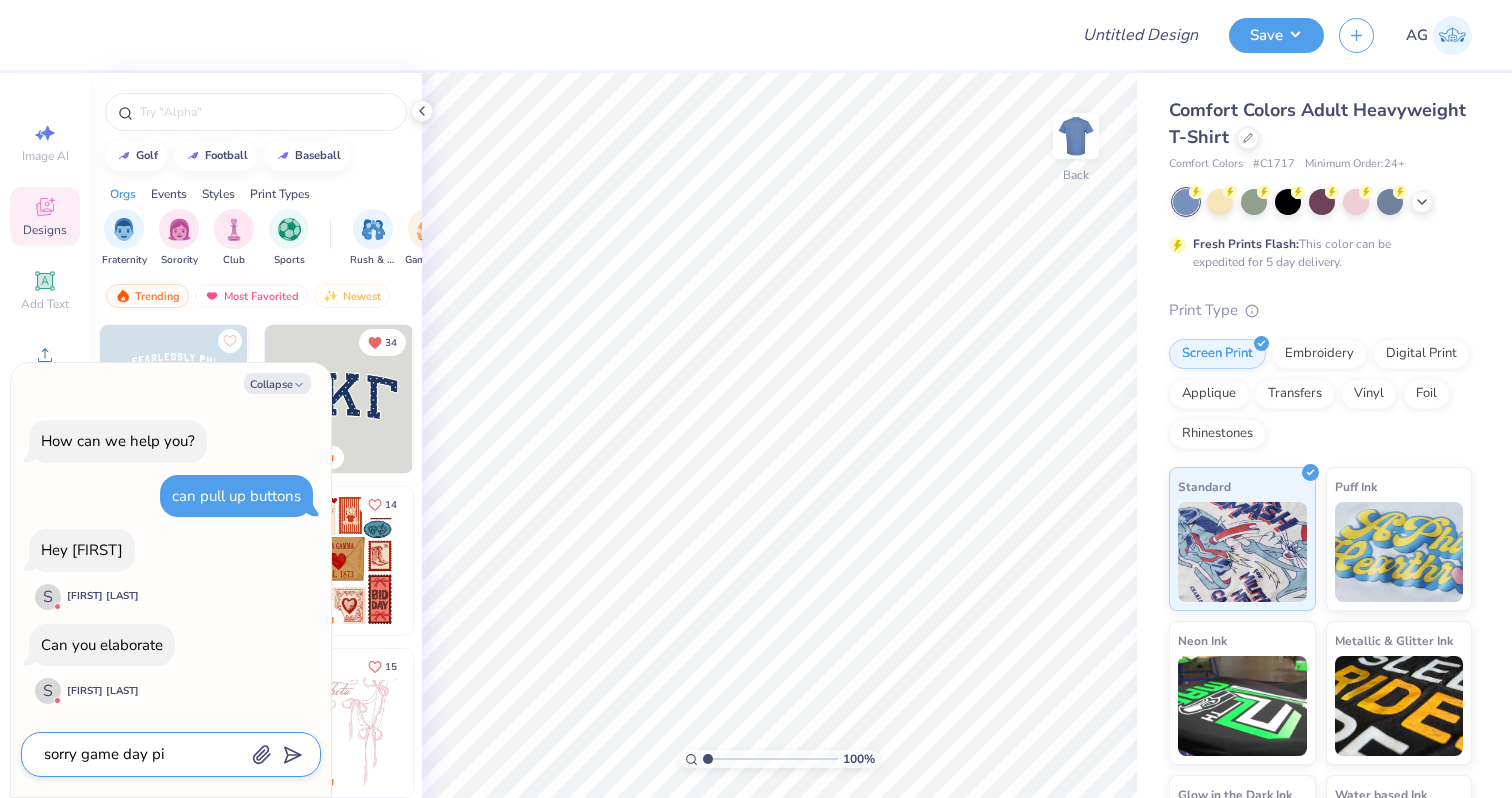 type on "x" 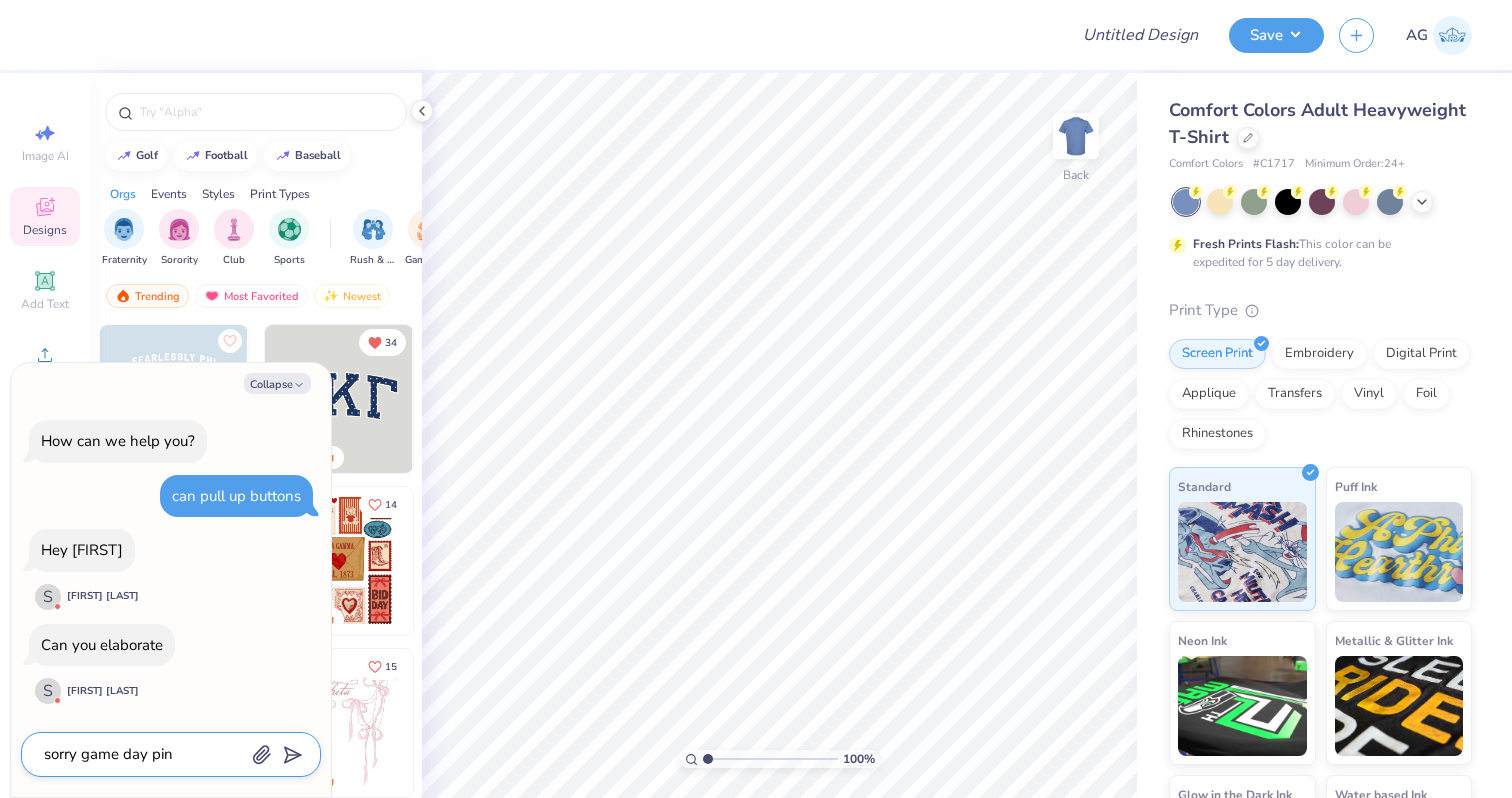 type on "sorry game day pin" 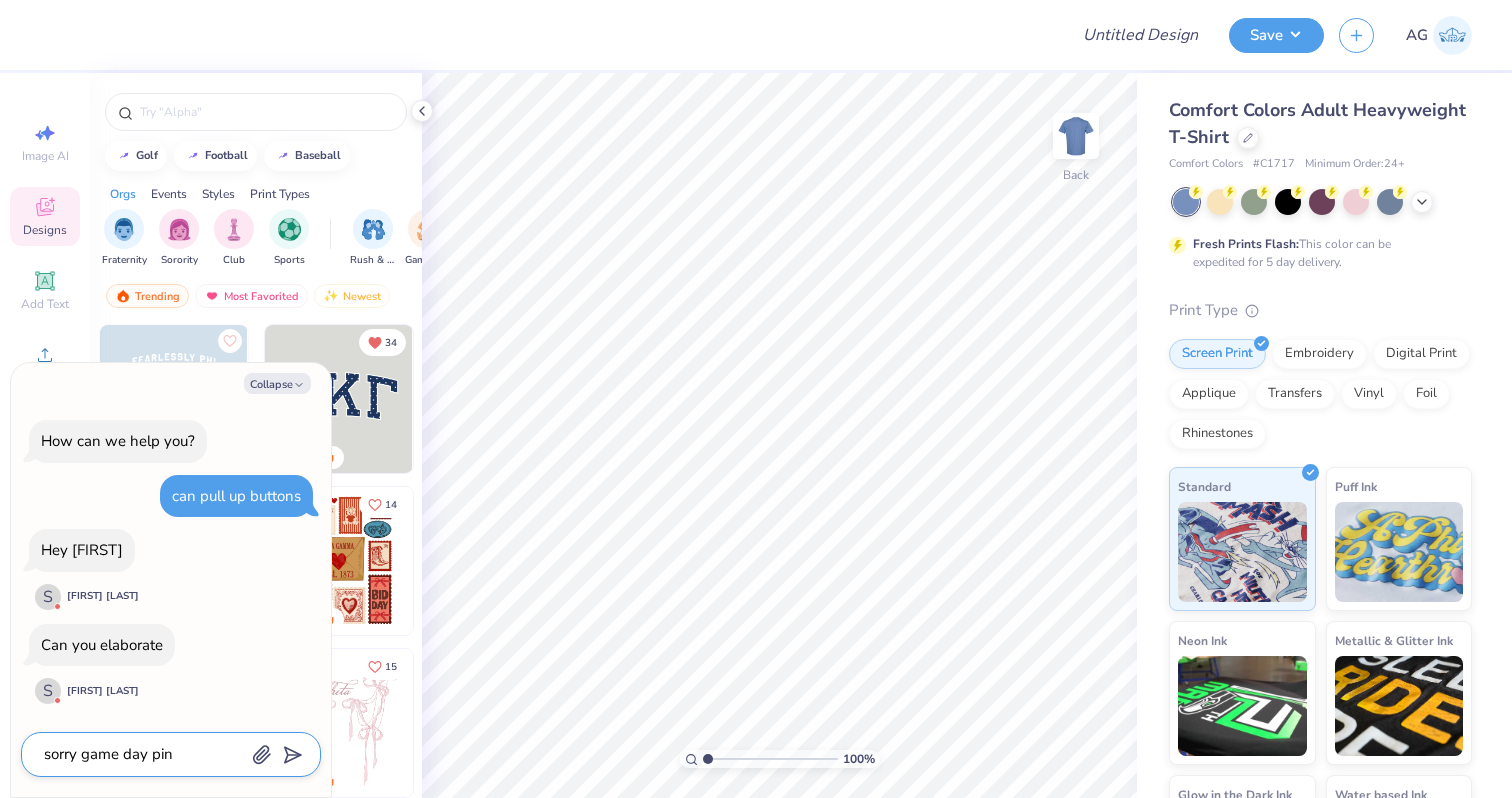 type on "x" 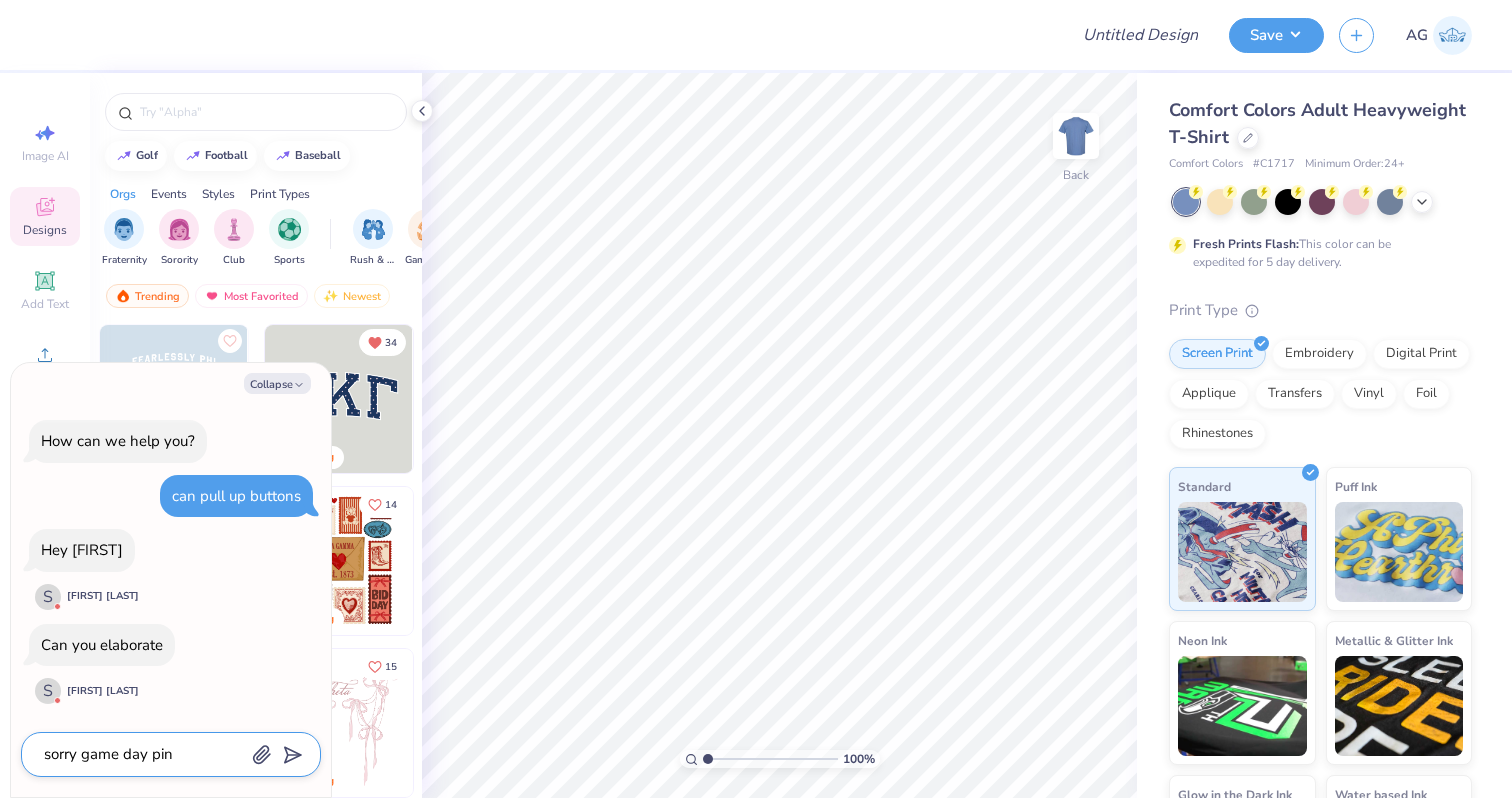 type on "sorry game day pin b" 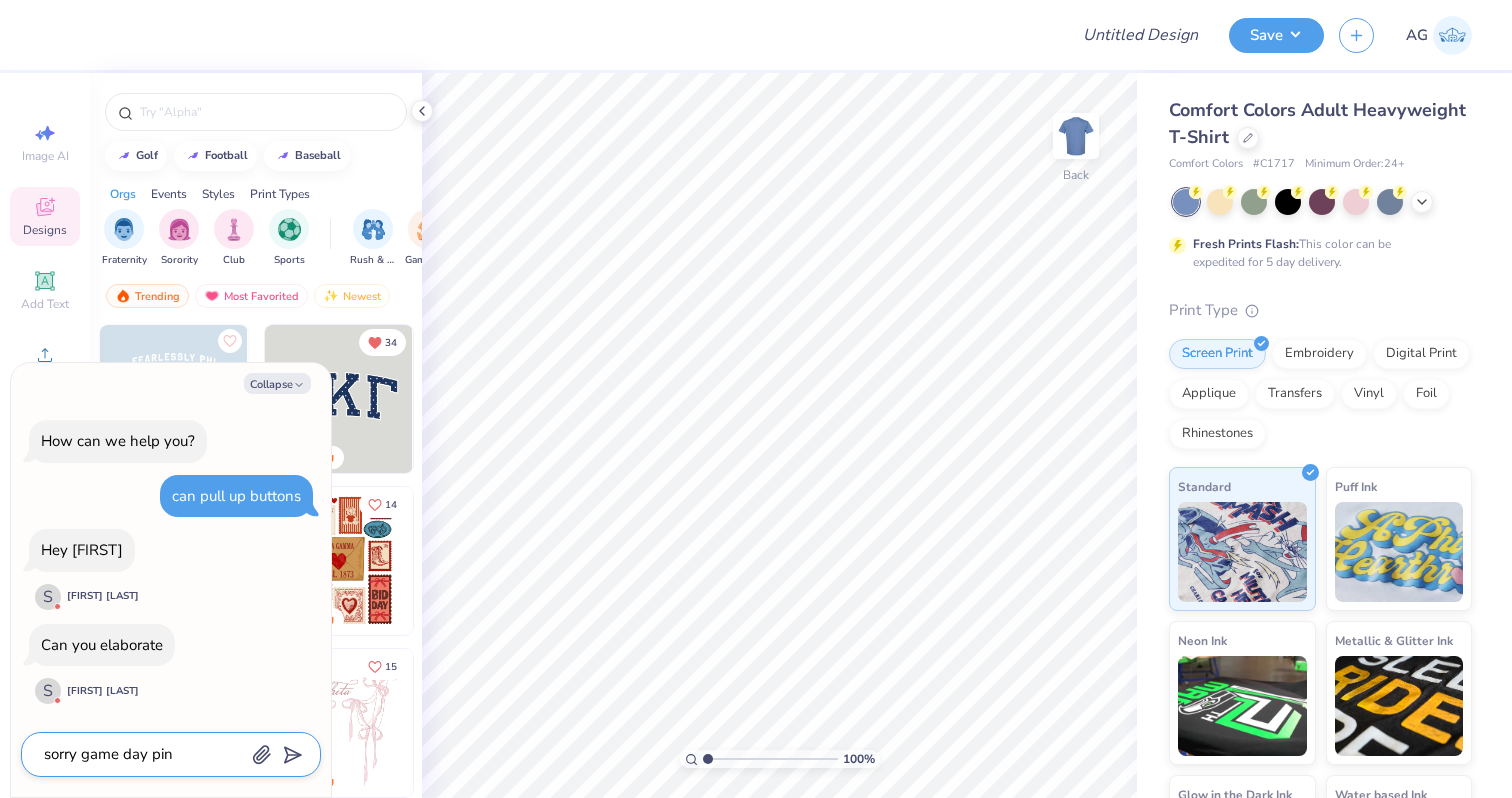 type on "x" 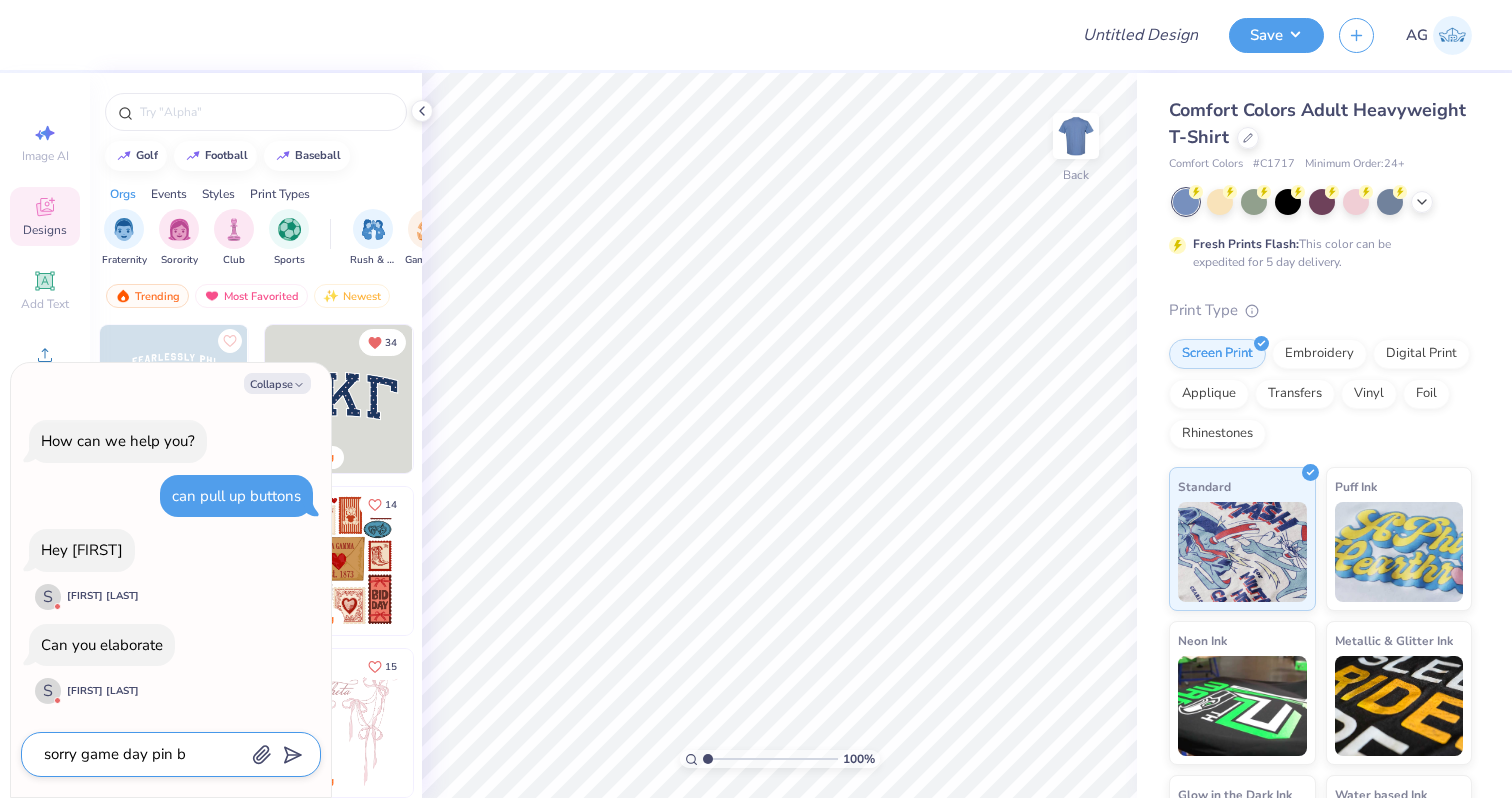 type on "sorry game day pin bu" 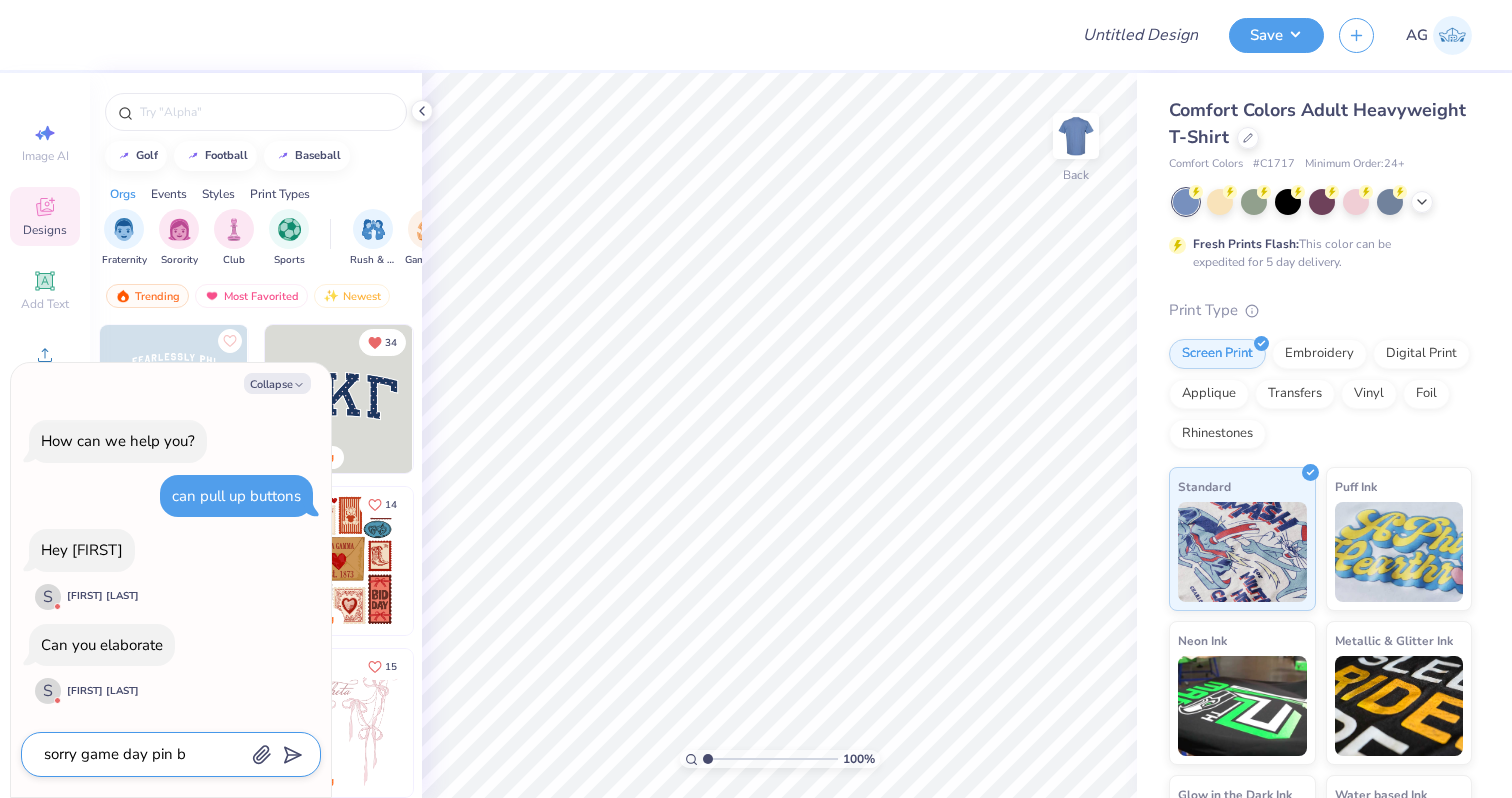 type on "x" 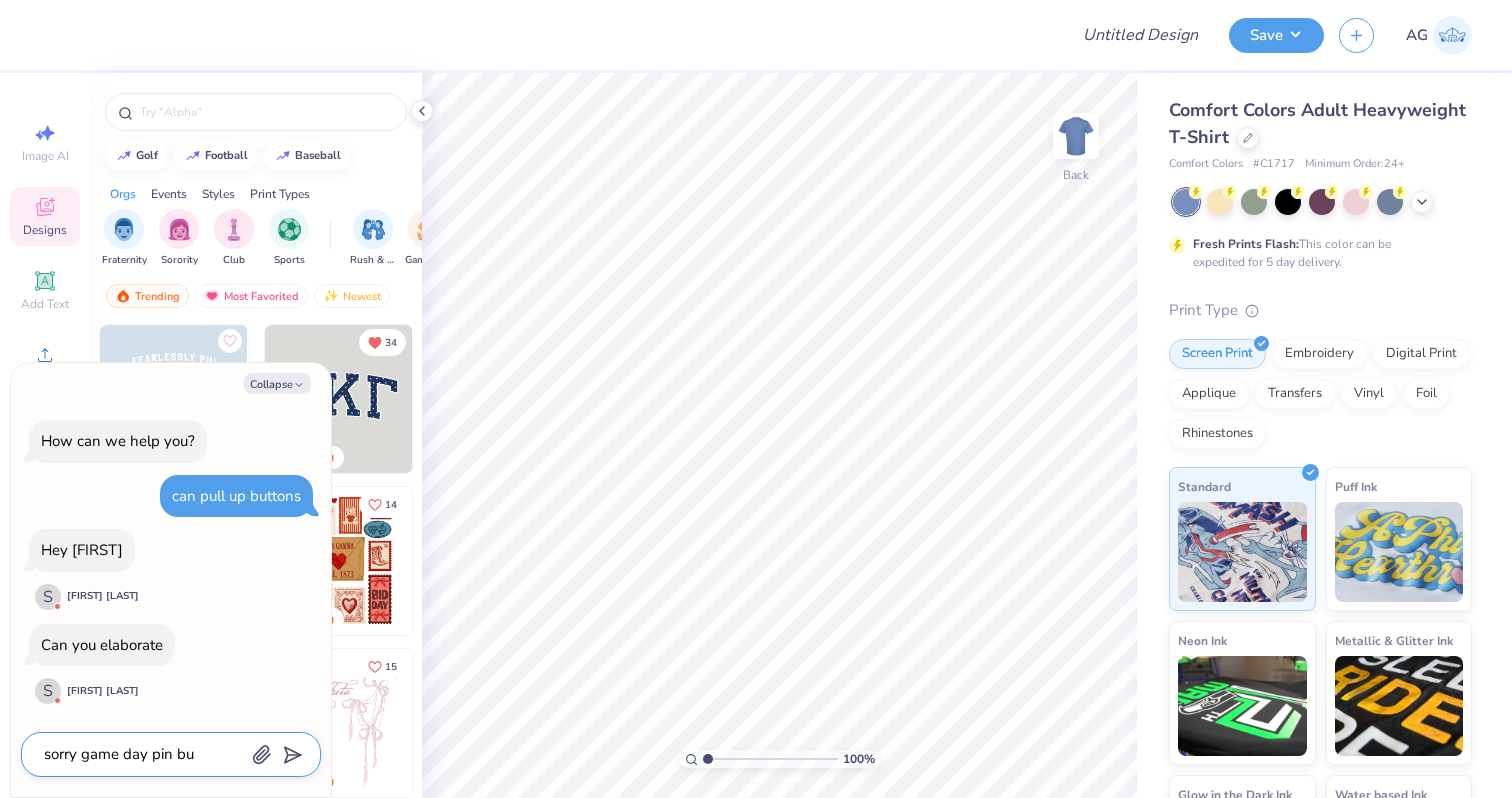 type on "sorry game day pin but" 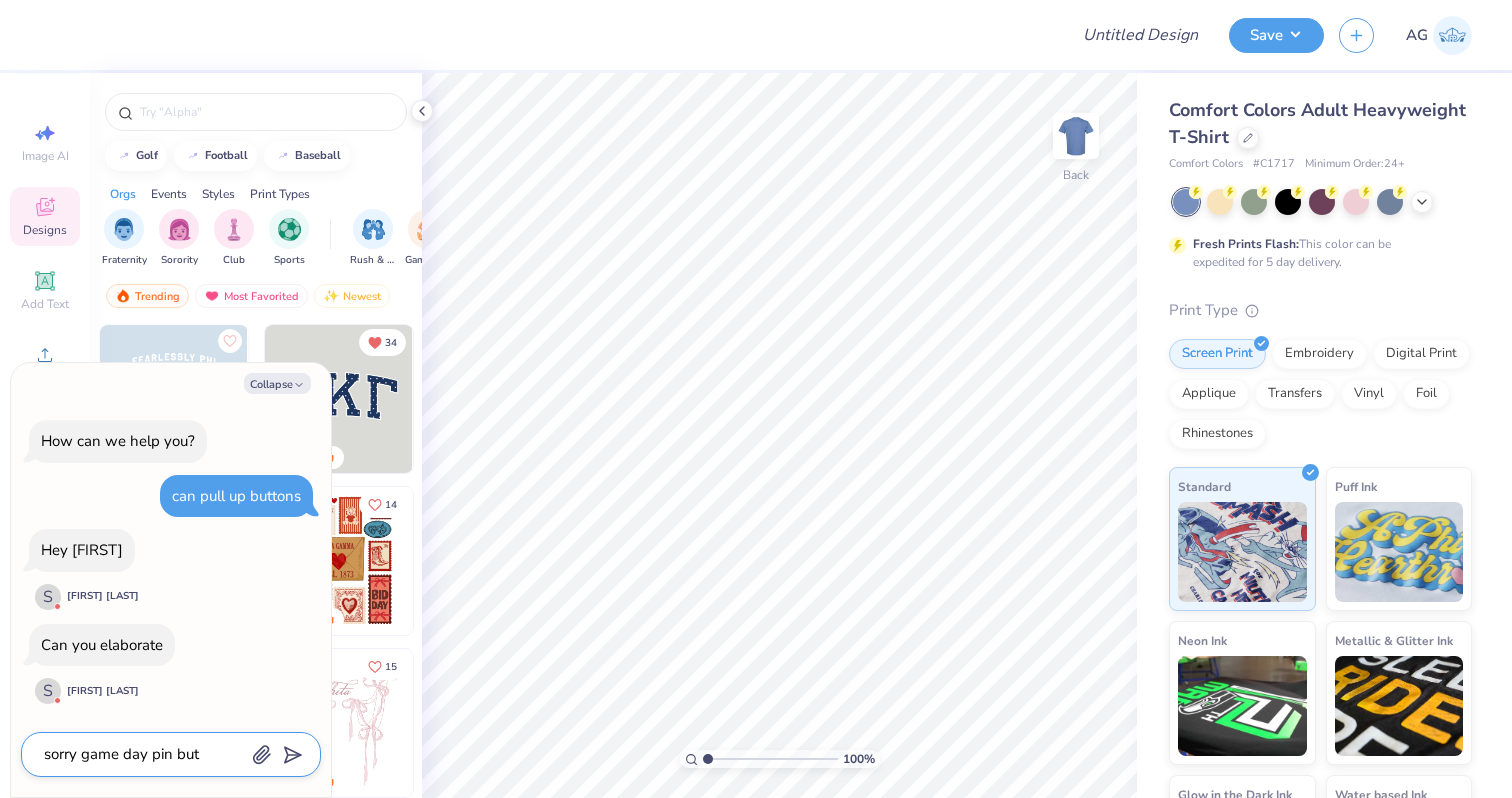 type on "x" 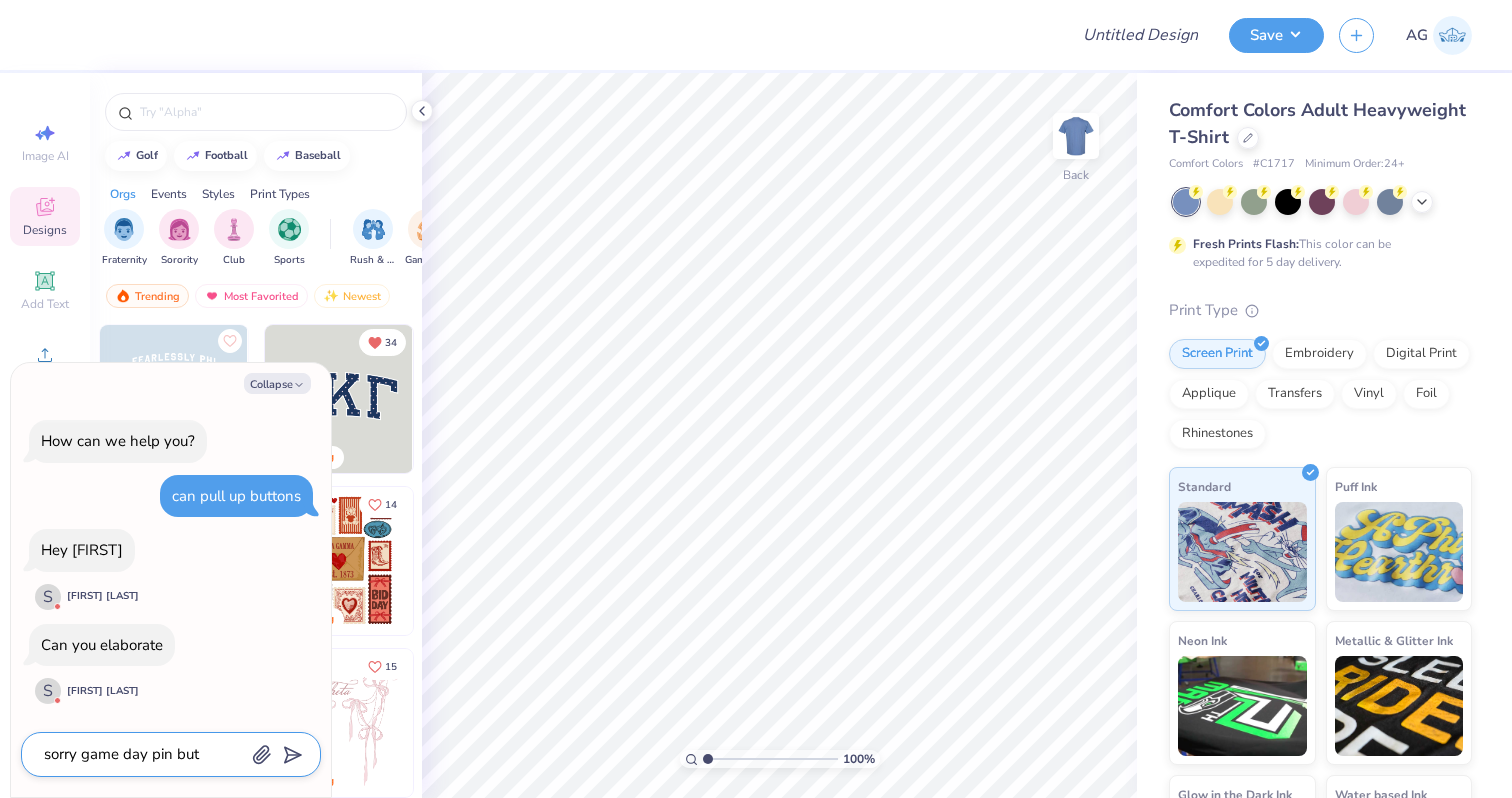 type on "sorry game day pin butt" 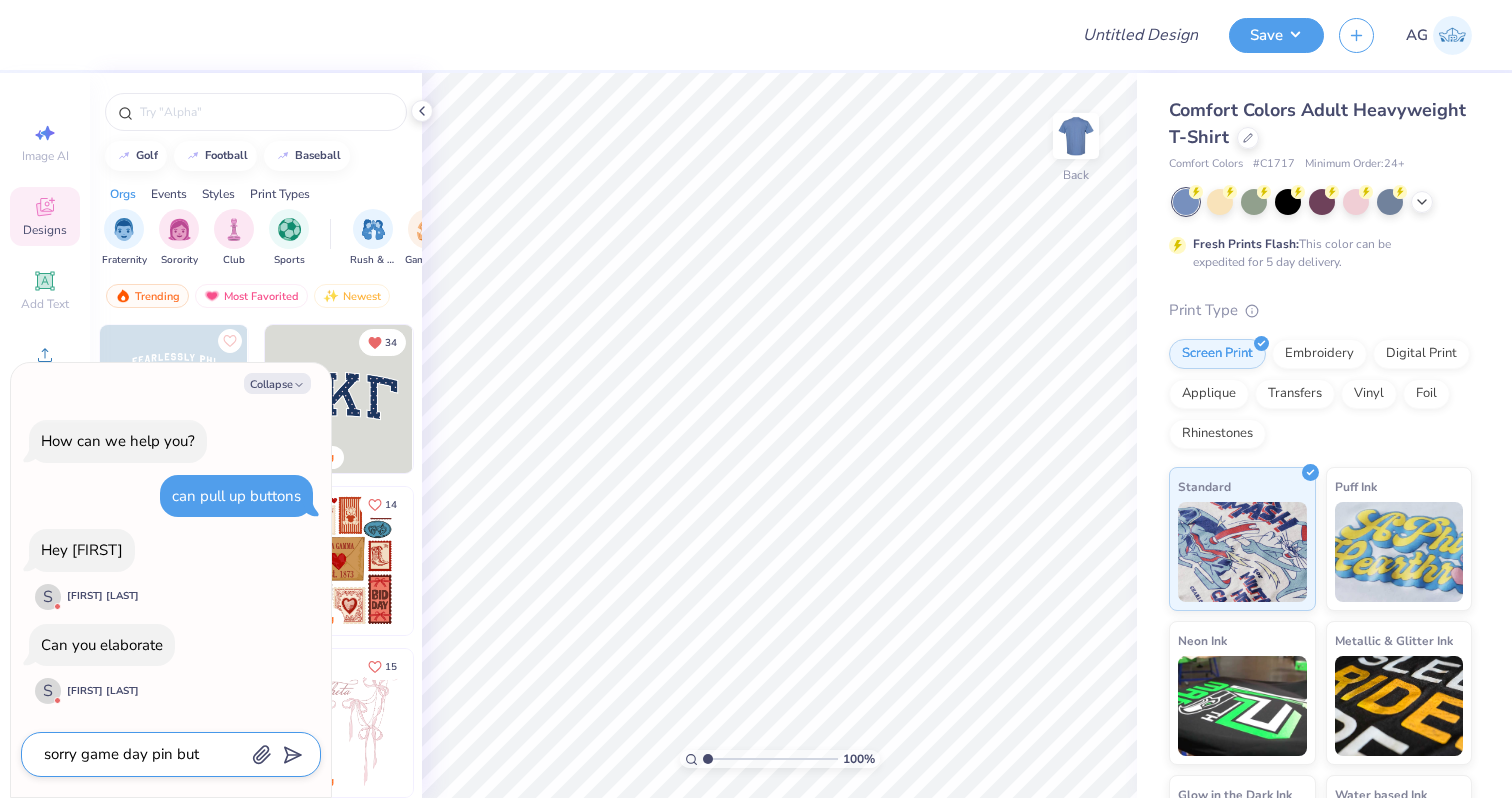 type on "x" 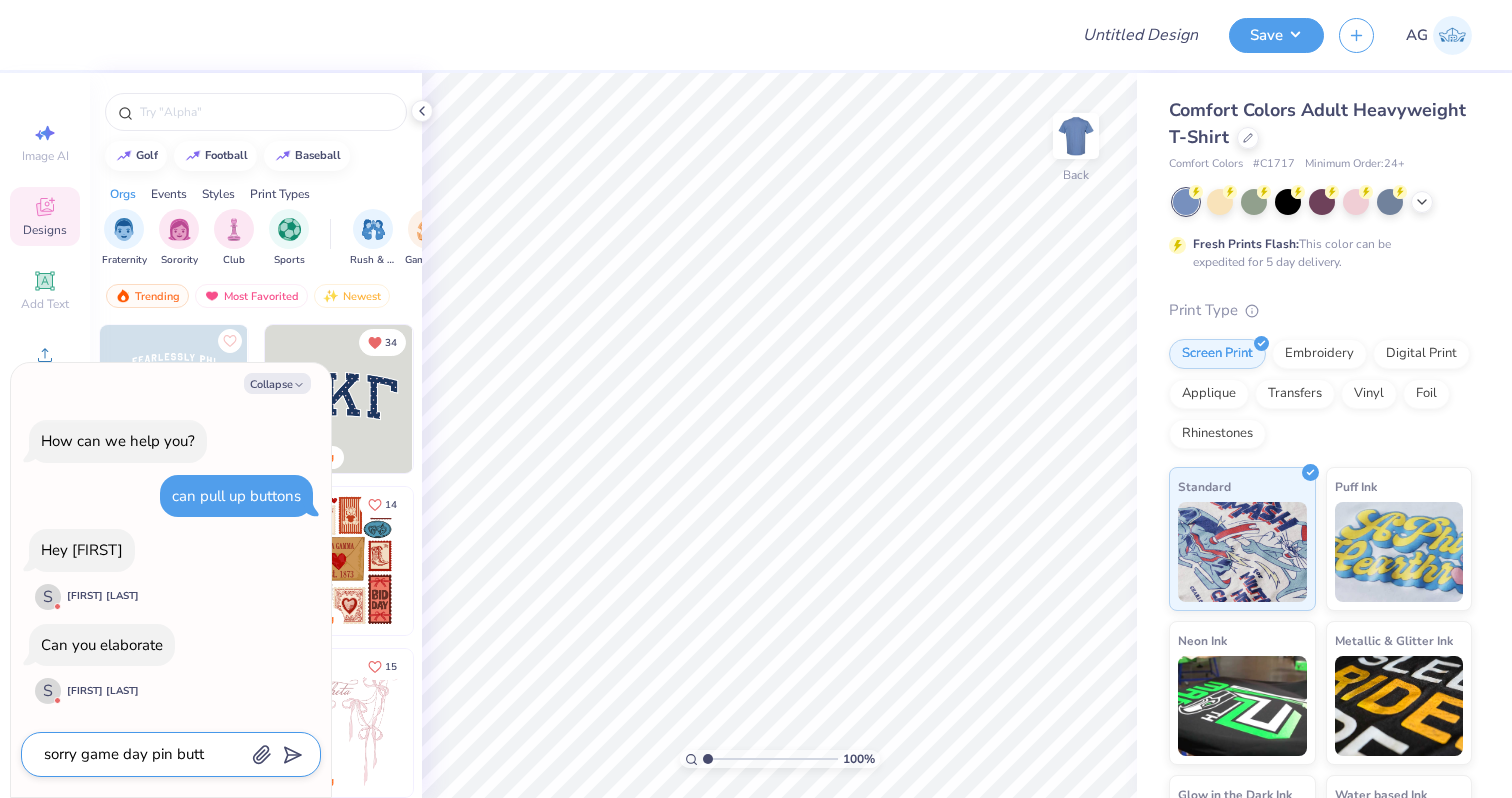 type on "sorry game day pin butto" 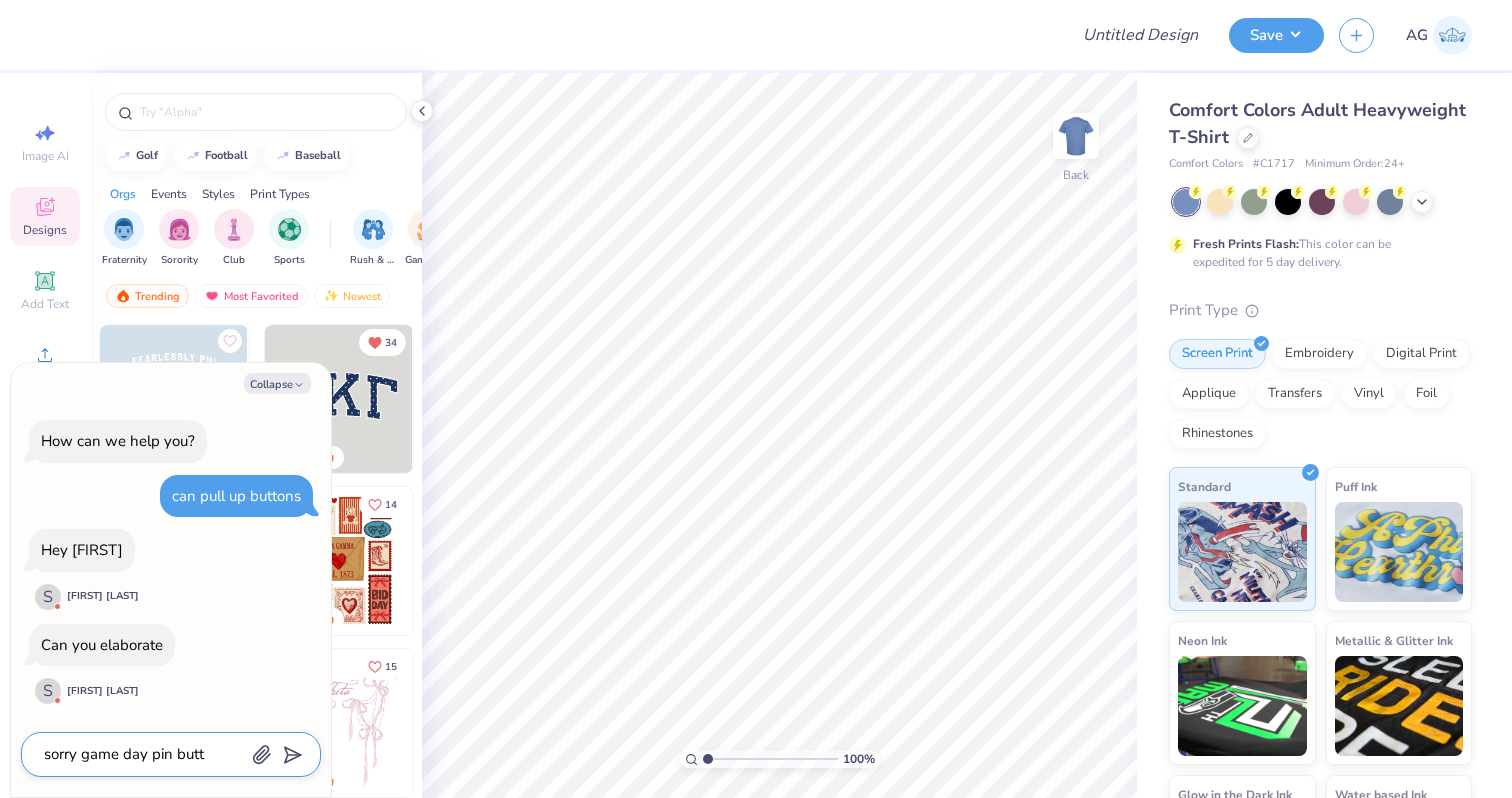 type on "x" 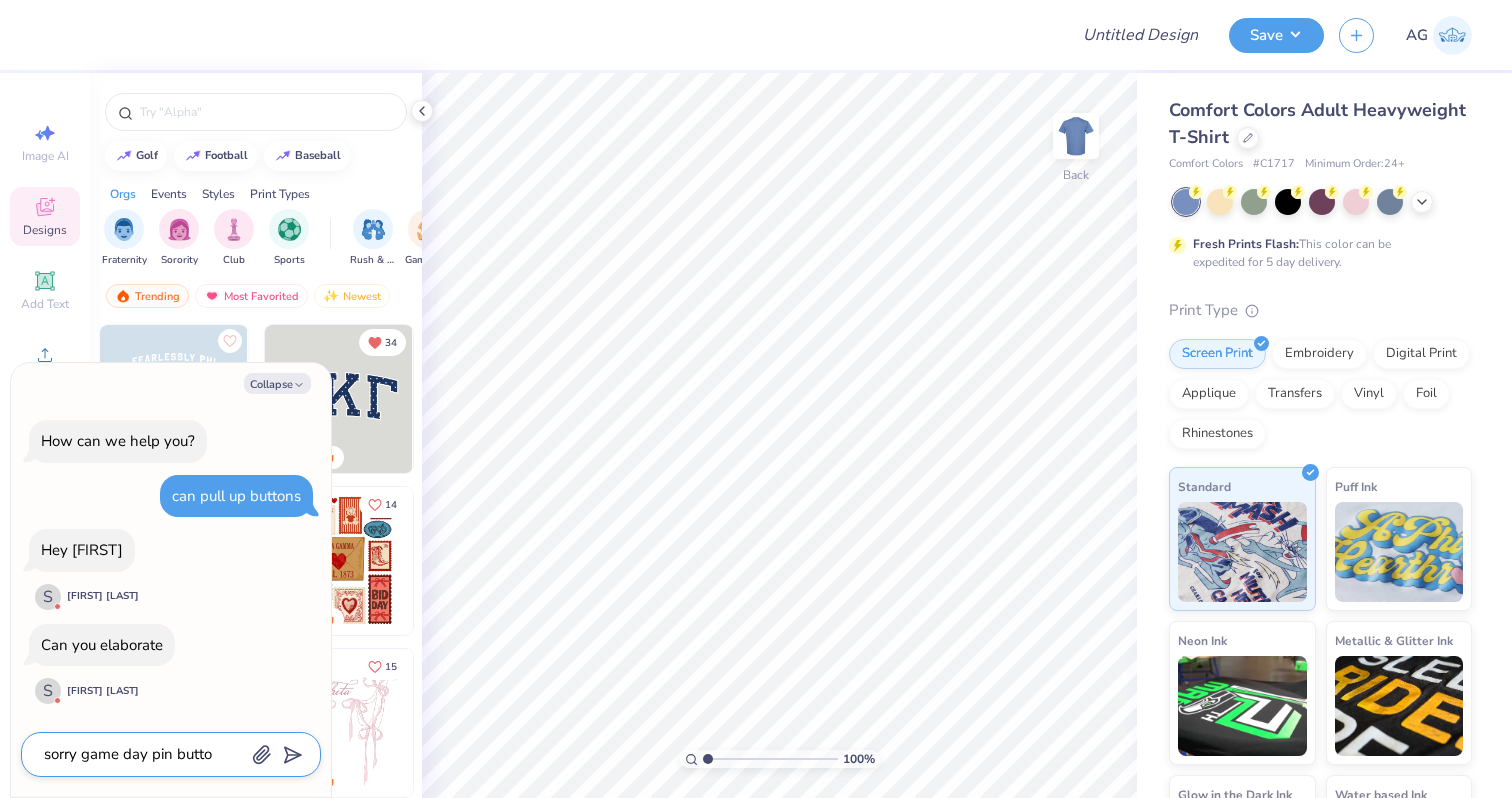 type on "sorry game day pin button" 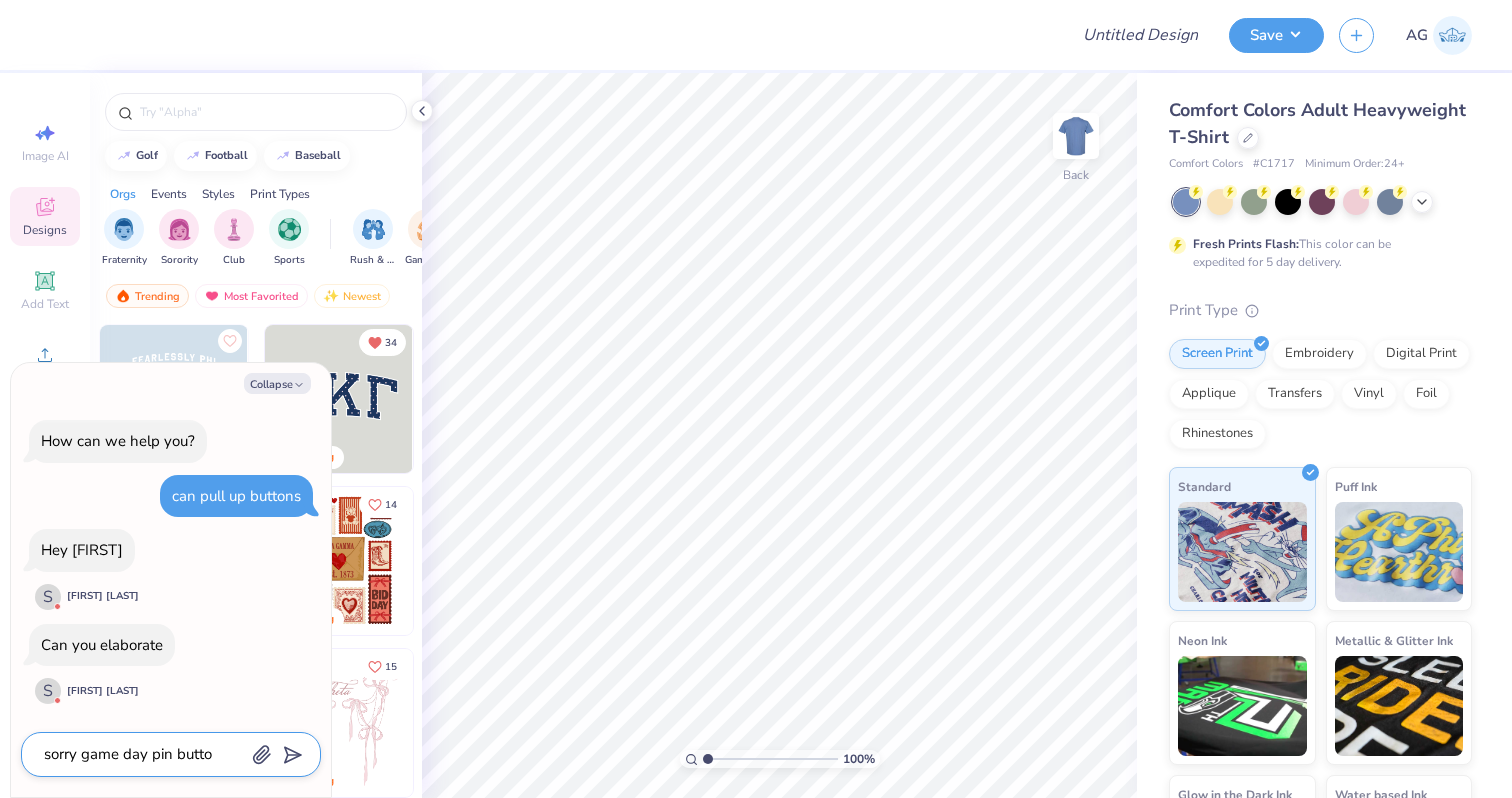 type on "x" 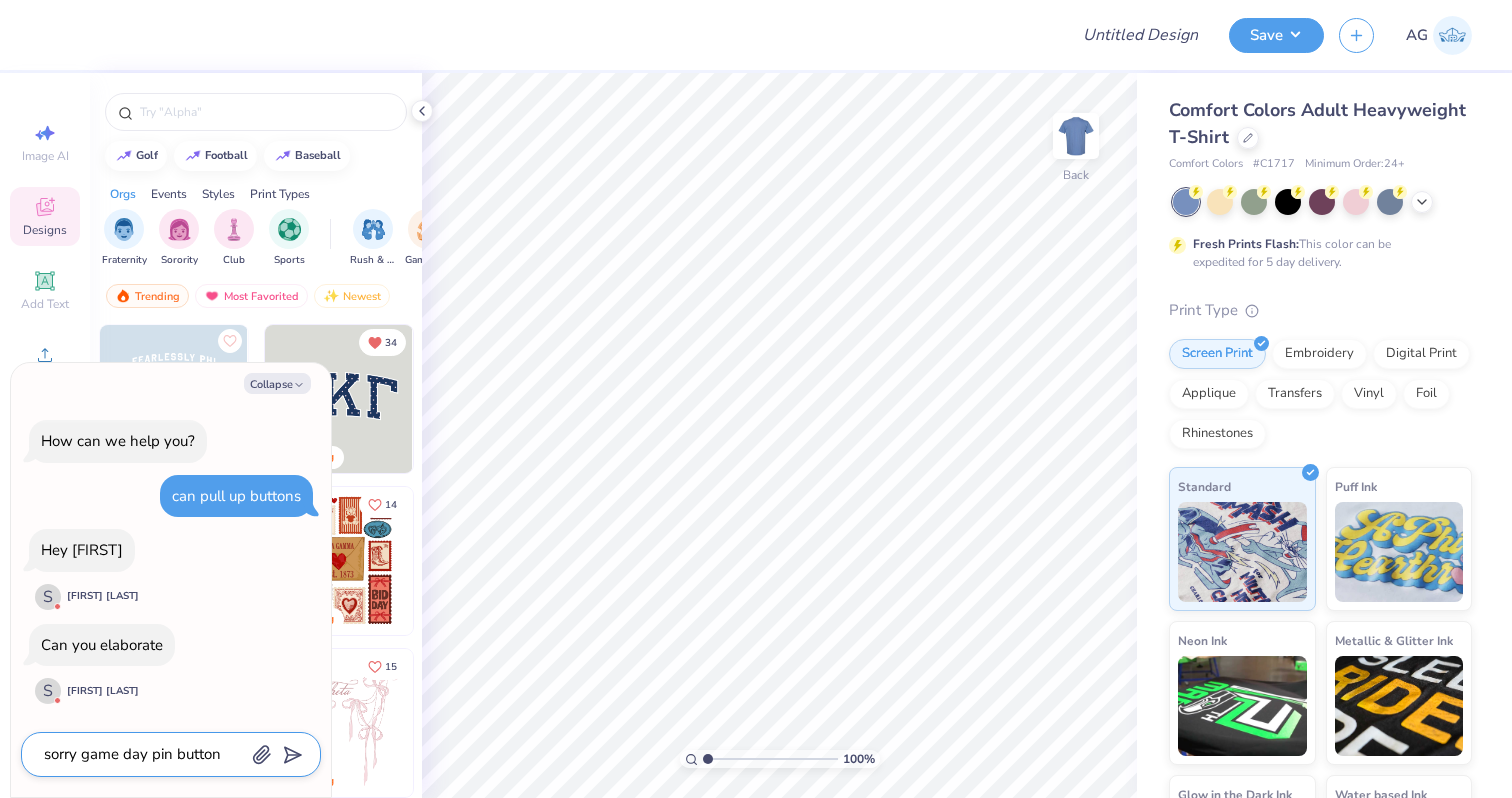 type on "sorry game day pin buttons" 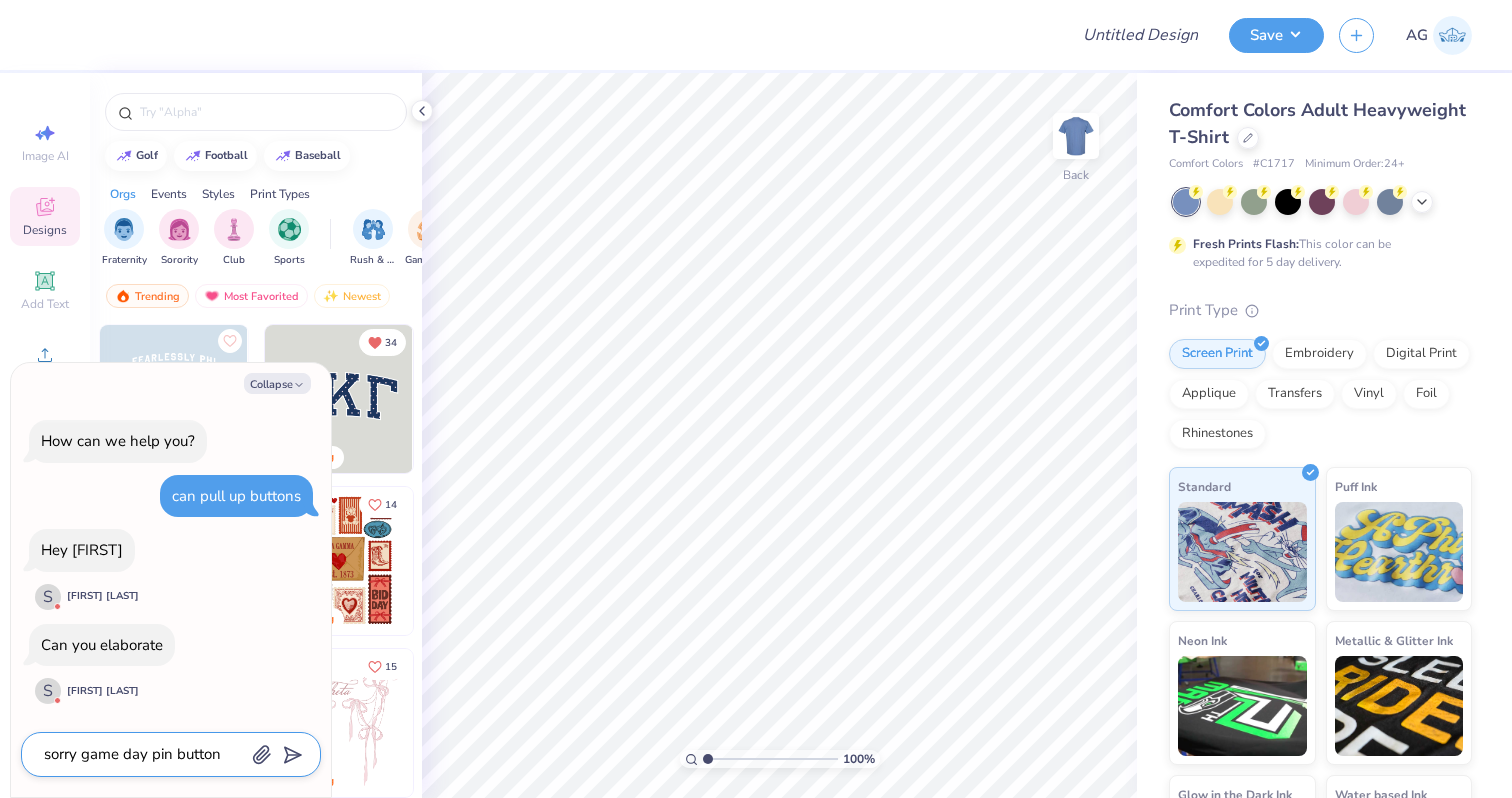 type on "x" 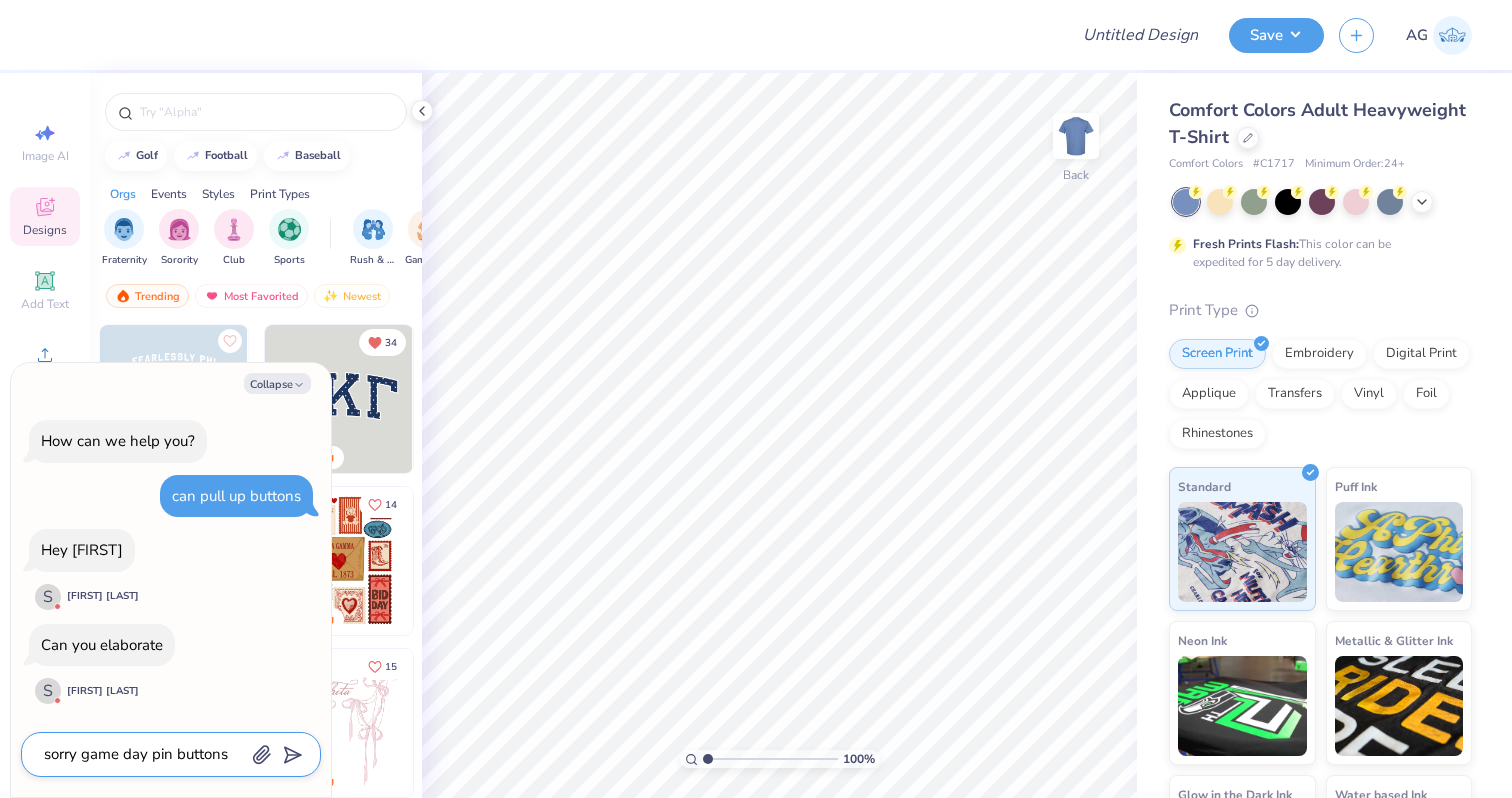 type on "sorry game day pin buttons" 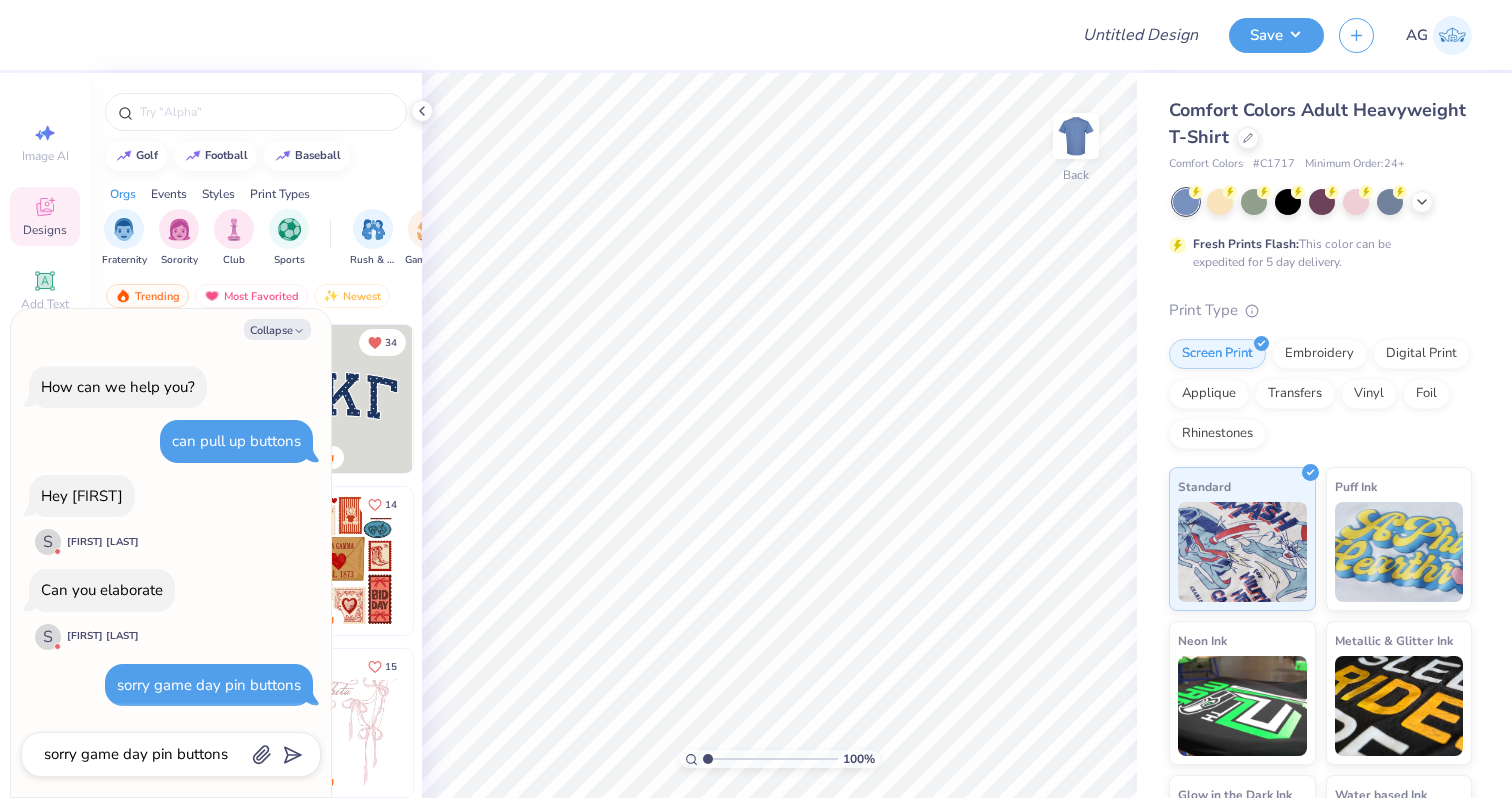 type on "x" 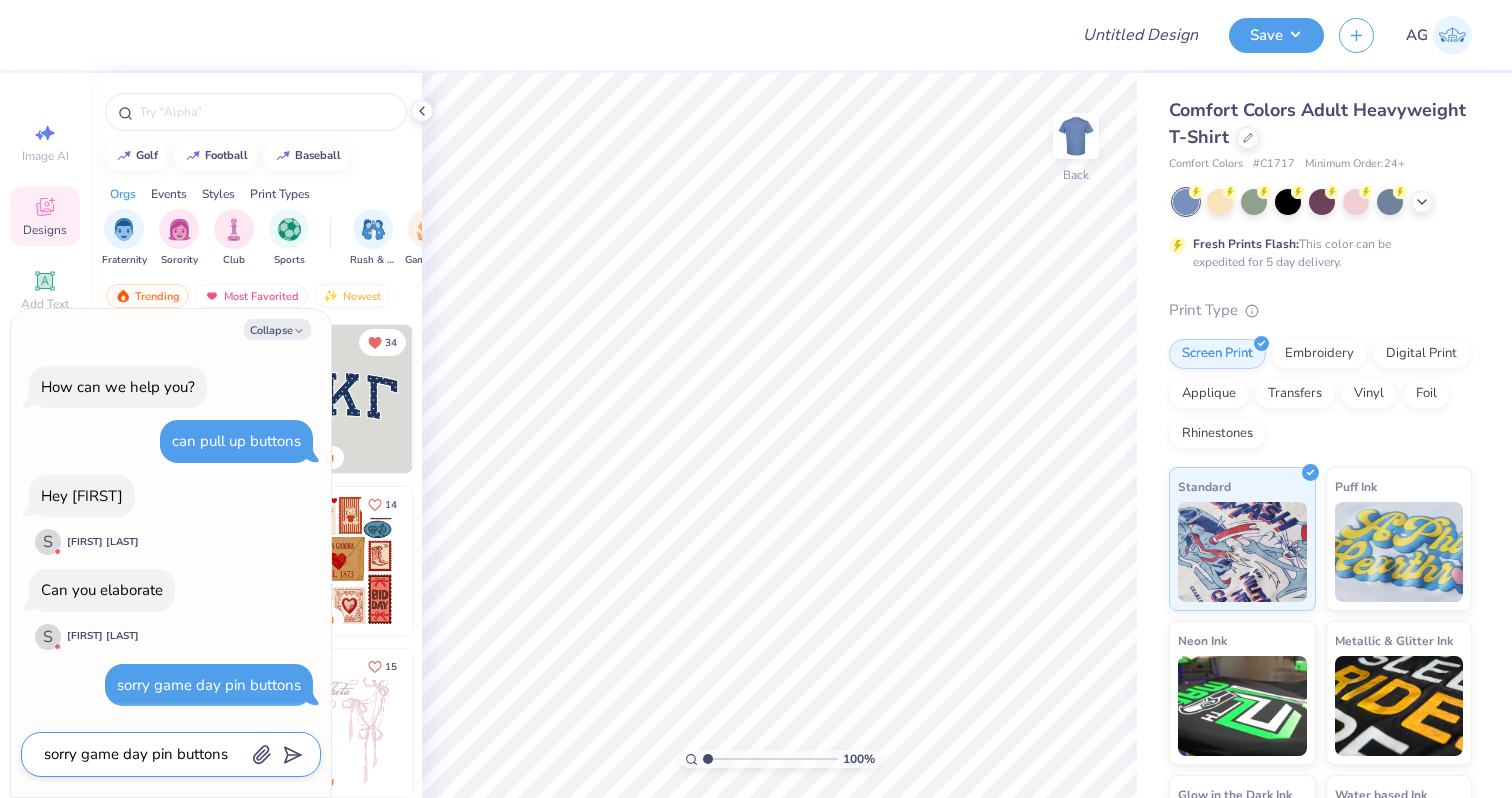 click on "sorry game day pin buttons" at bounding box center [143, 754] 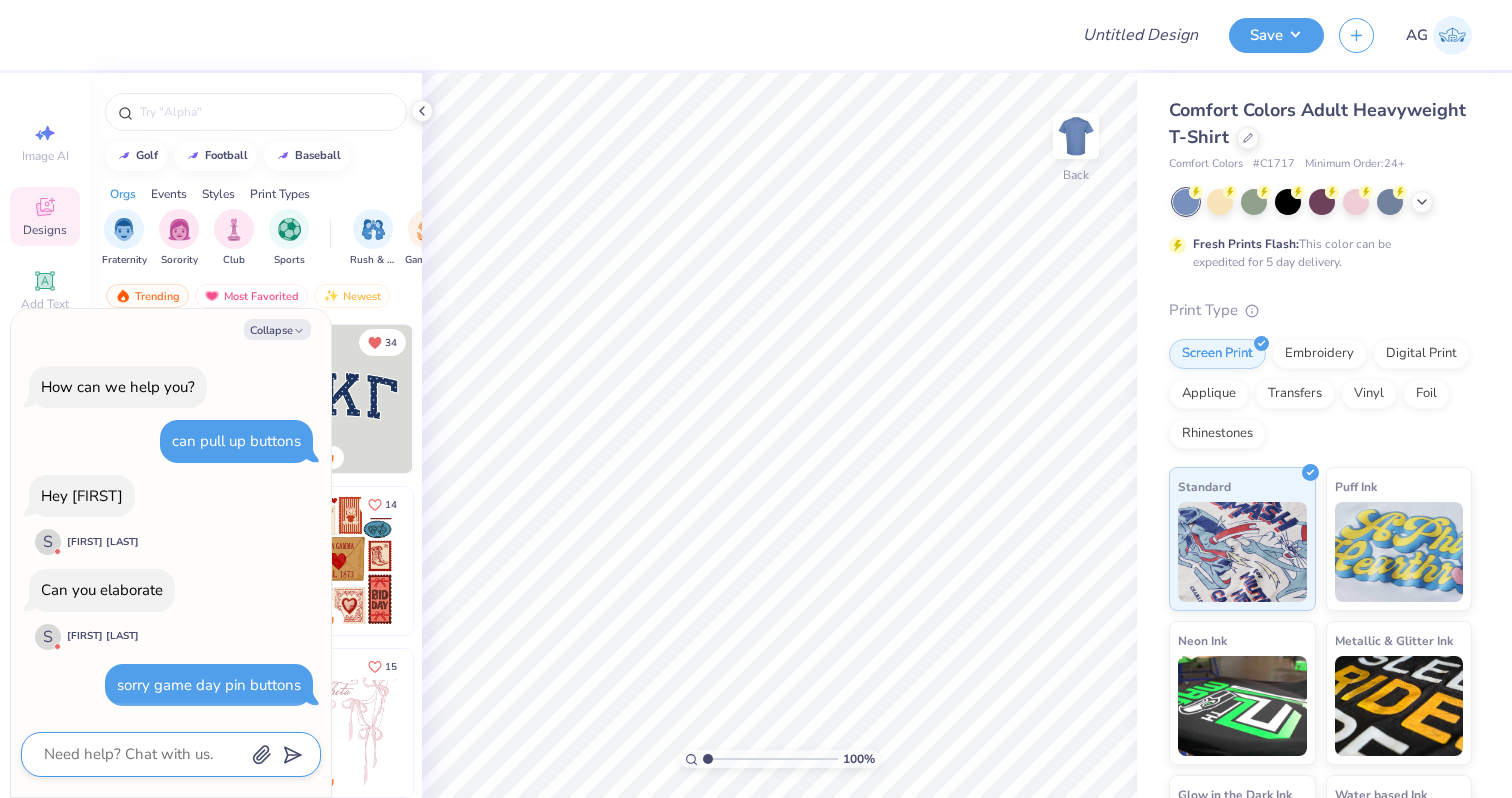 type on "h" 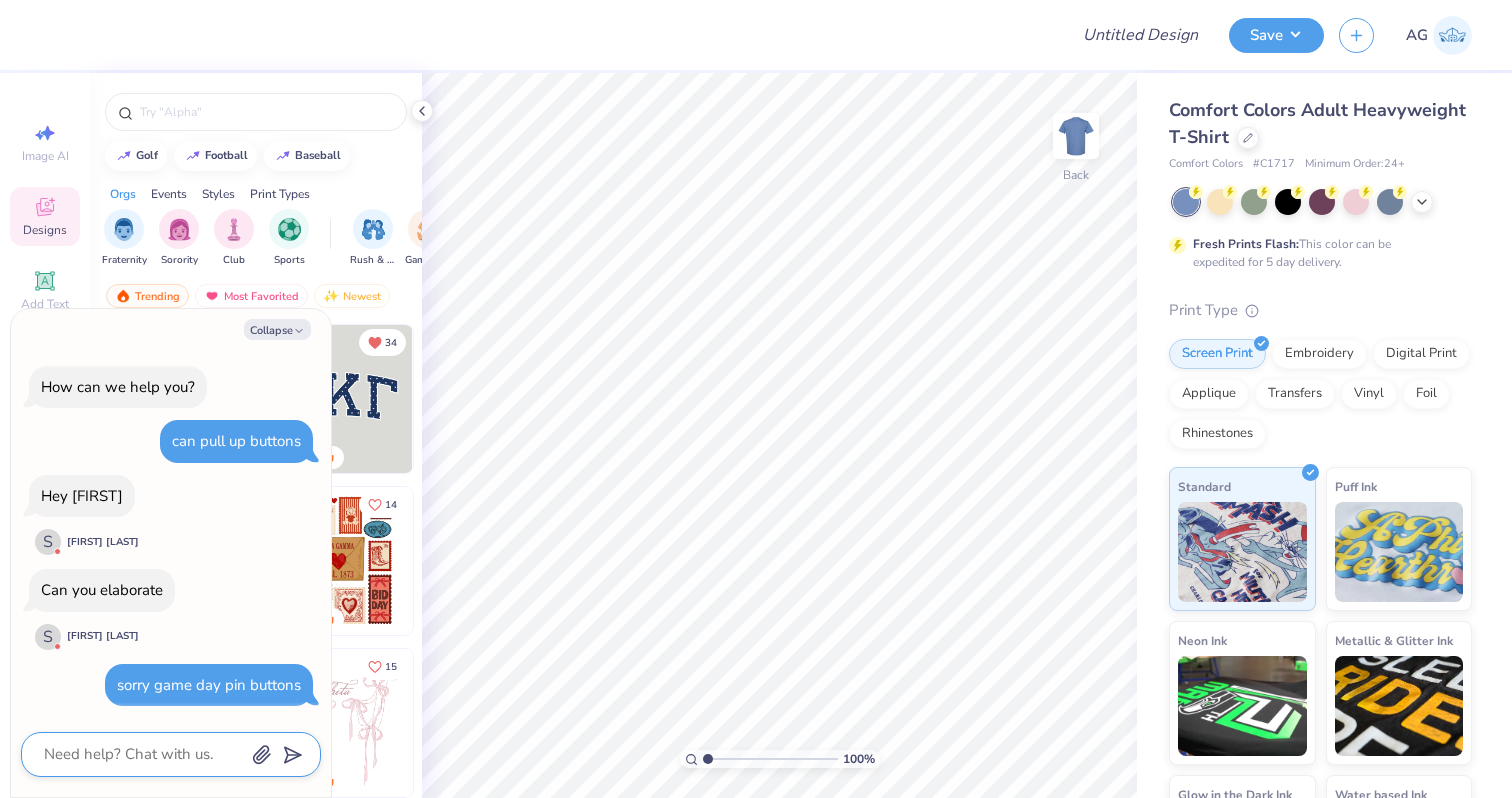 type on "x" 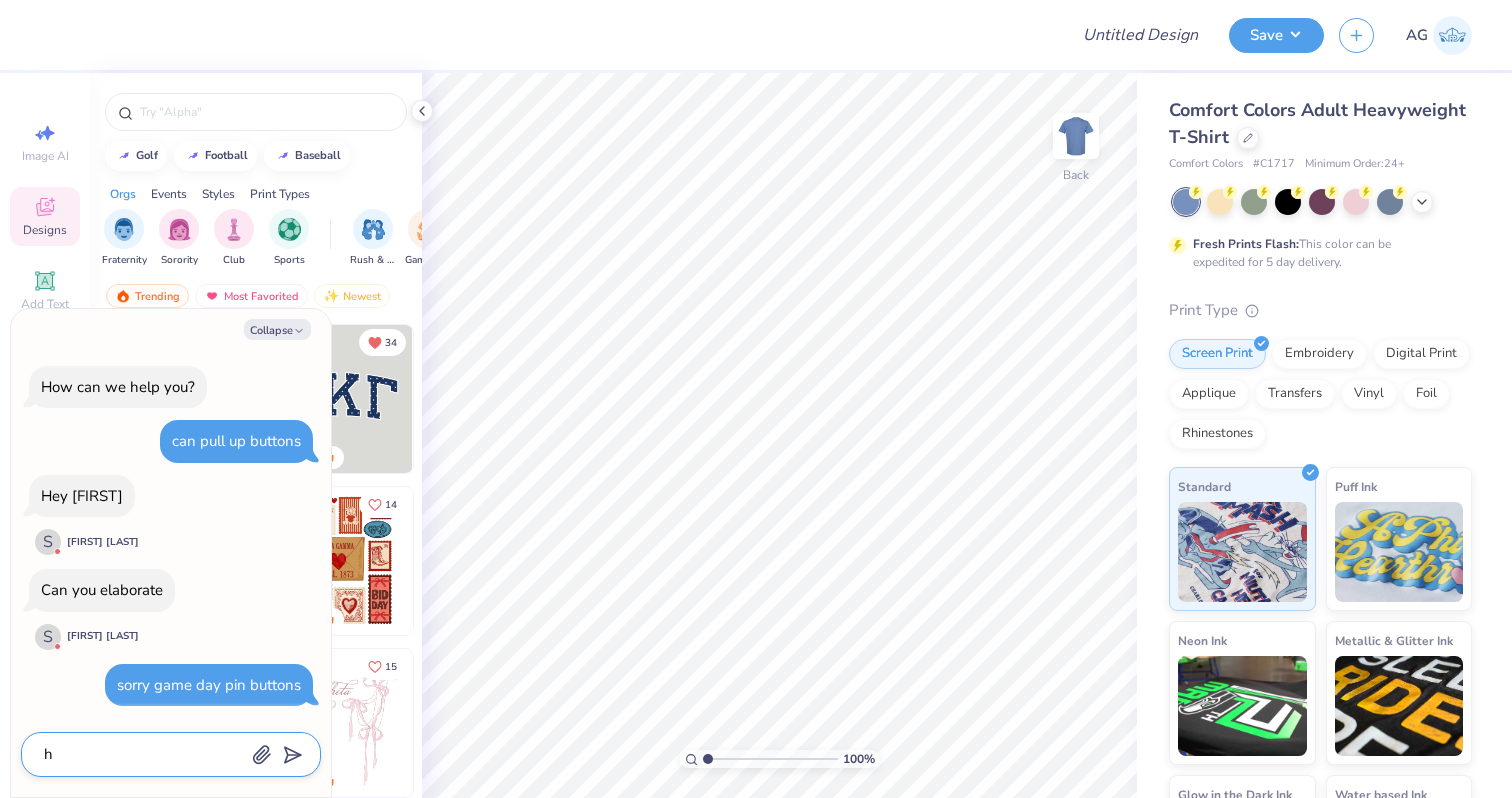 type 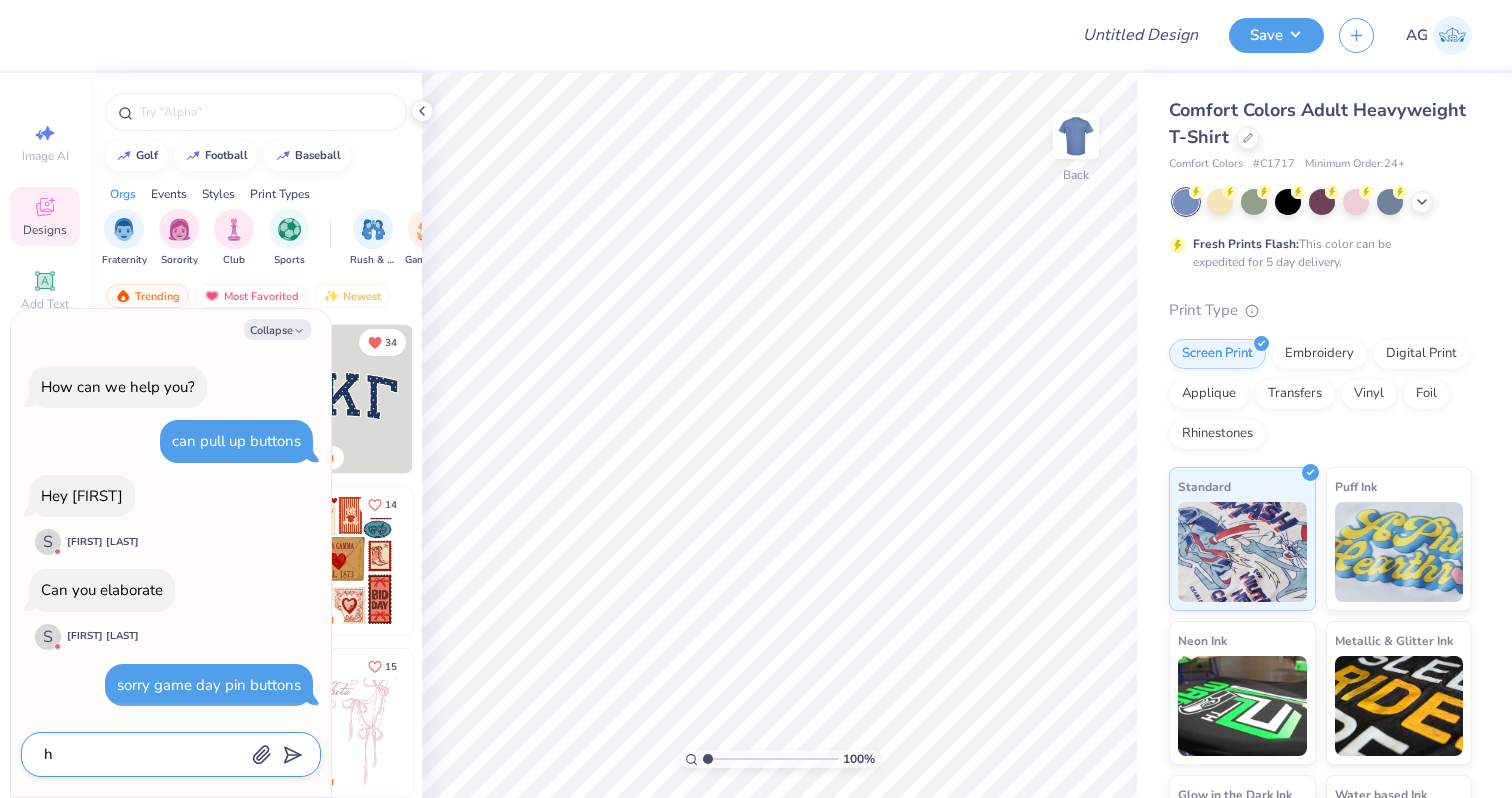 type on "x" 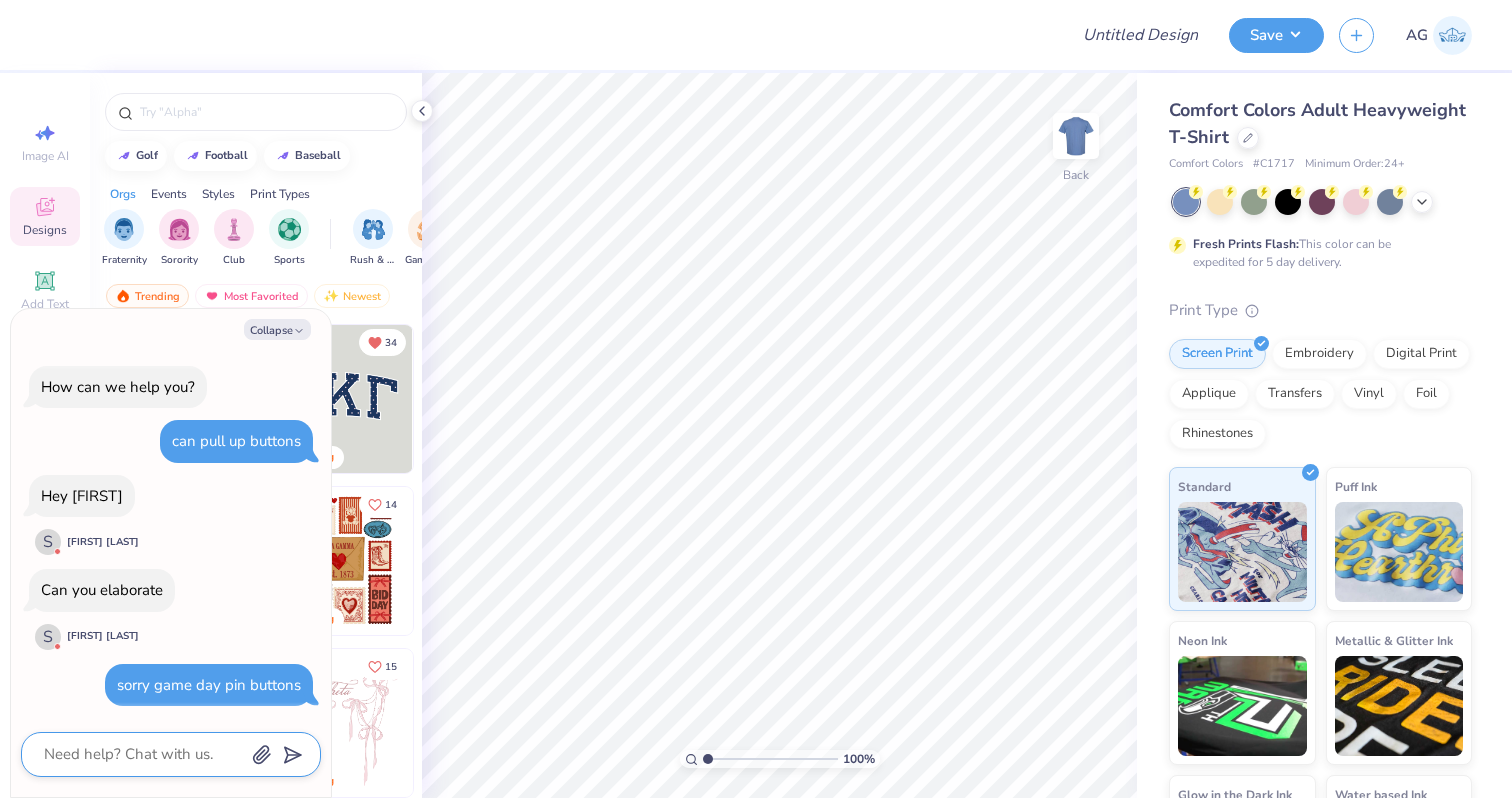 type on "m" 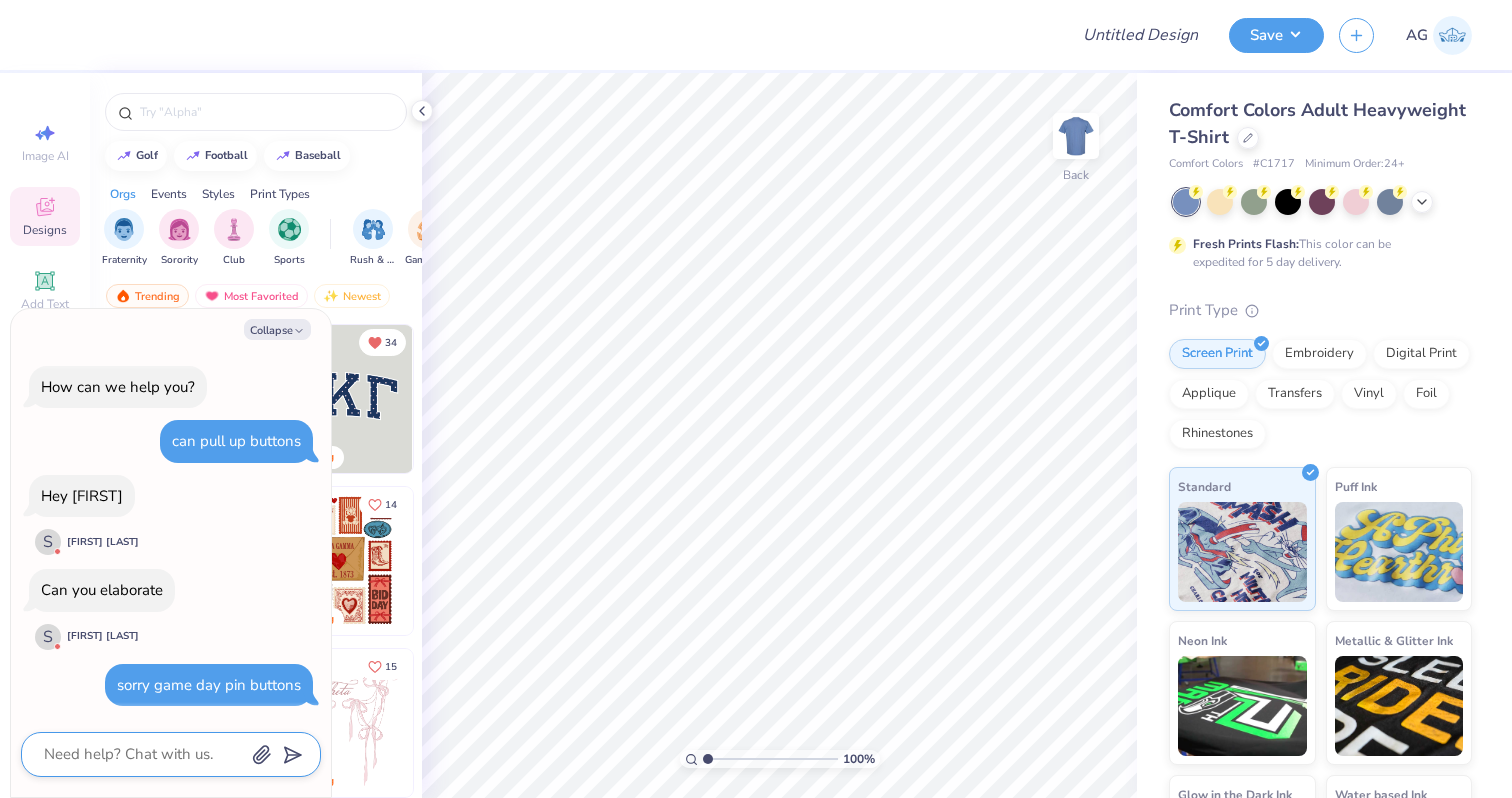 type on "x" 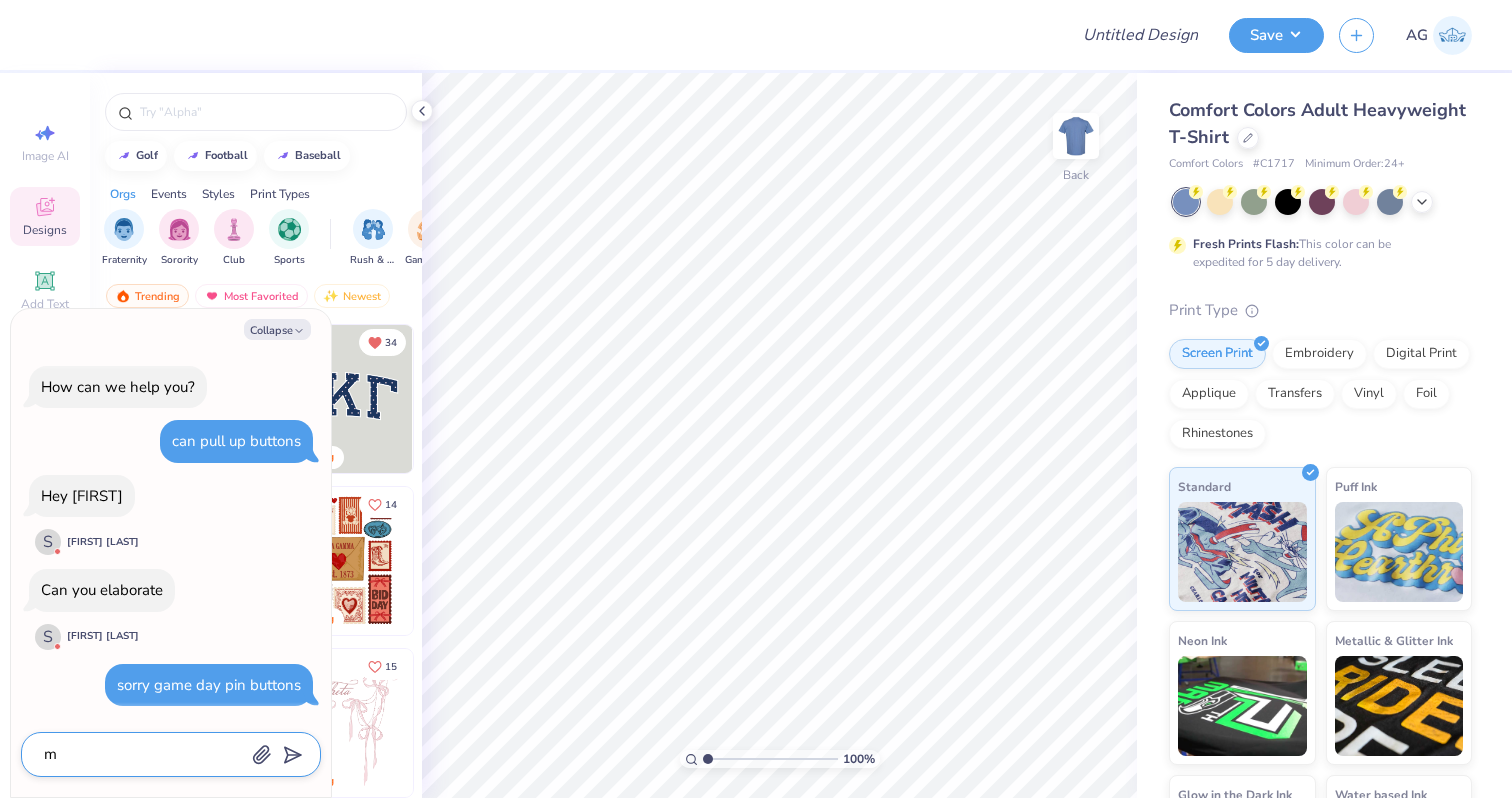 type on "my" 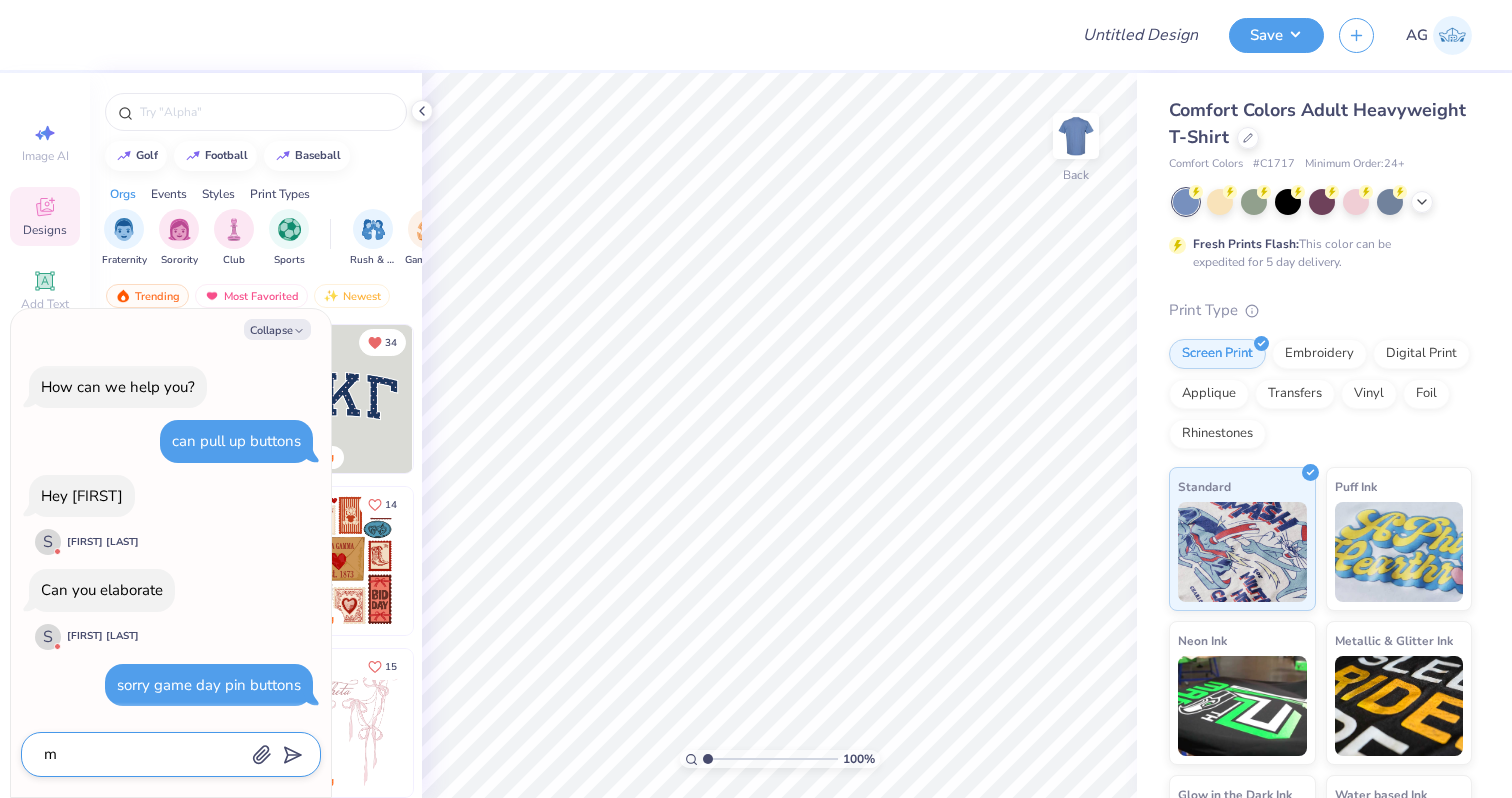 type on "x" 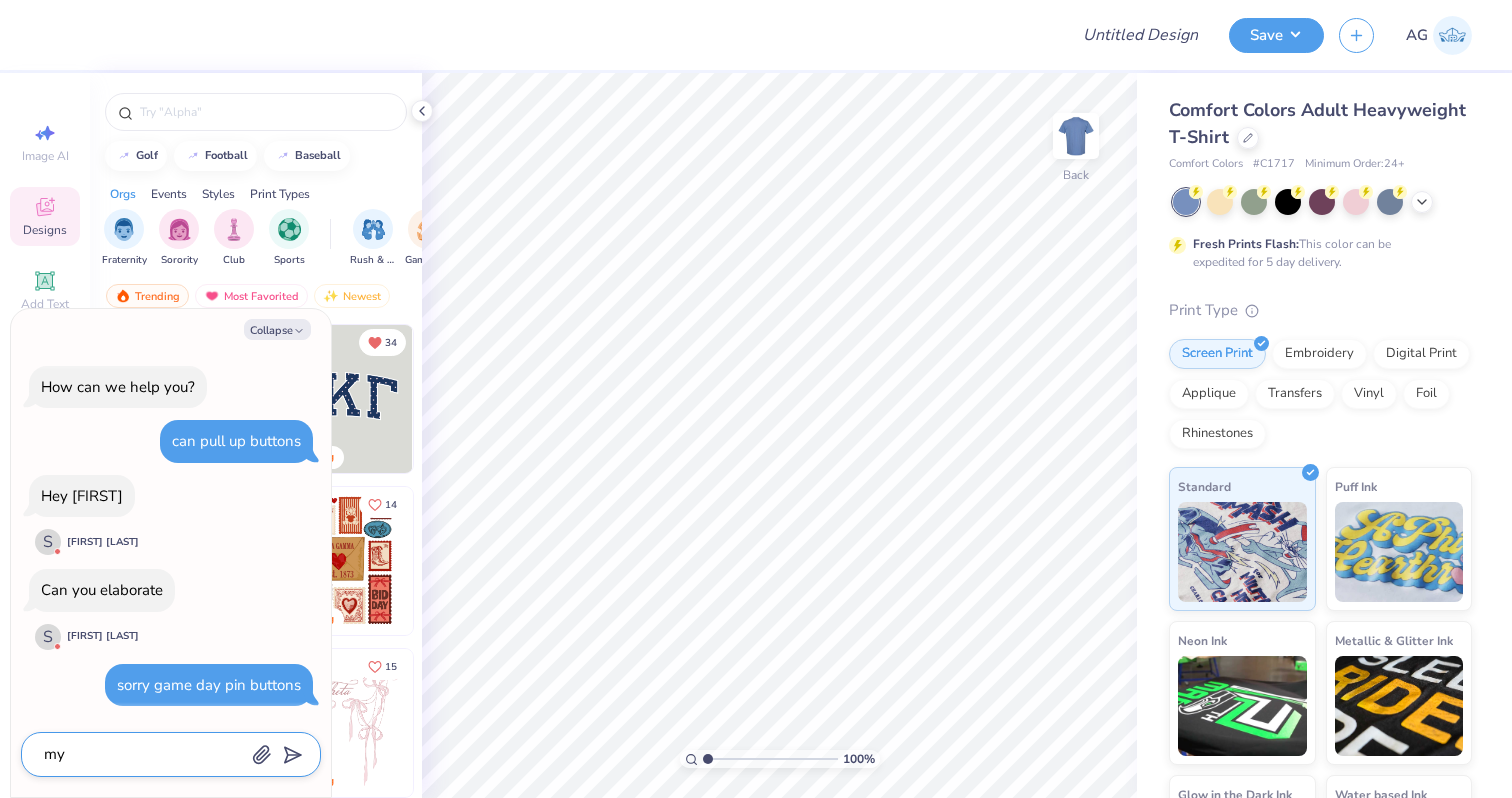 type on "my" 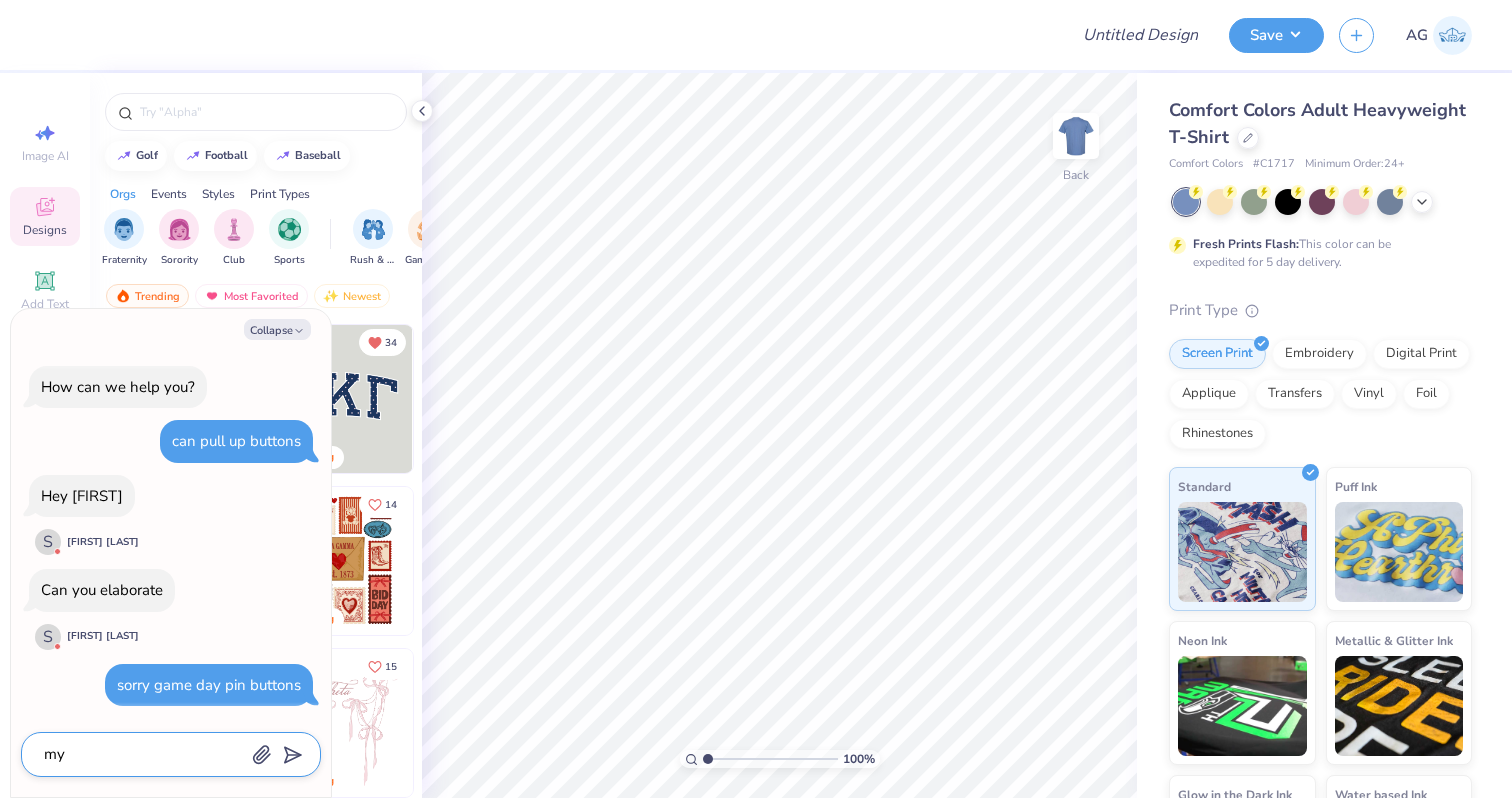 type on "x" 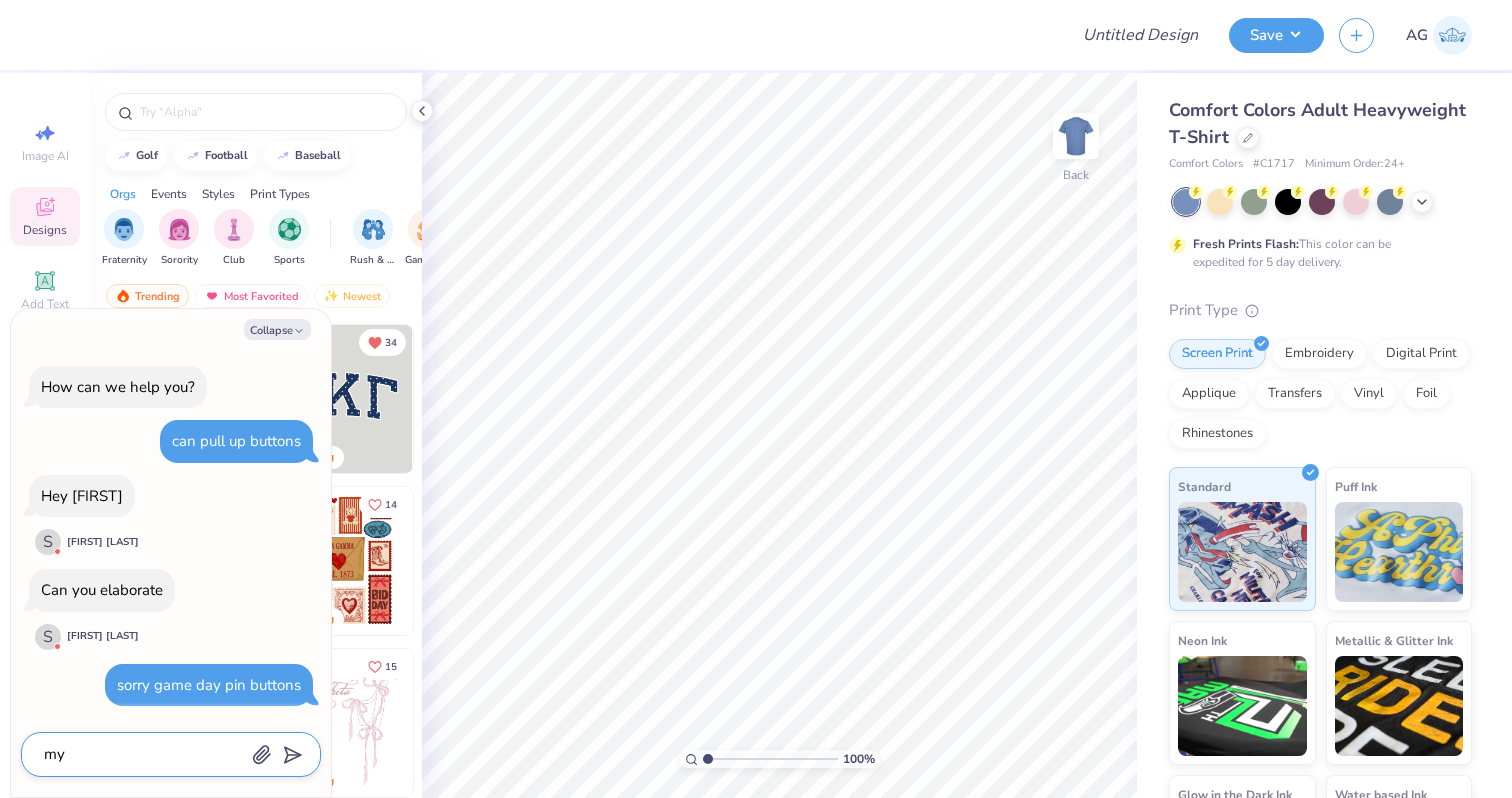 type on "my h" 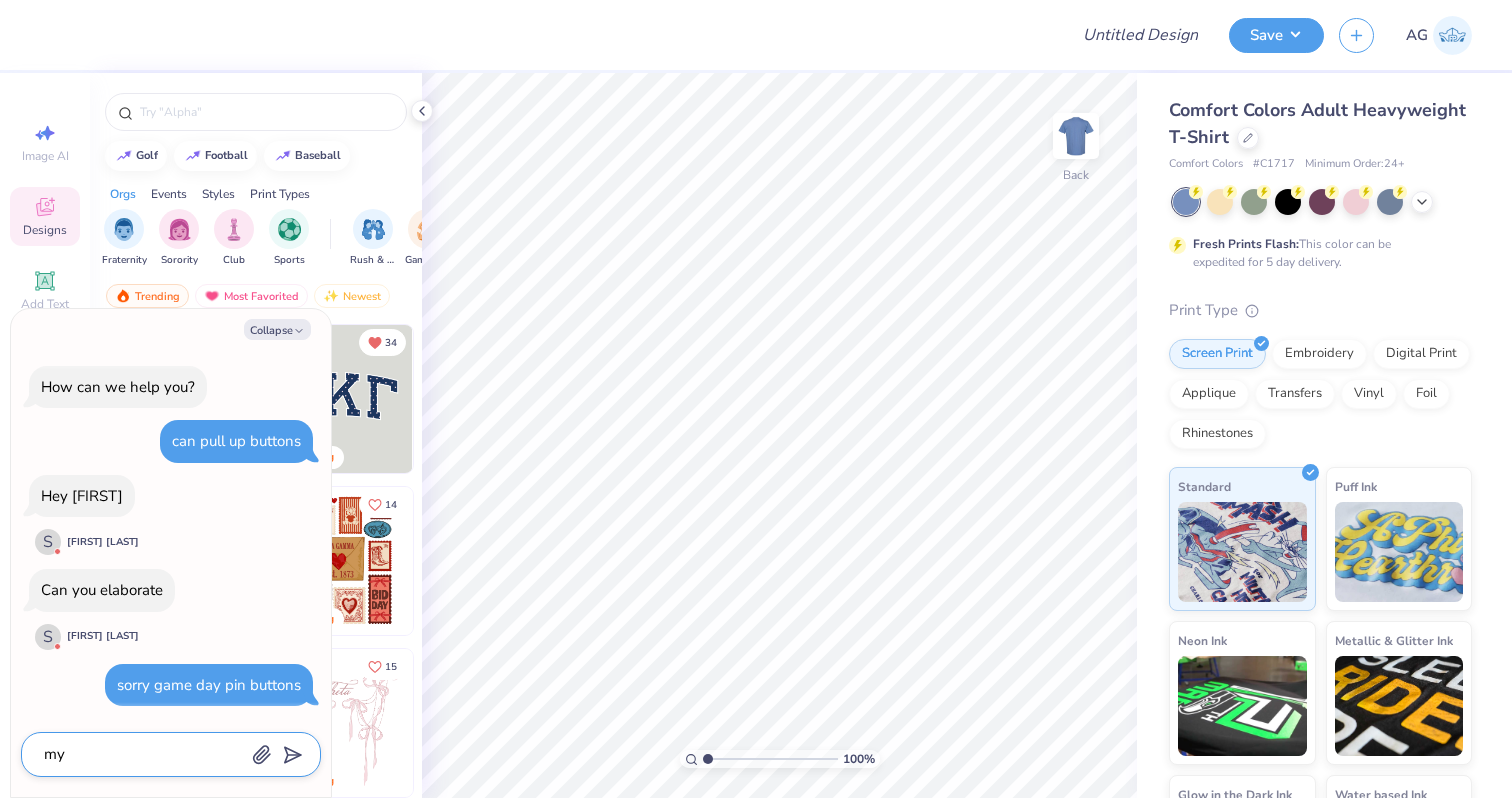 type on "x" 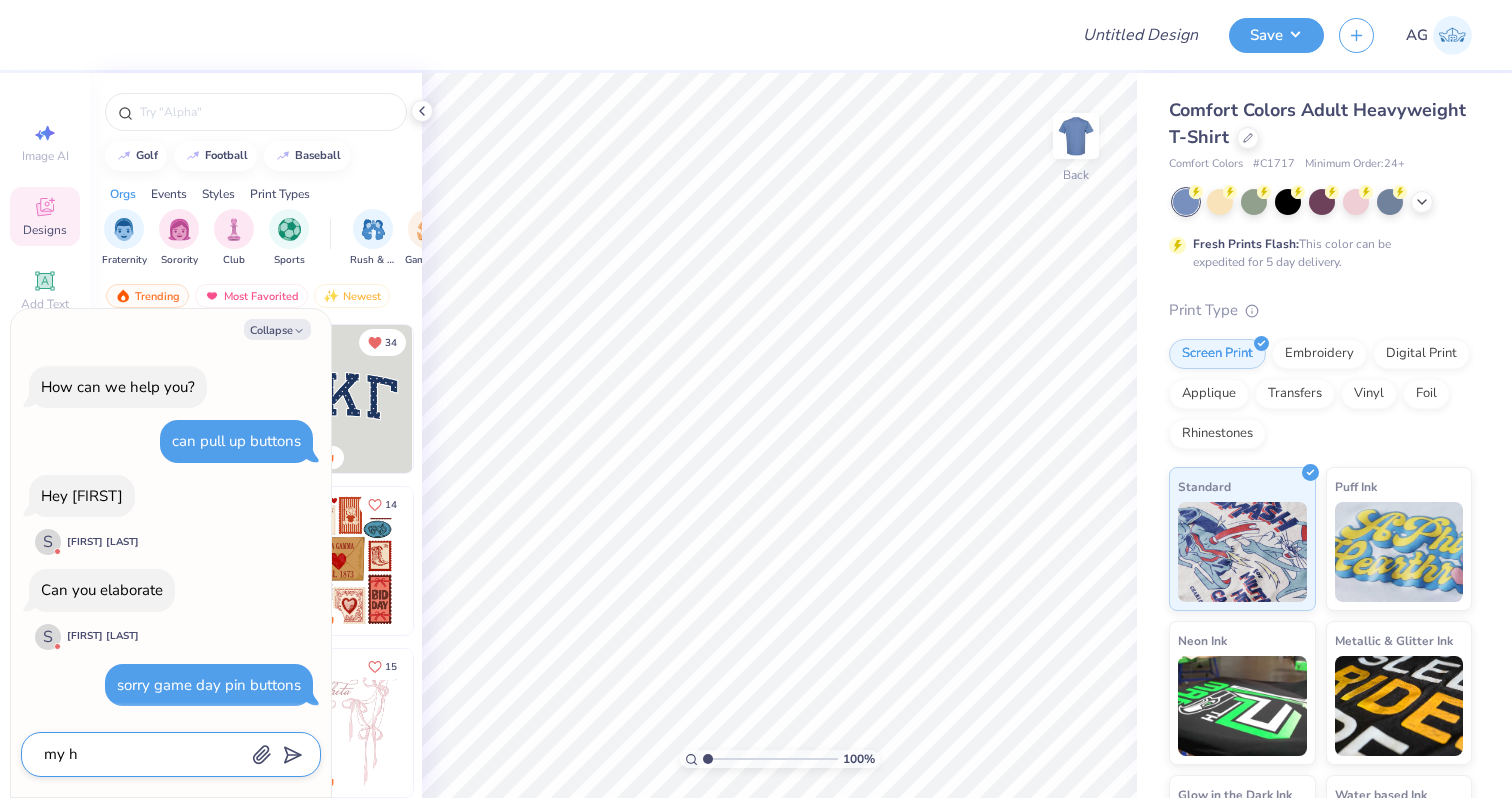 type on "my he" 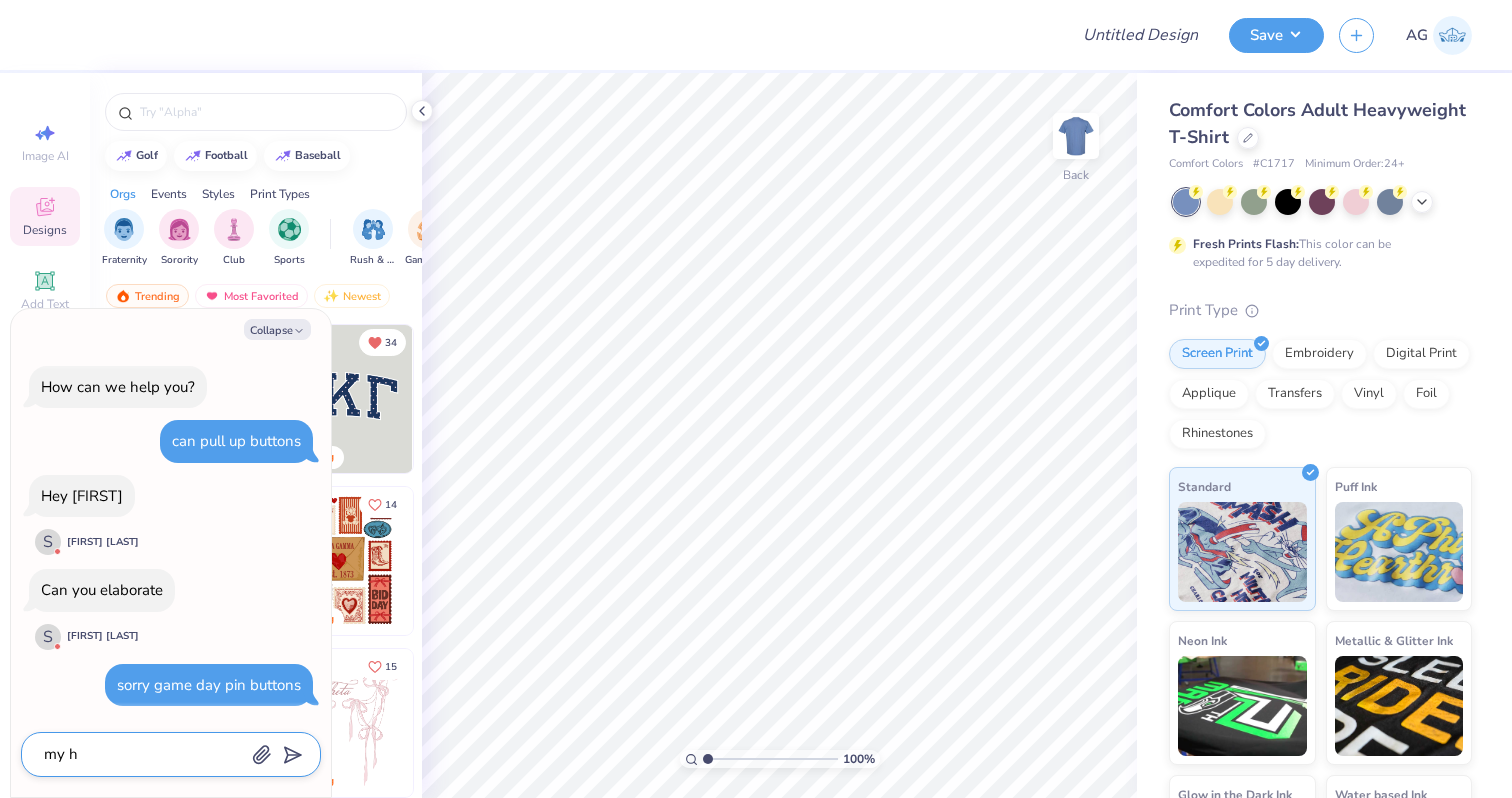 type on "x" 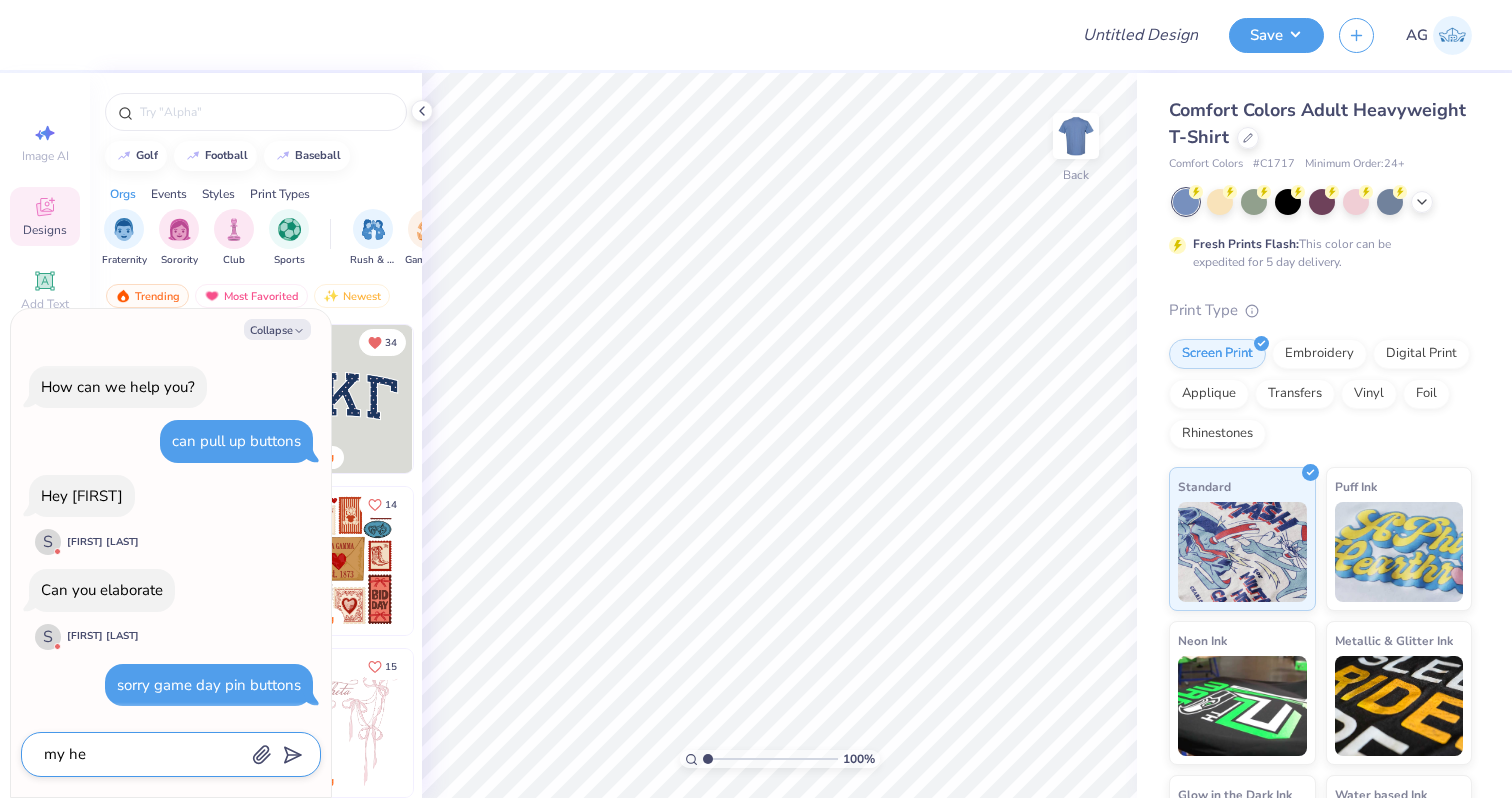 type on "my hea" 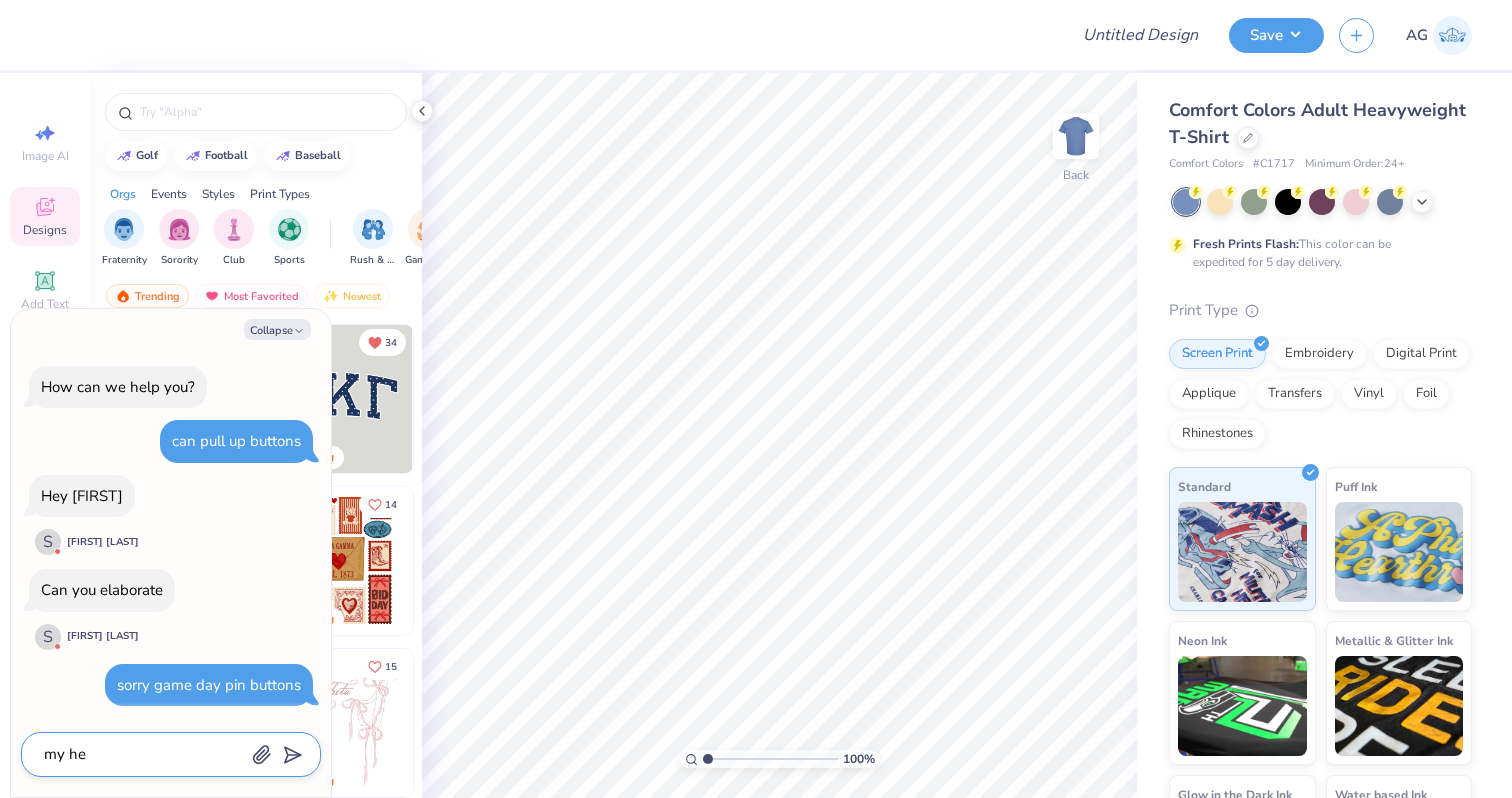 type on "x" 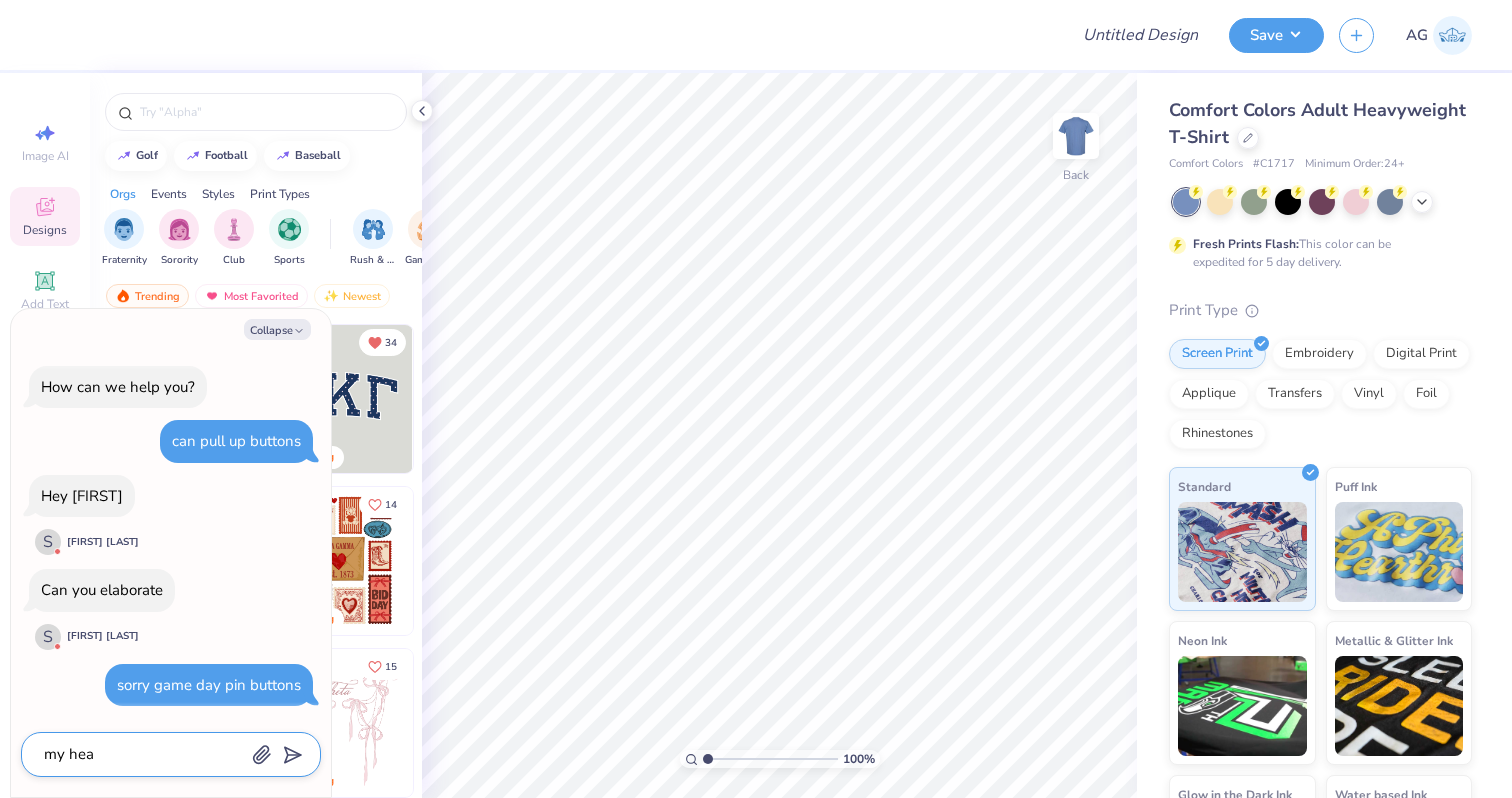 type on "my heal" 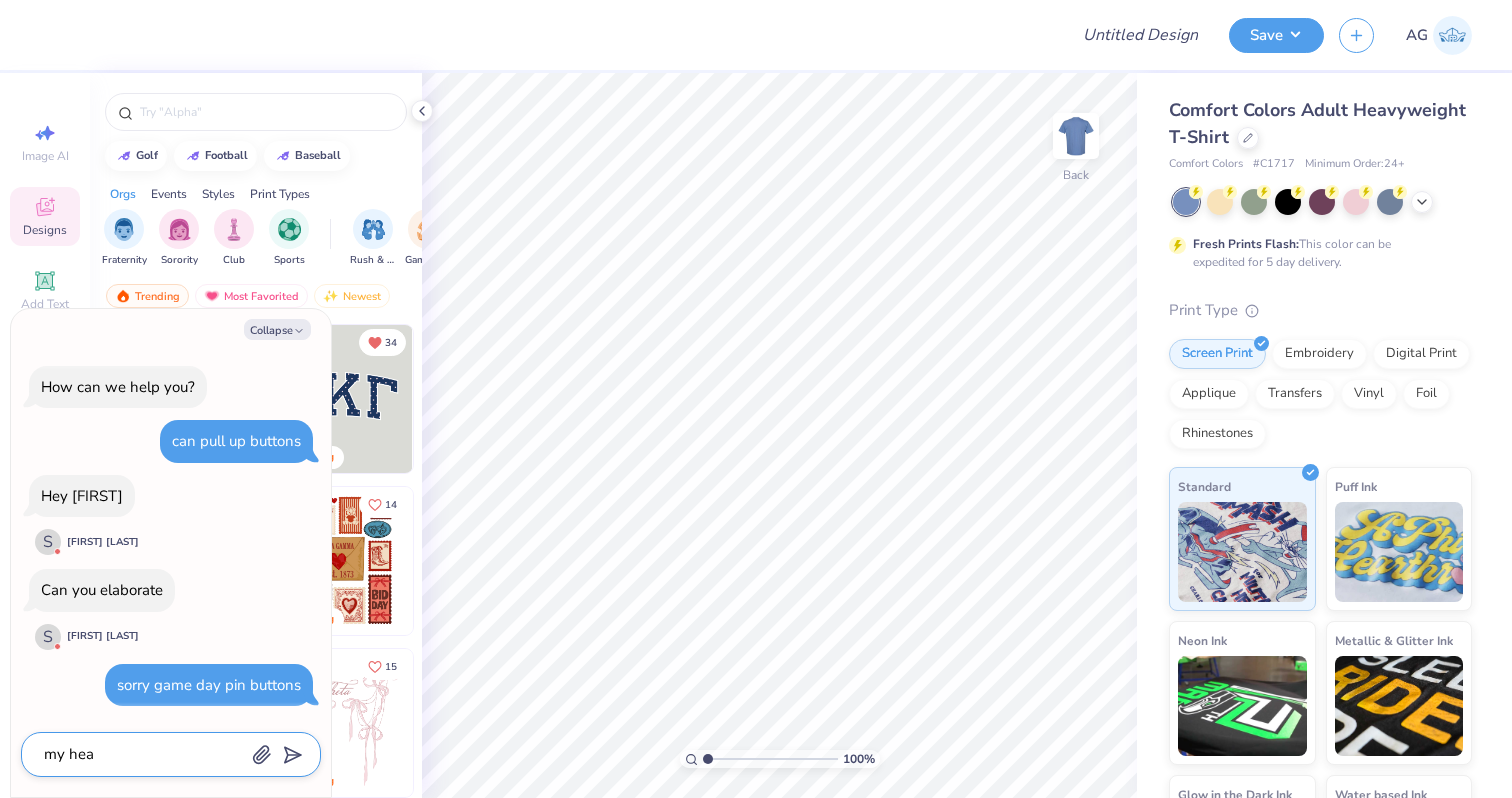type on "x" 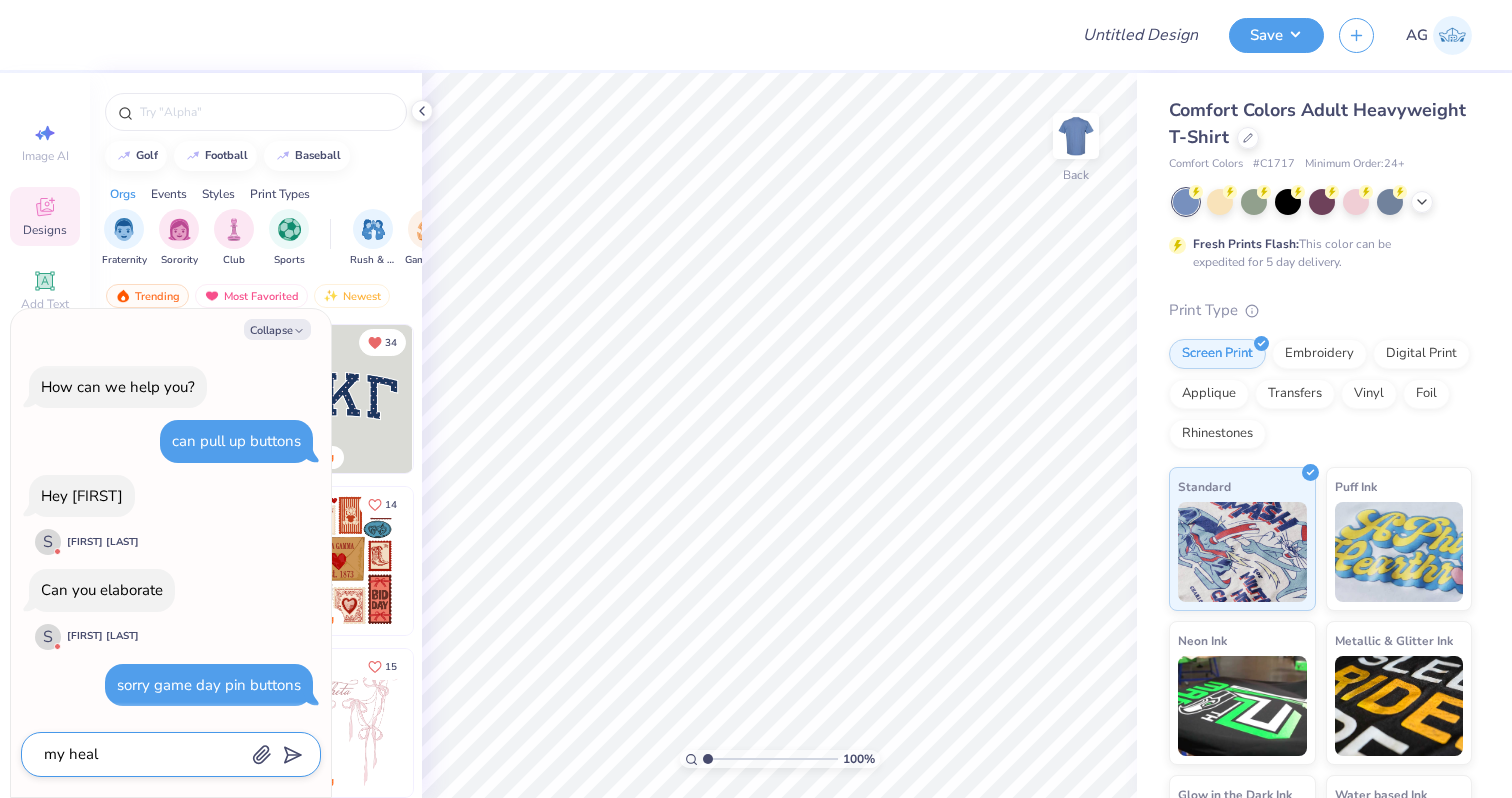 type on "my healp" 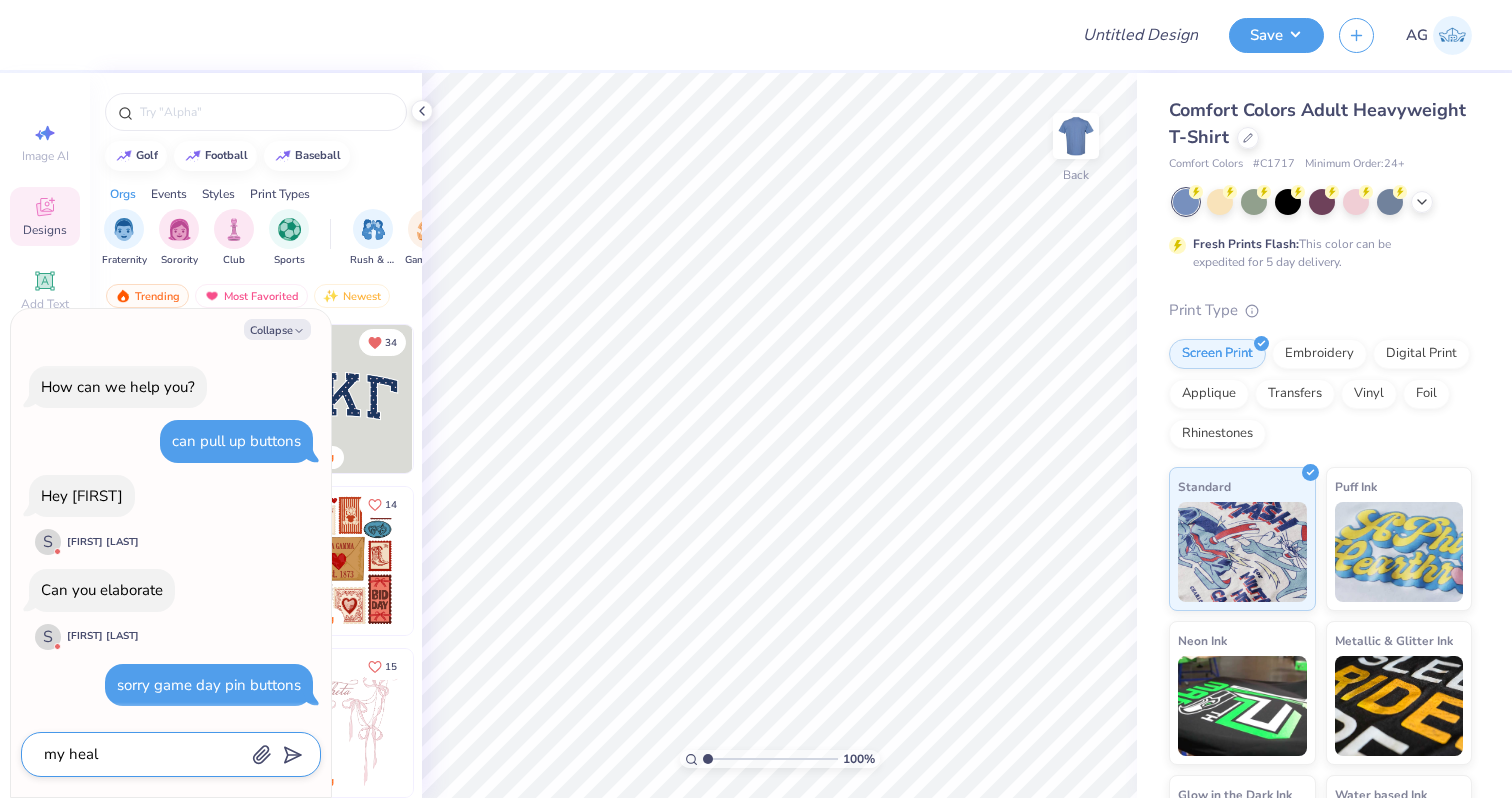type on "x" 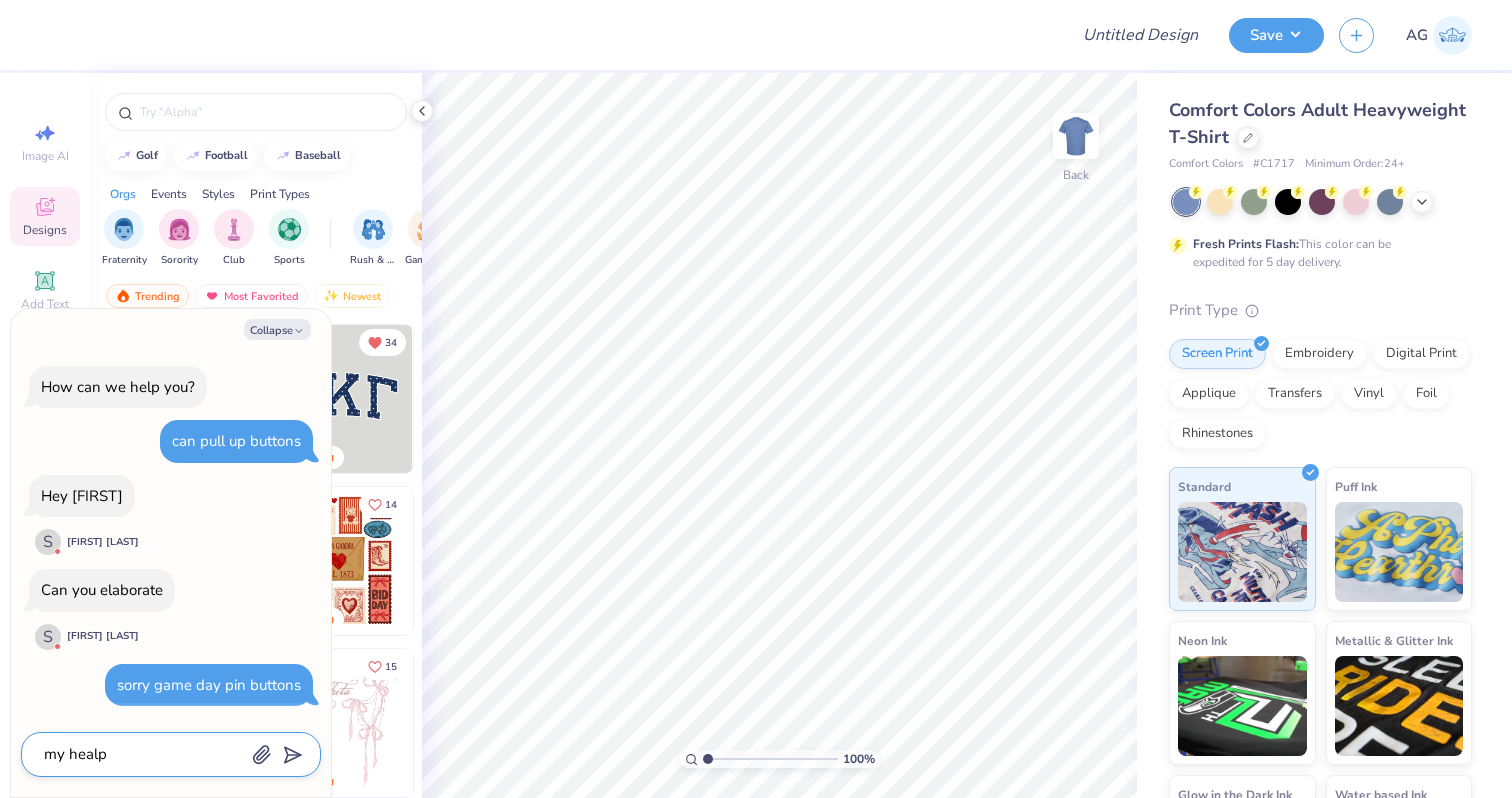 type on "my heal" 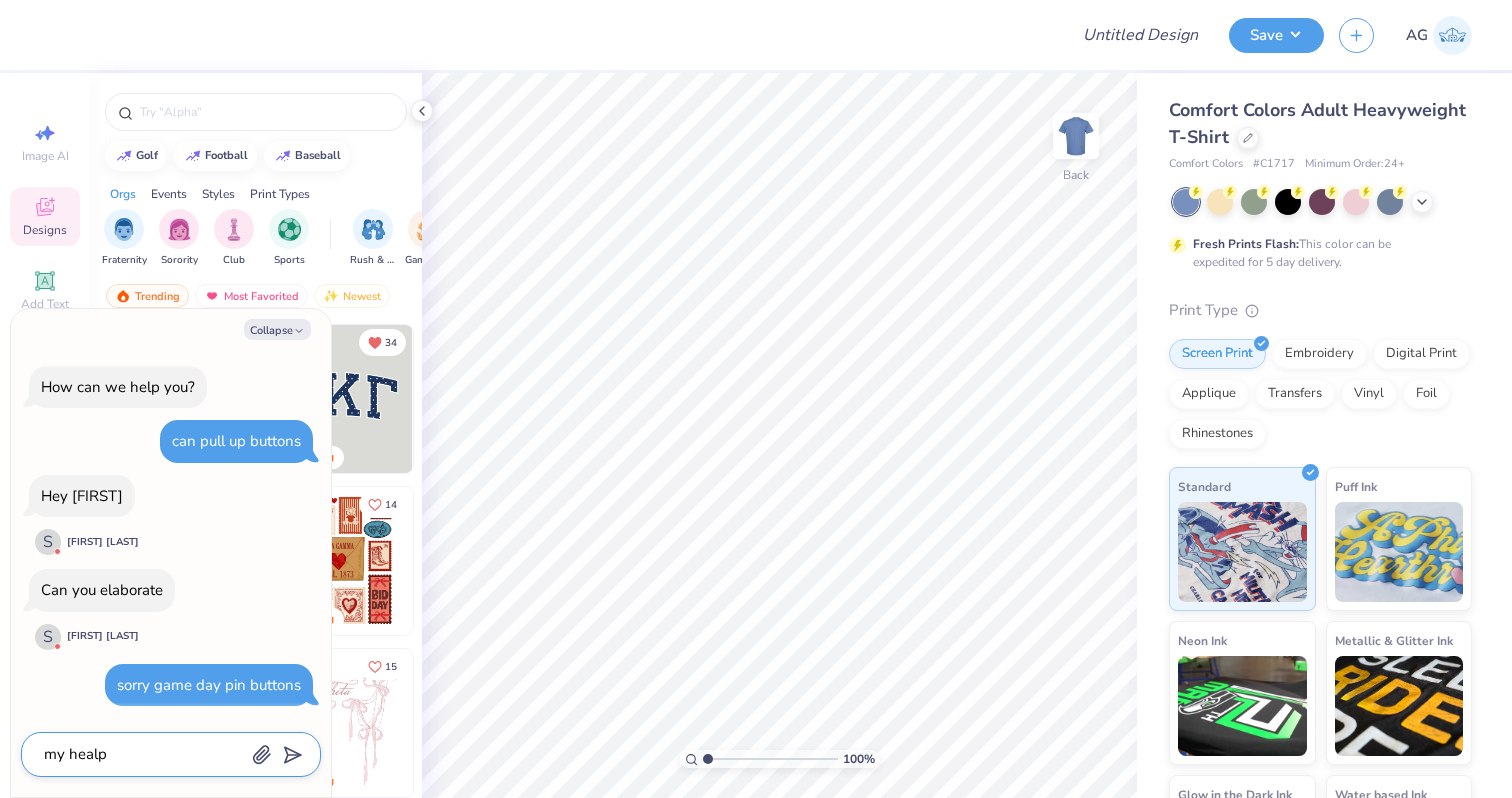 type on "x" 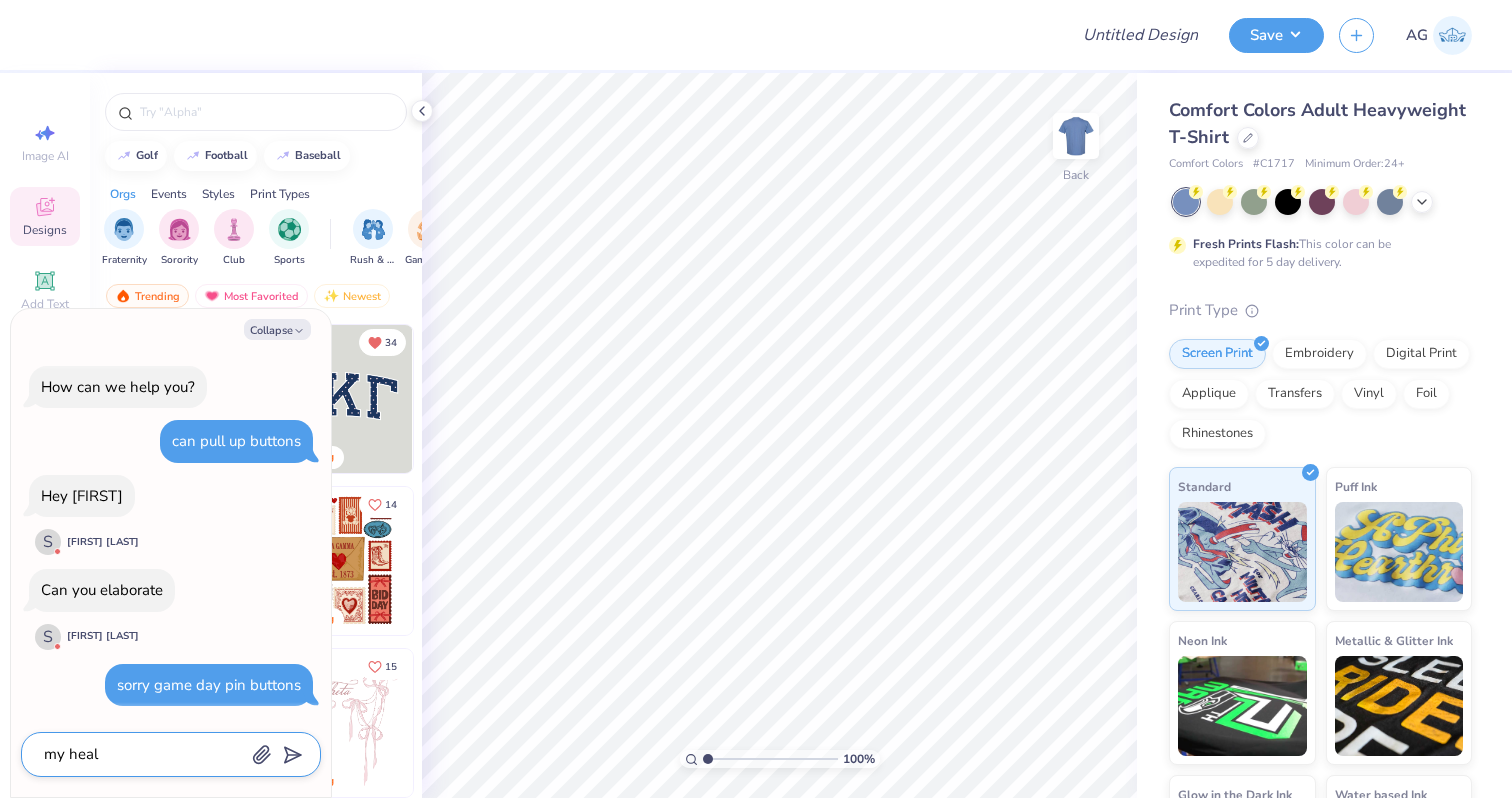 type on "my hea" 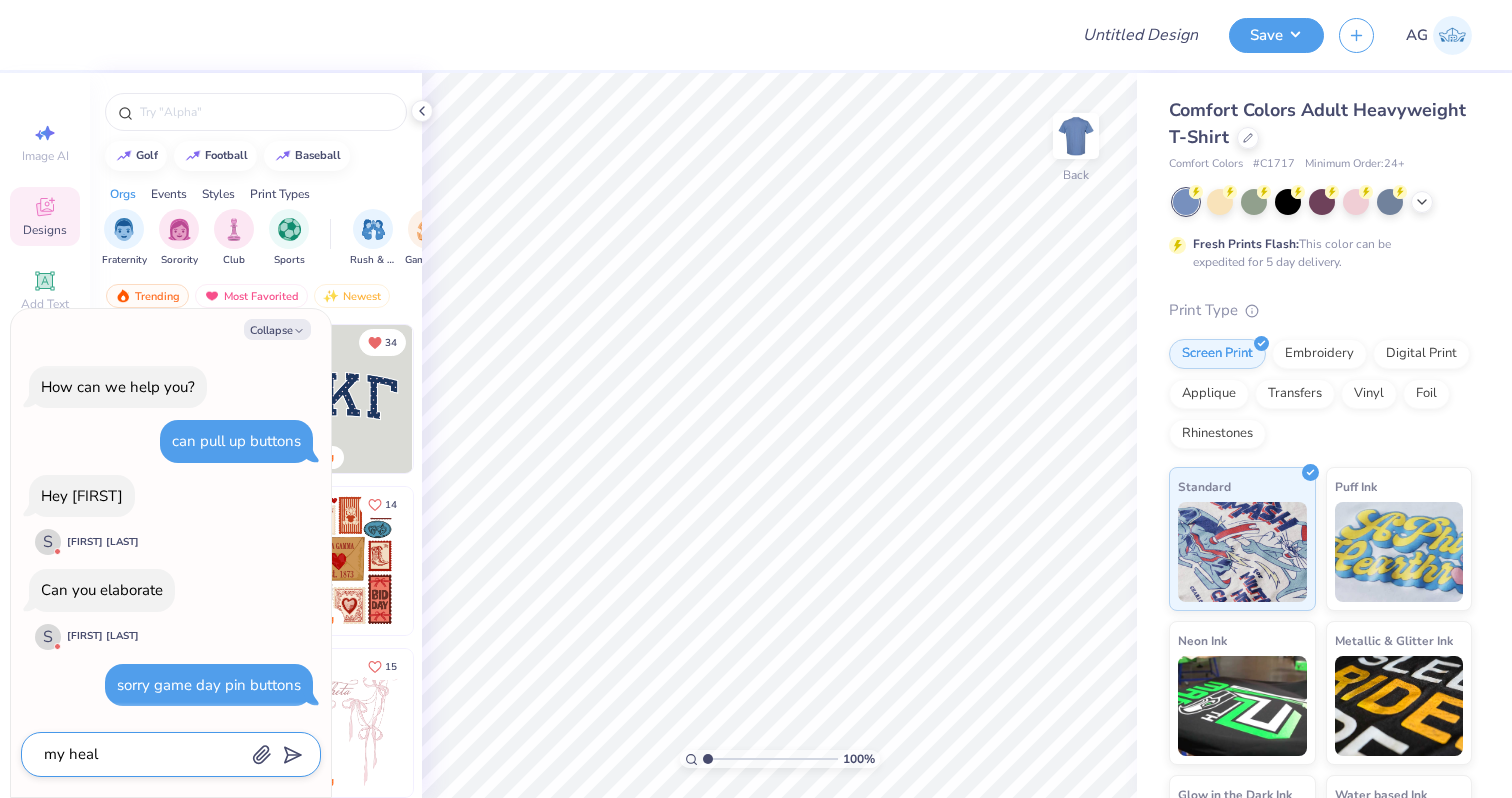 type on "x" 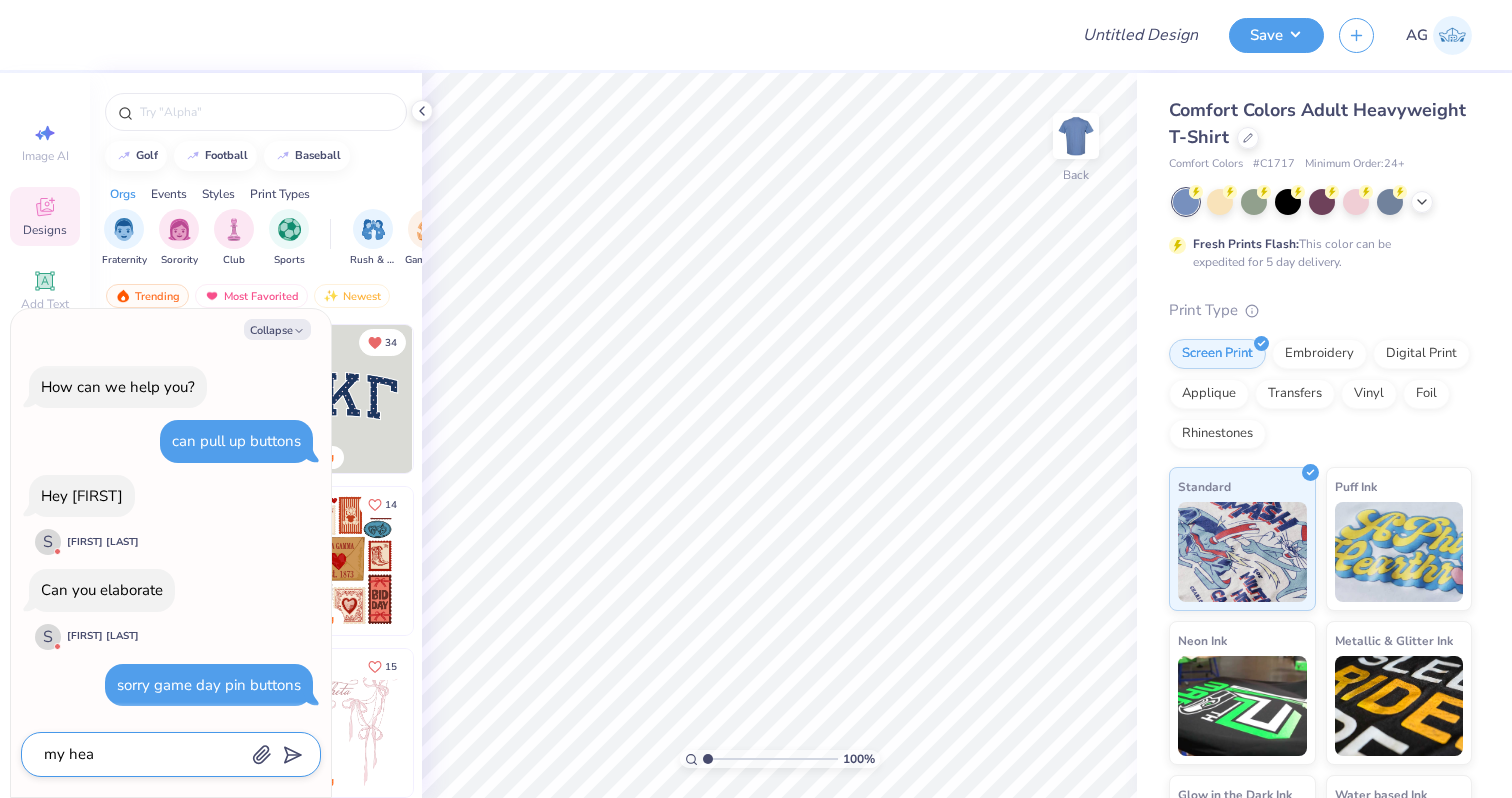 type on "my he" 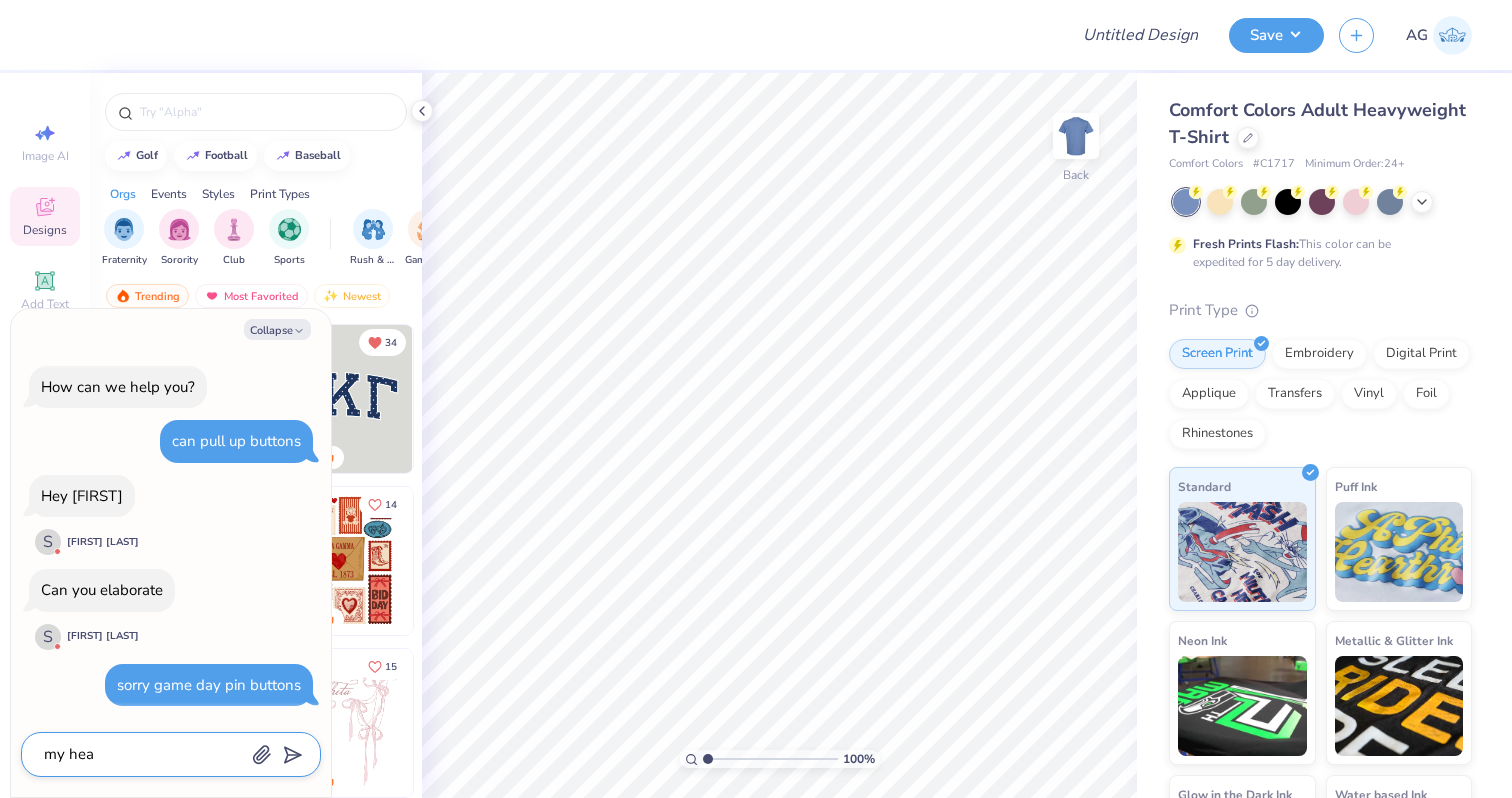 type on "x" 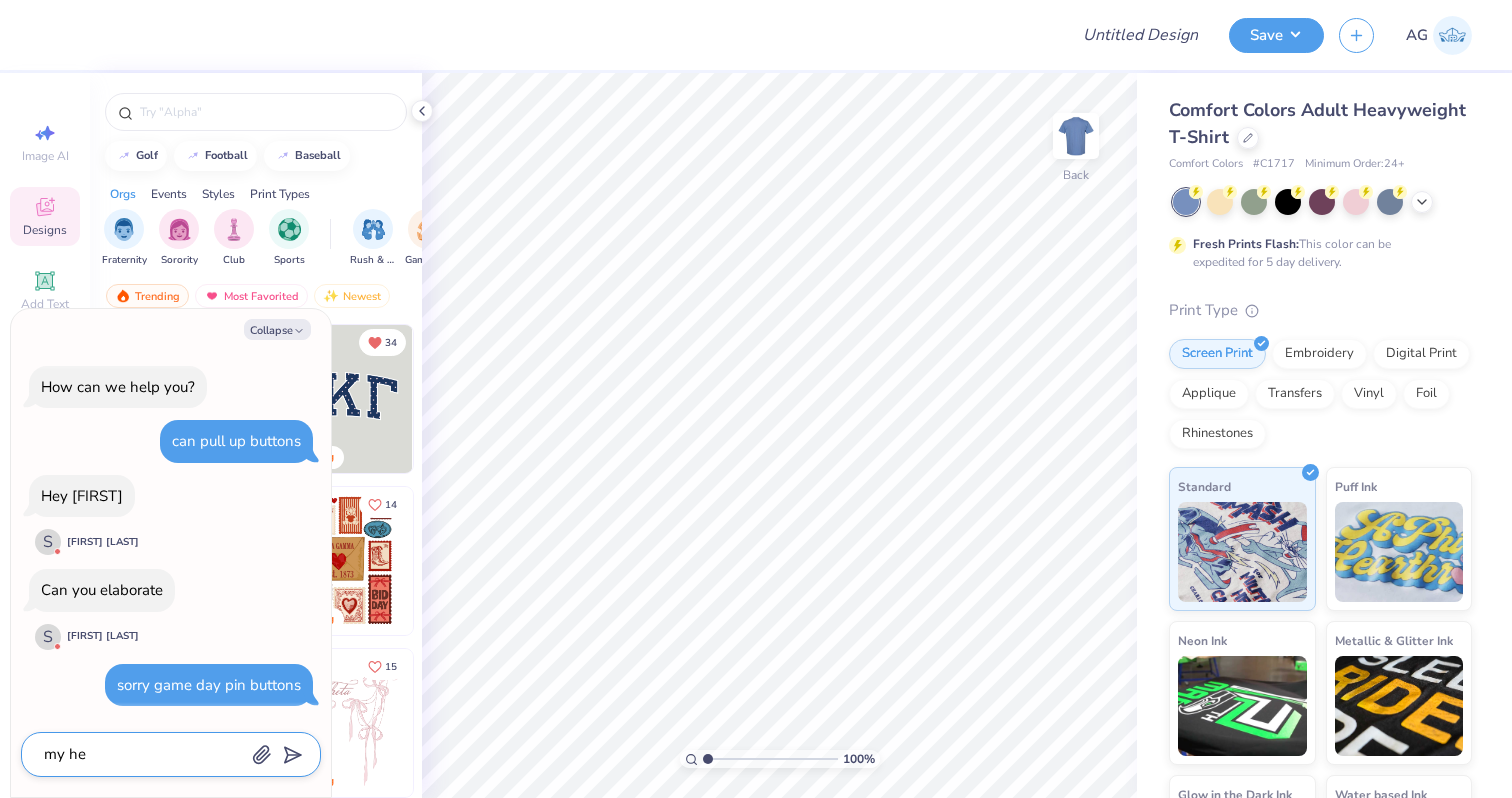 type on "my h" 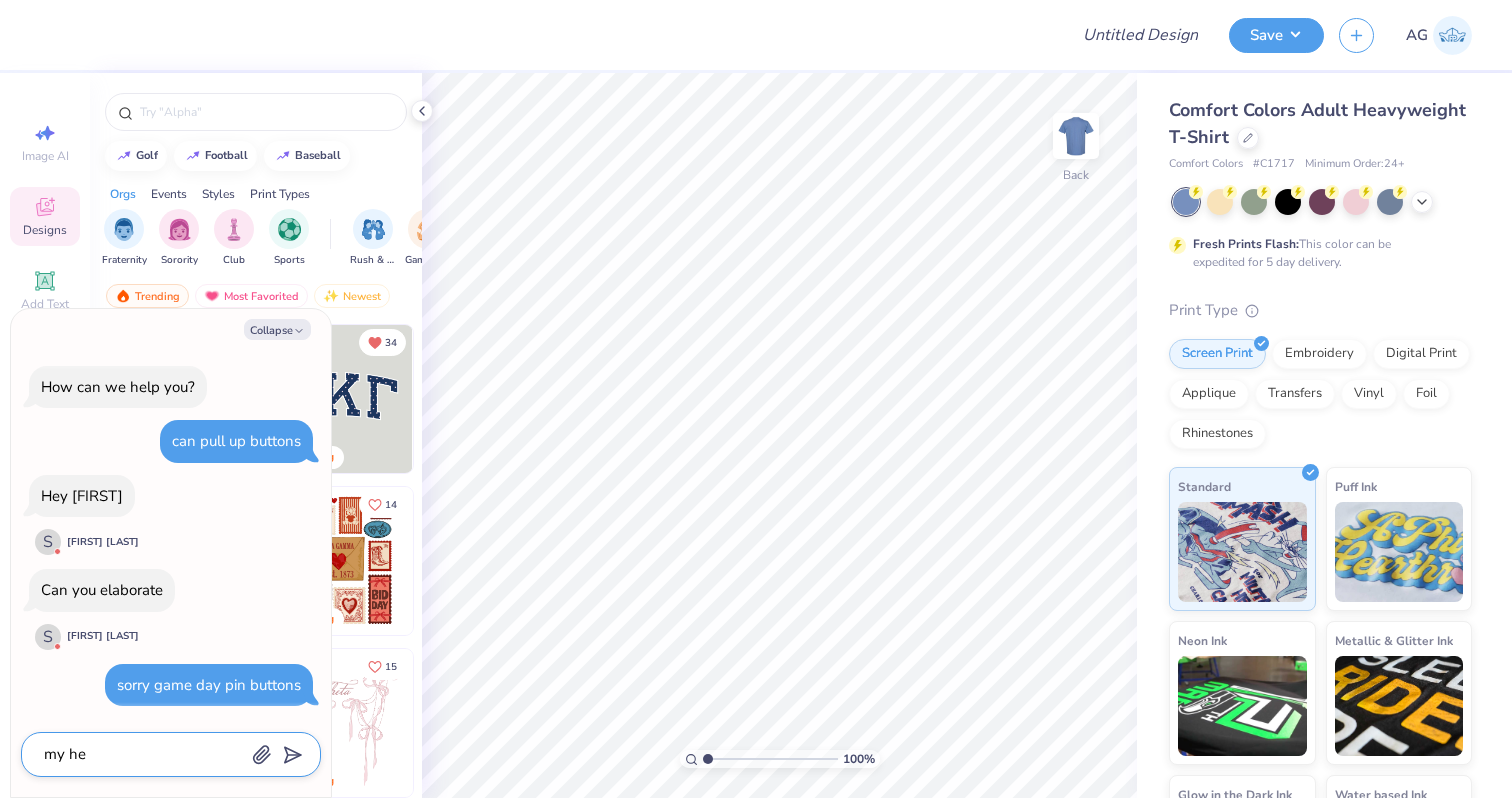 type on "x" 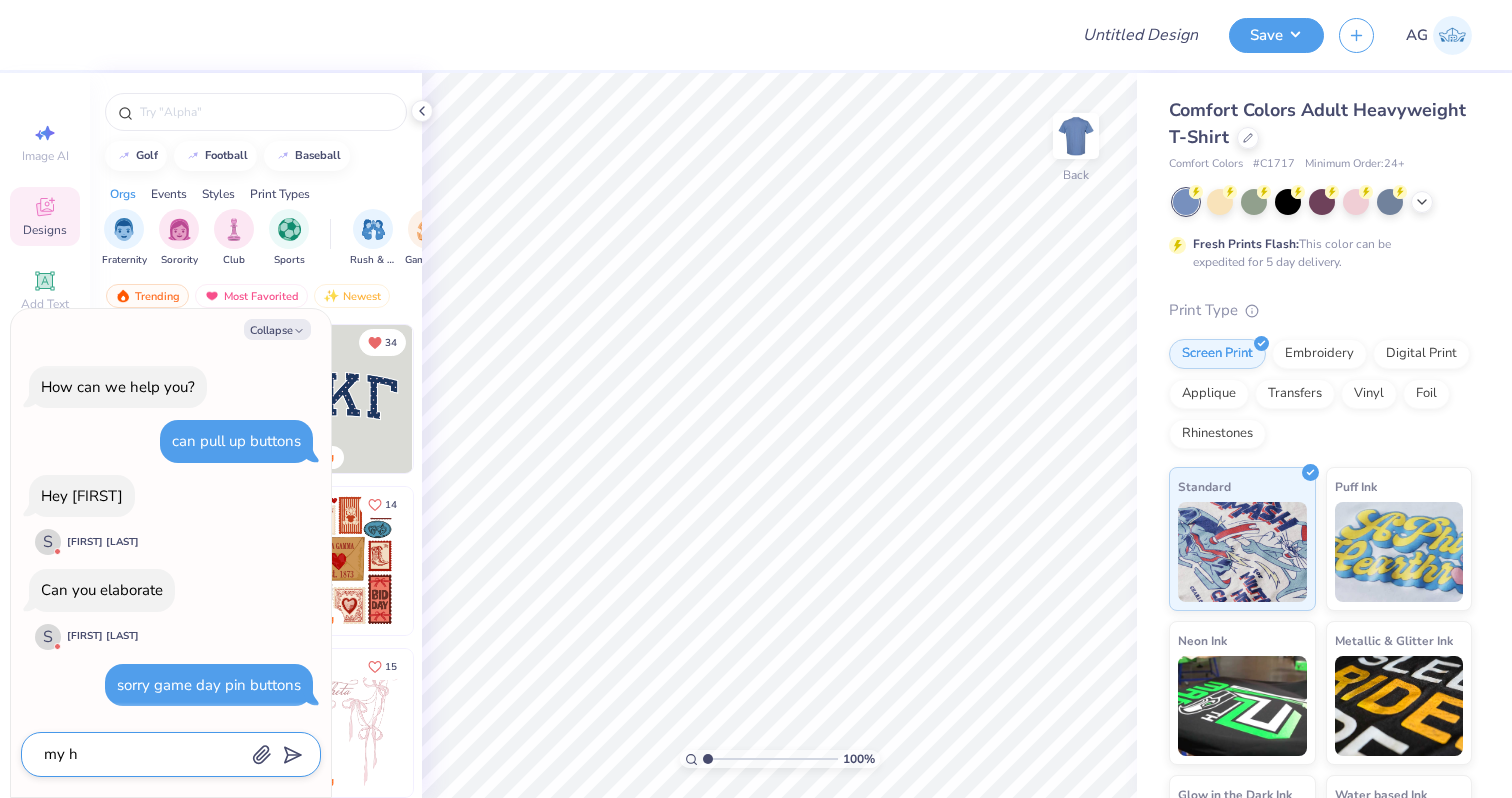 type on "my hw" 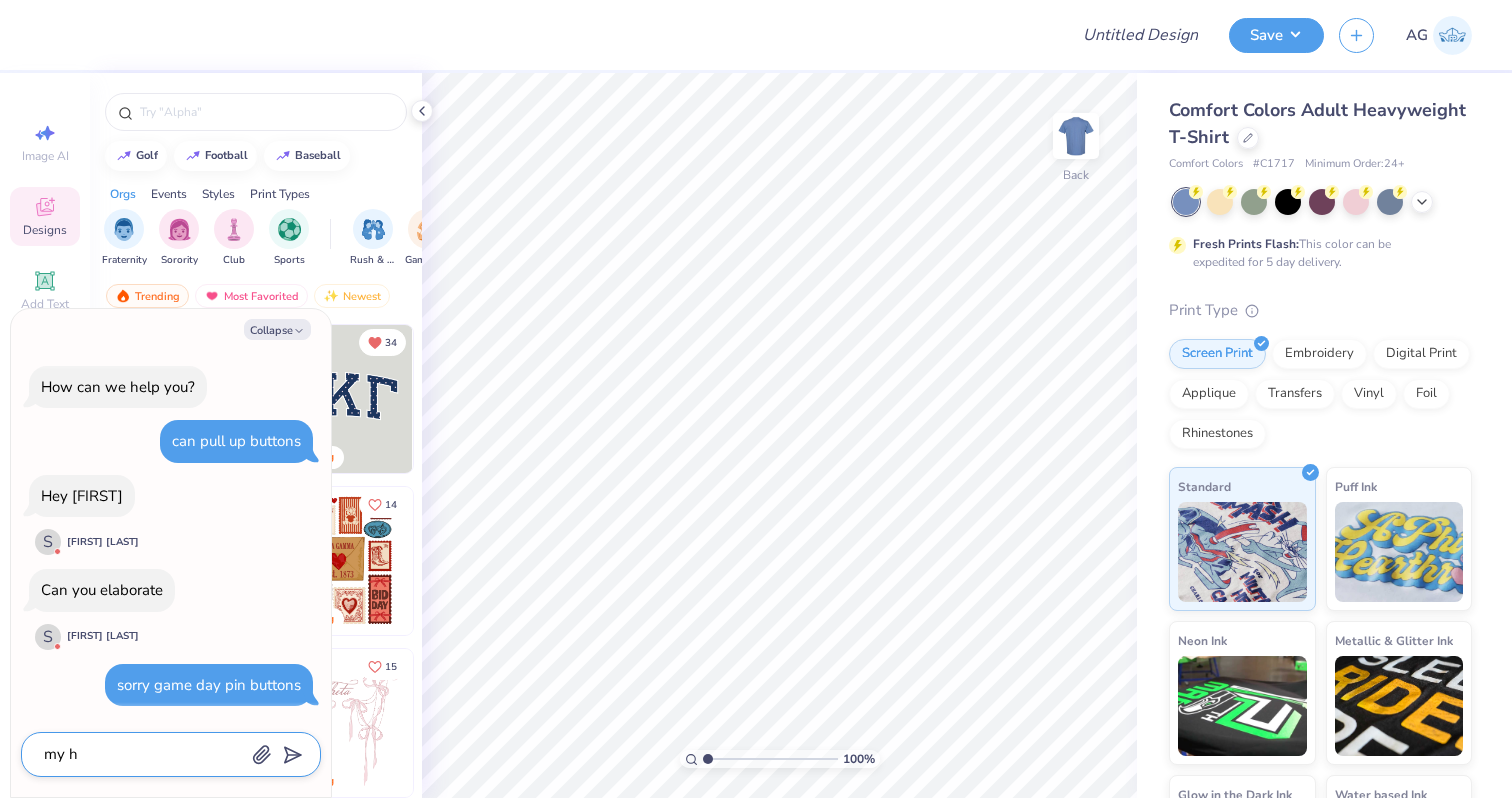 type on "x" 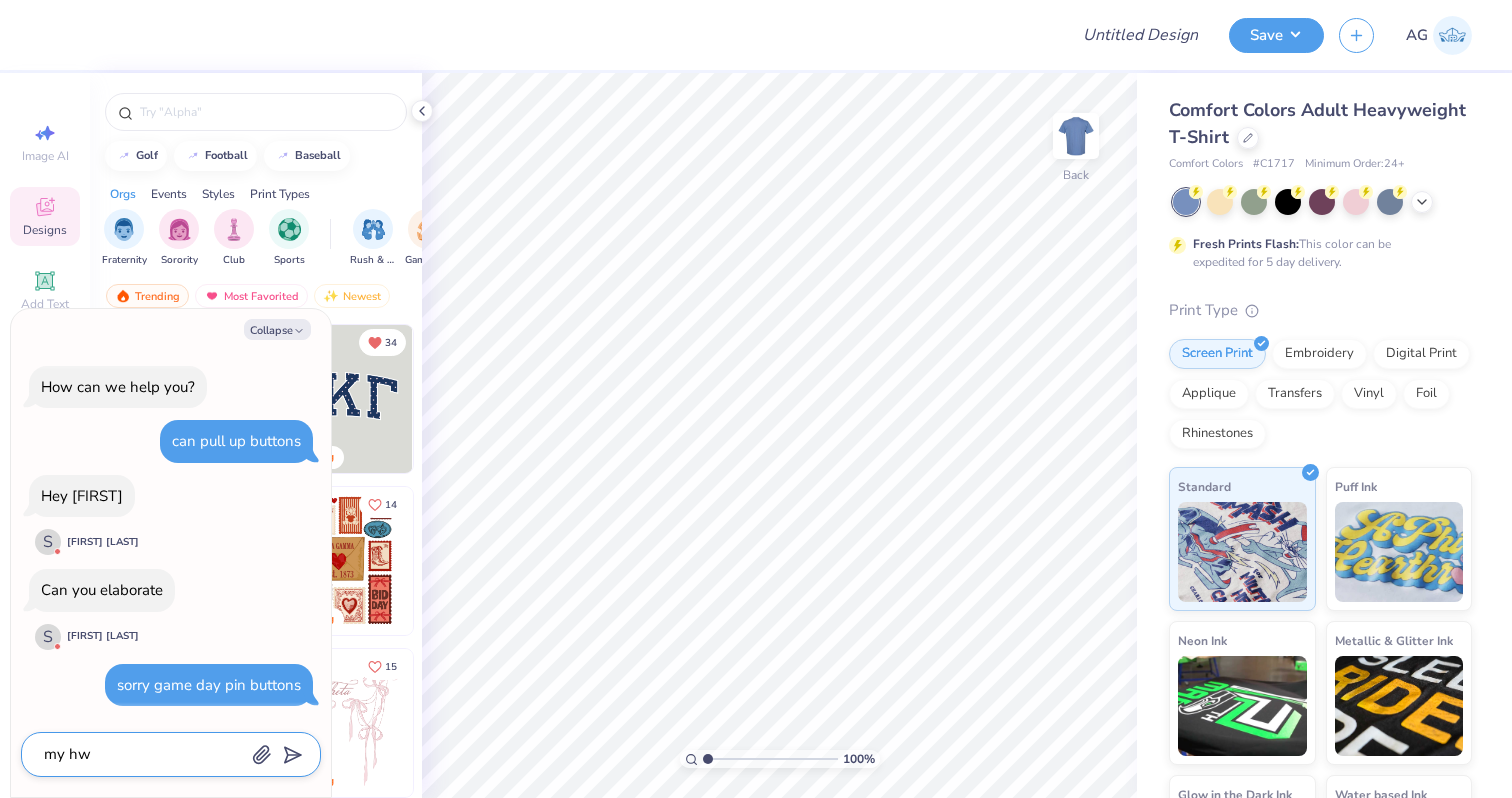 type on "my h" 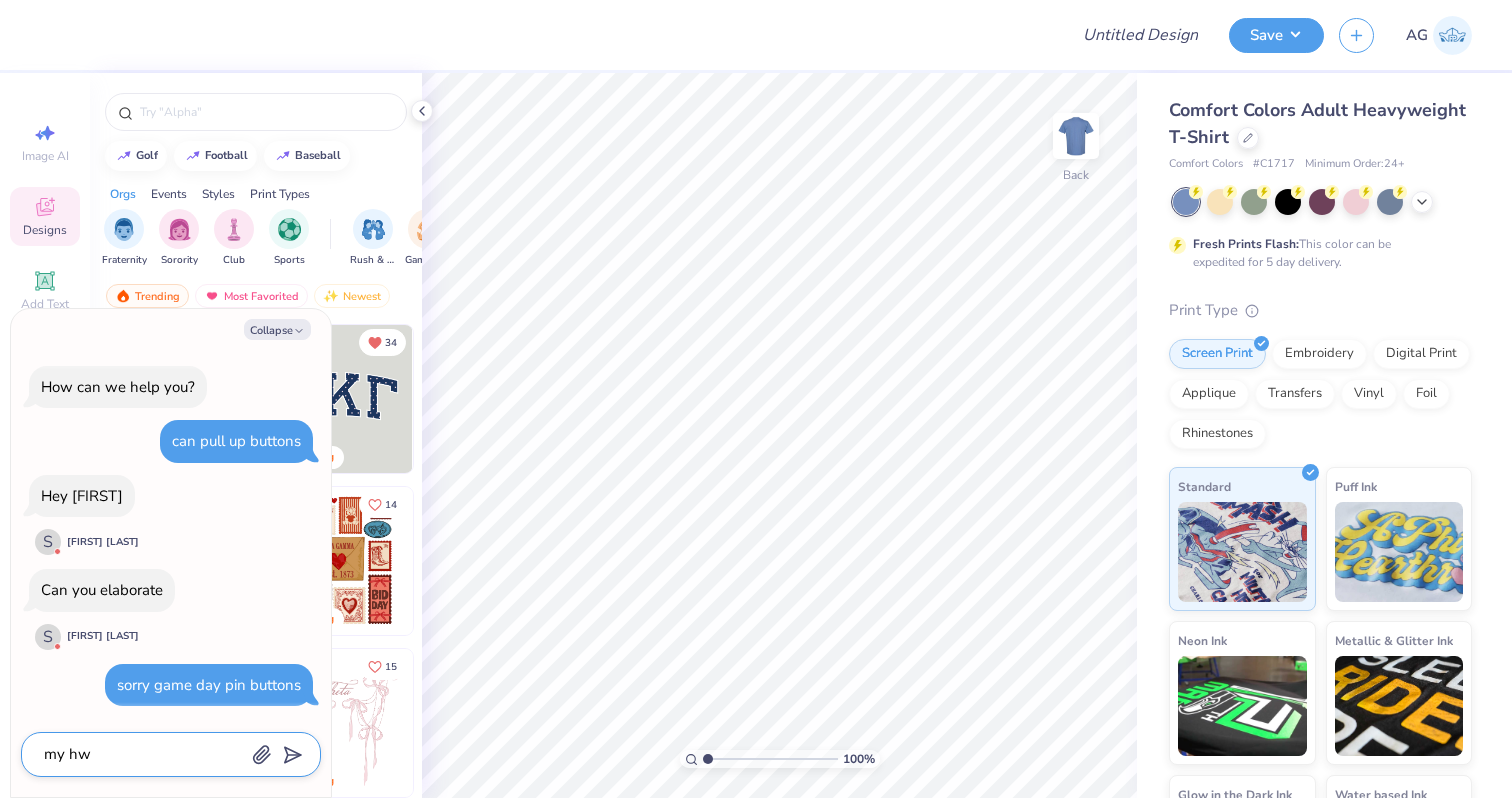 type on "x" 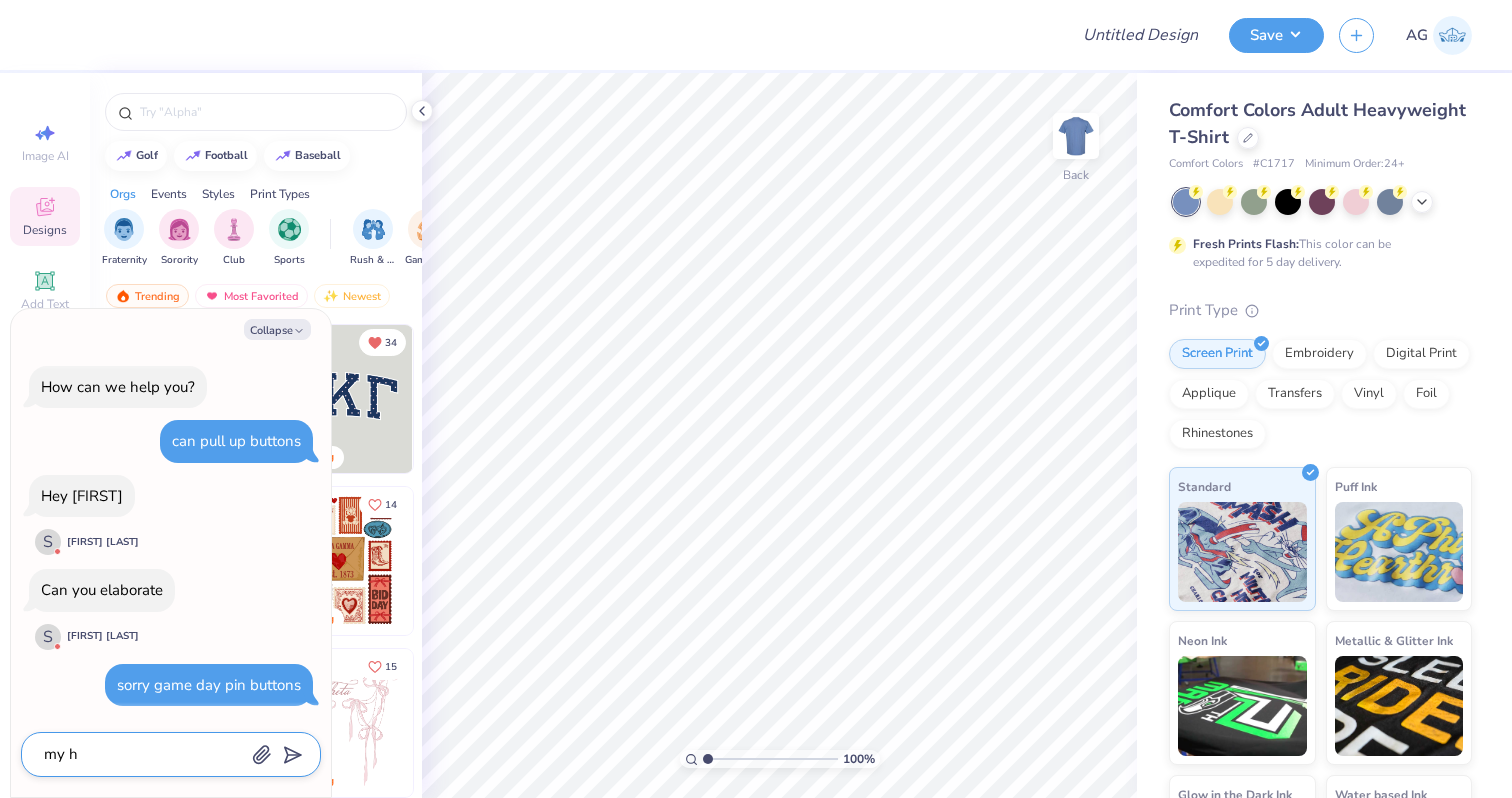 type on "my he" 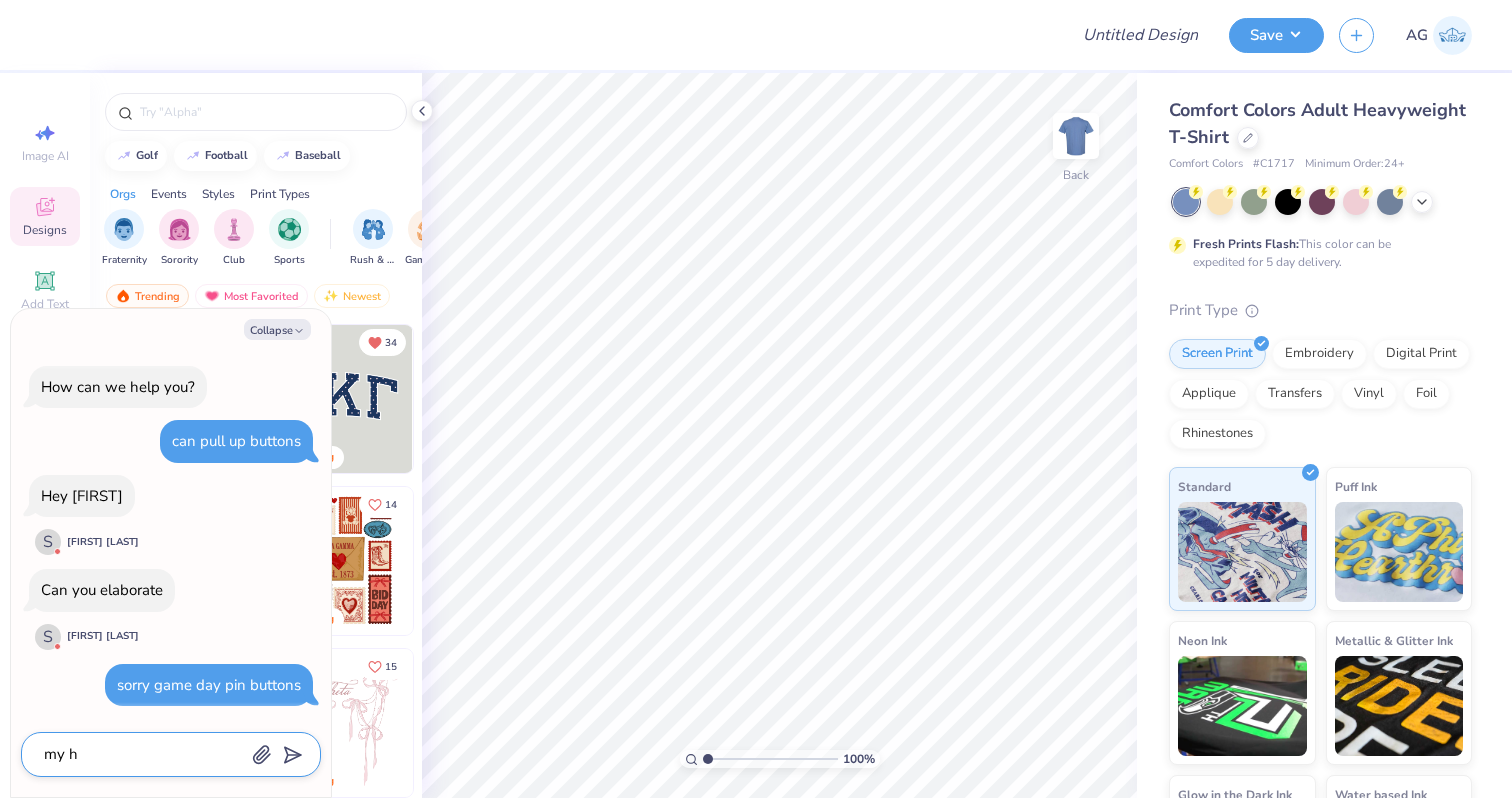 type on "x" 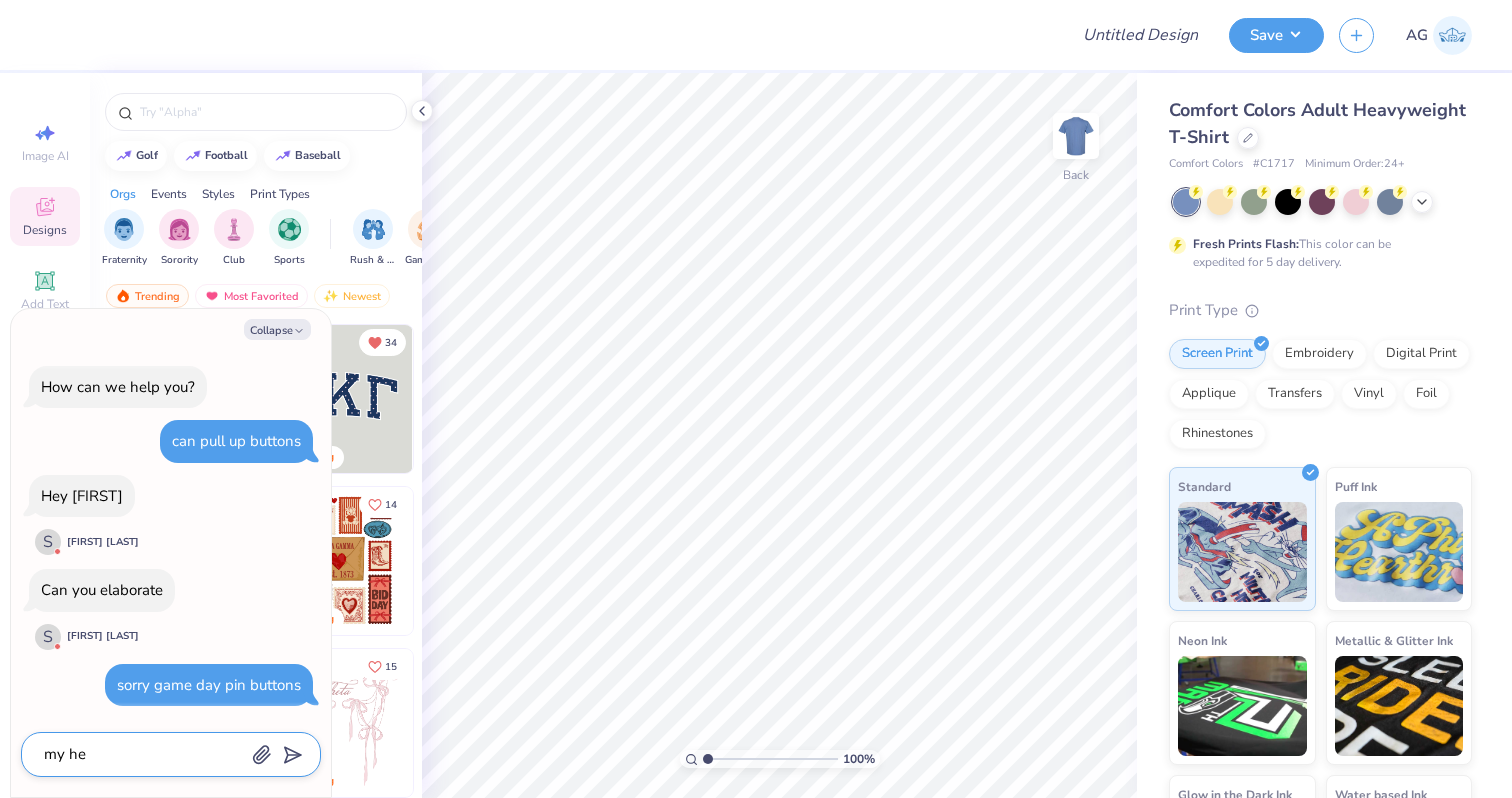 type on "my hel" 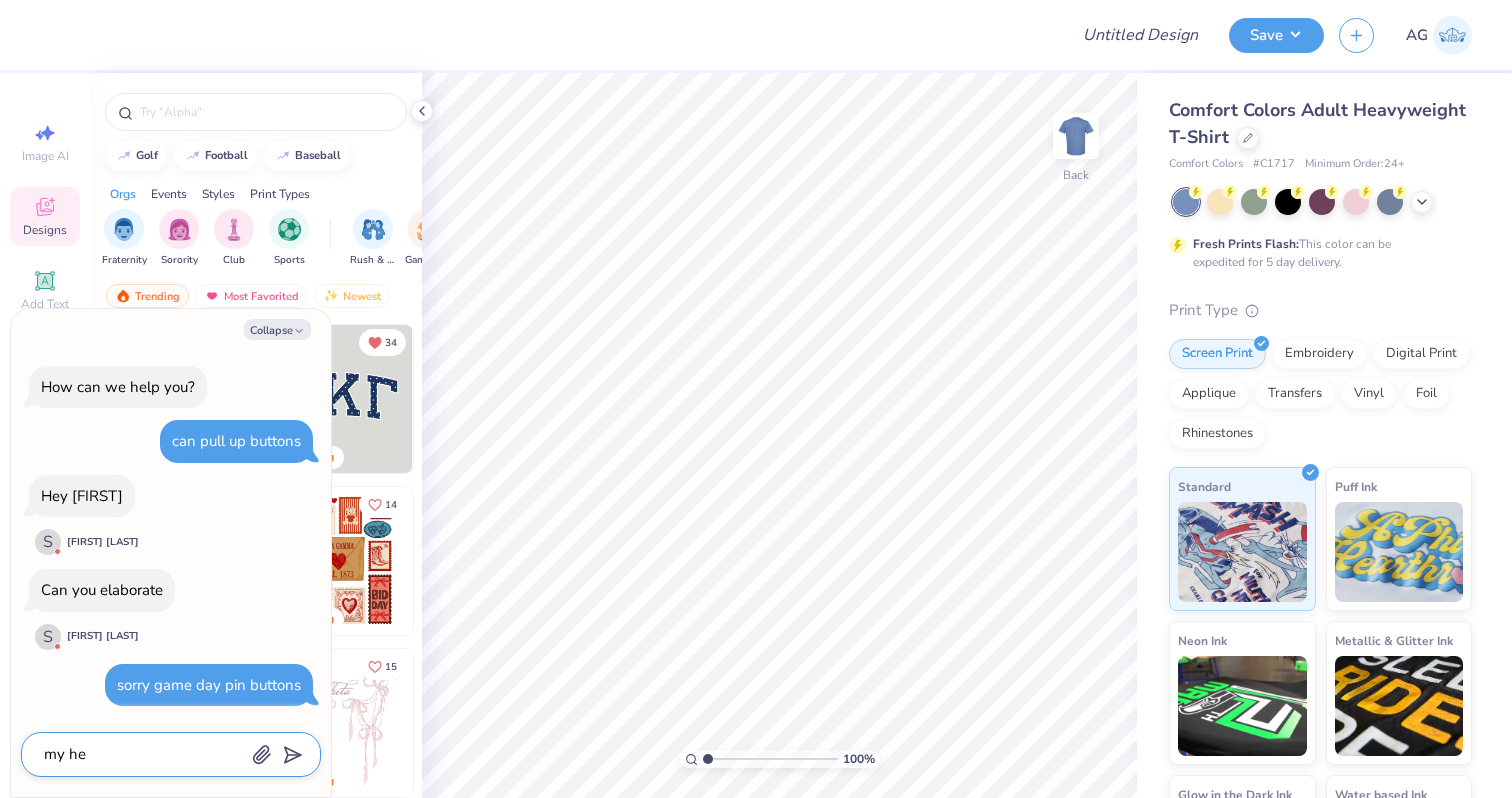 type on "x" 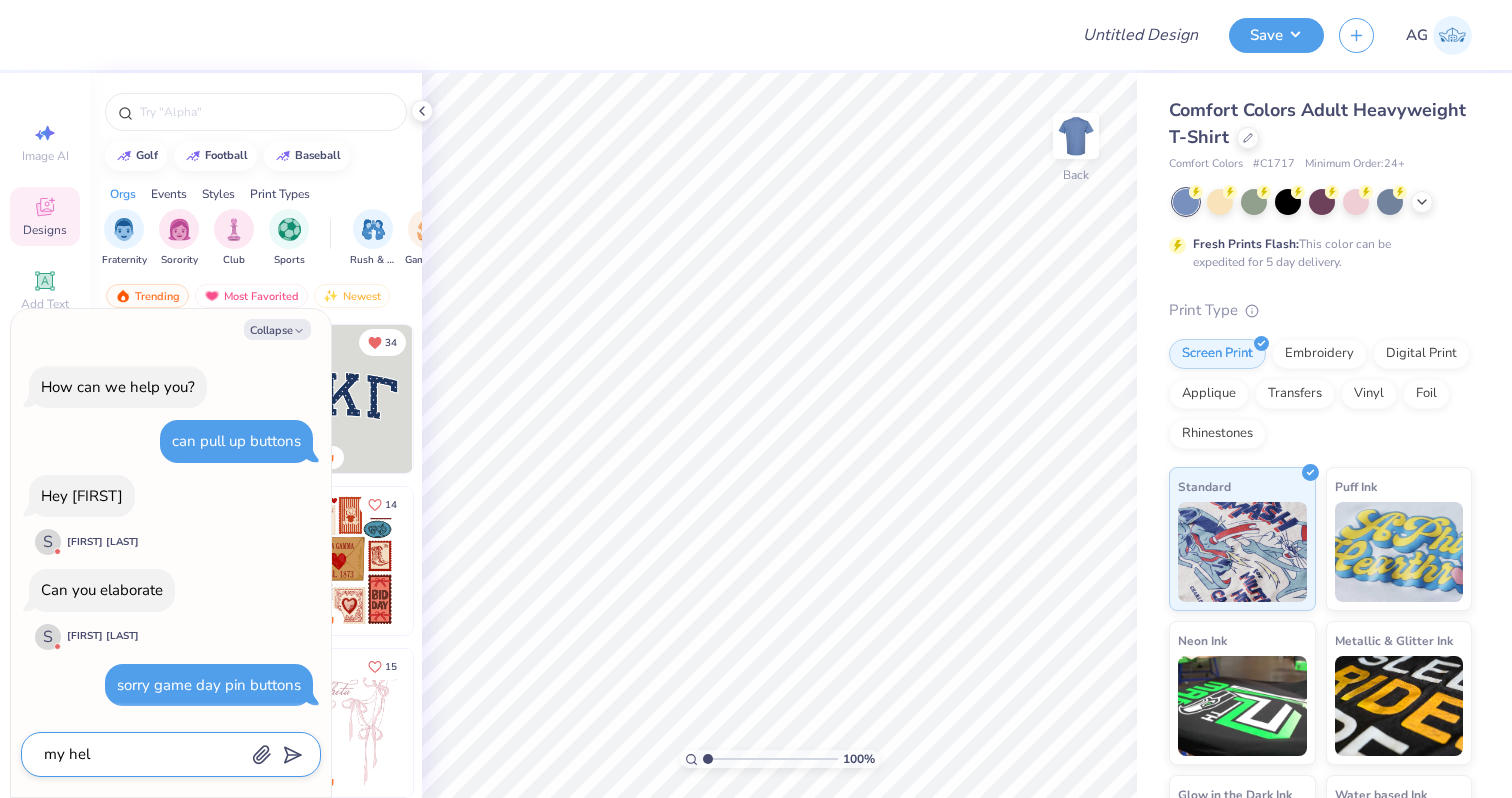 type on "my help" 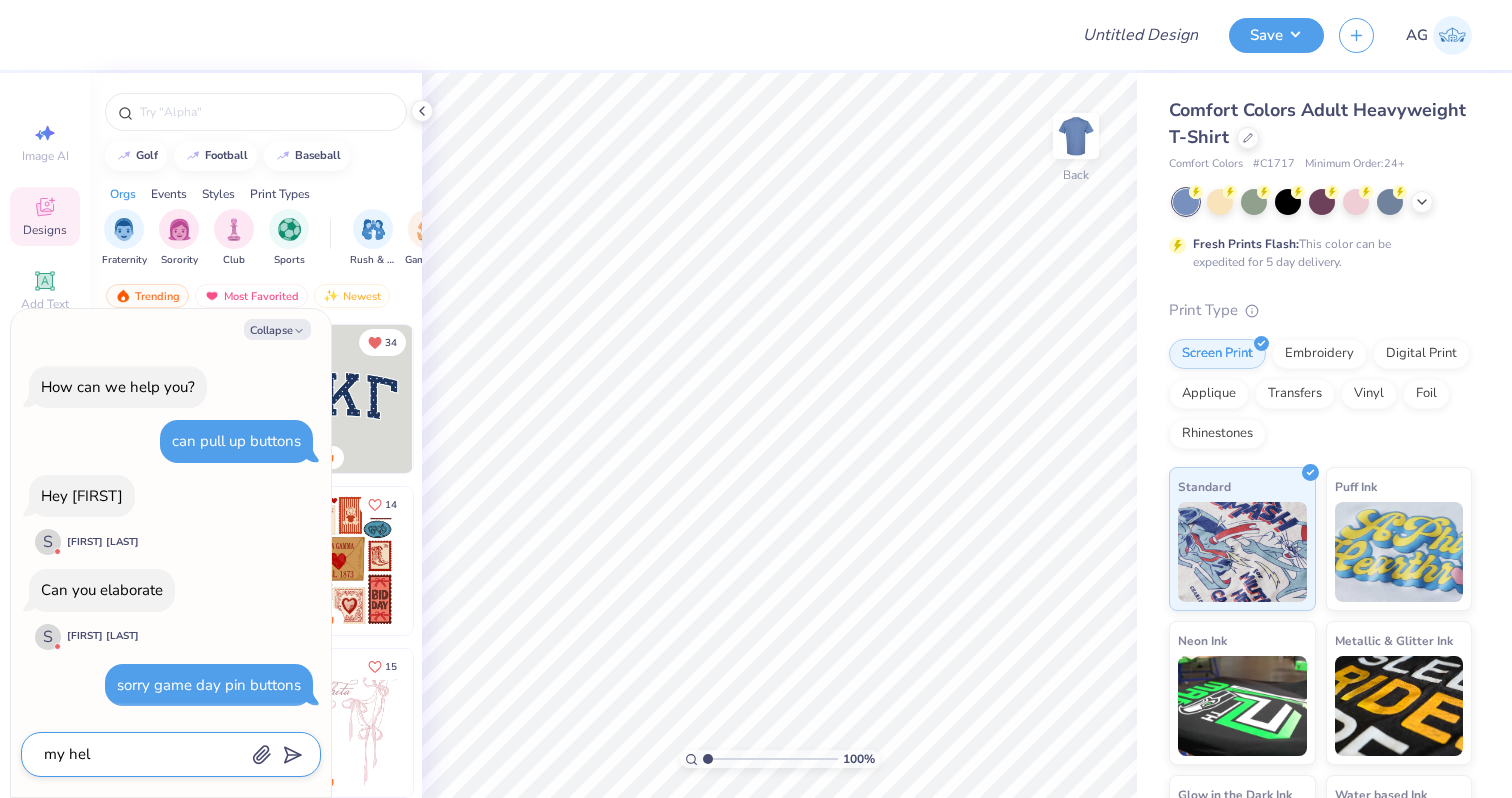 type on "x" 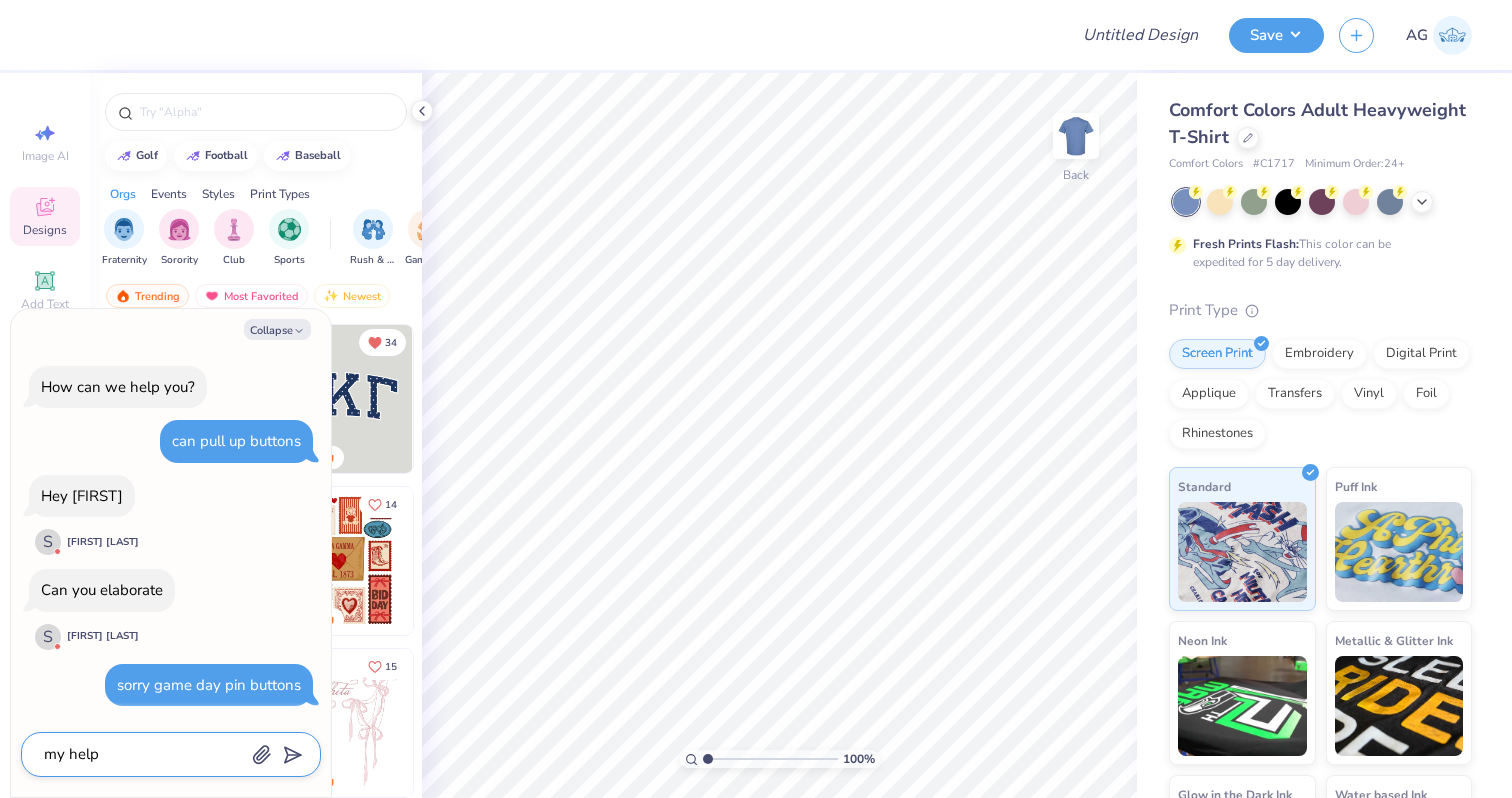 type on "my help" 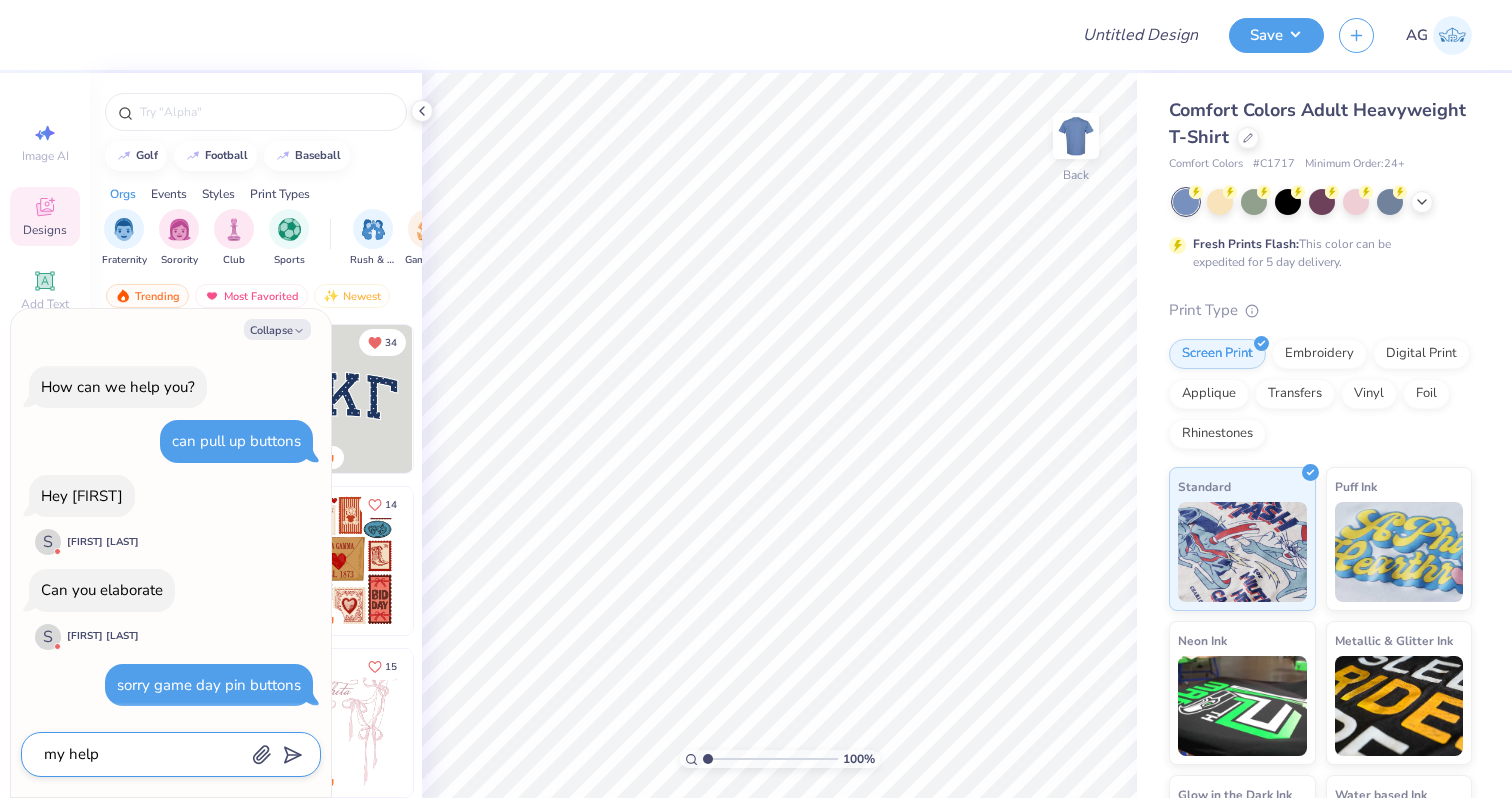 type on "x" 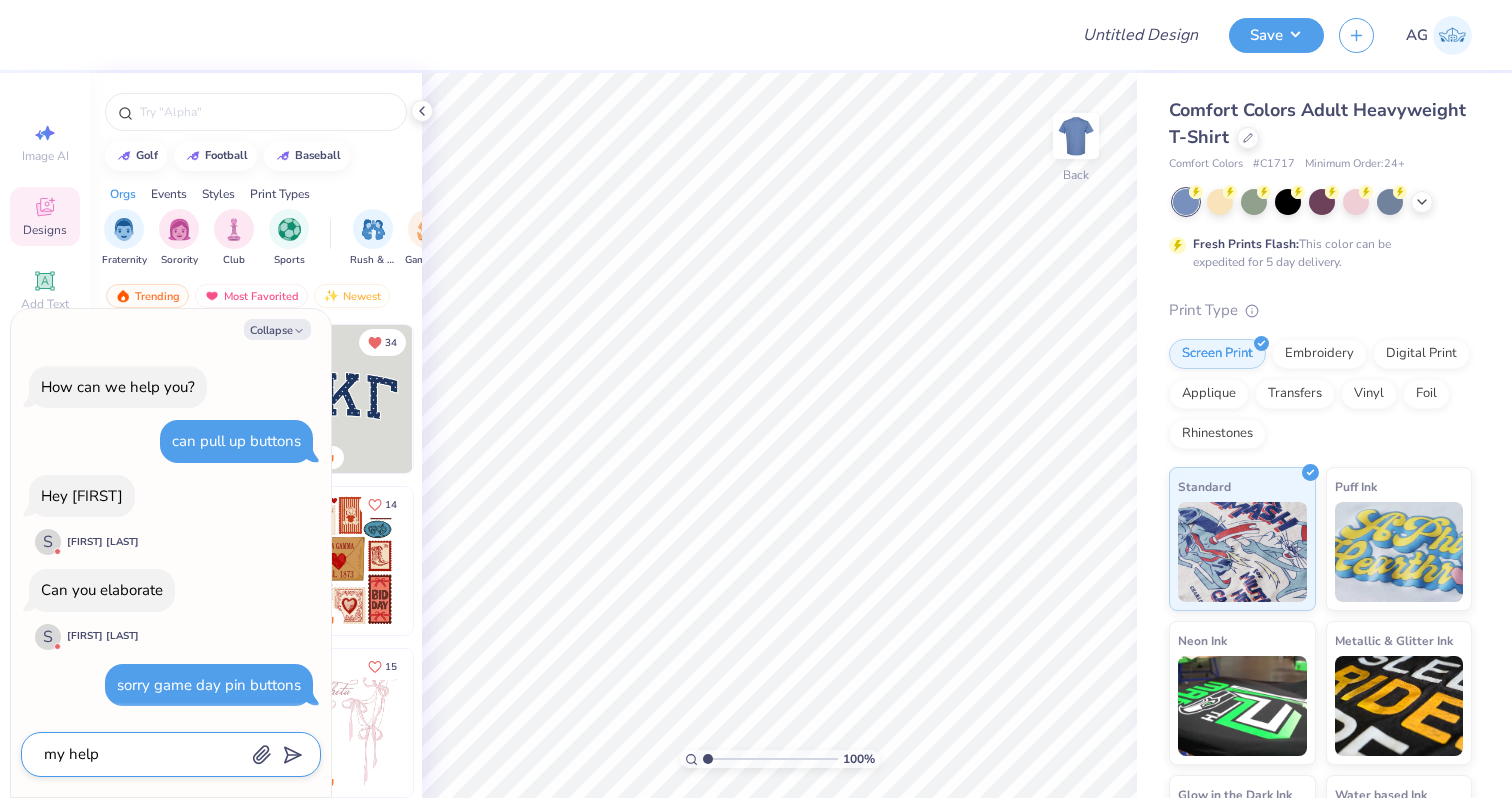 type on "my help j" 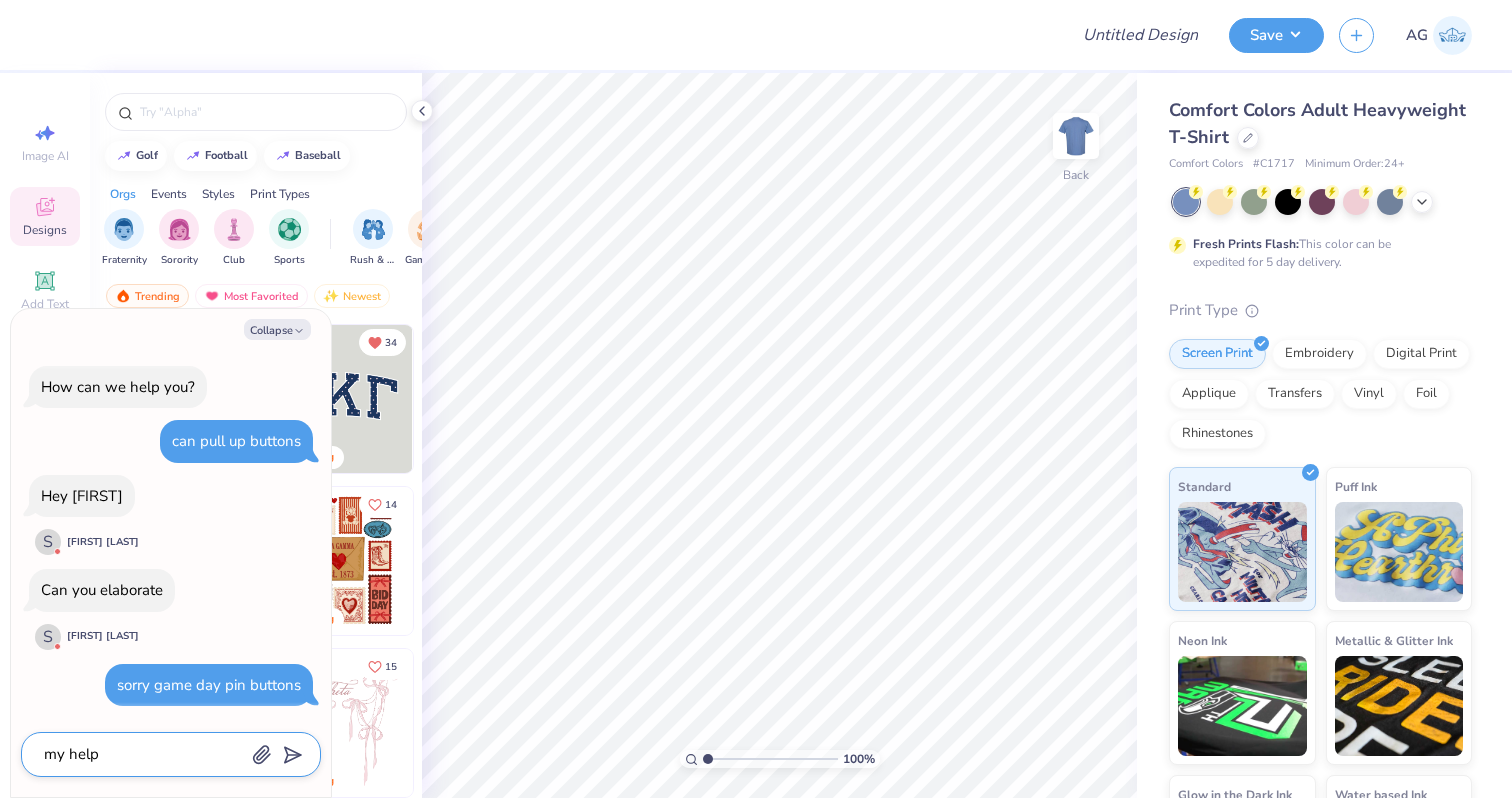 type on "x" 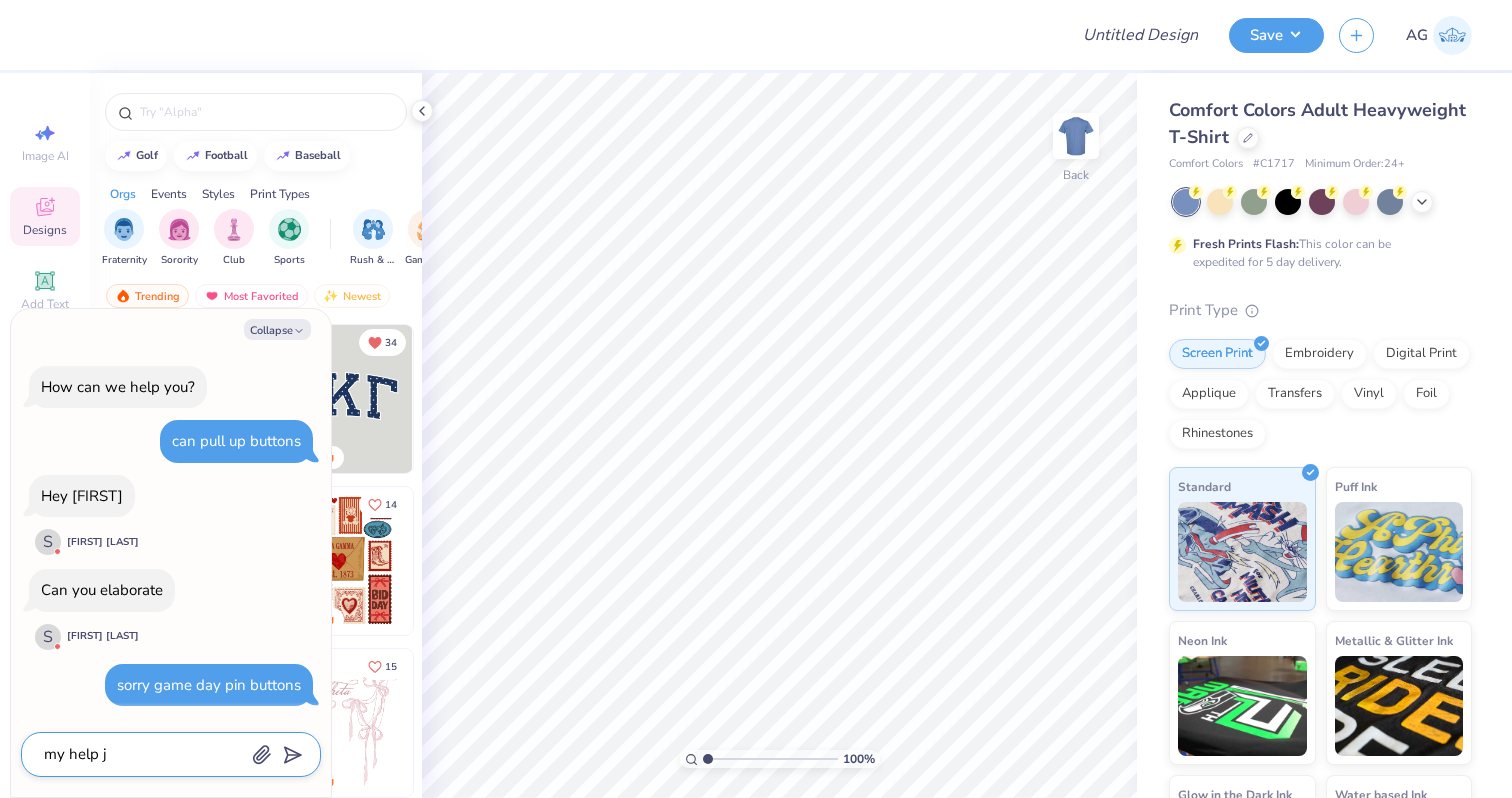 type on "my help ju" 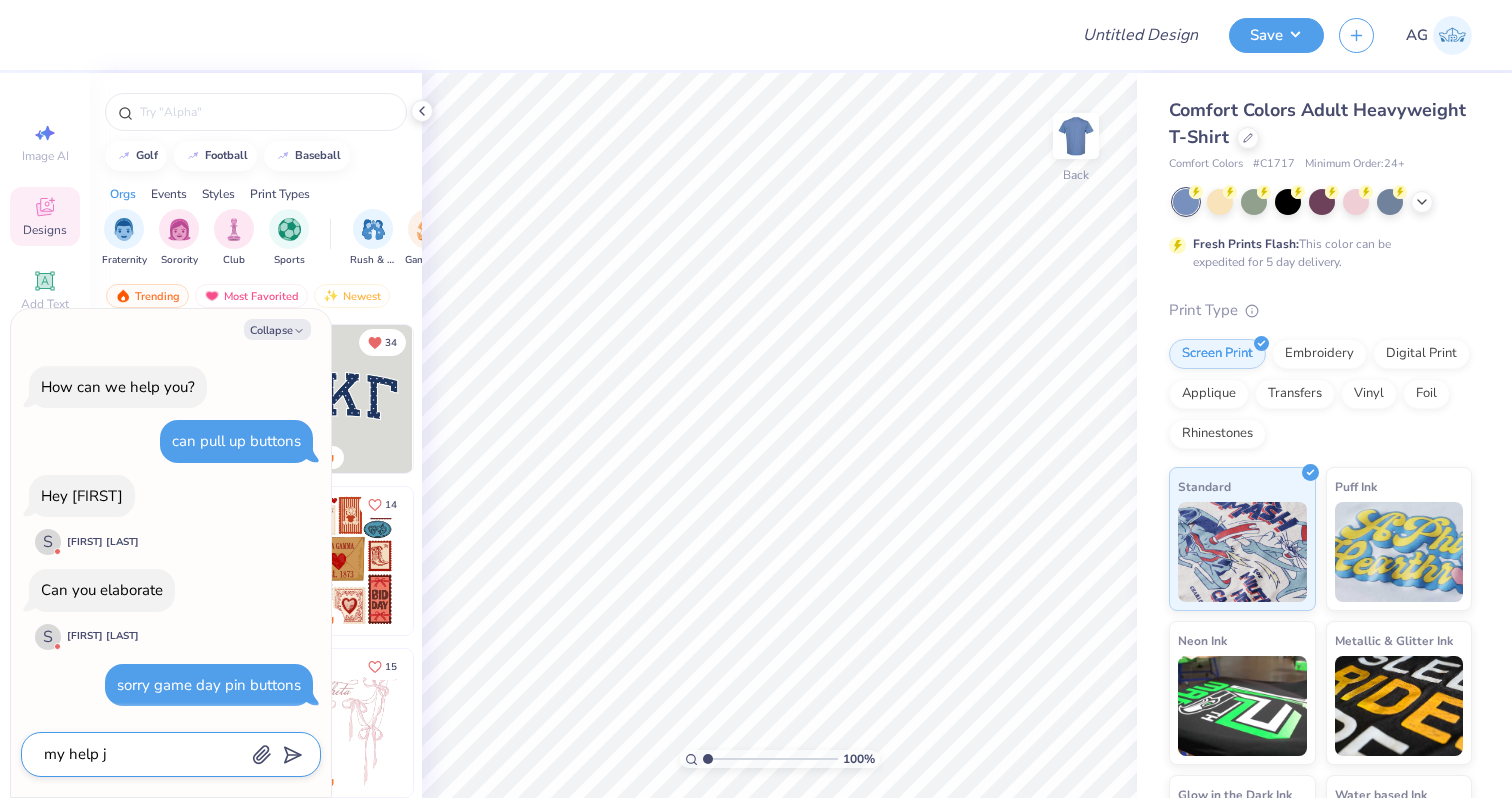type on "x" 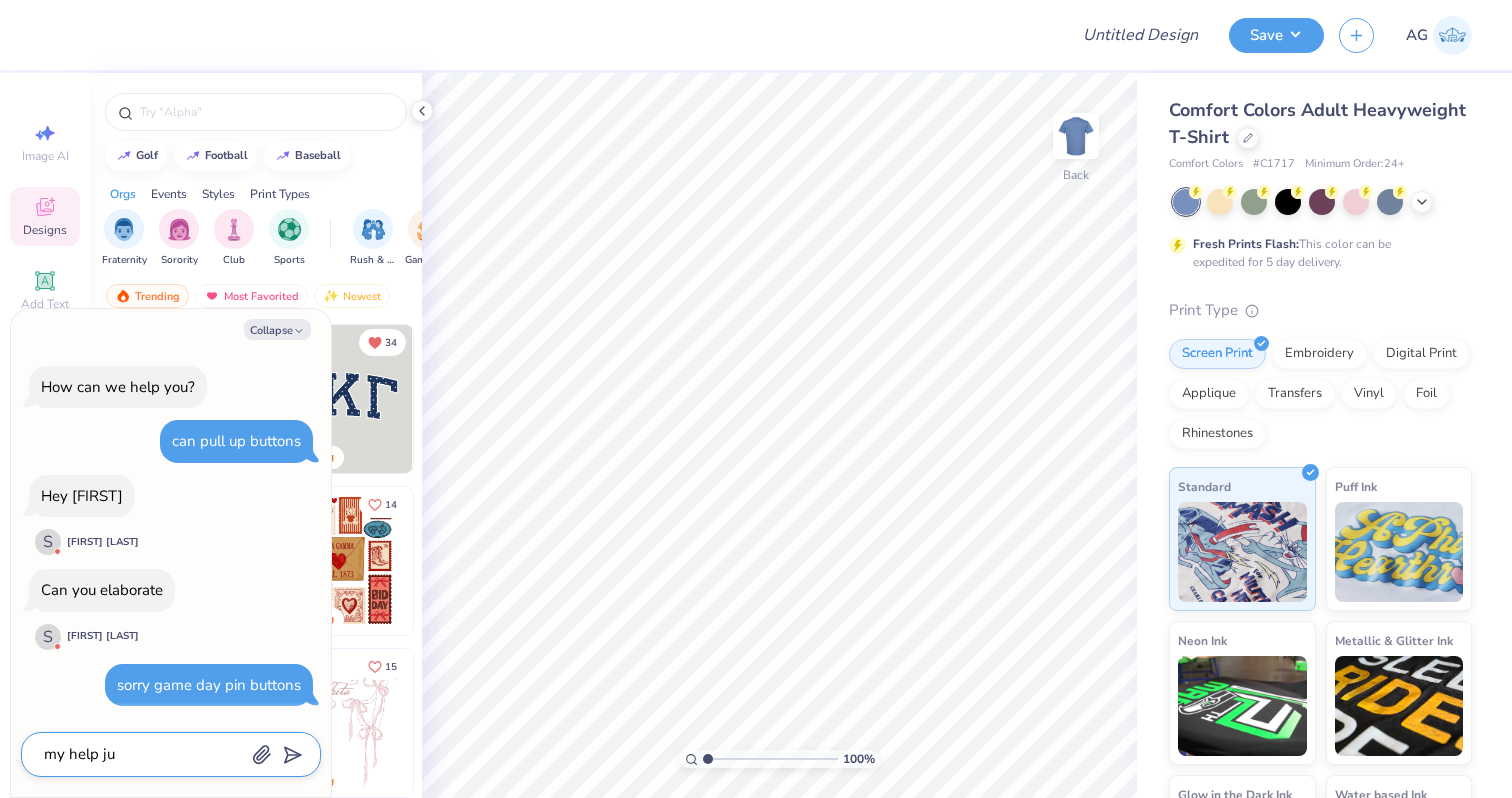 type on "my help jui" 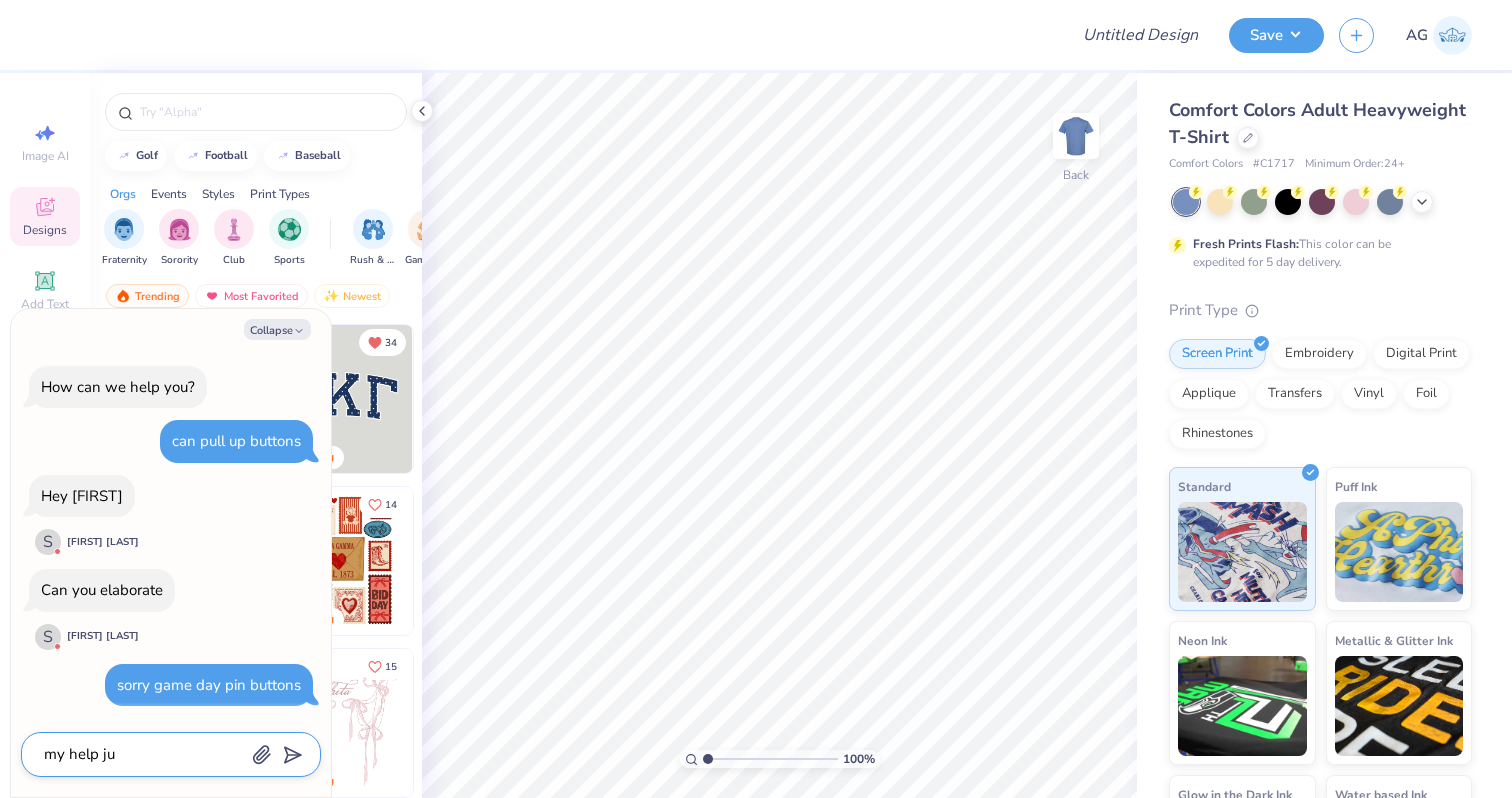 type on "x" 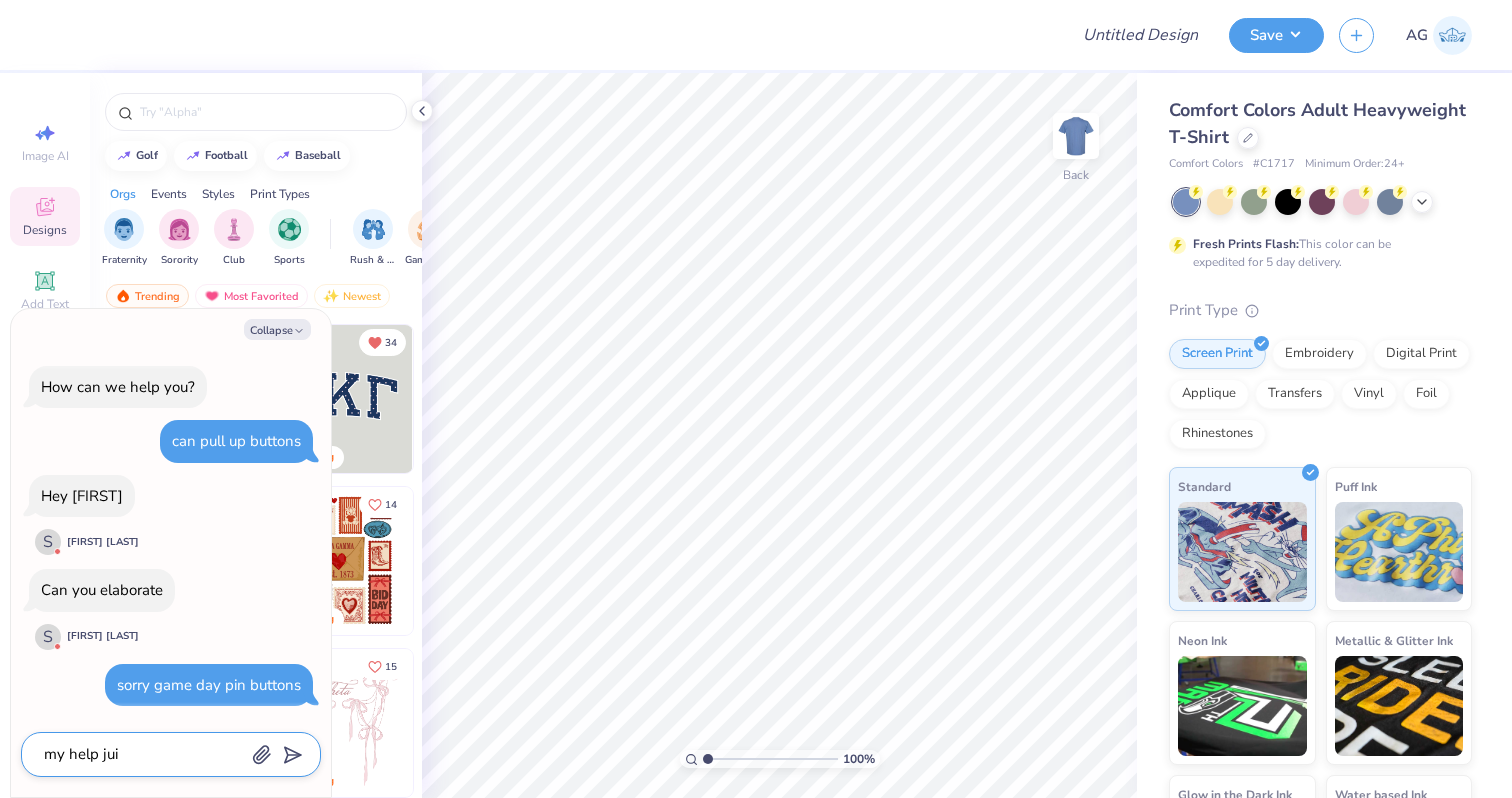 type on "my help juic" 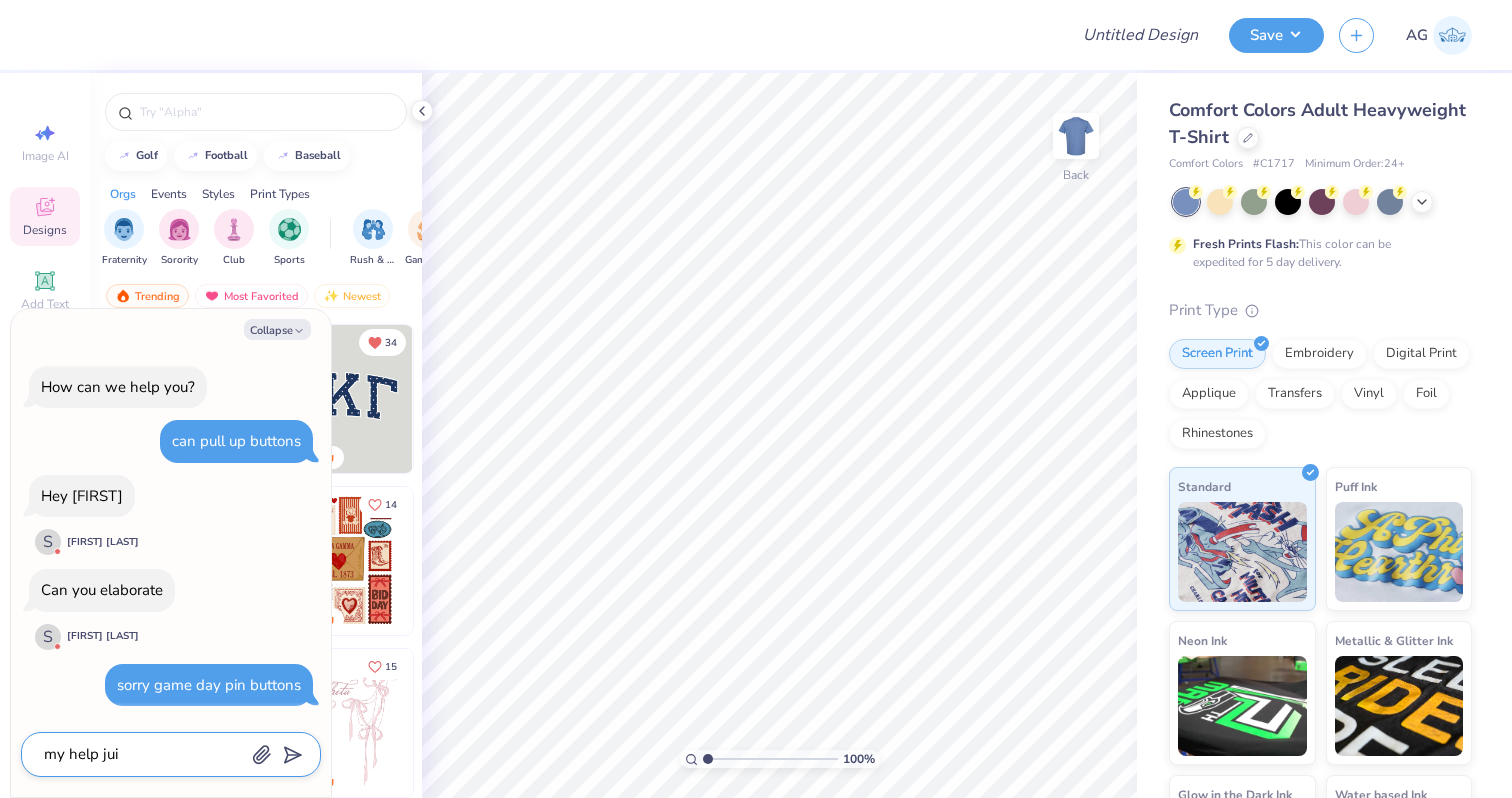 type on "x" 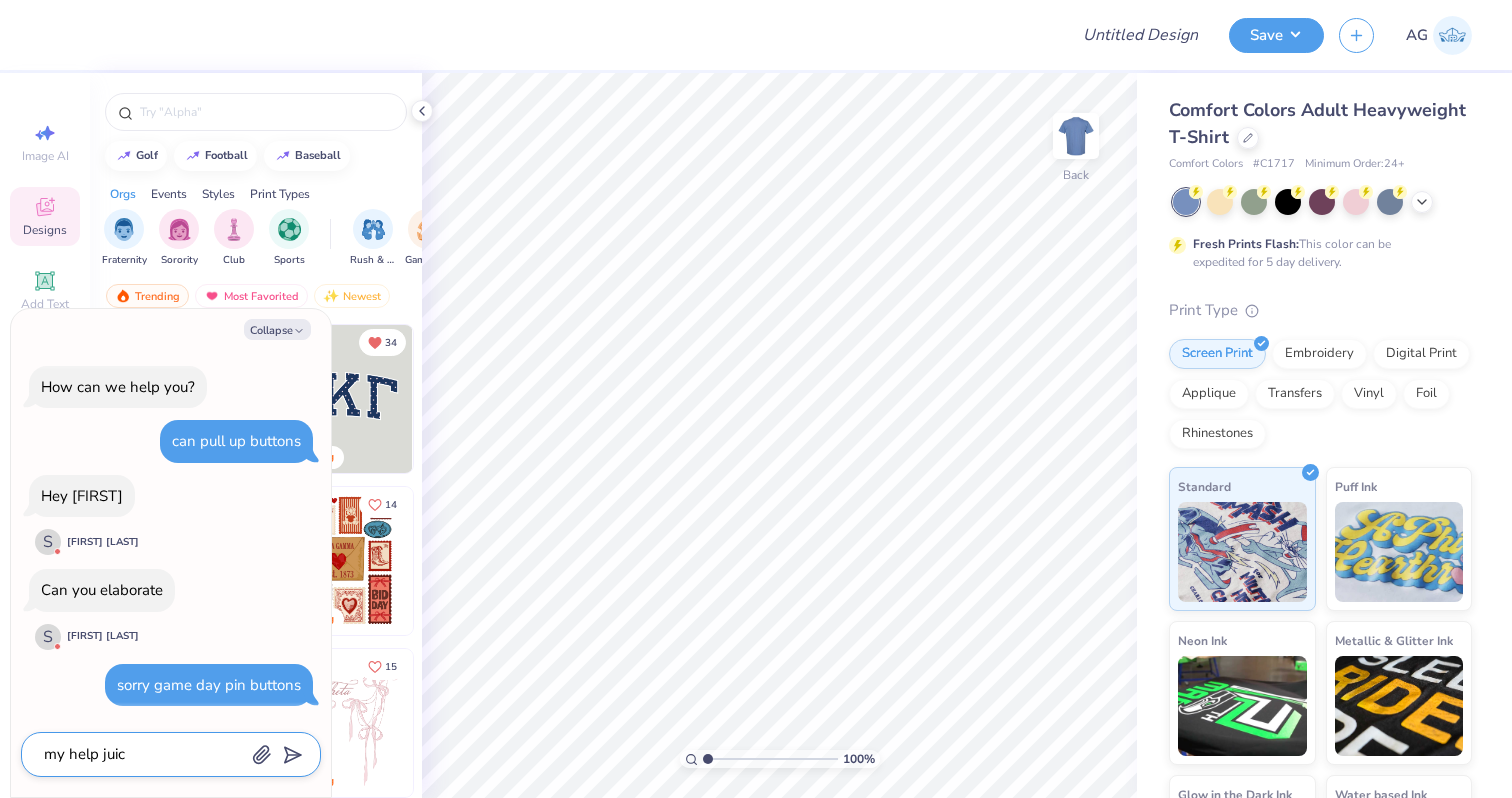 type on "my help juice" 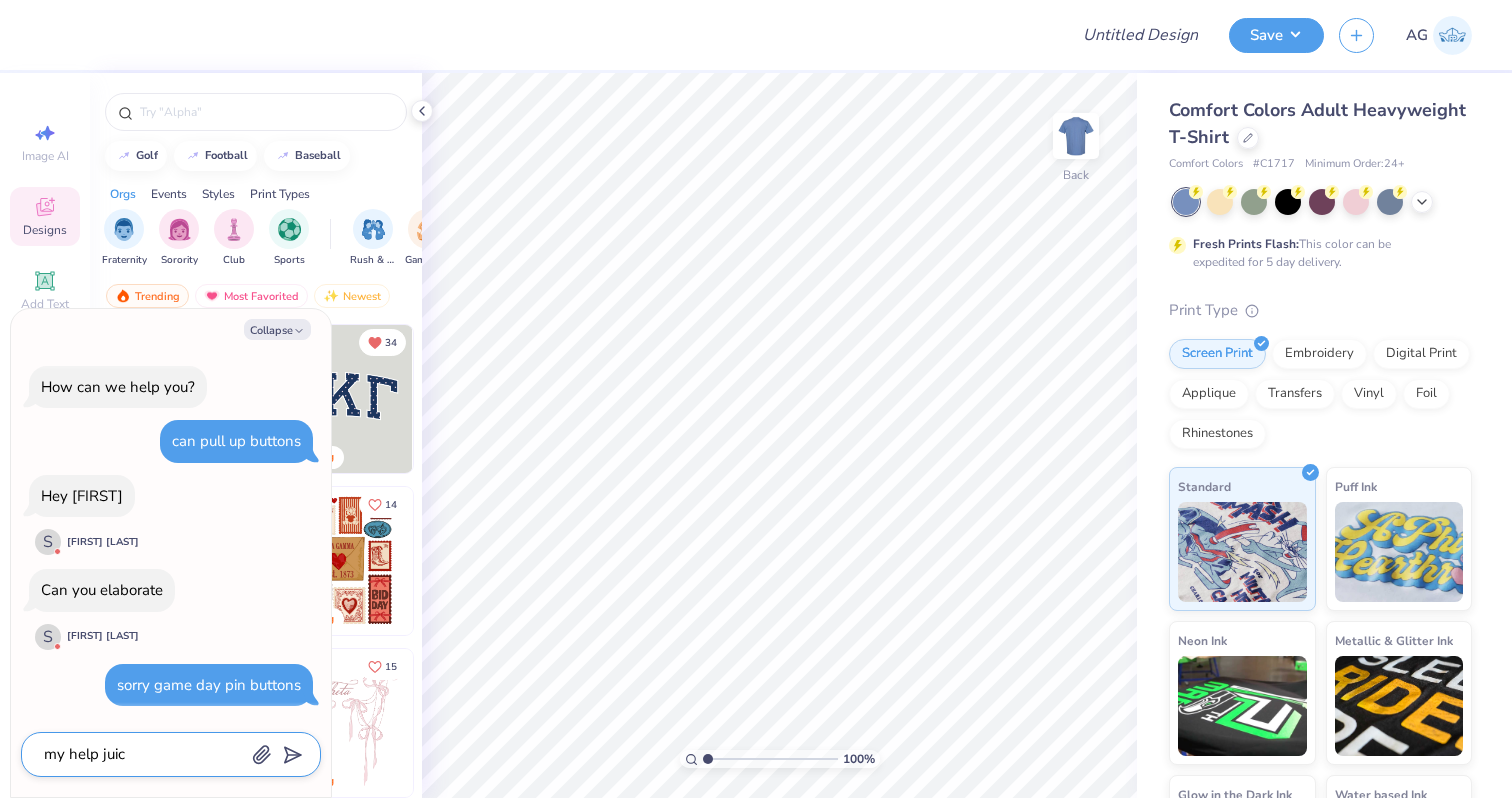 type on "x" 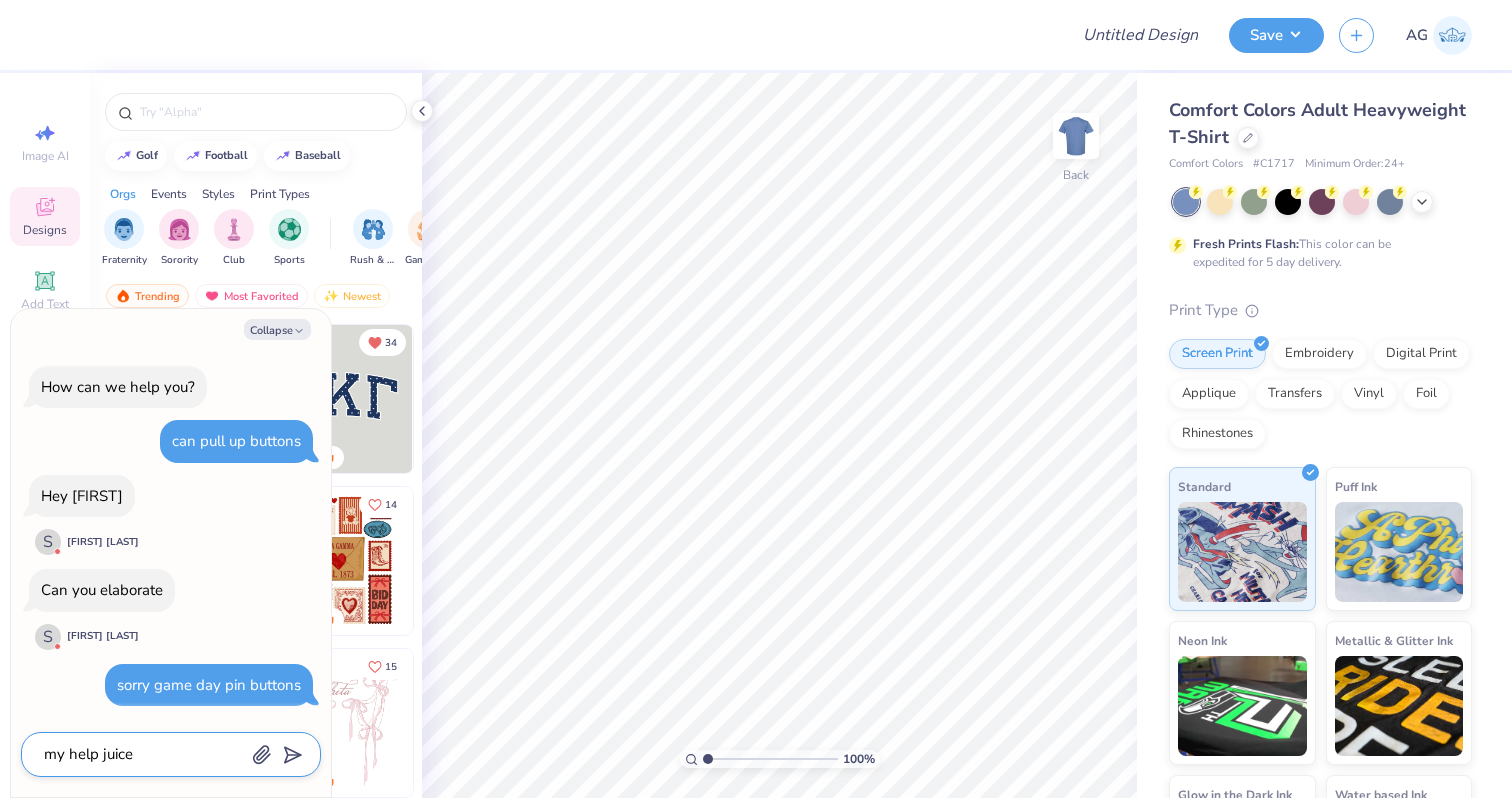 type on "my help juice" 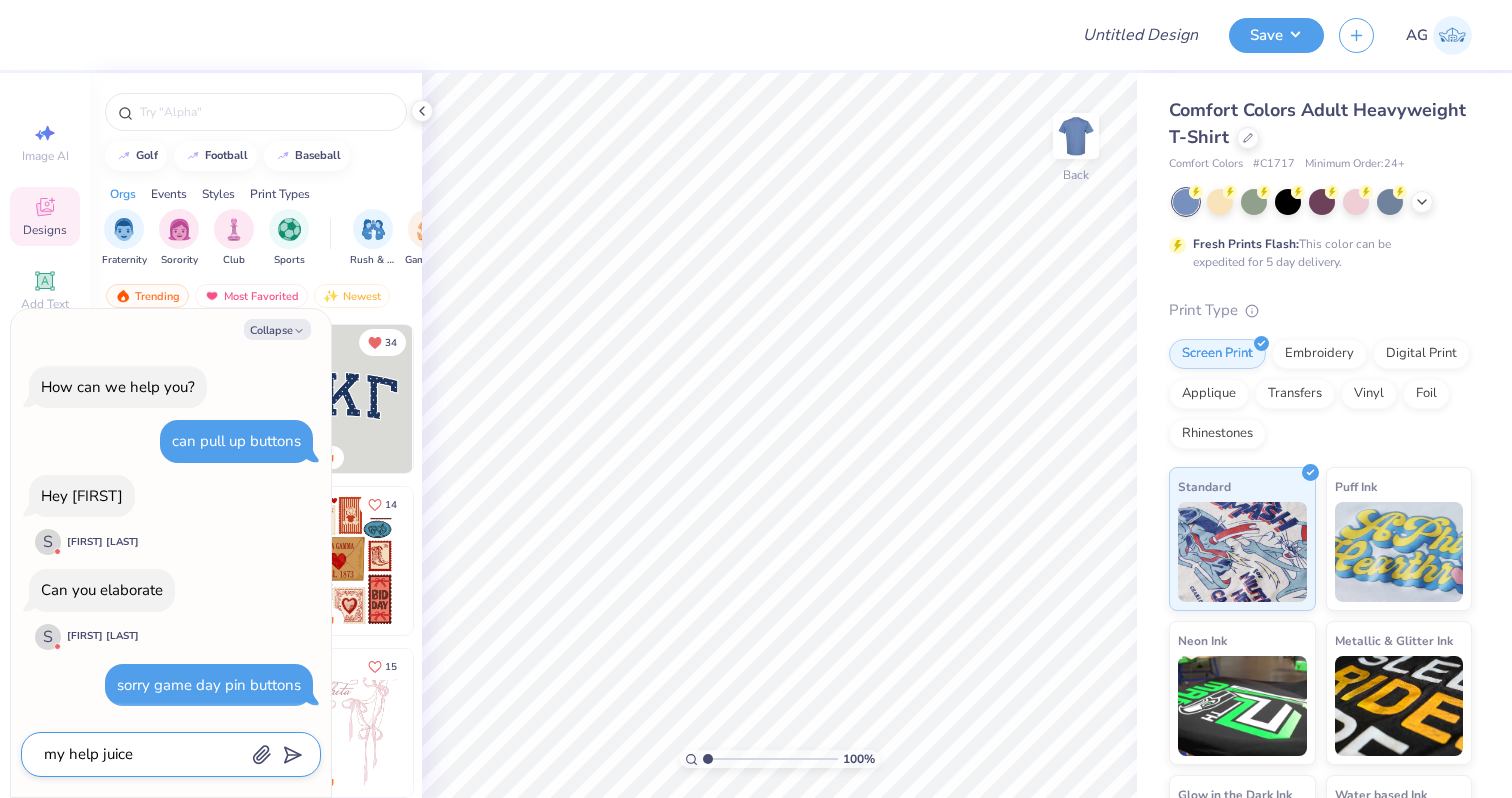 type on "x" 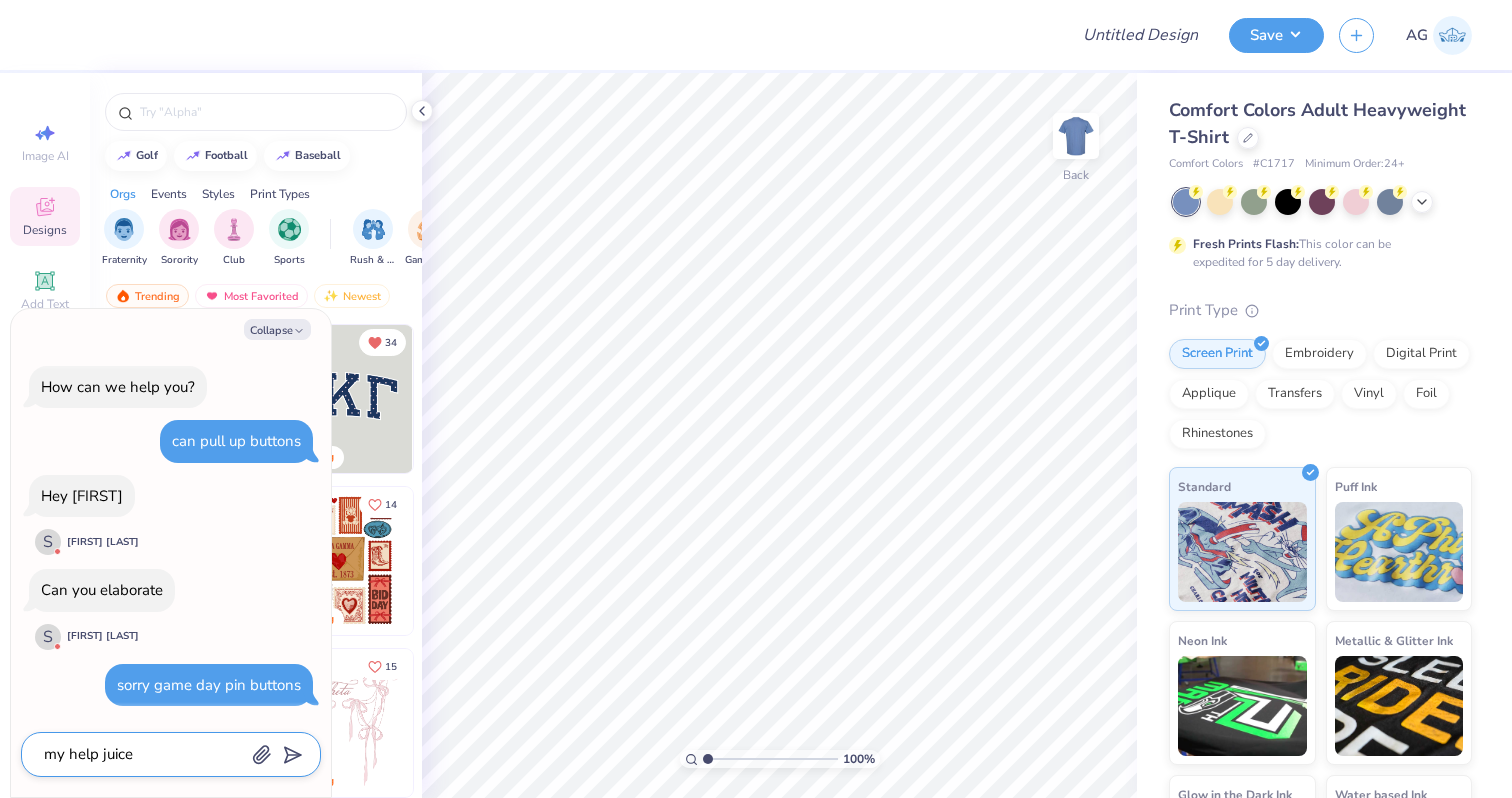 type on "my help juice i" 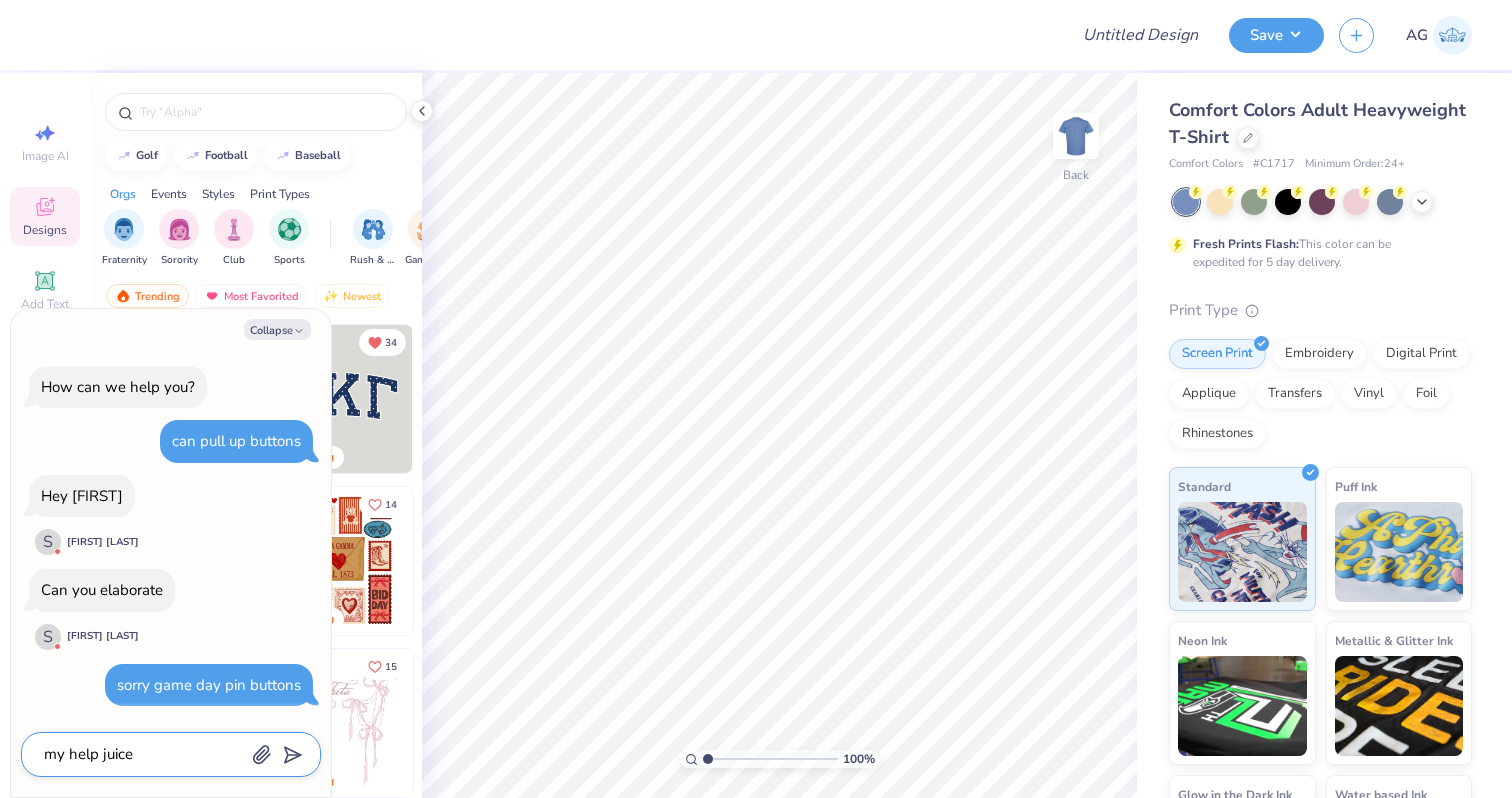type on "x" 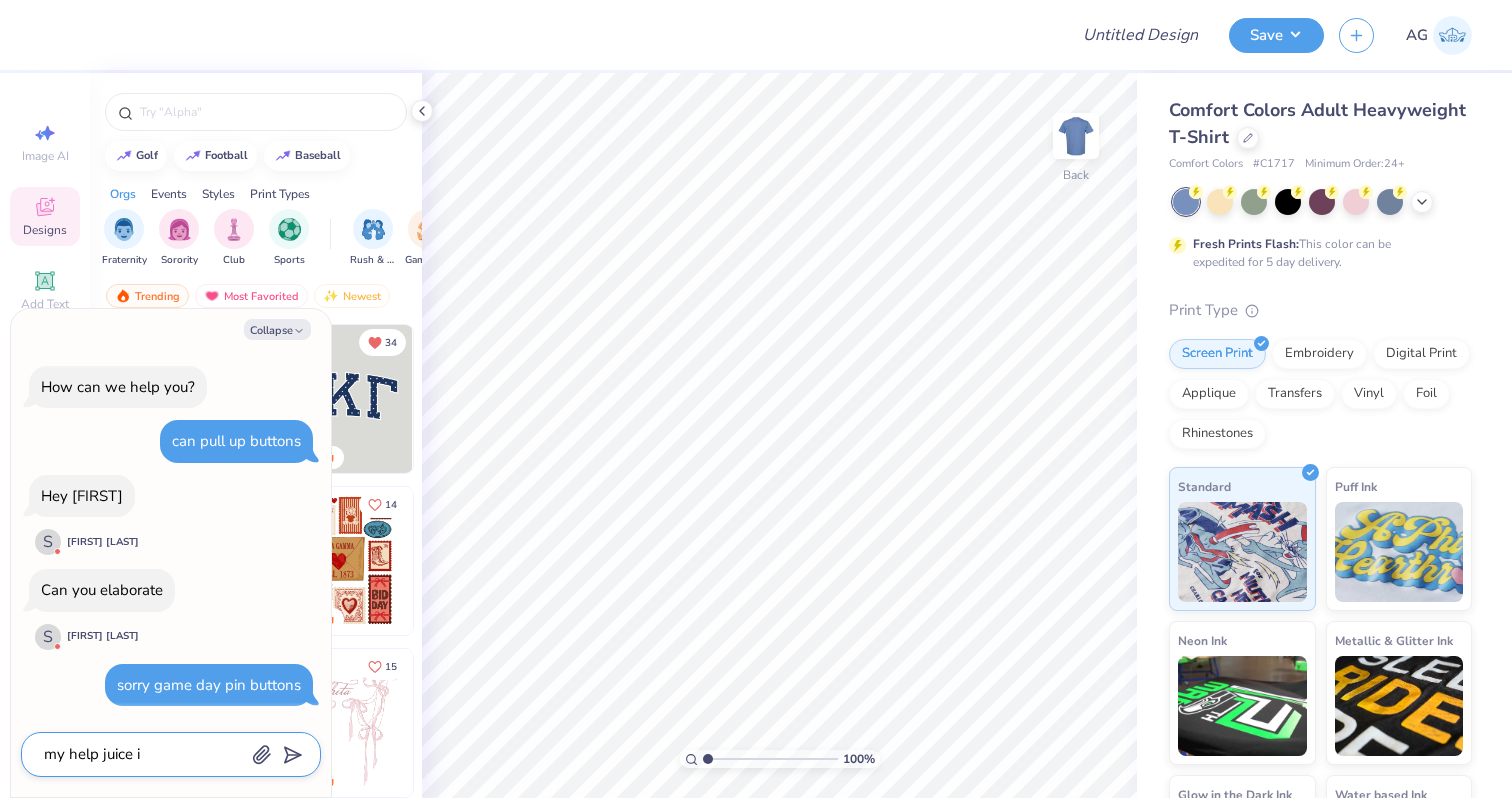 type on "my help juice is" 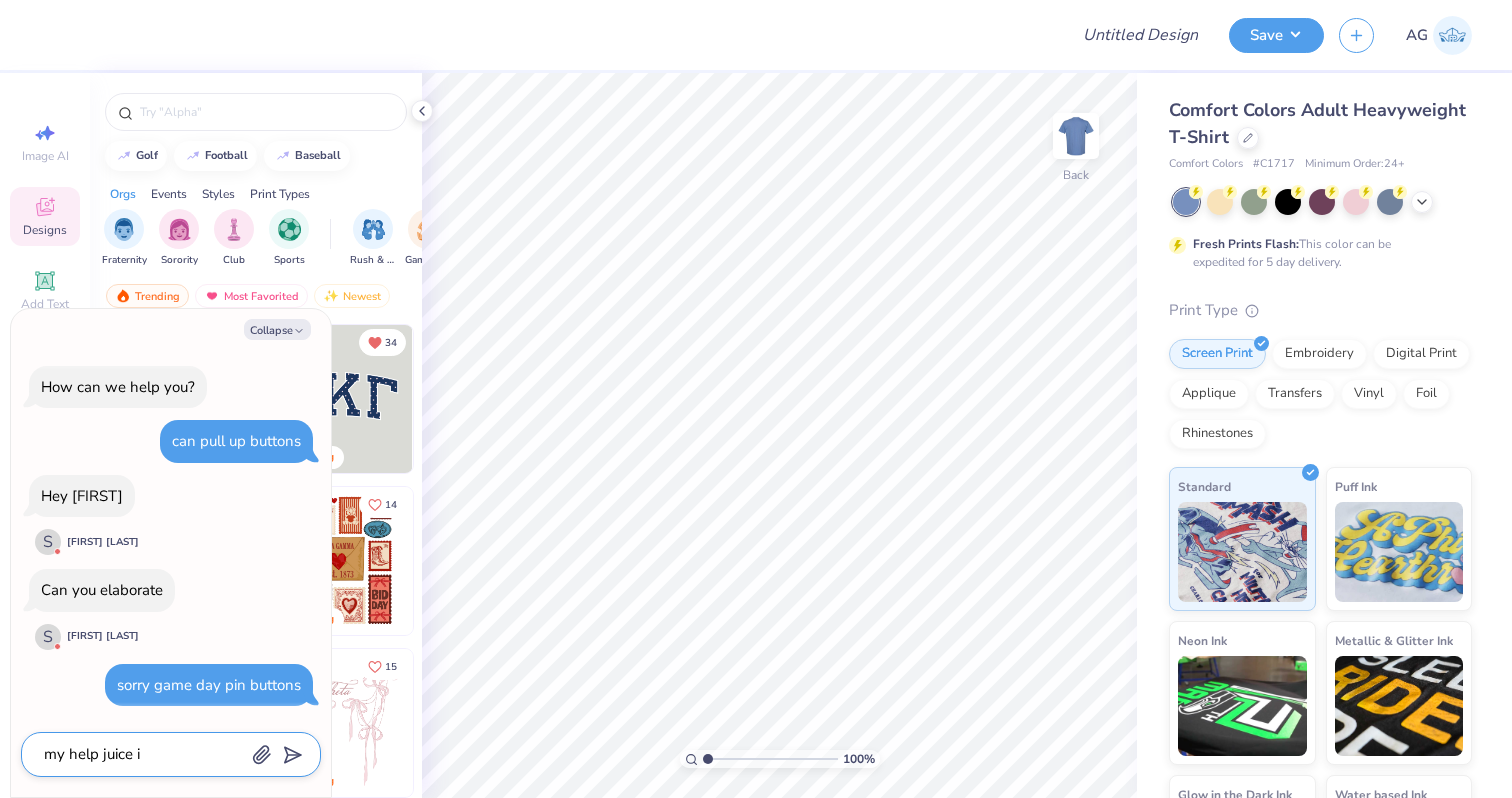 type on "x" 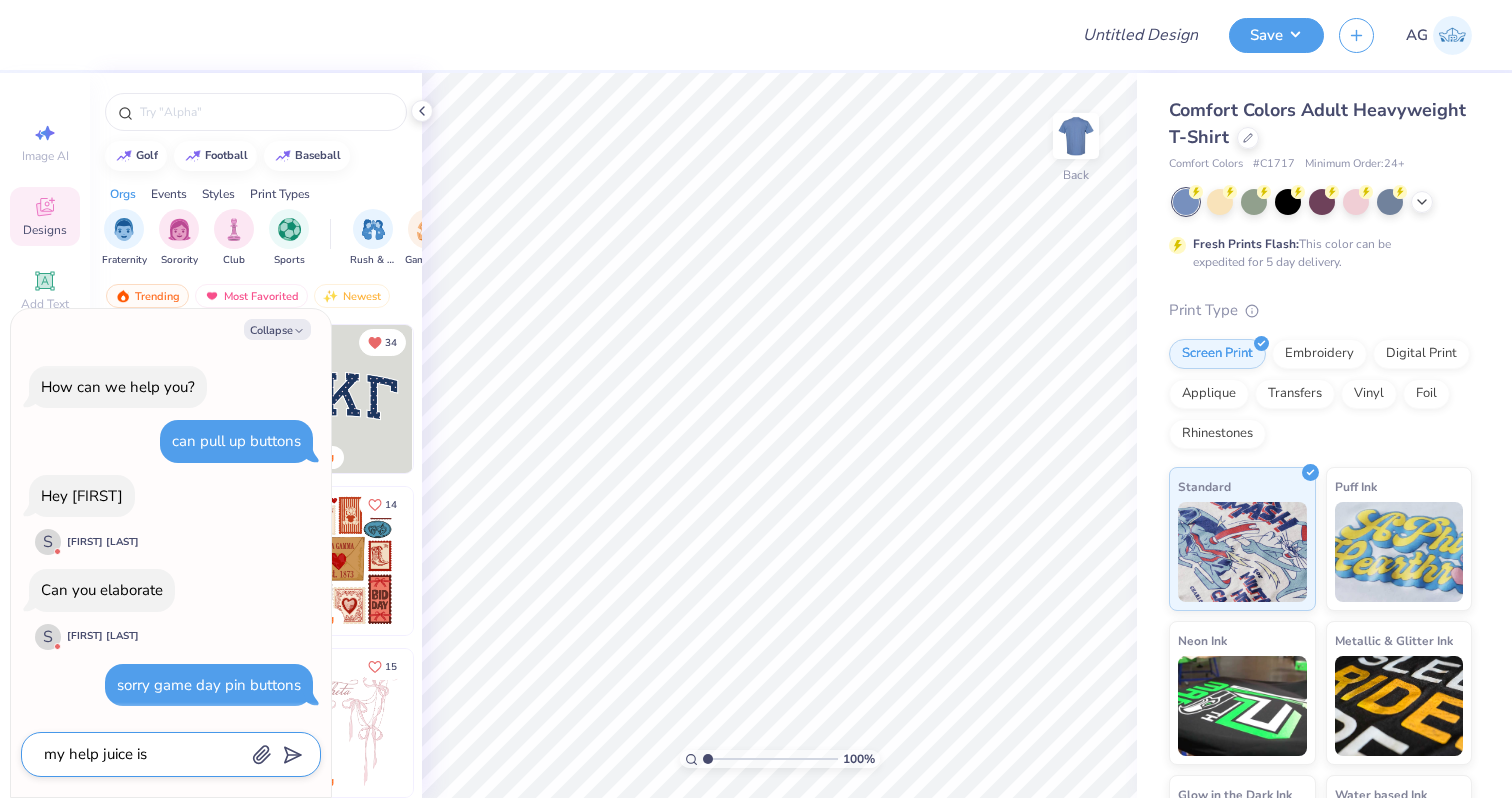type on "my help juice isn" 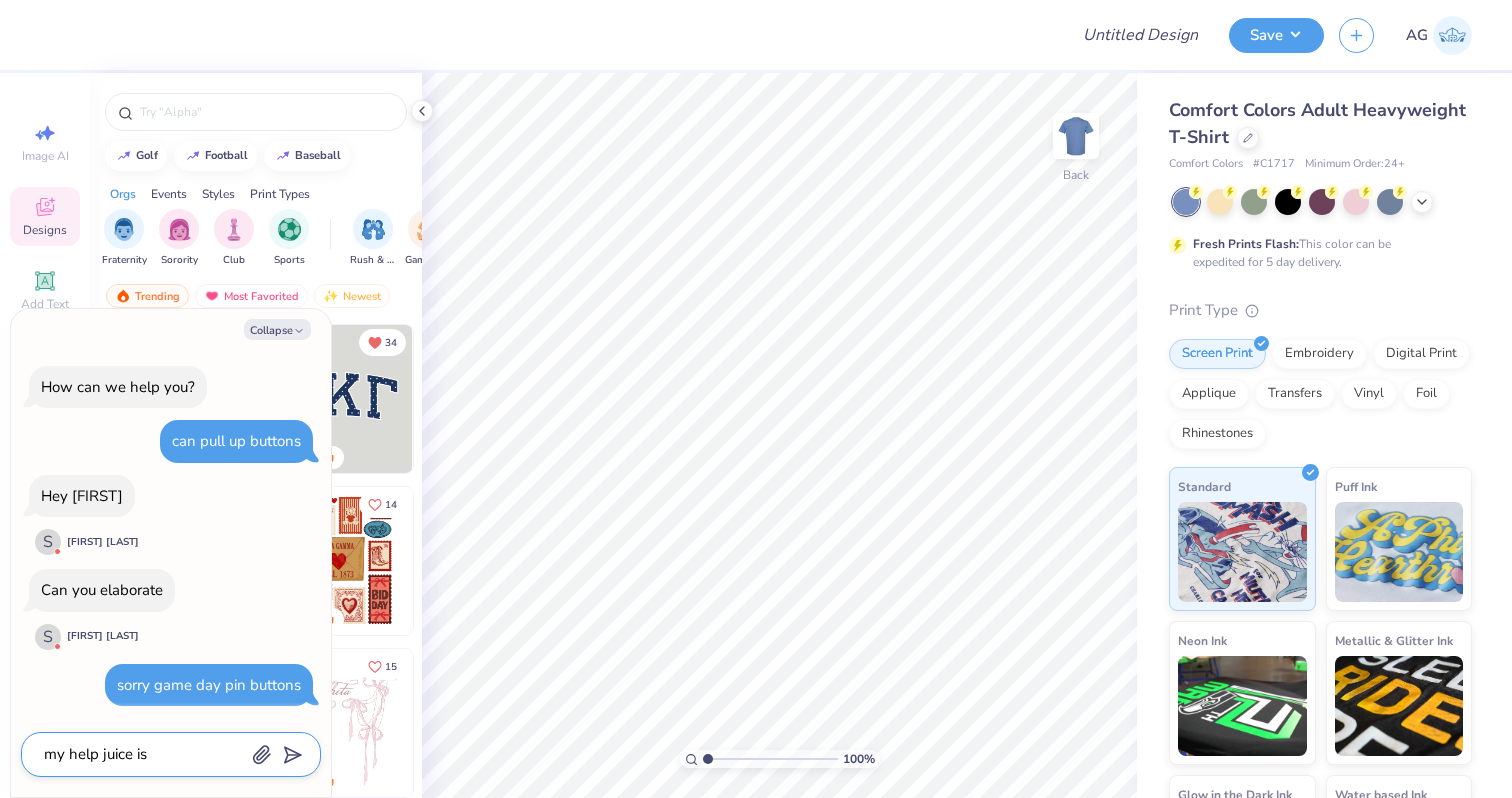 type on "x" 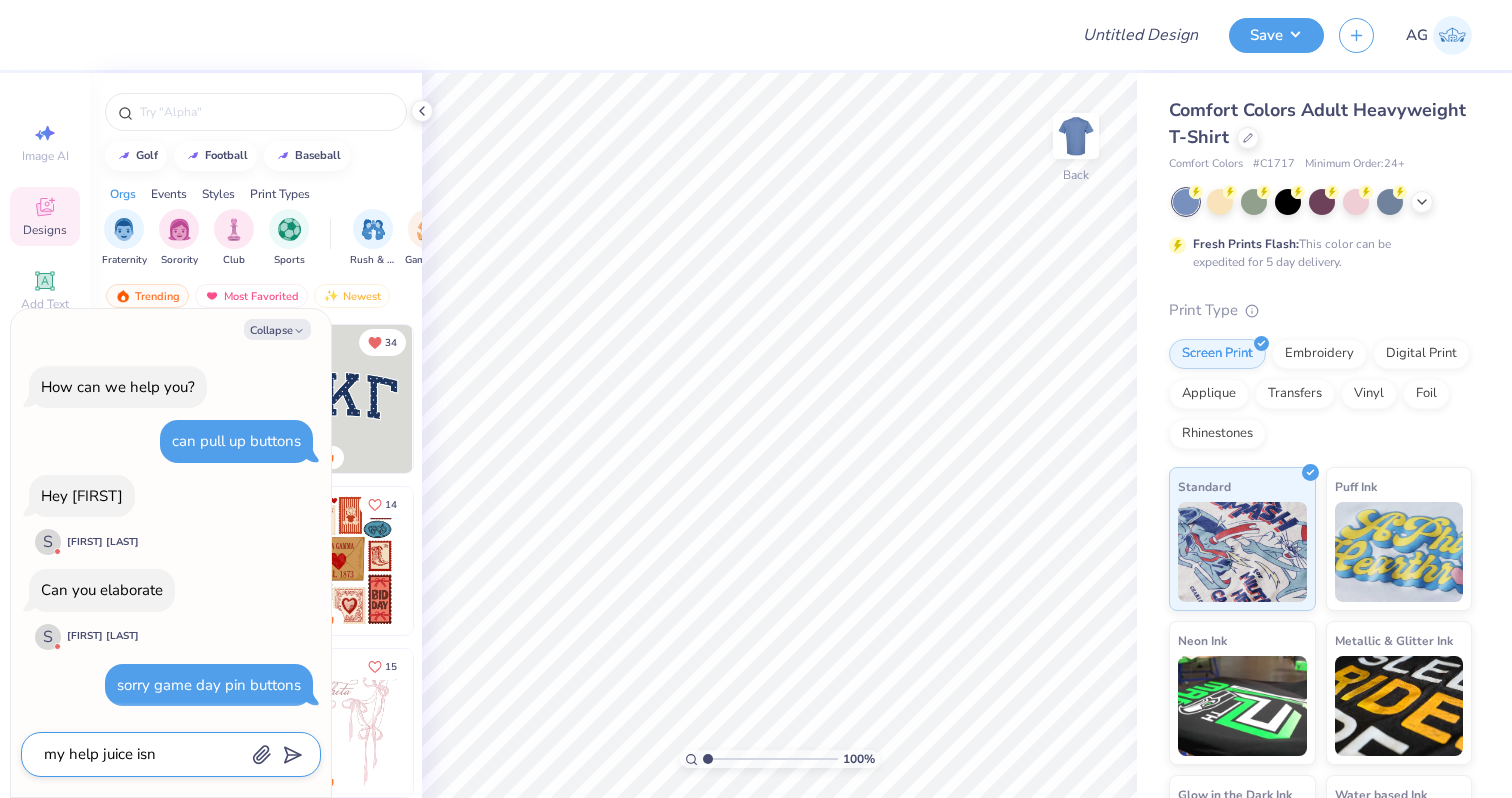 type on "my help juice isnm" 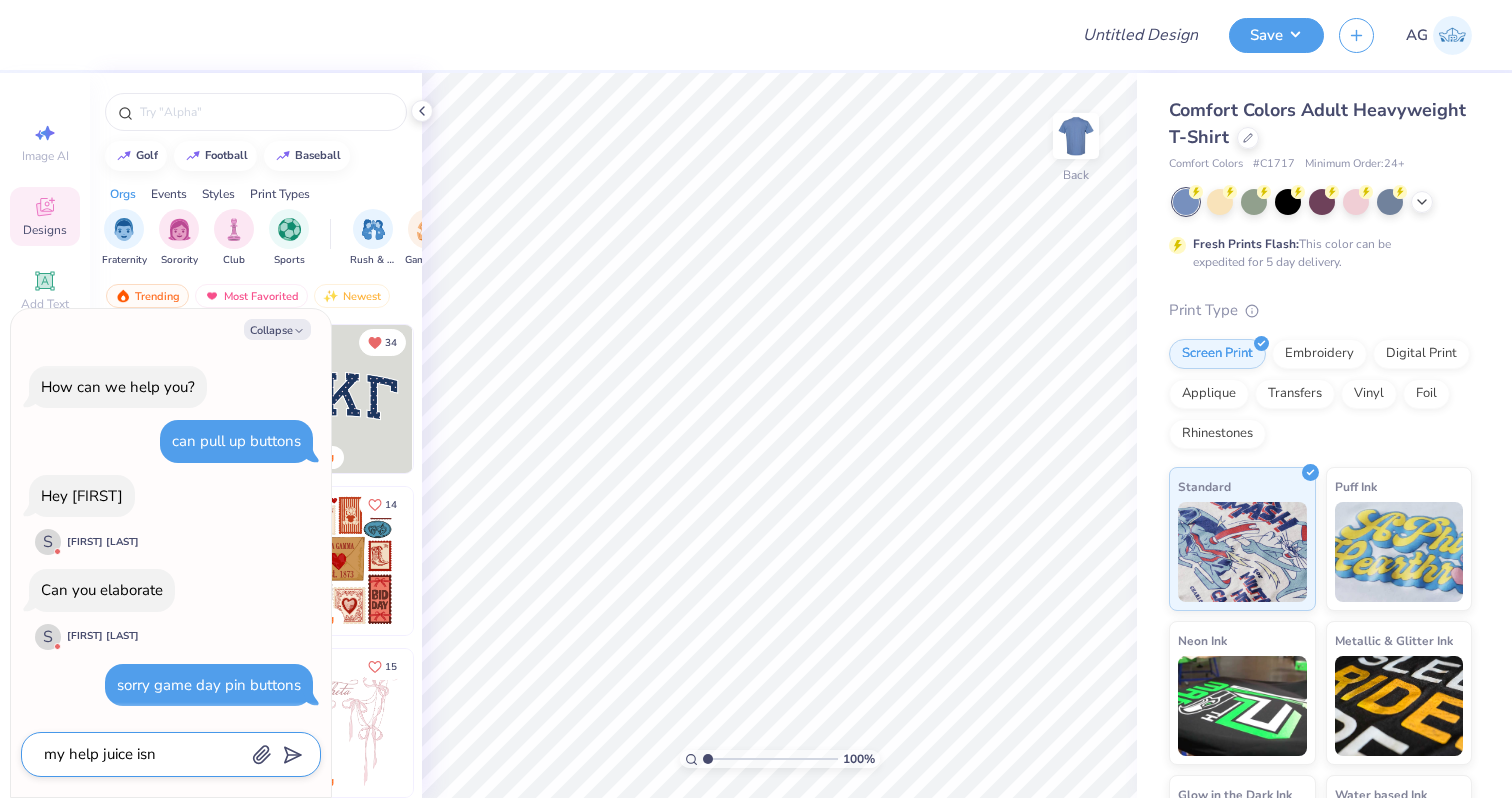 type on "x" 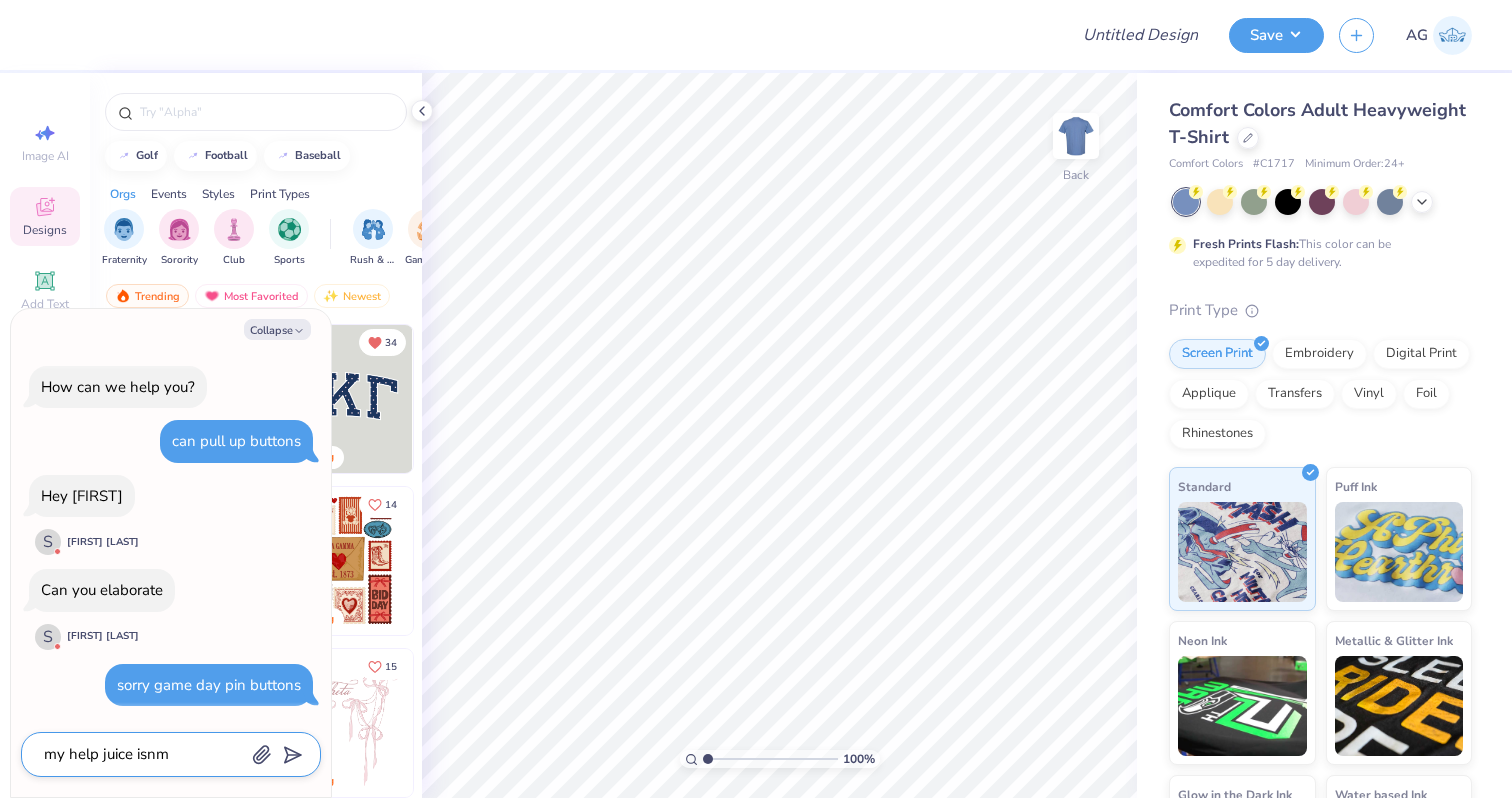 type on "my help juice isn" 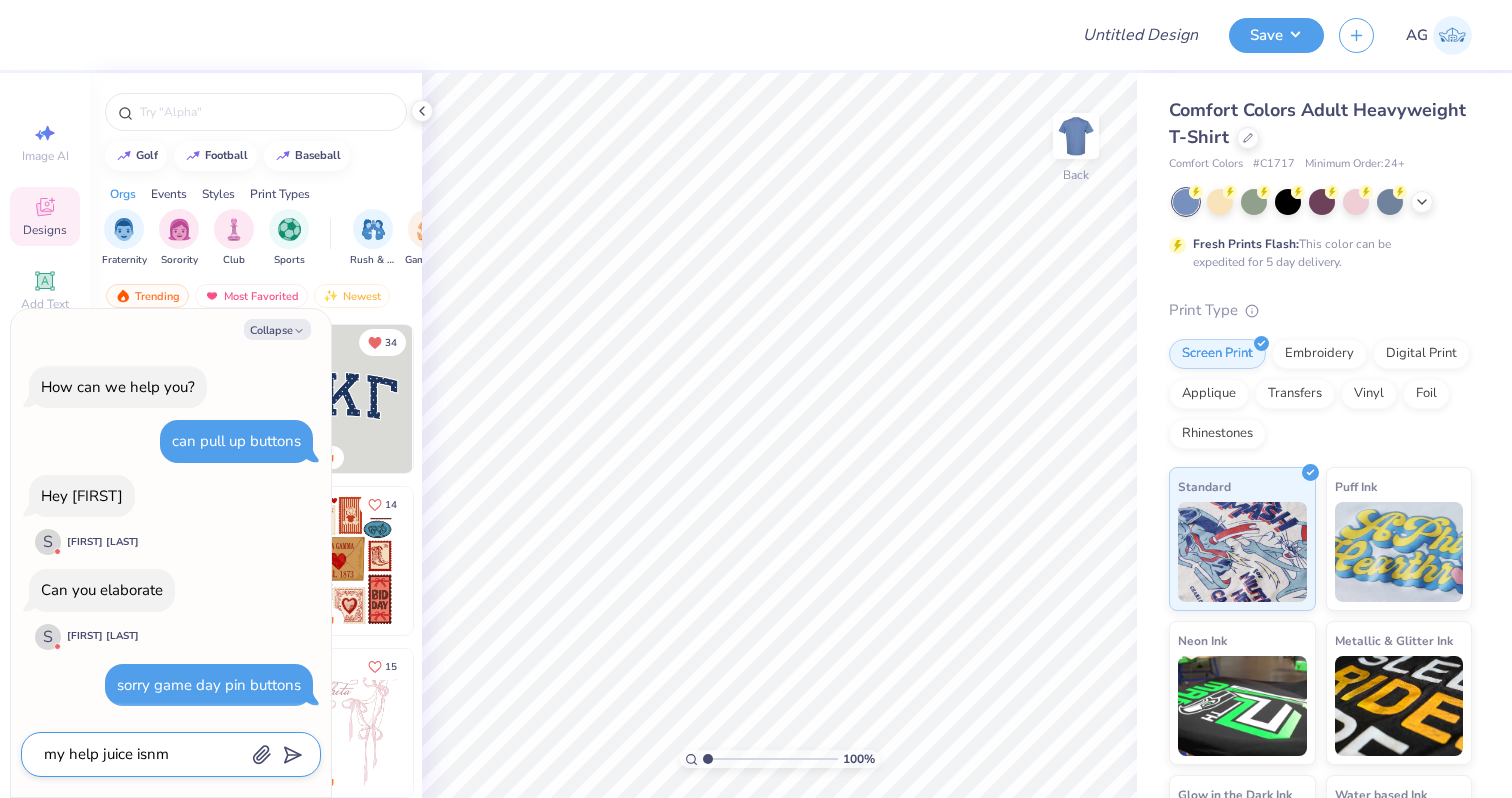 type on "x" 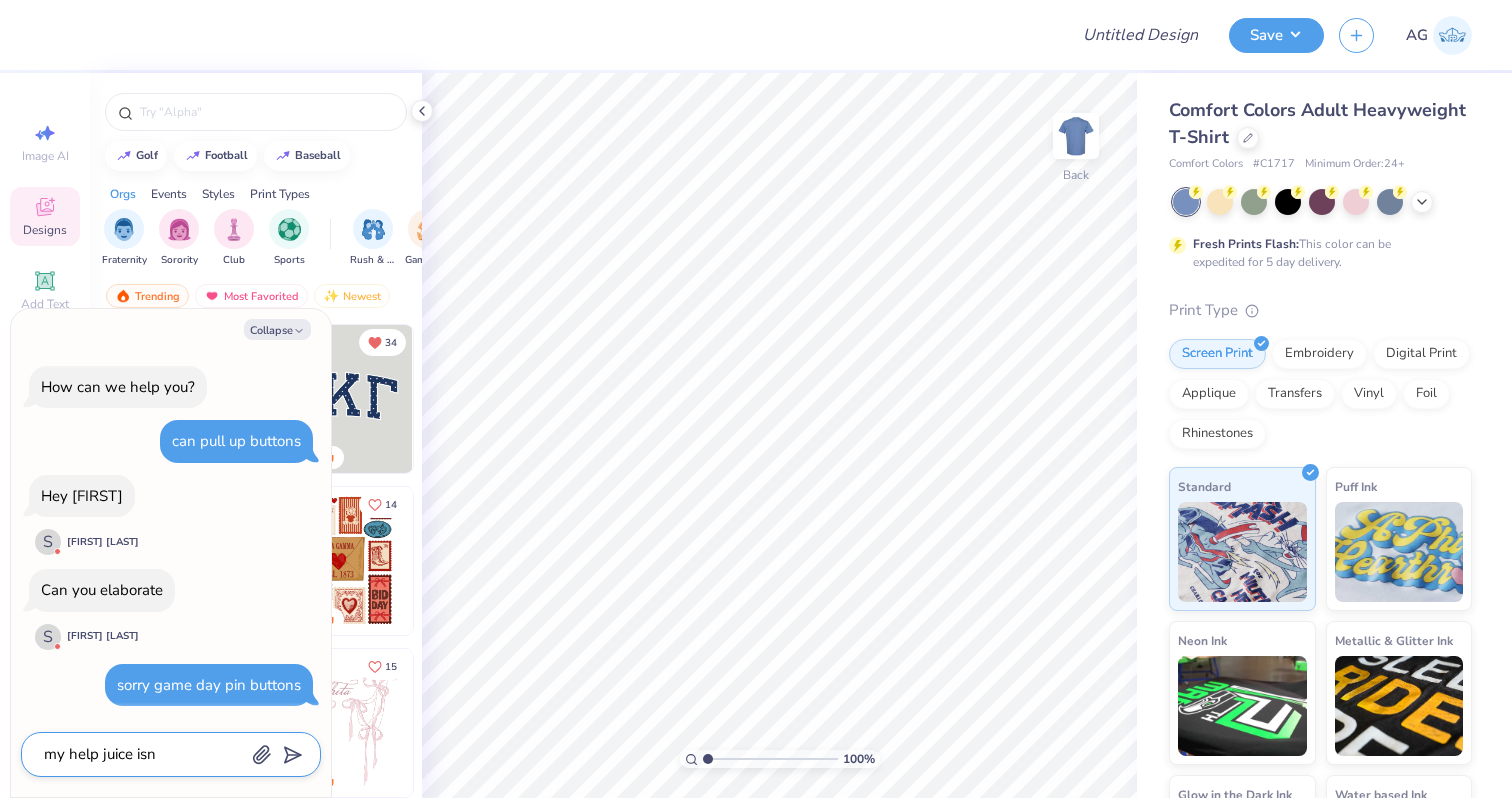 type on "my help juice is" 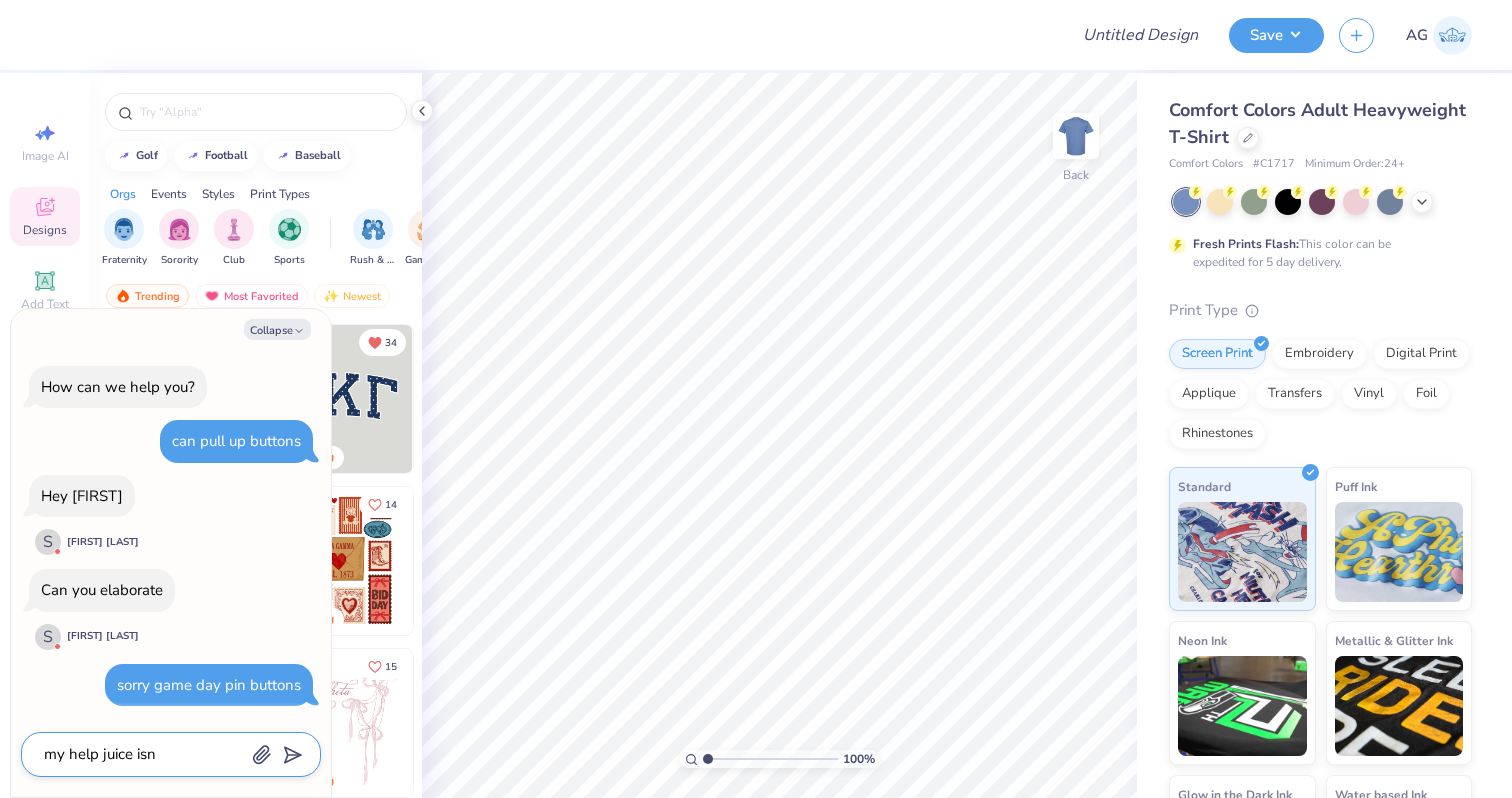 type on "x" 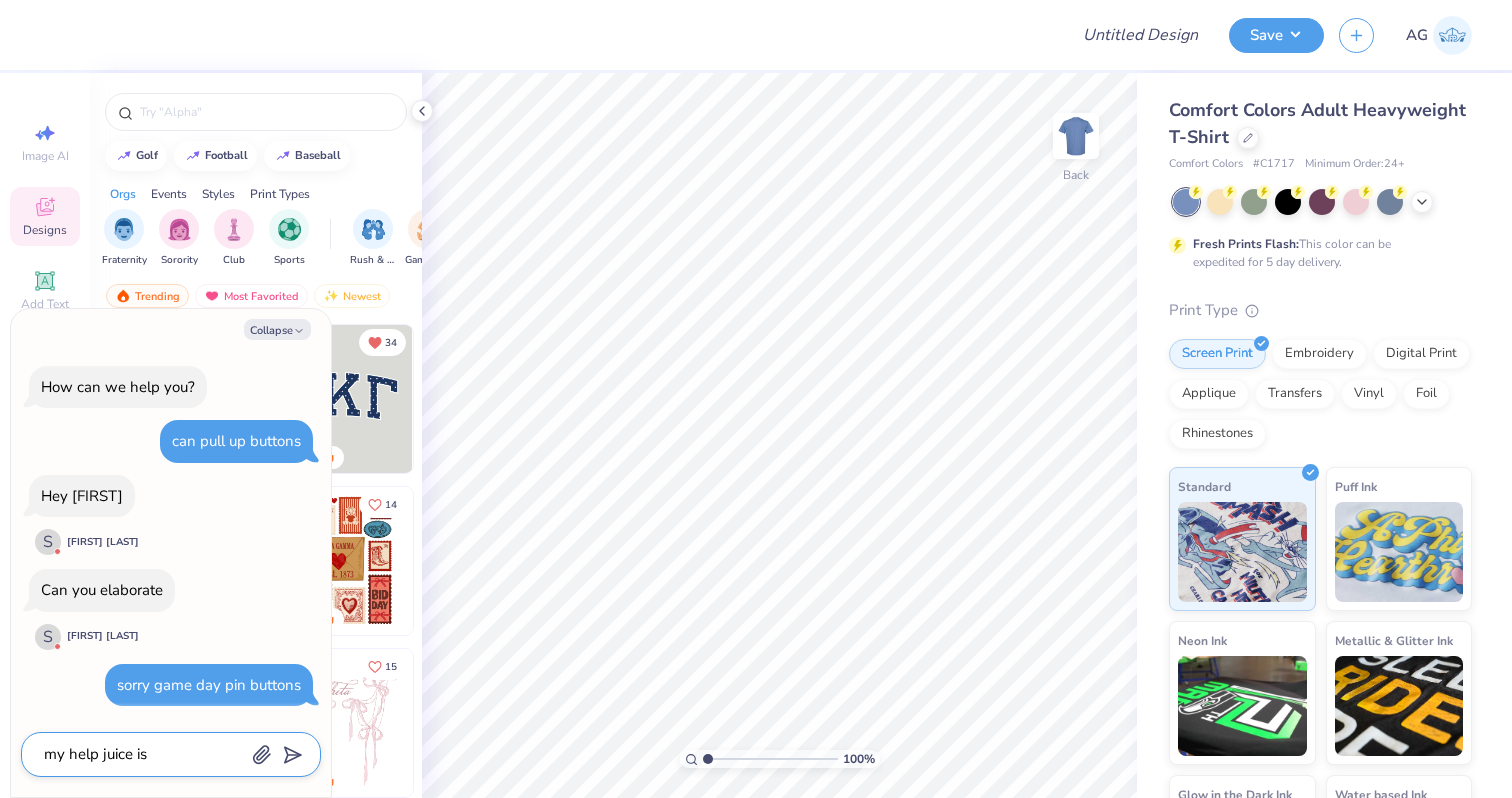 type on "my help juice isn" 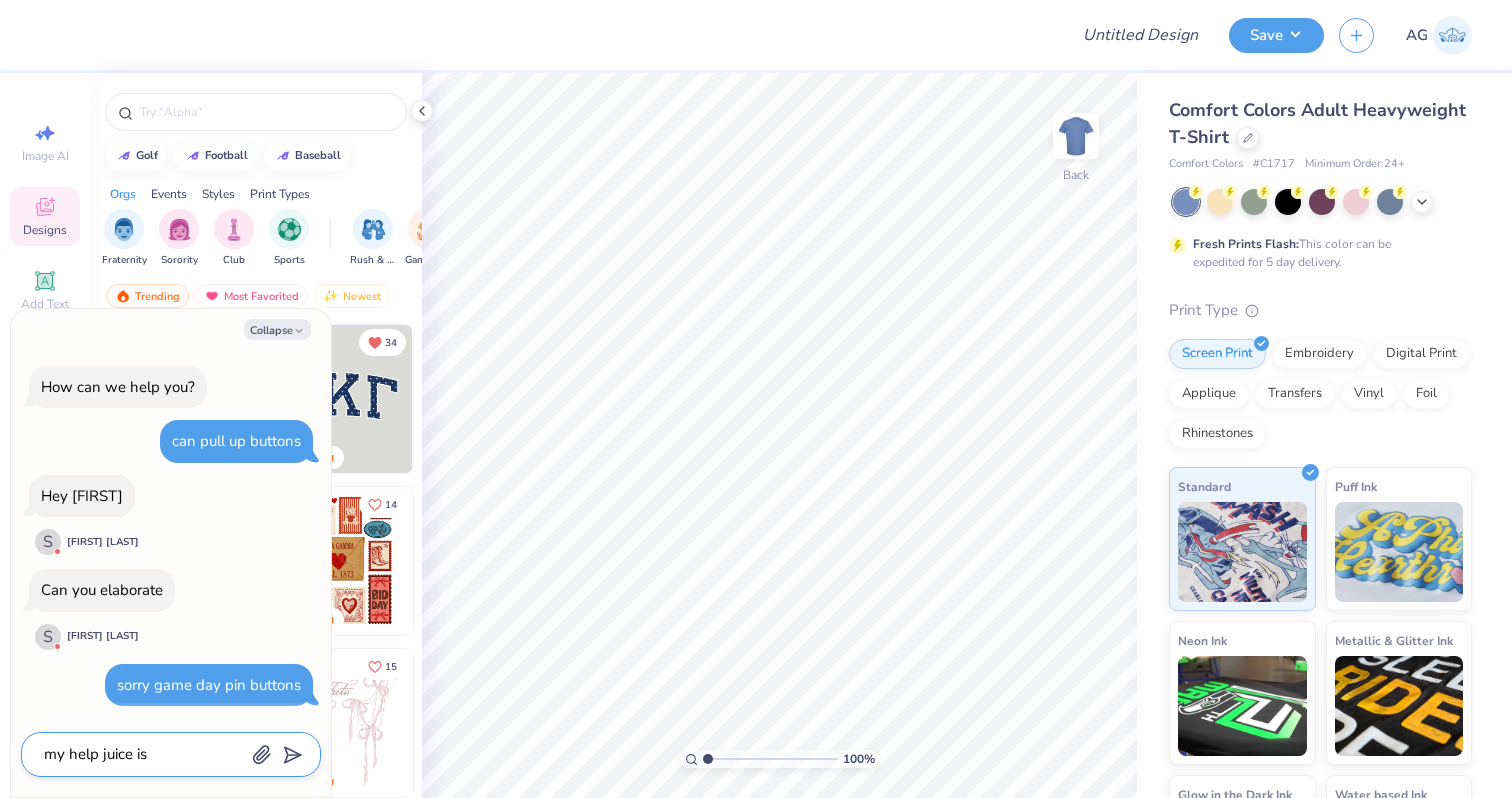 type on "x" 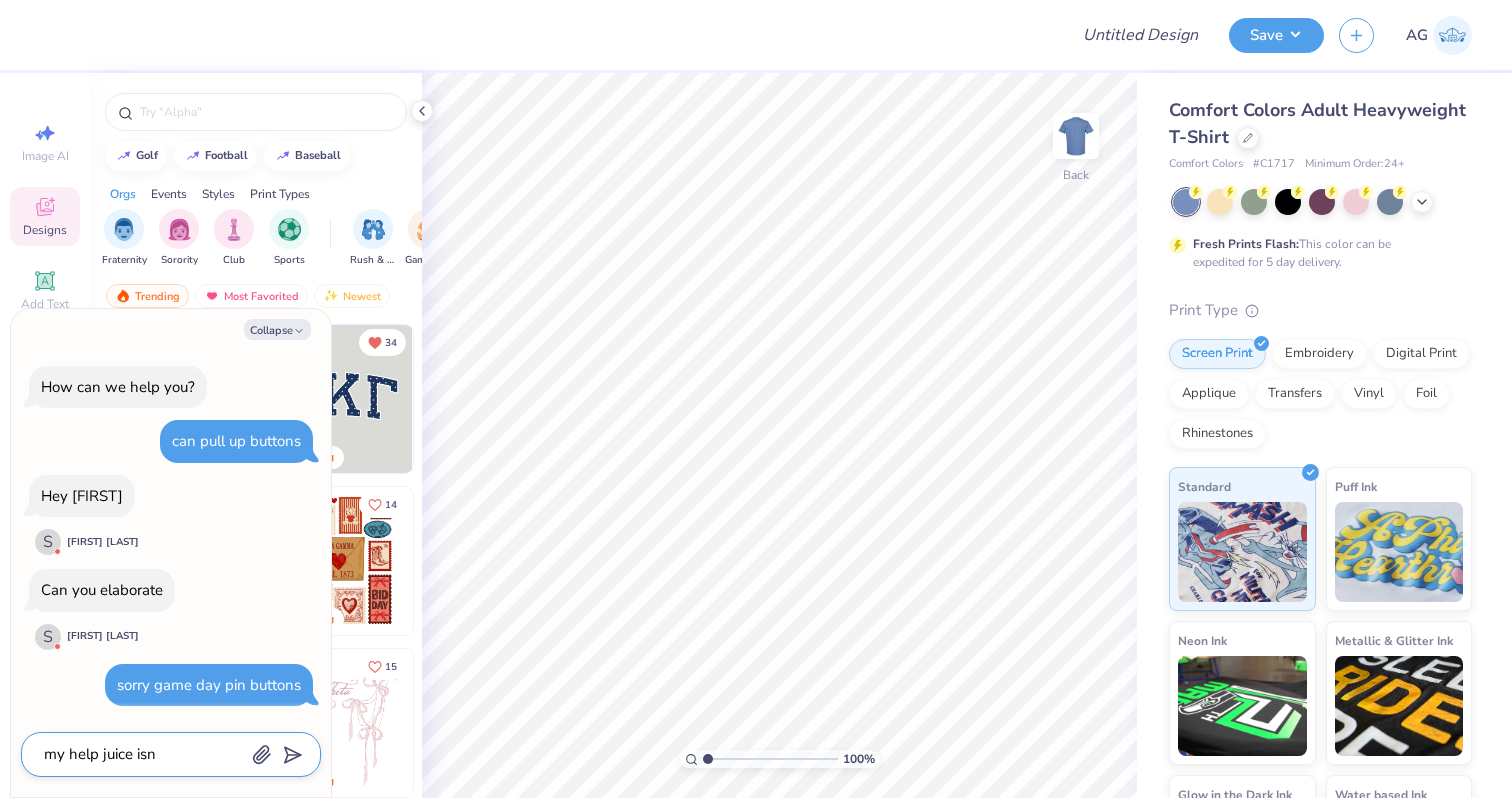 type on "my help juice isn'" 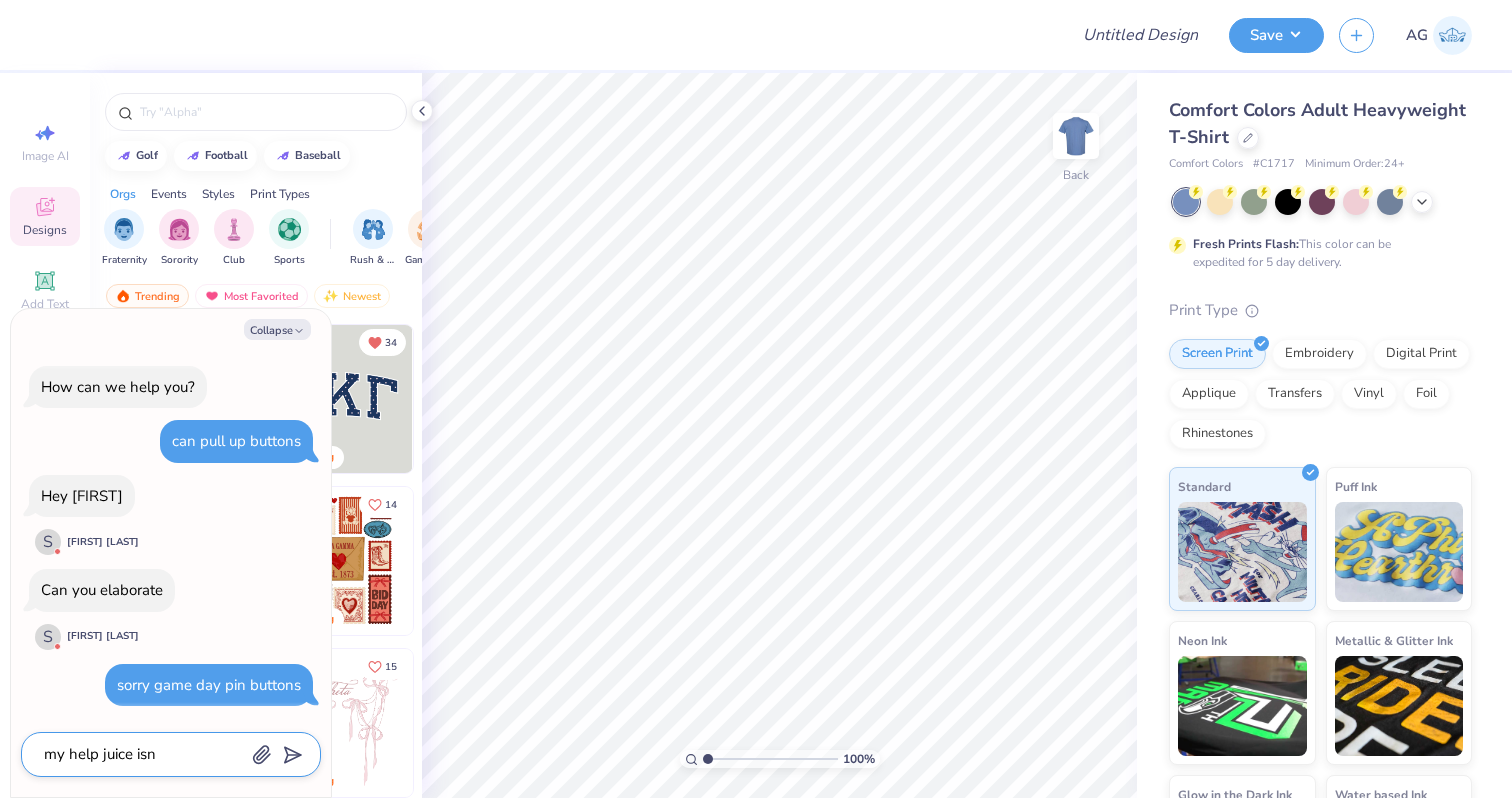 type on "x" 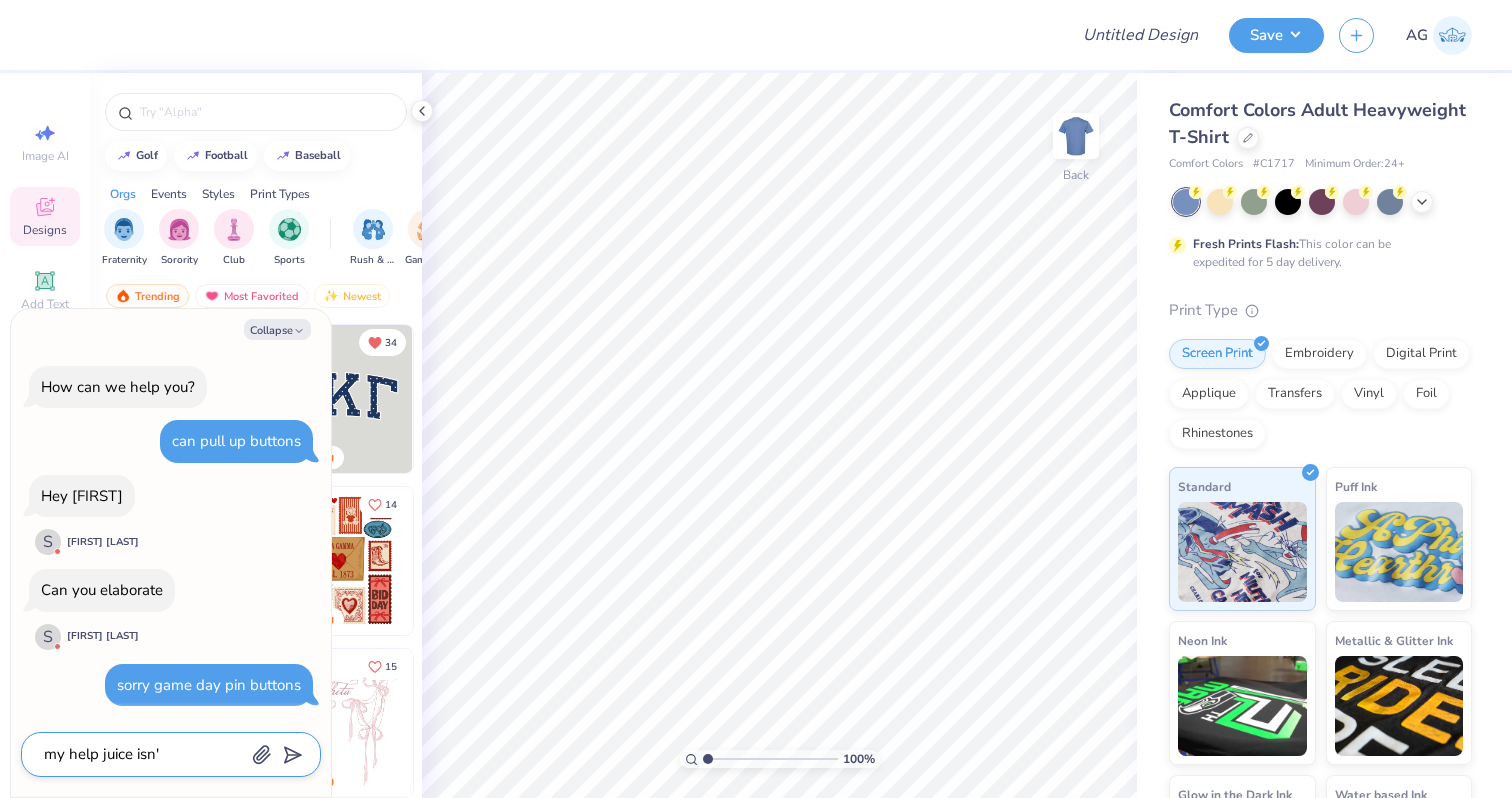 type on "my help juice isn't" 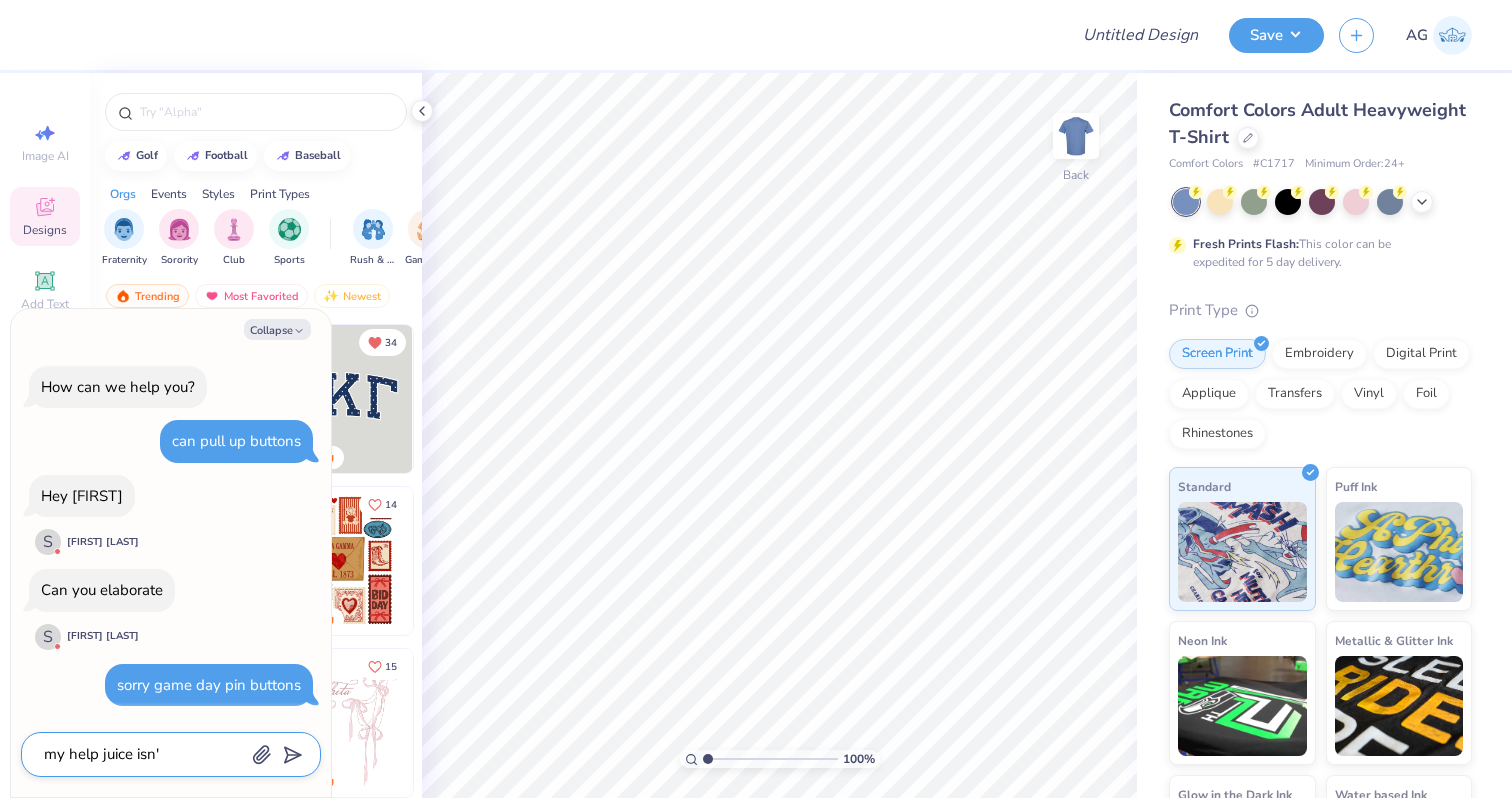 type on "x" 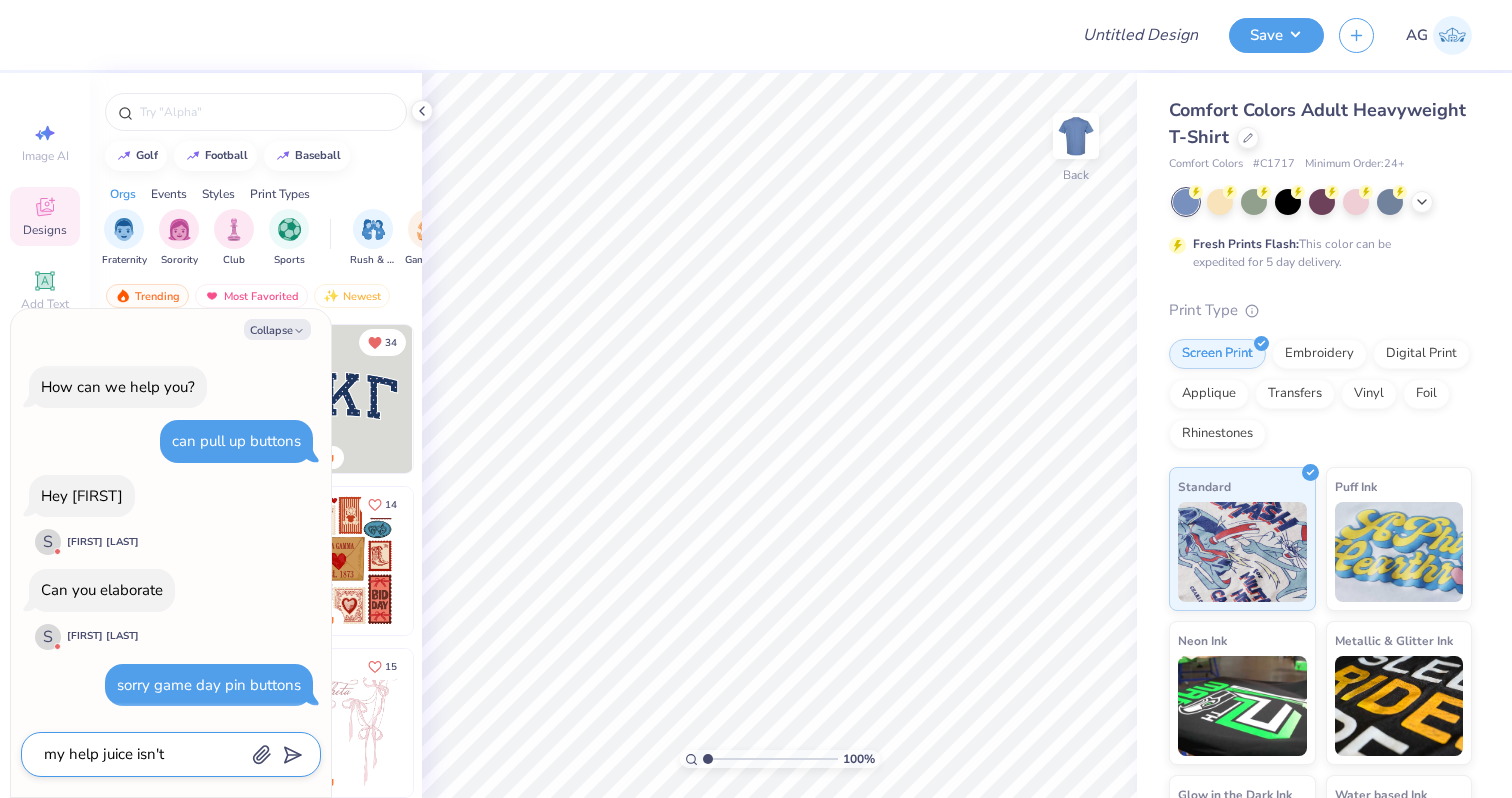 type on "my help juice isn't" 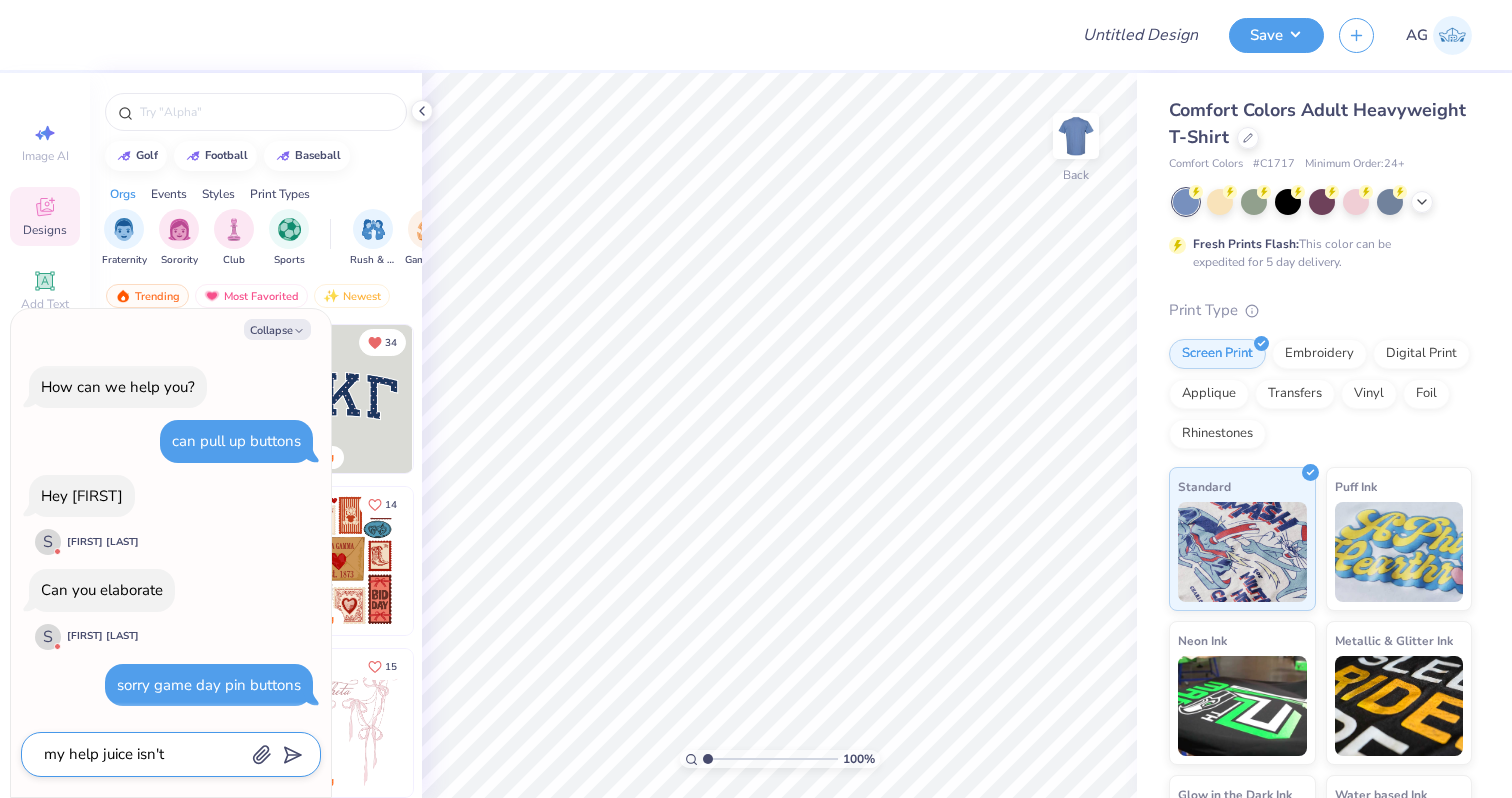 type on "x" 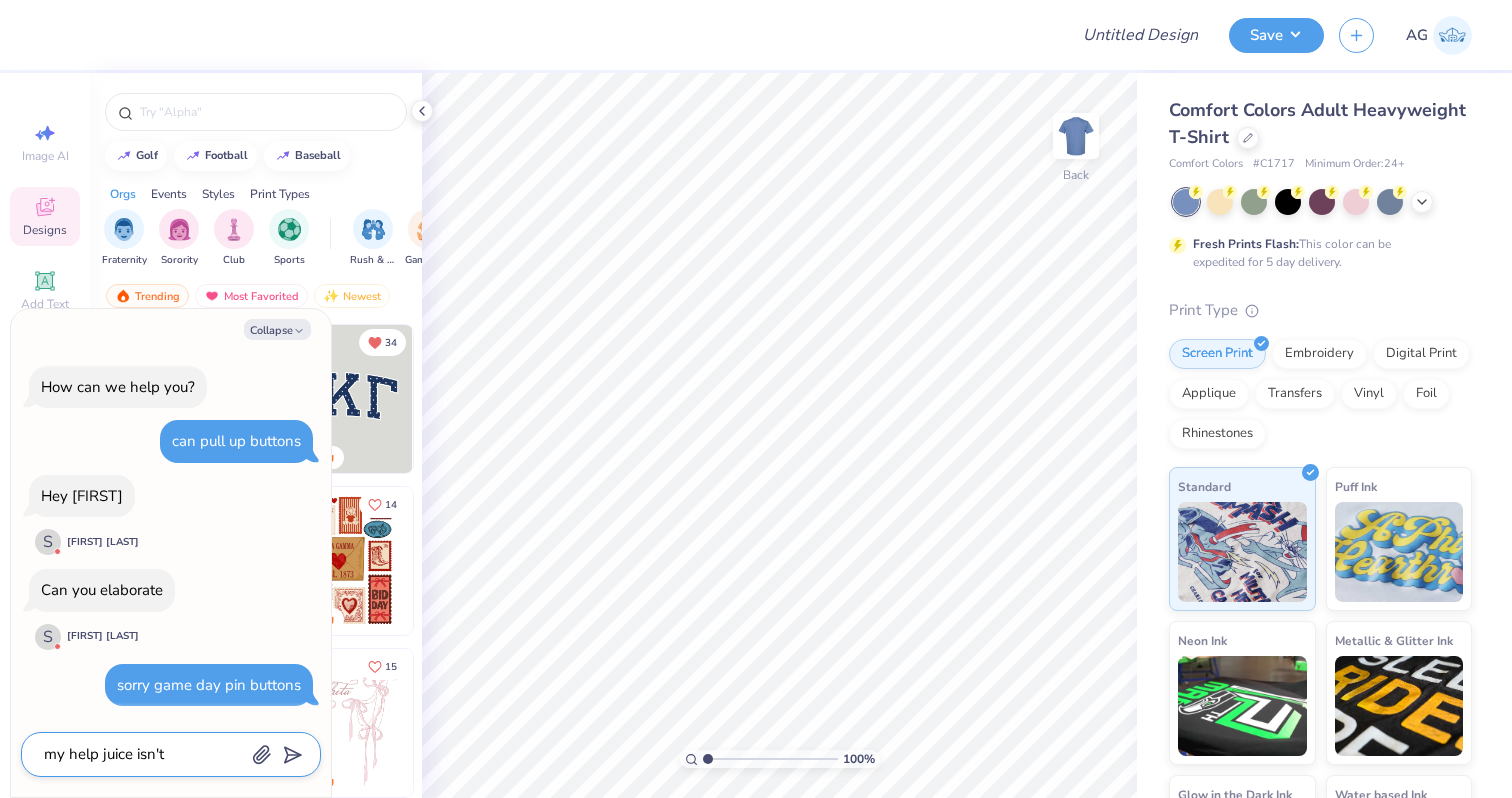 type on "my help juice isn't w" 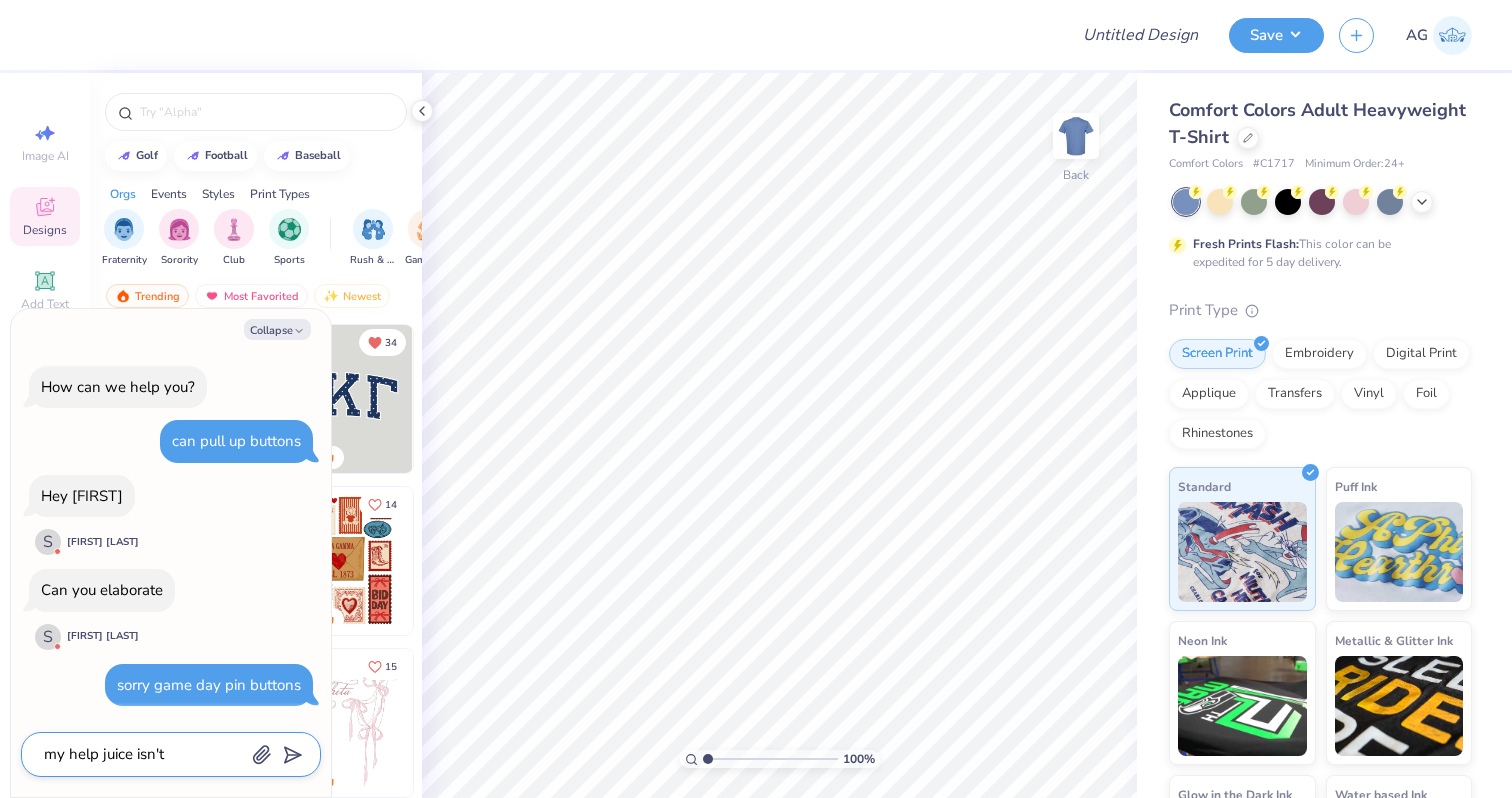 type on "x" 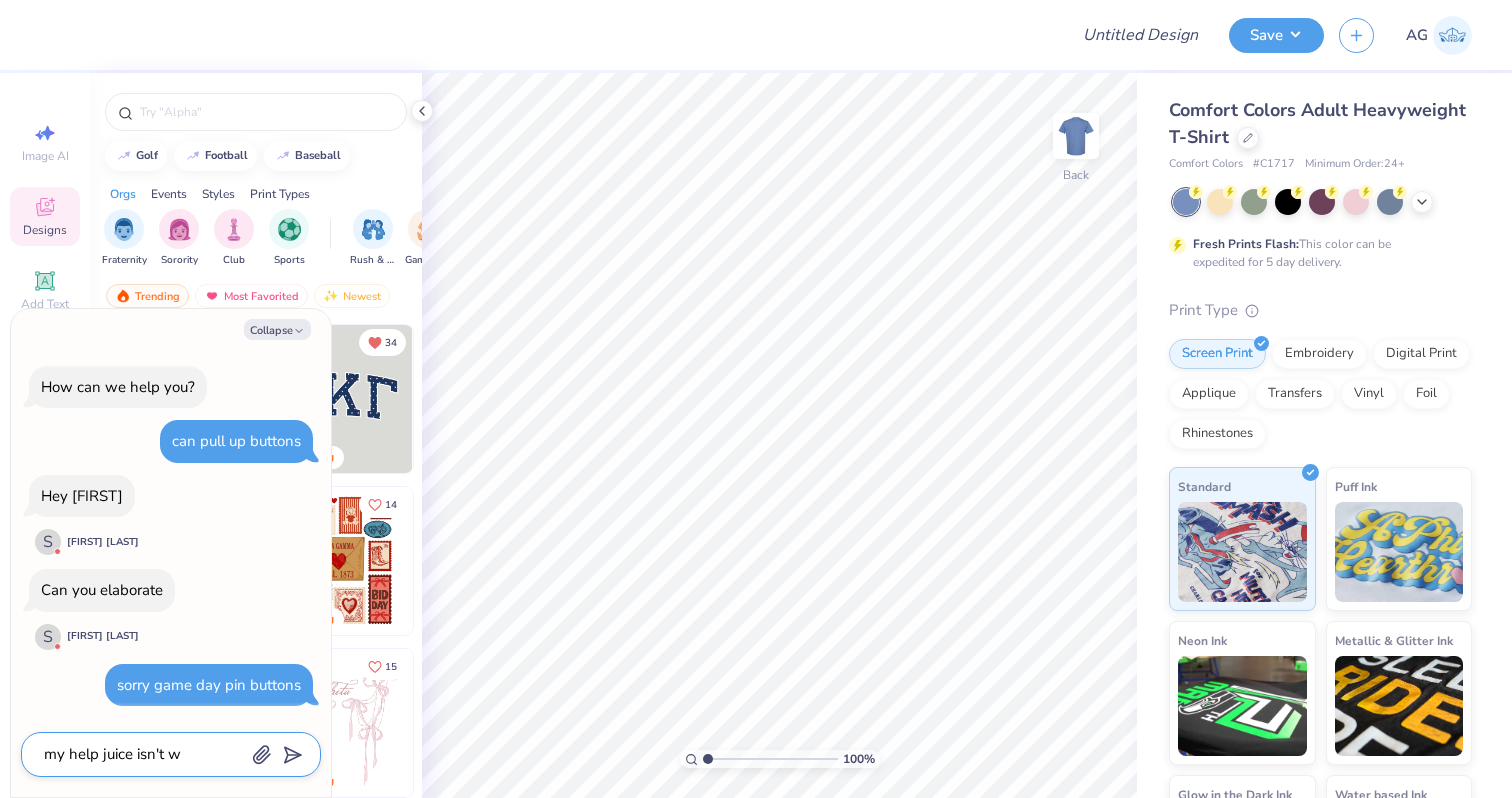 type on "my help juice isn't wo" 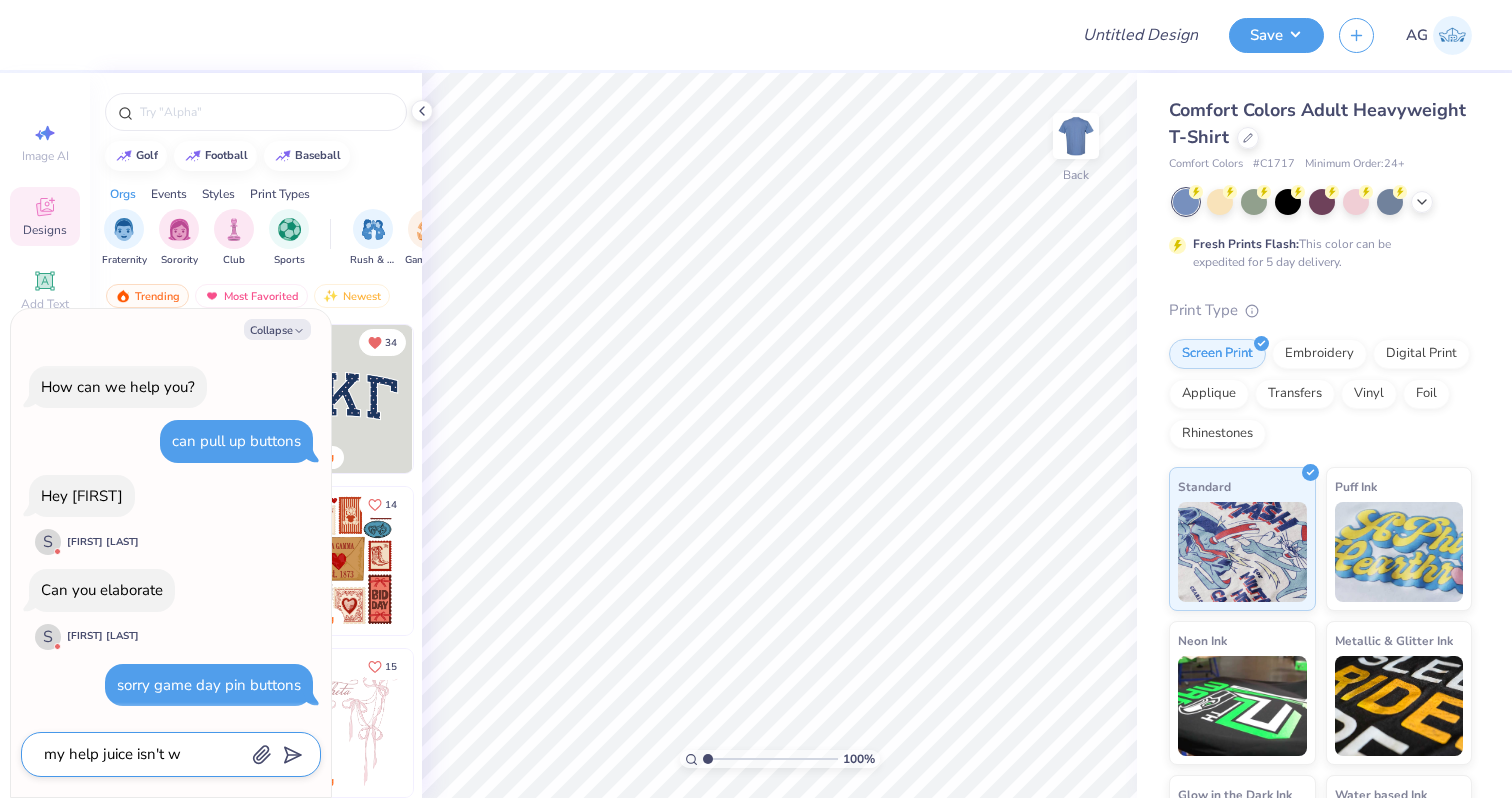 type on "x" 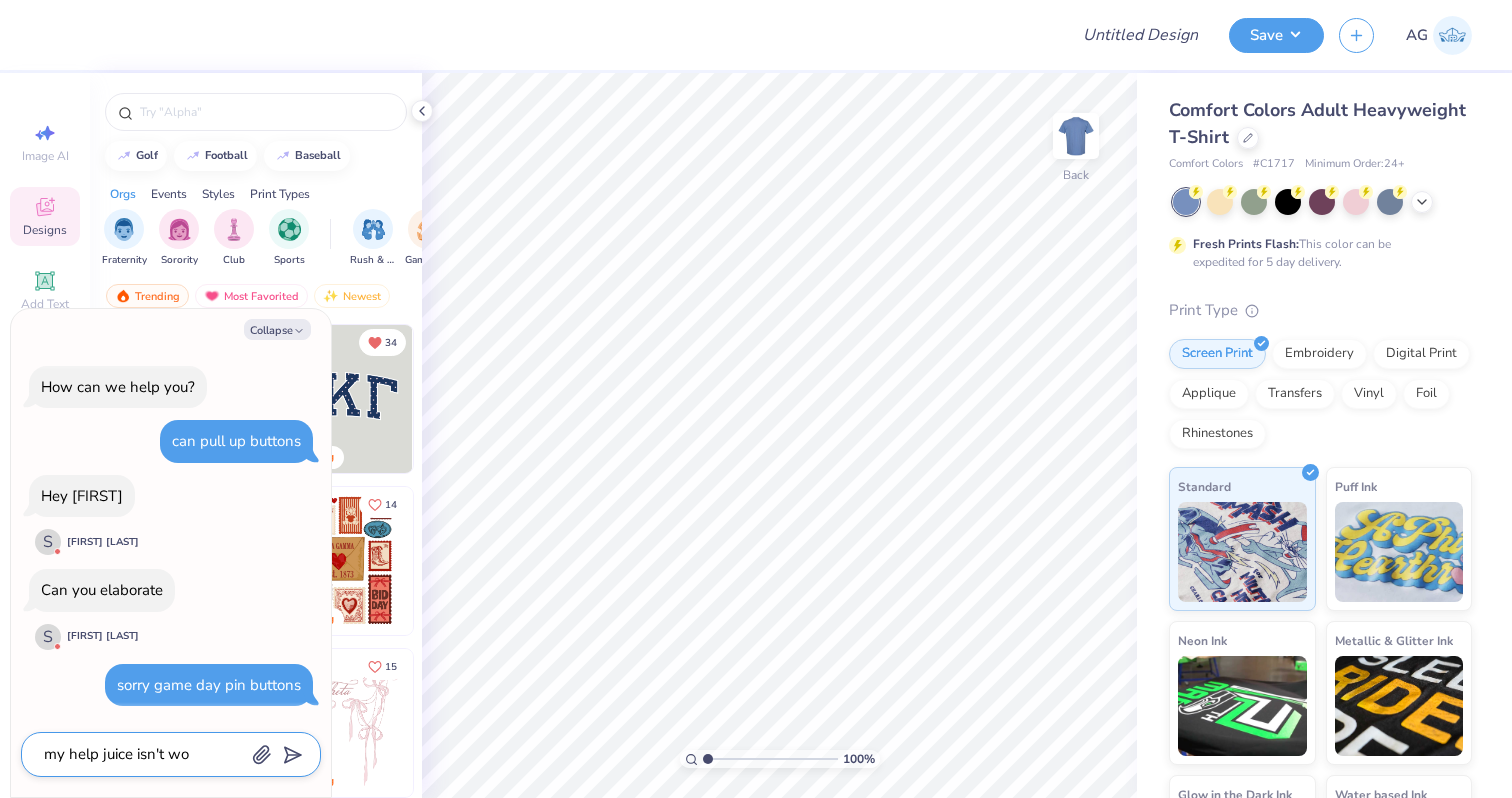 type on "my help juice isn't wor" 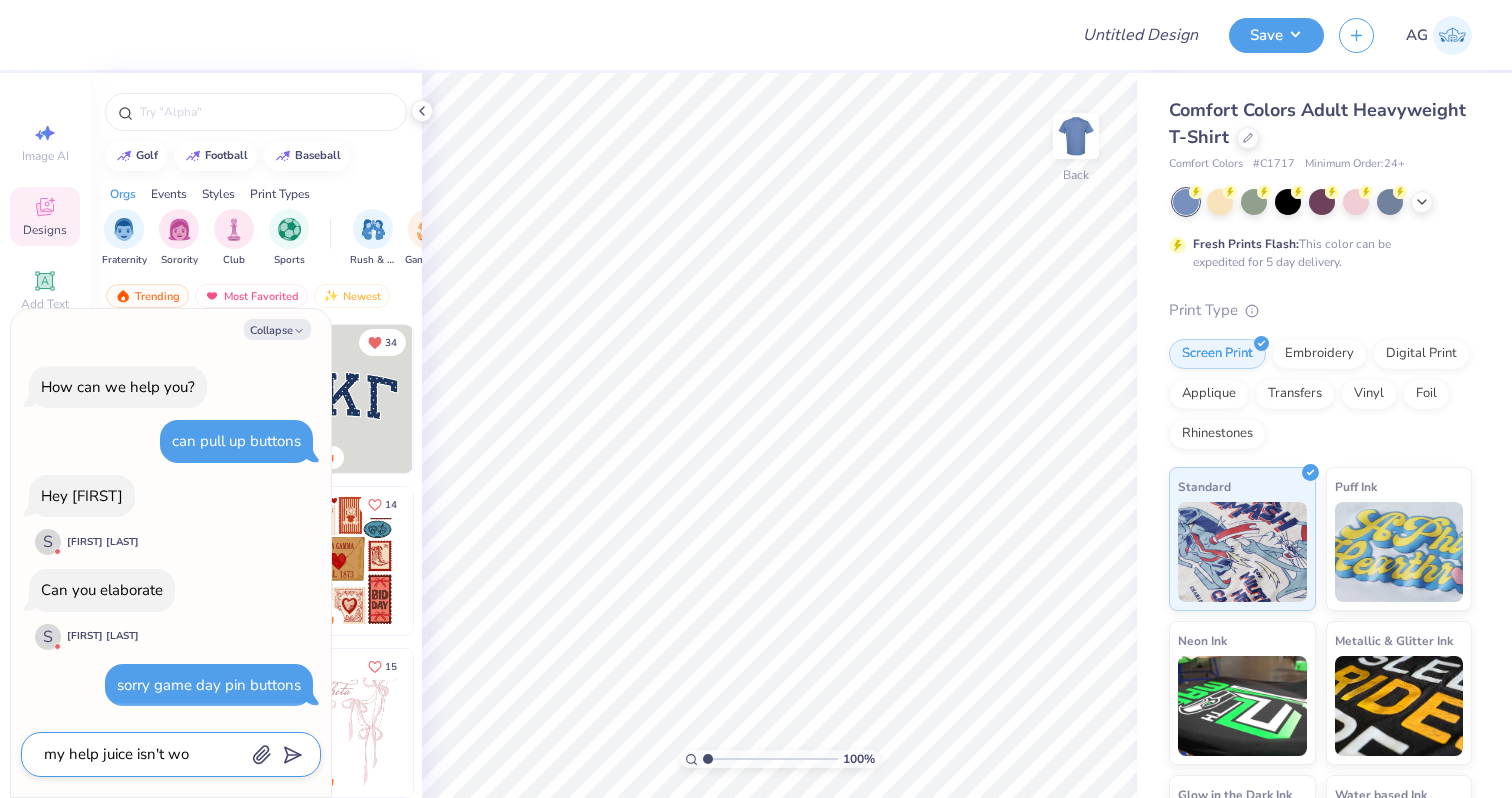 type on "x" 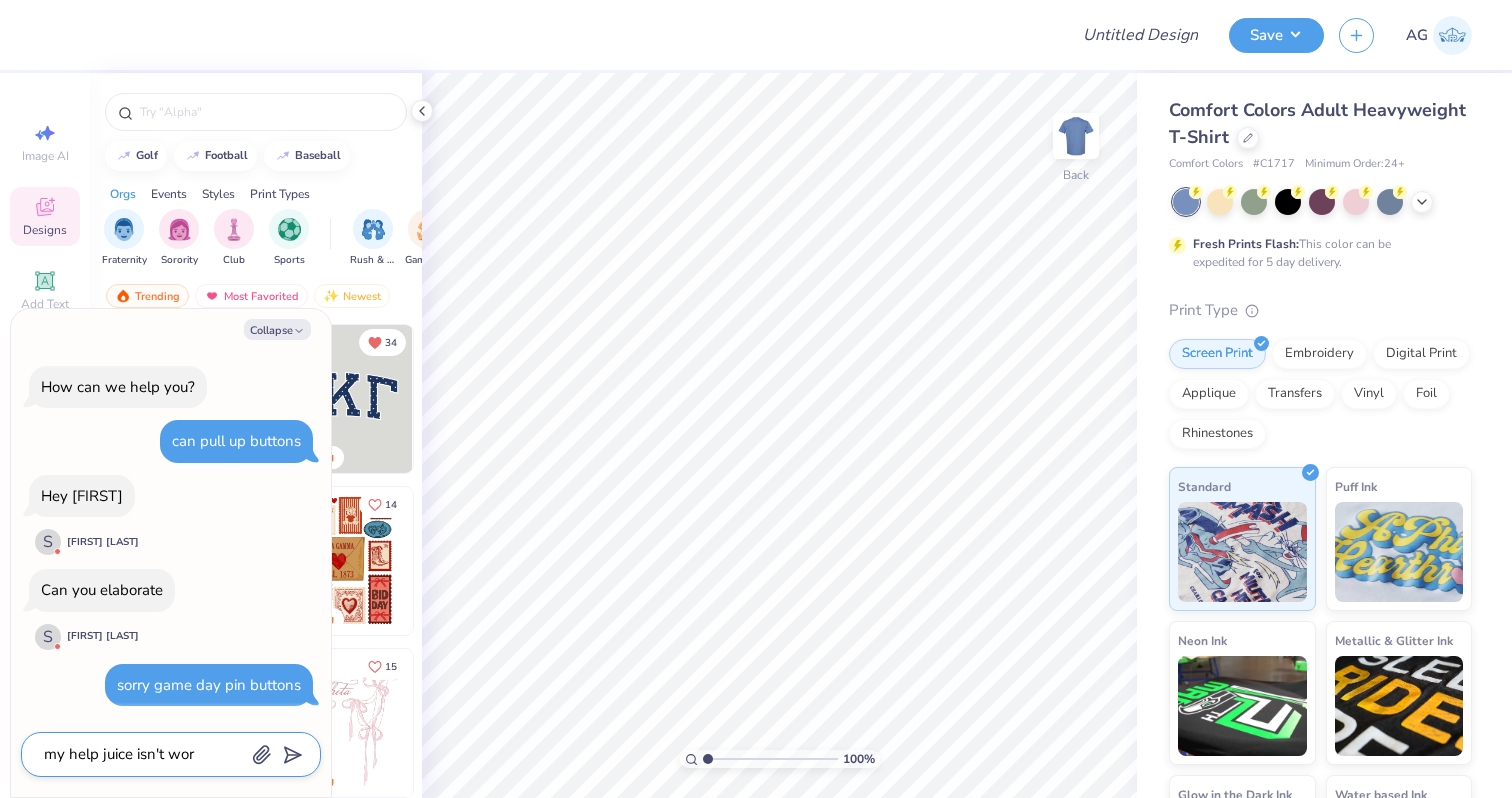 type 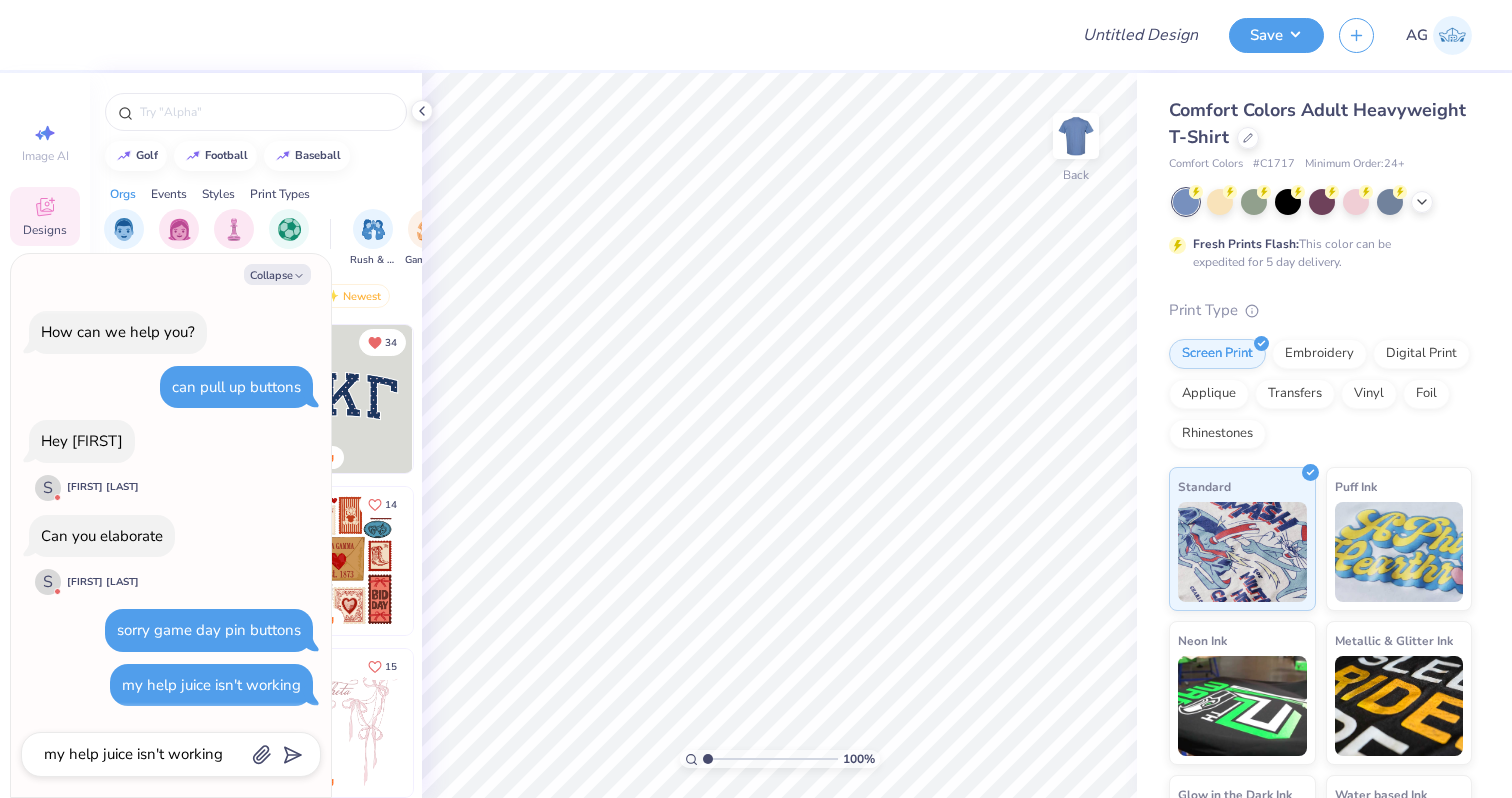 scroll, scrollTop: 37, scrollLeft: 0, axis: vertical 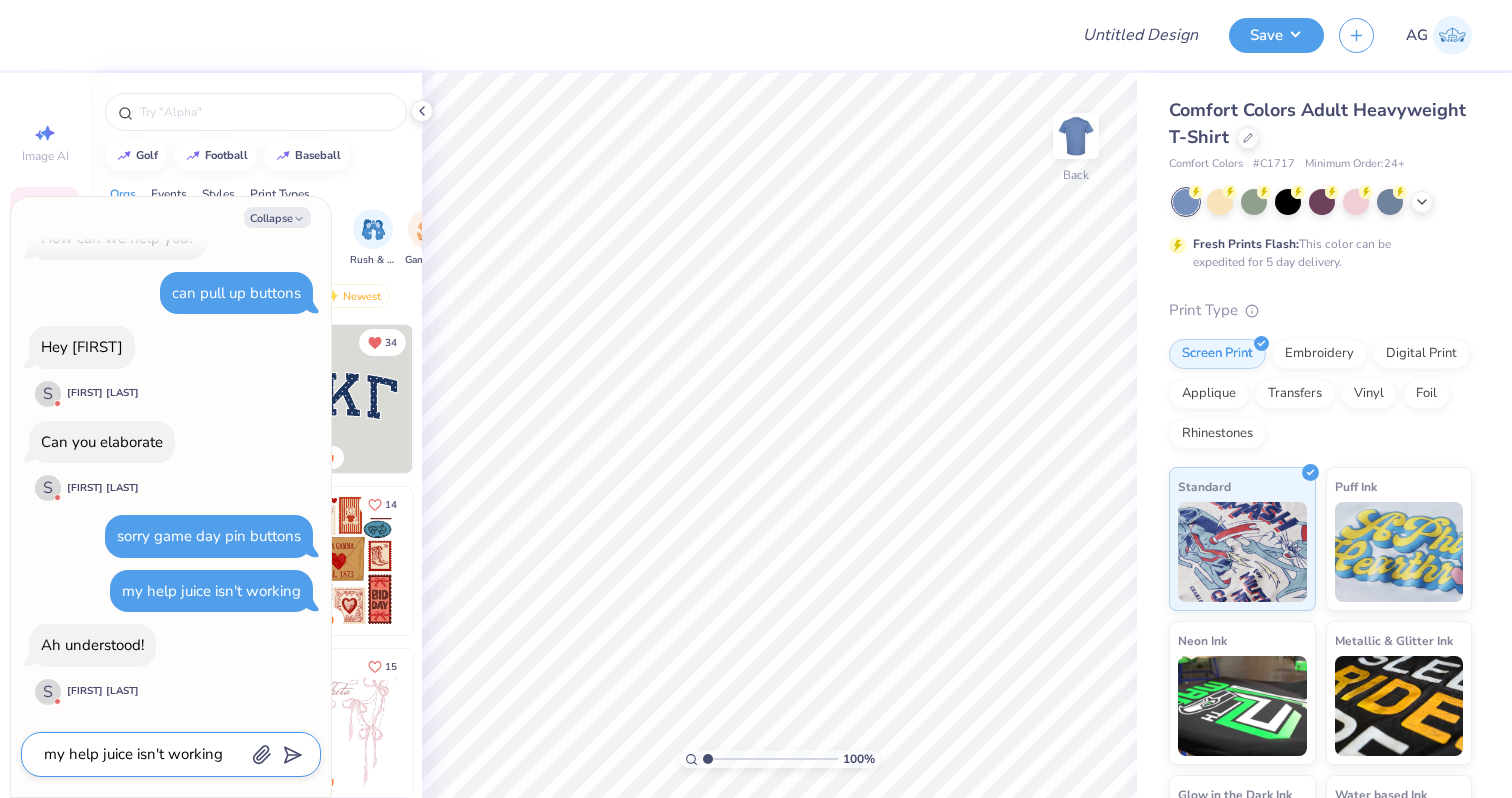 click on "my help juice isn't working" at bounding box center (143, 754) 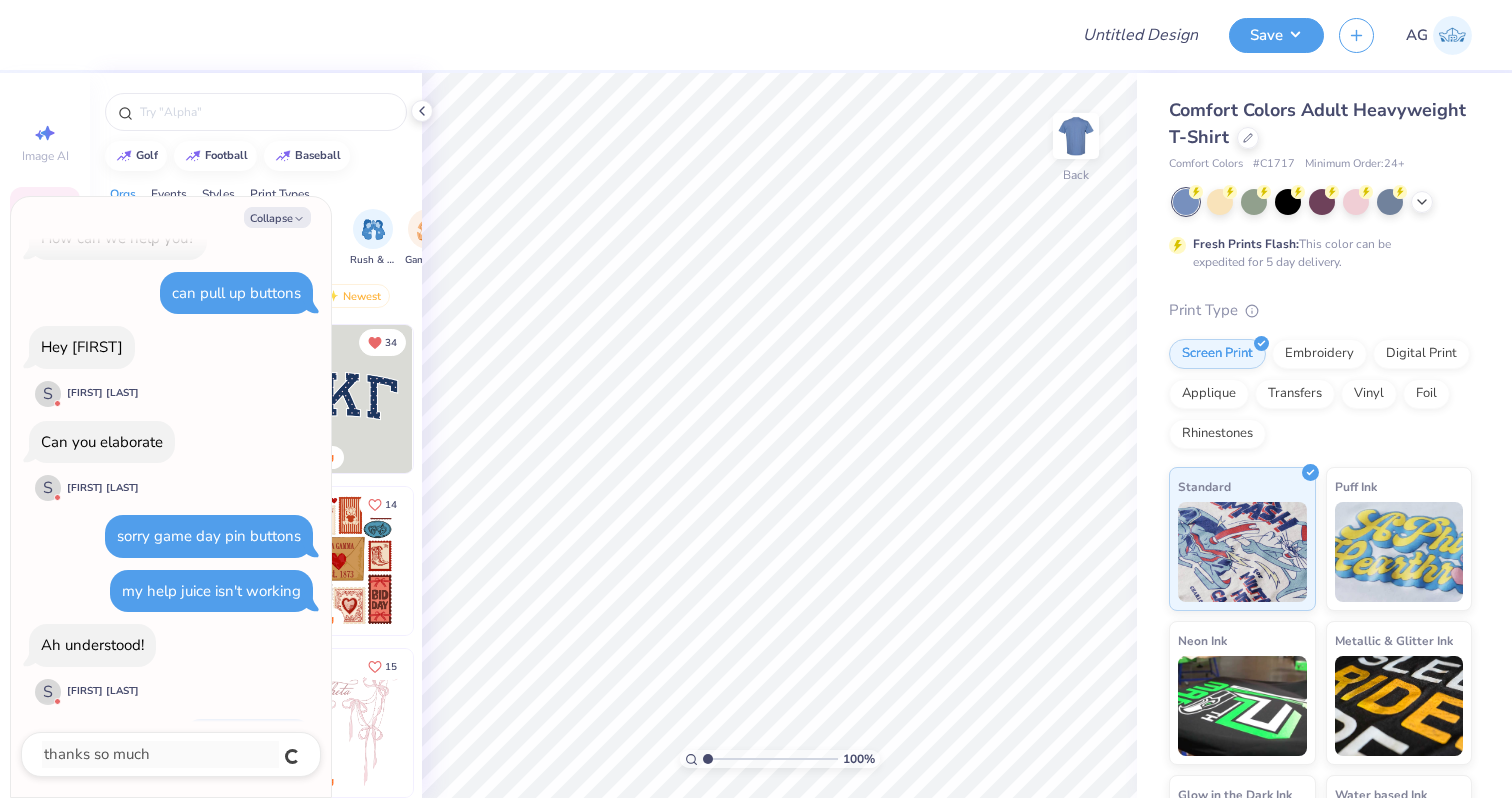 scroll, scrollTop: 92, scrollLeft: 0, axis: vertical 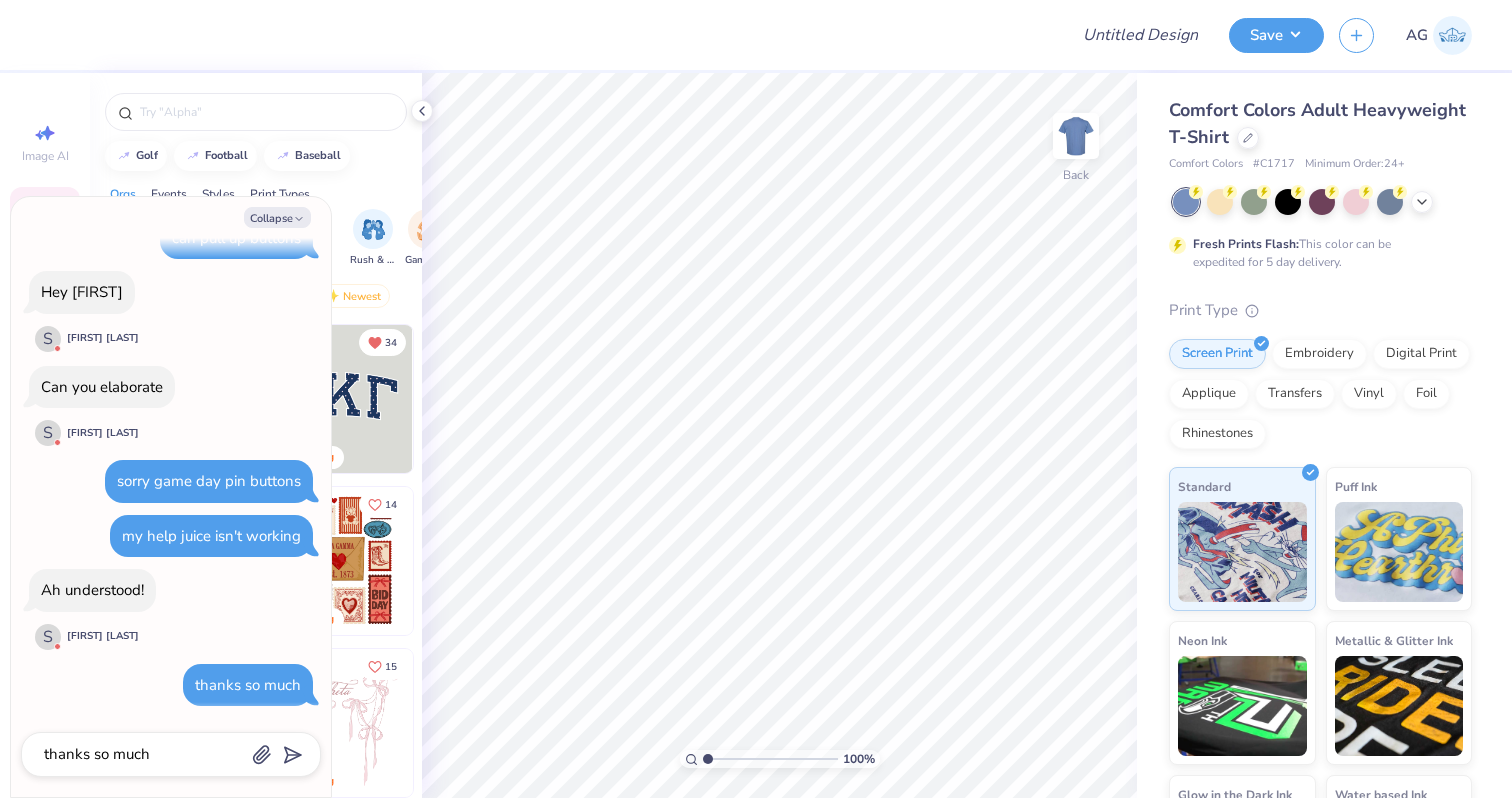 click on "thanks so much" at bounding box center [171, 754] 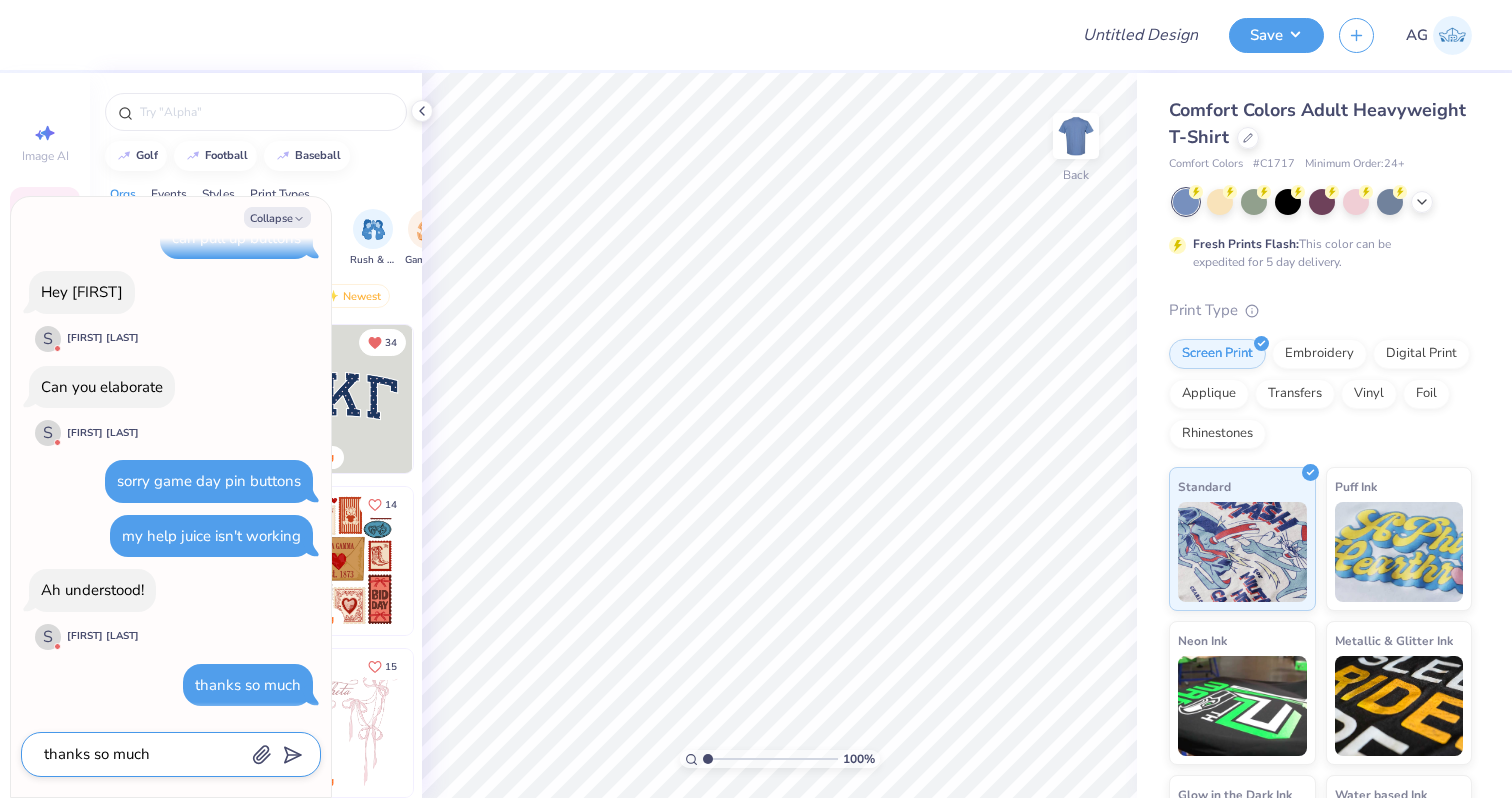 click on "thanks so much" at bounding box center (143, 754) 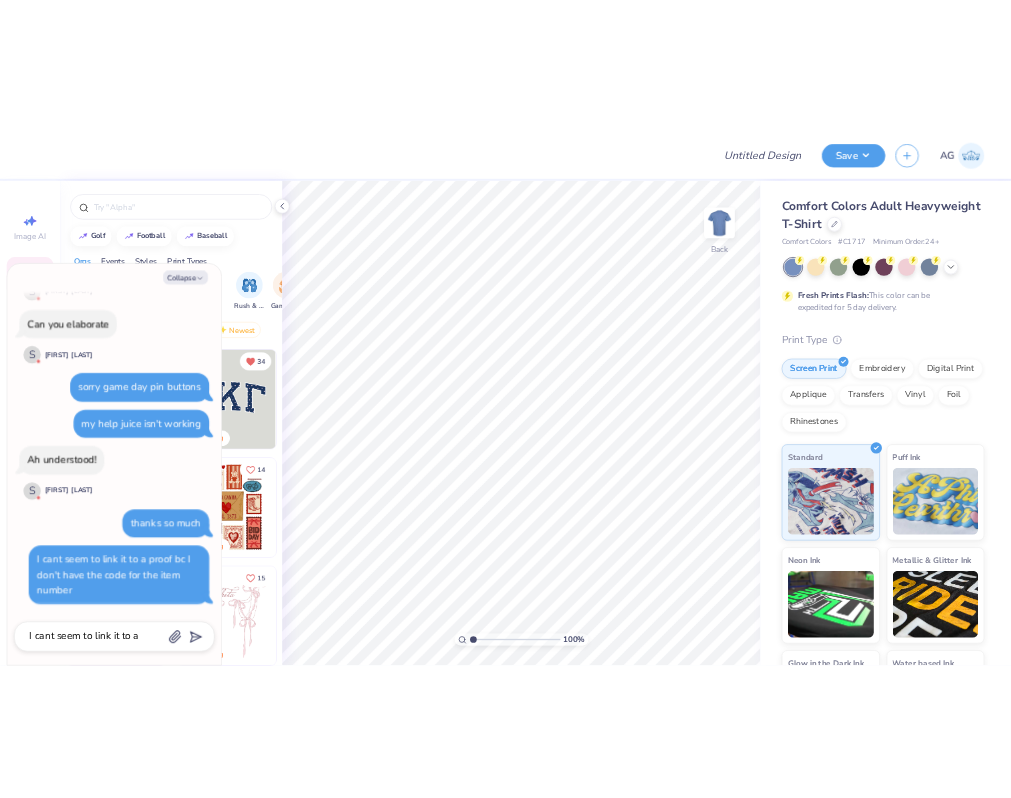 scroll, scrollTop: 191, scrollLeft: 0, axis: vertical 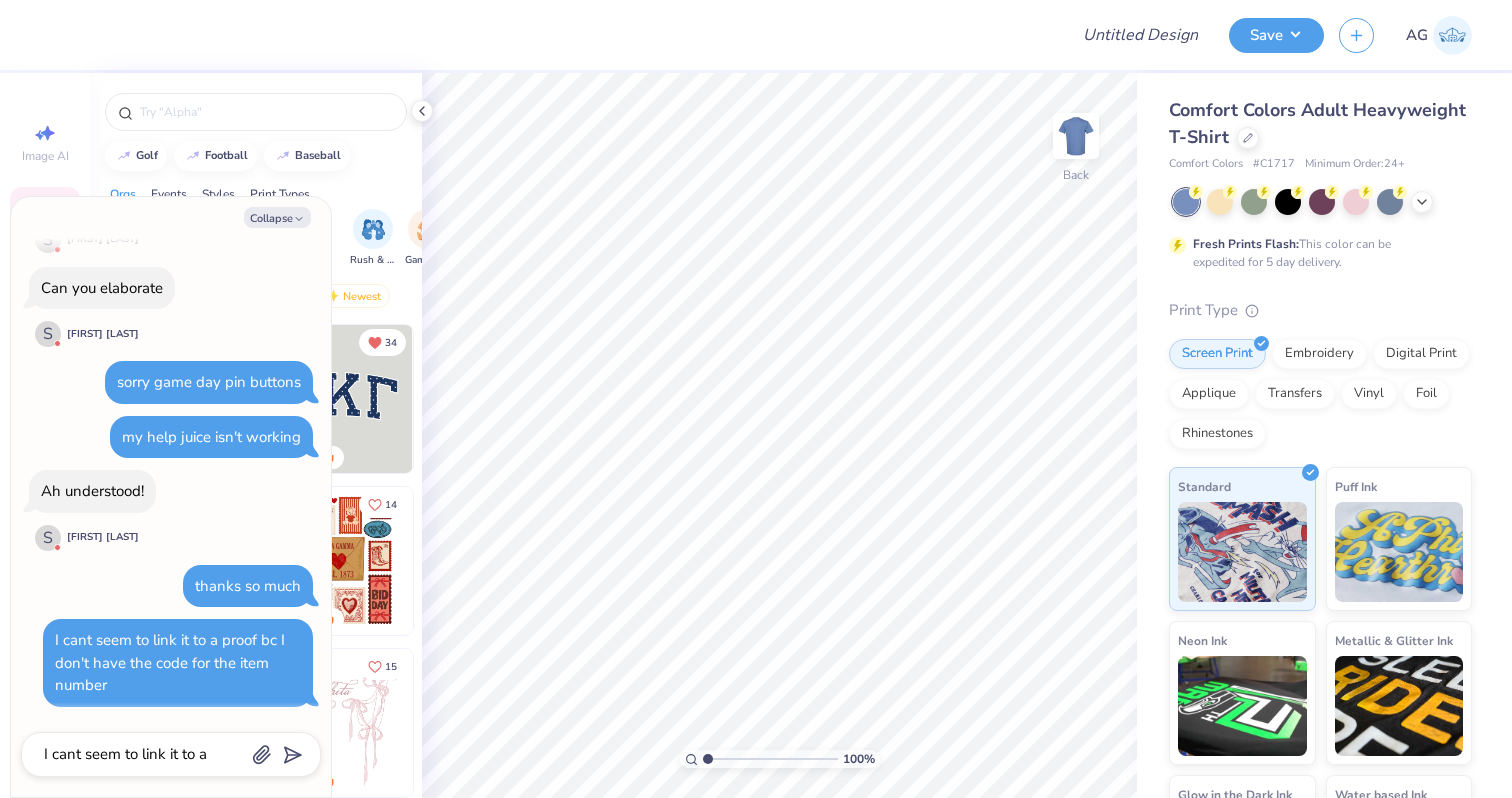 click at bounding box center (1452, 35) 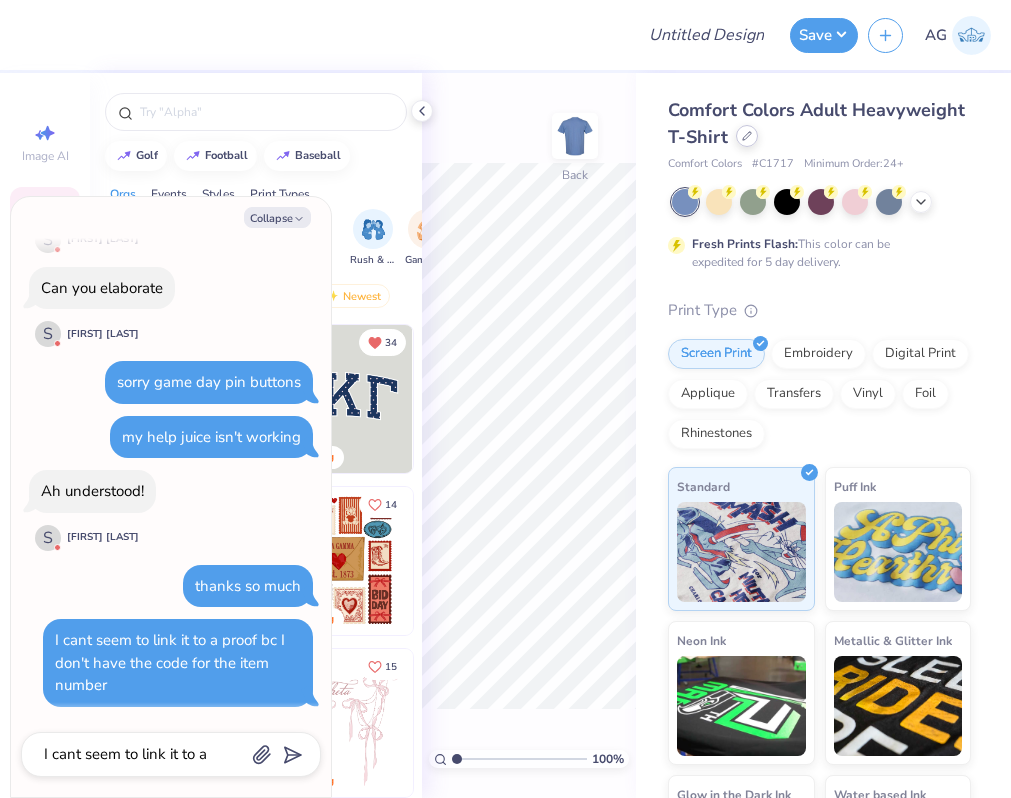 click at bounding box center [747, 136] 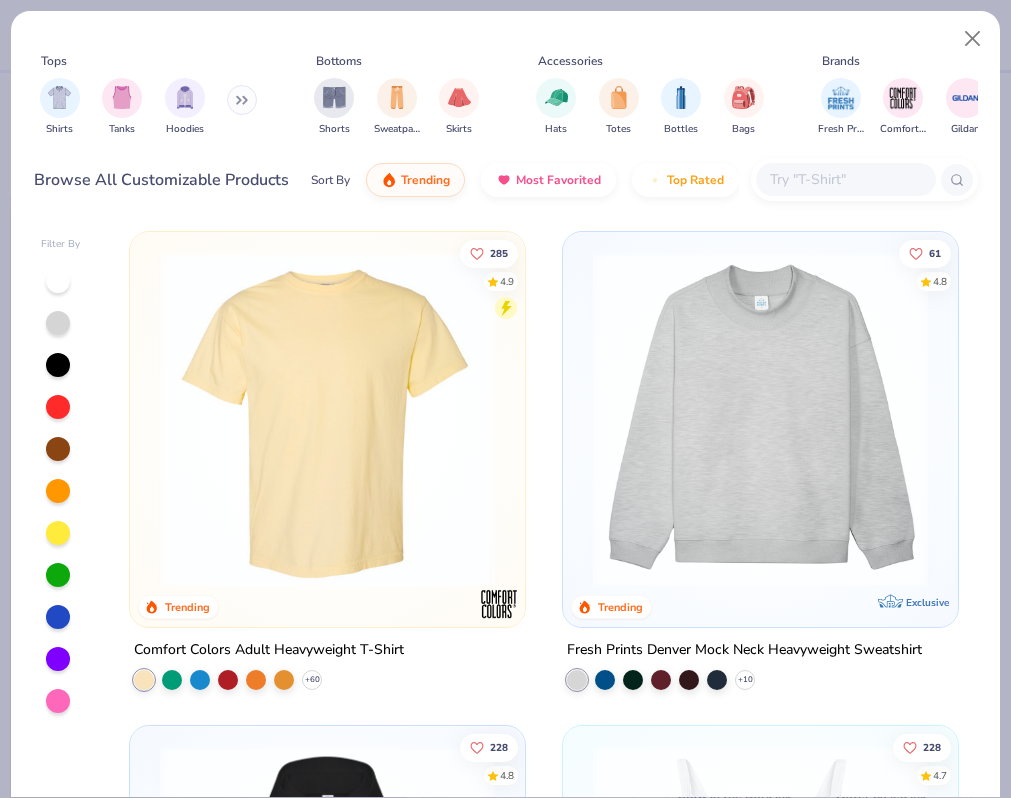 click at bounding box center (845, 179) 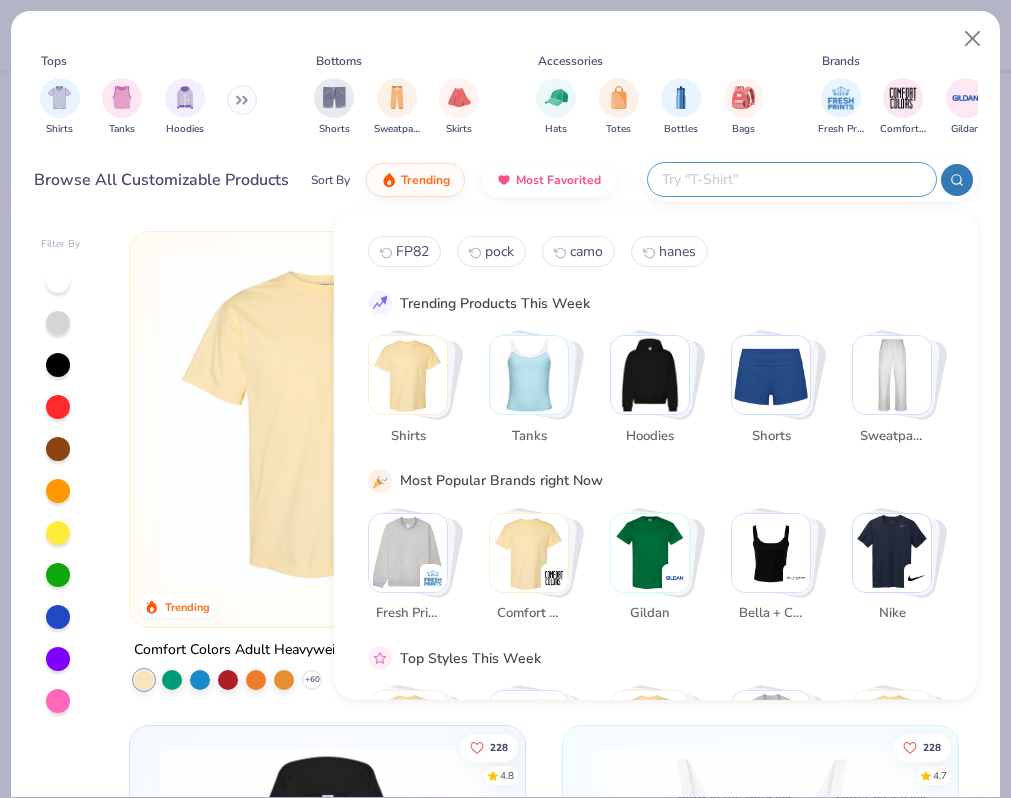 paste on "G186" 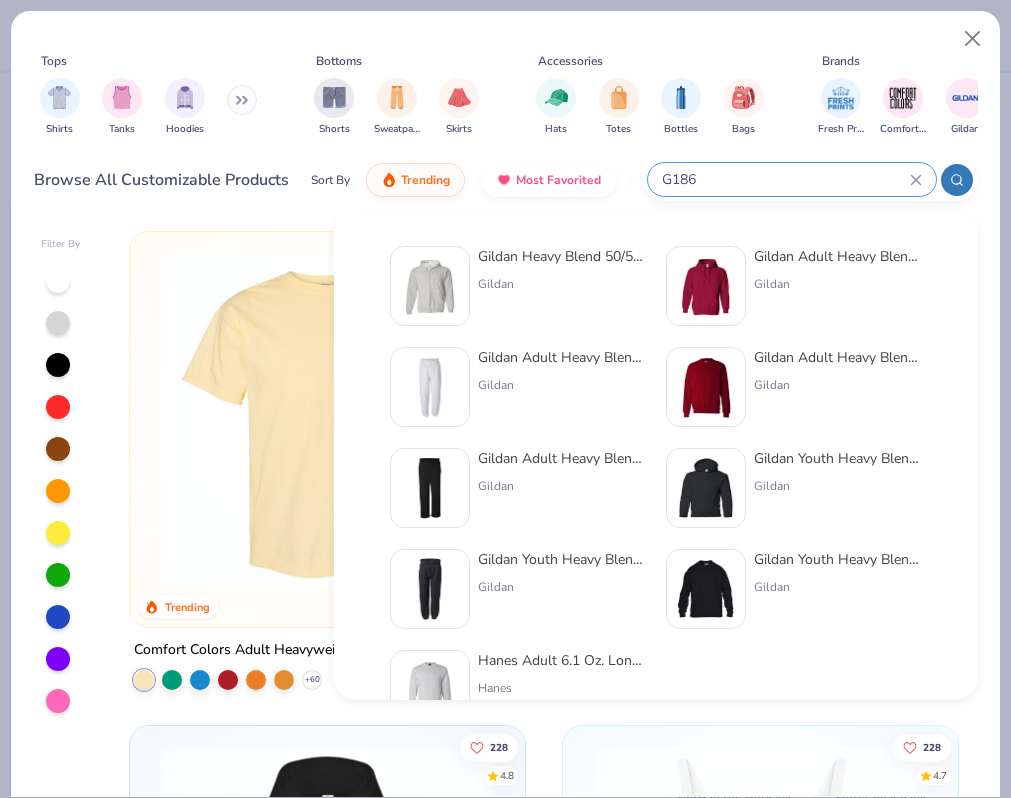 click at bounding box center [430, 286] 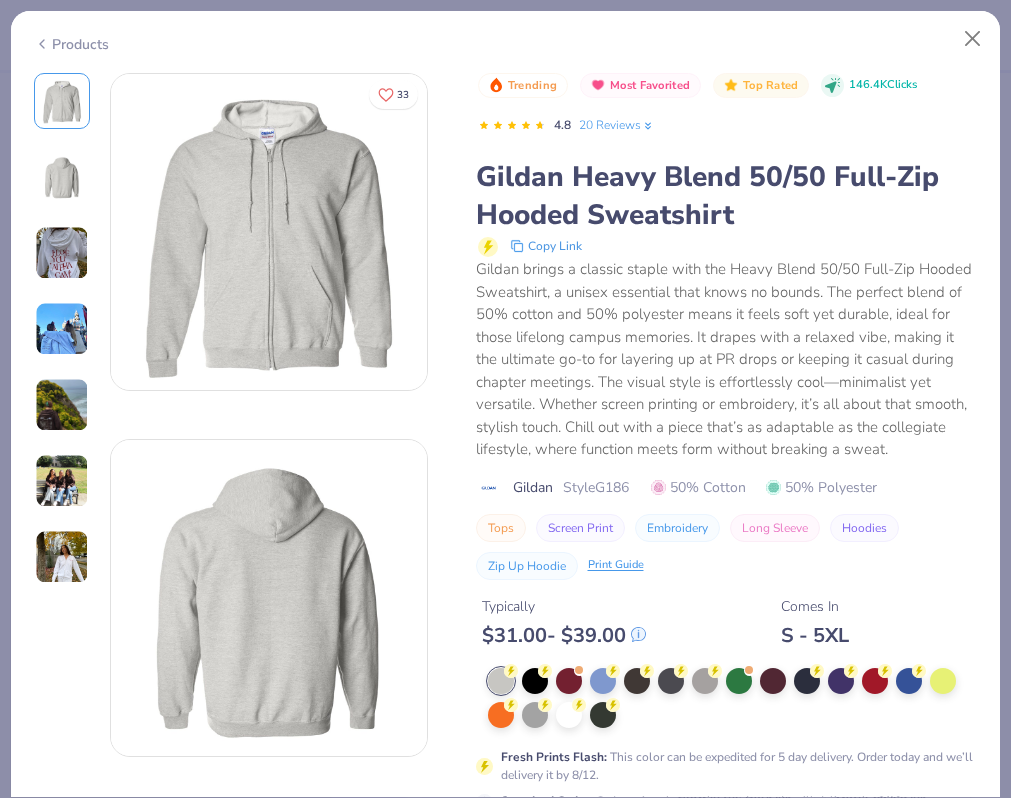 click at bounding box center [62, 253] 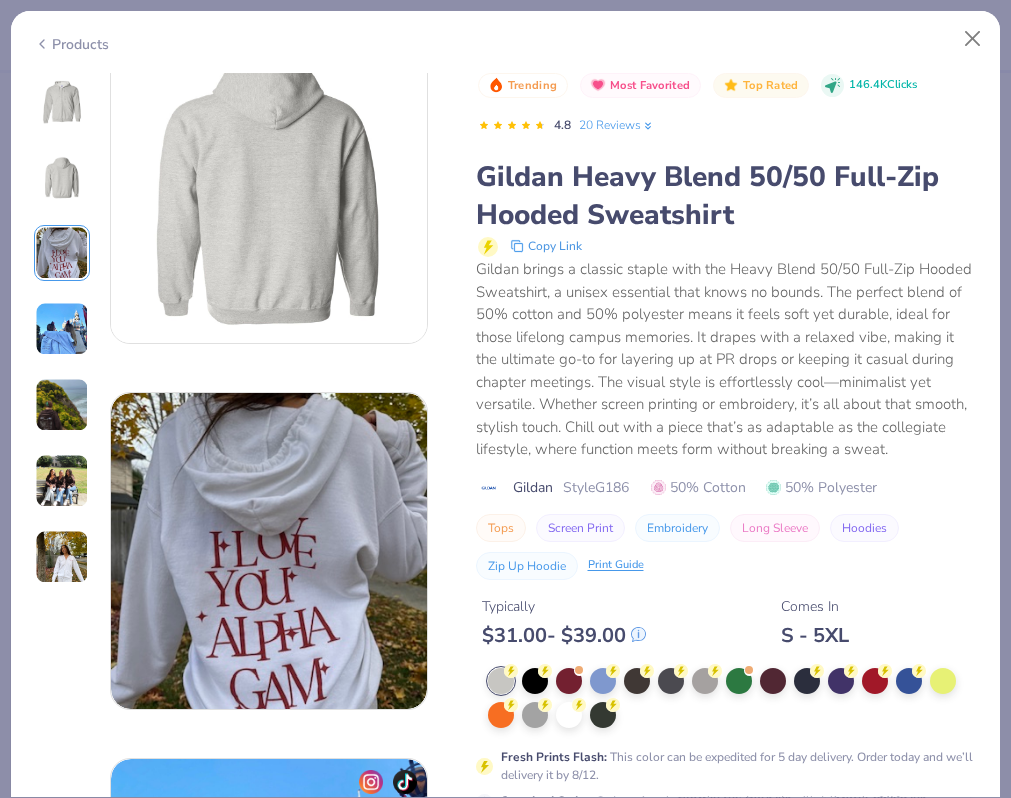 click at bounding box center (62, 329) 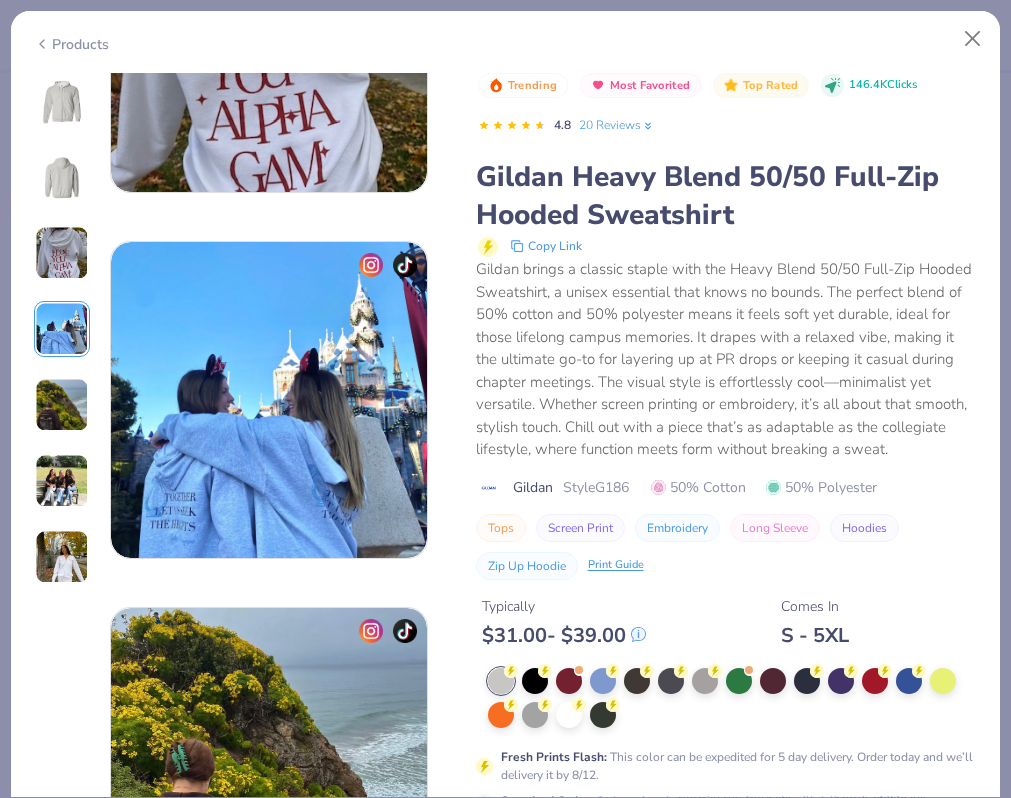 click at bounding box center [62, 405] 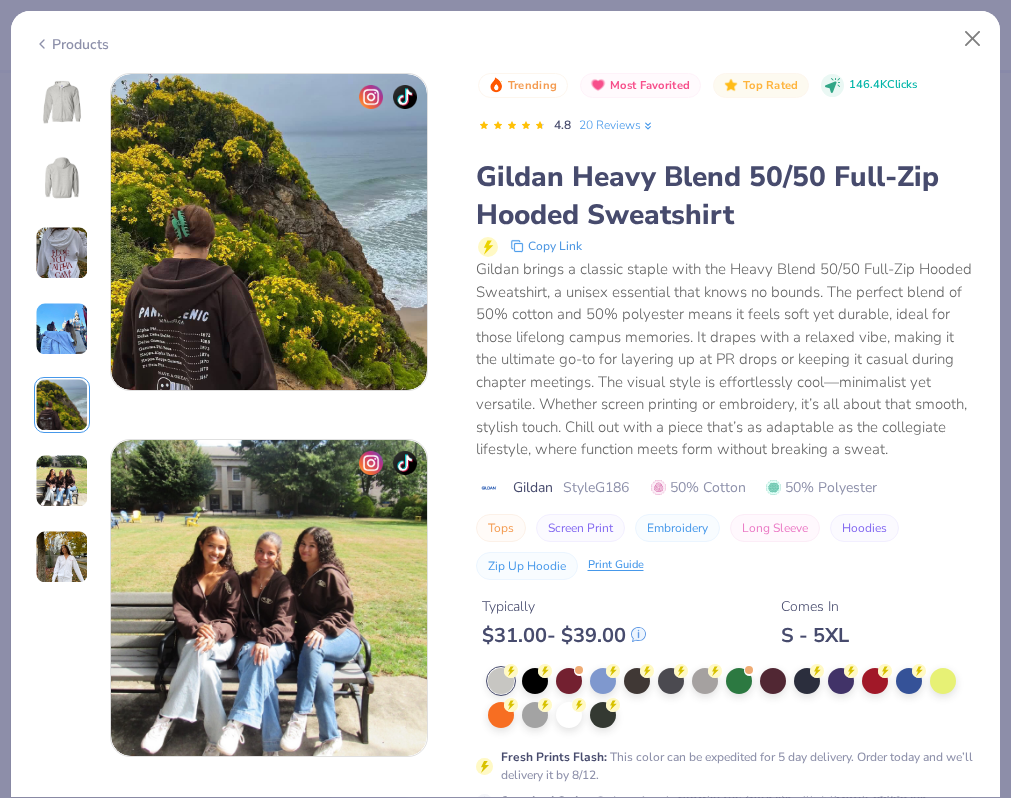 click at bounding box center (62, 481) 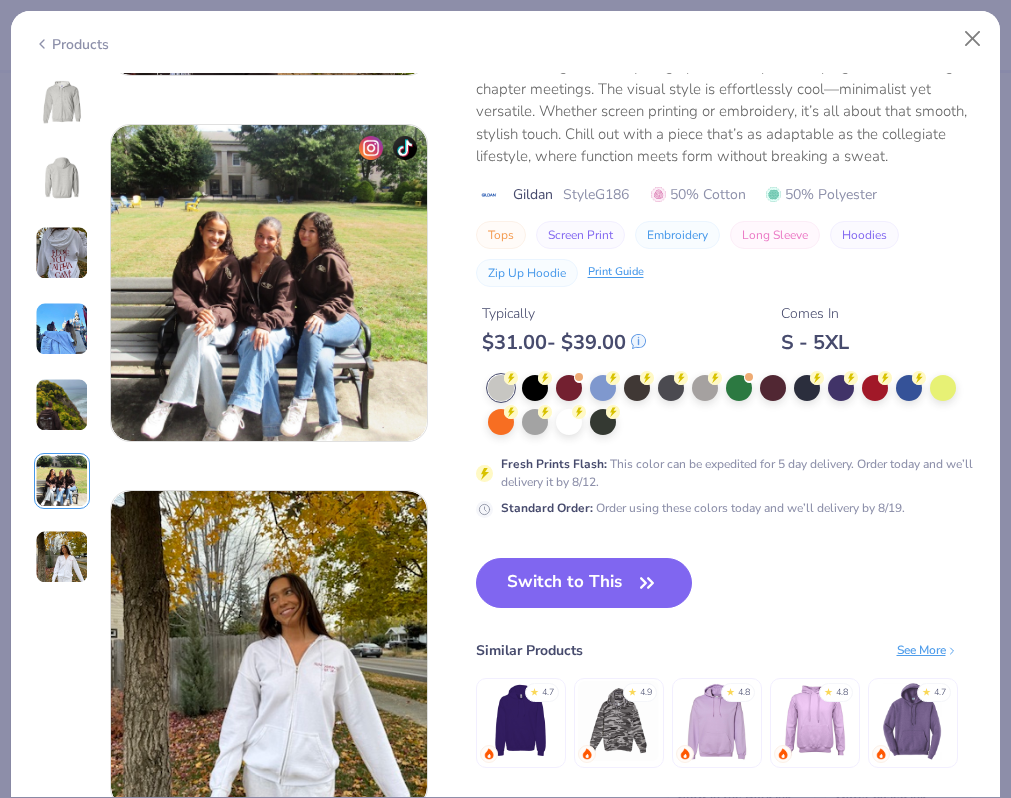 scroll, scrollTop: 1830, scrollLeft: 0, axis: vertical 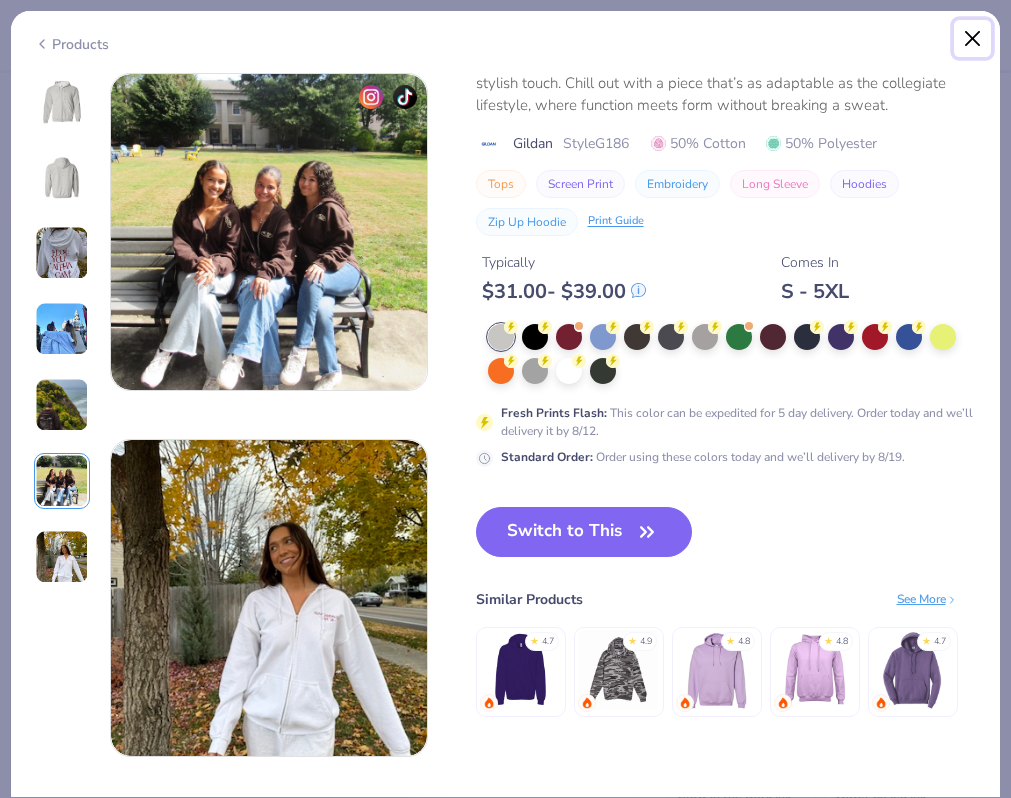 click at bounding box center (973, 39) 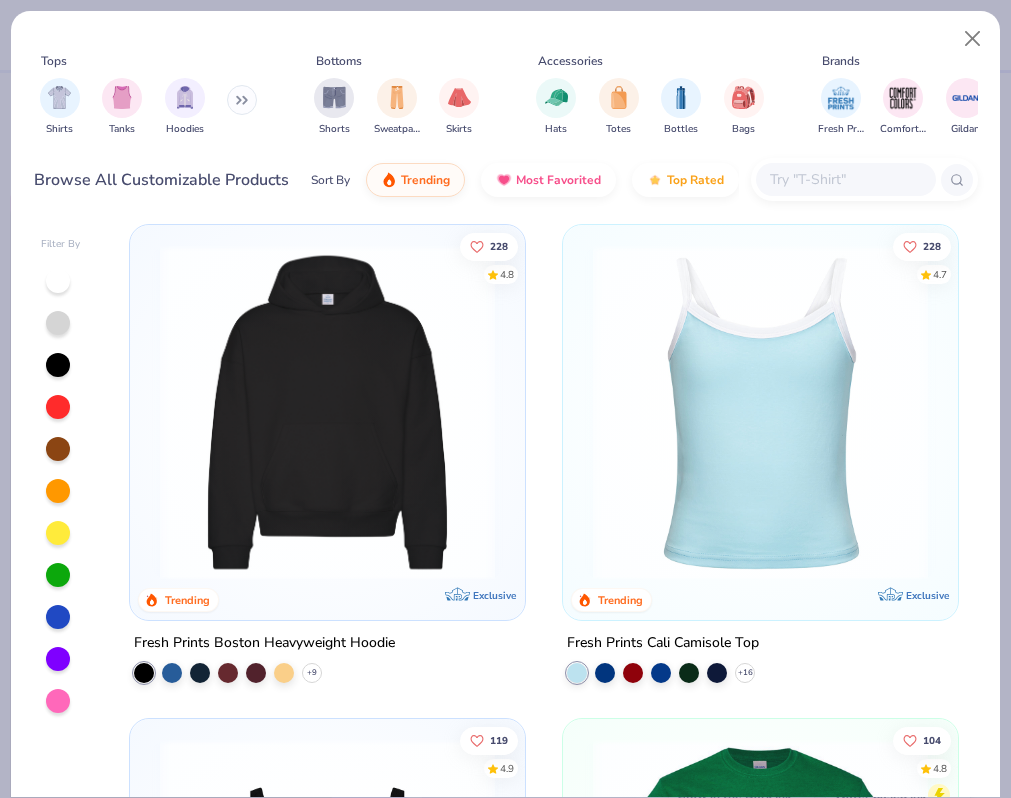 scroll, scrollTop: 523, scrollLeft: 0, axis: vertical 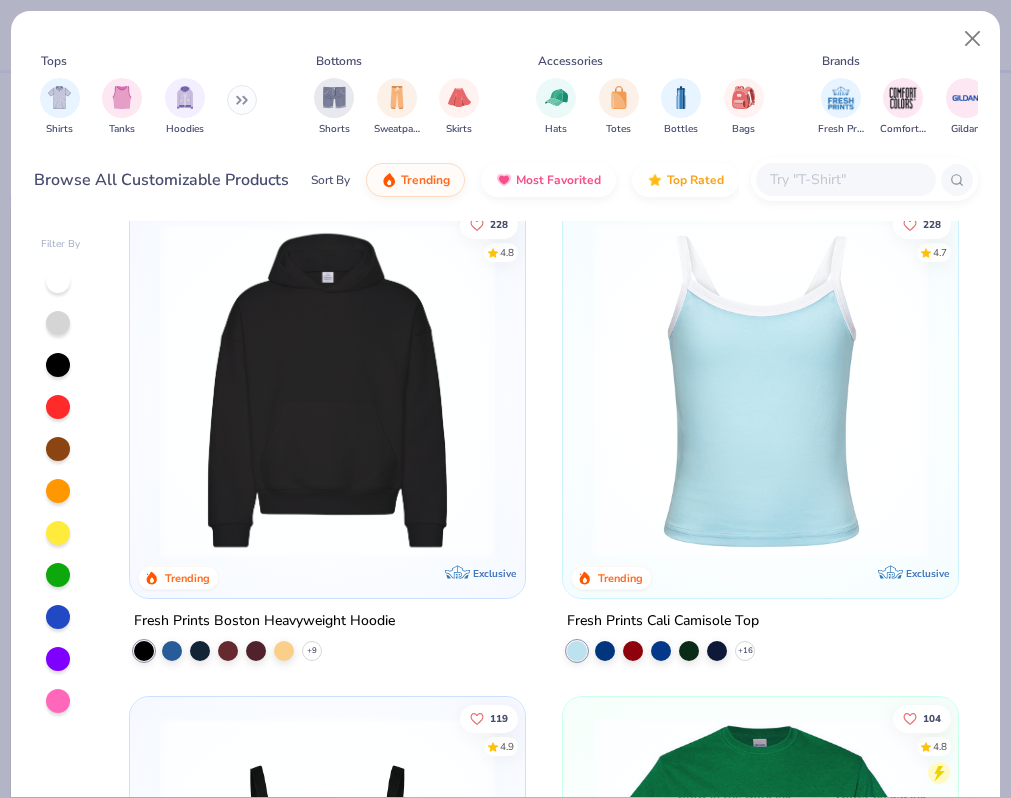 click at bounding box center (846, 179) 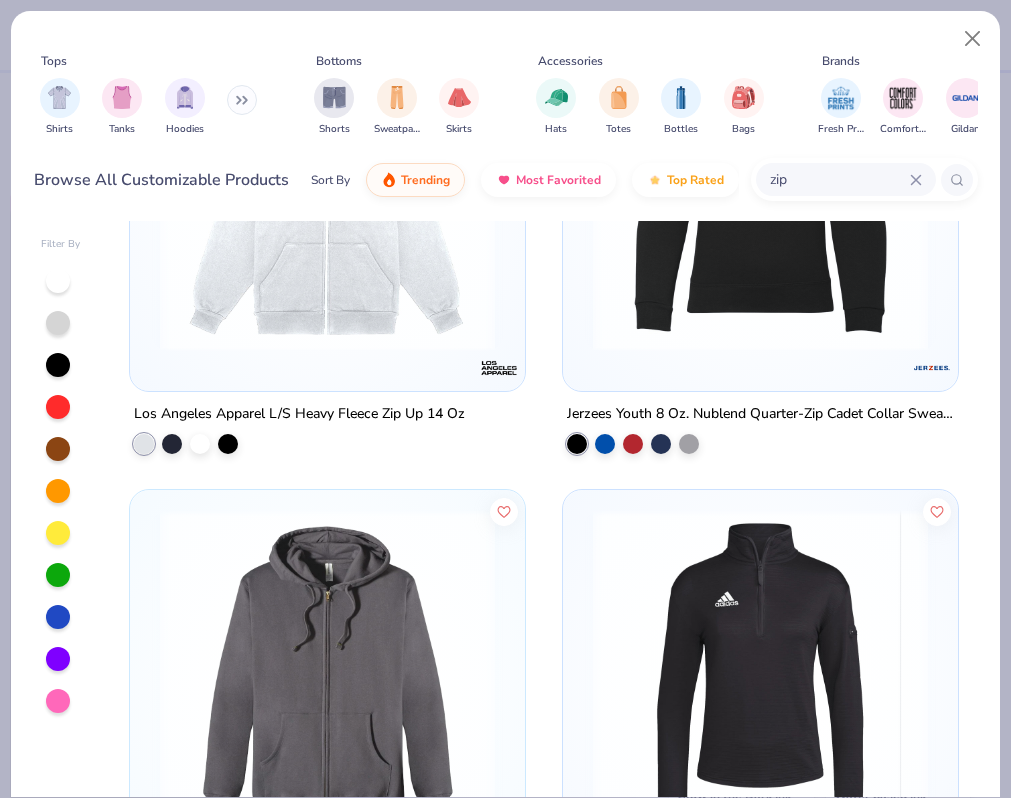 scroll, scrollTop: 3629, scrollLeft: 0, axis: vertical 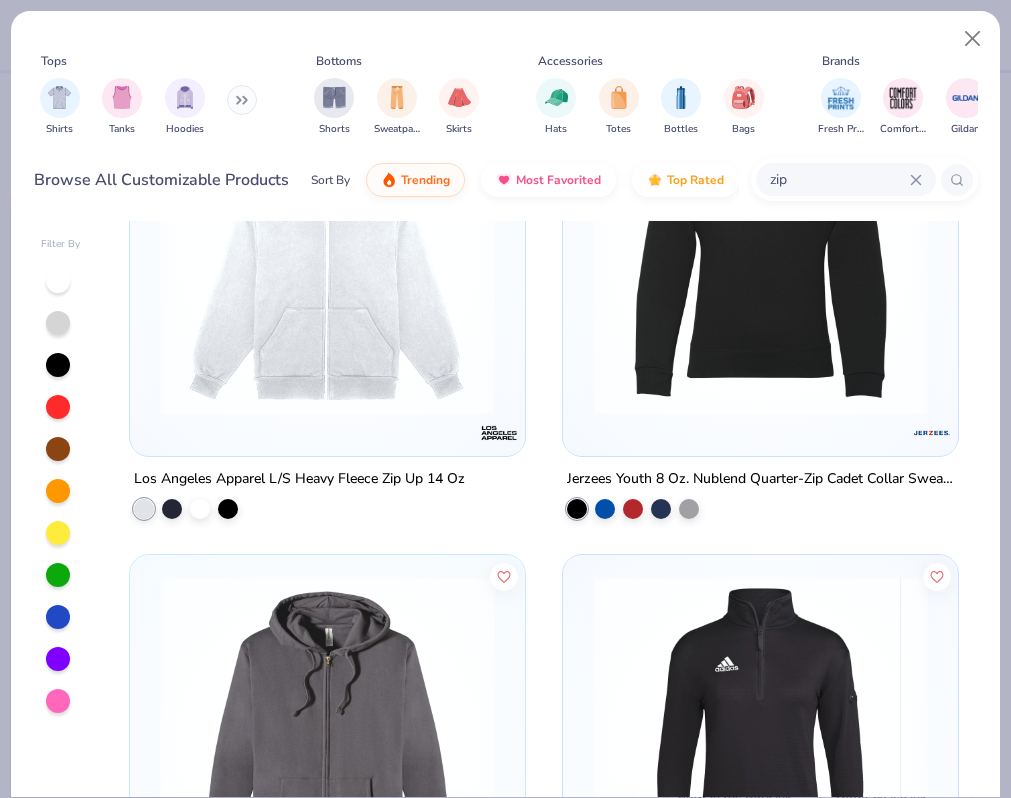 click at bounding box center [327, 248] 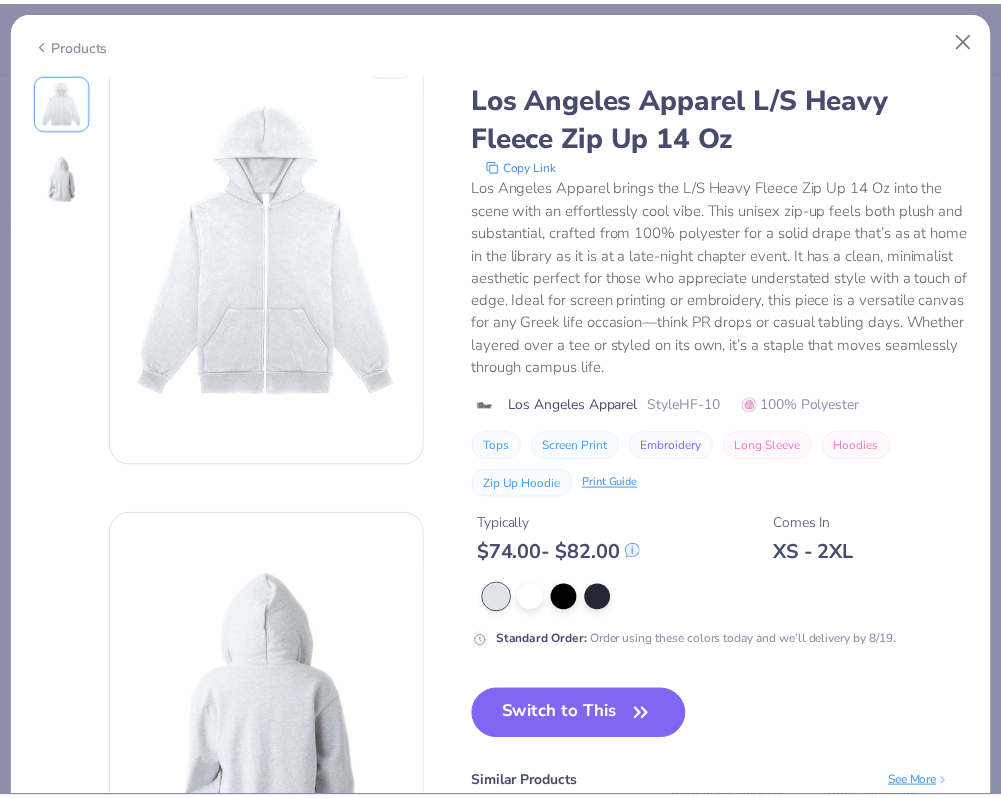 scroll, scrollTop: 38, scrollLeft: 0, axis: vertical 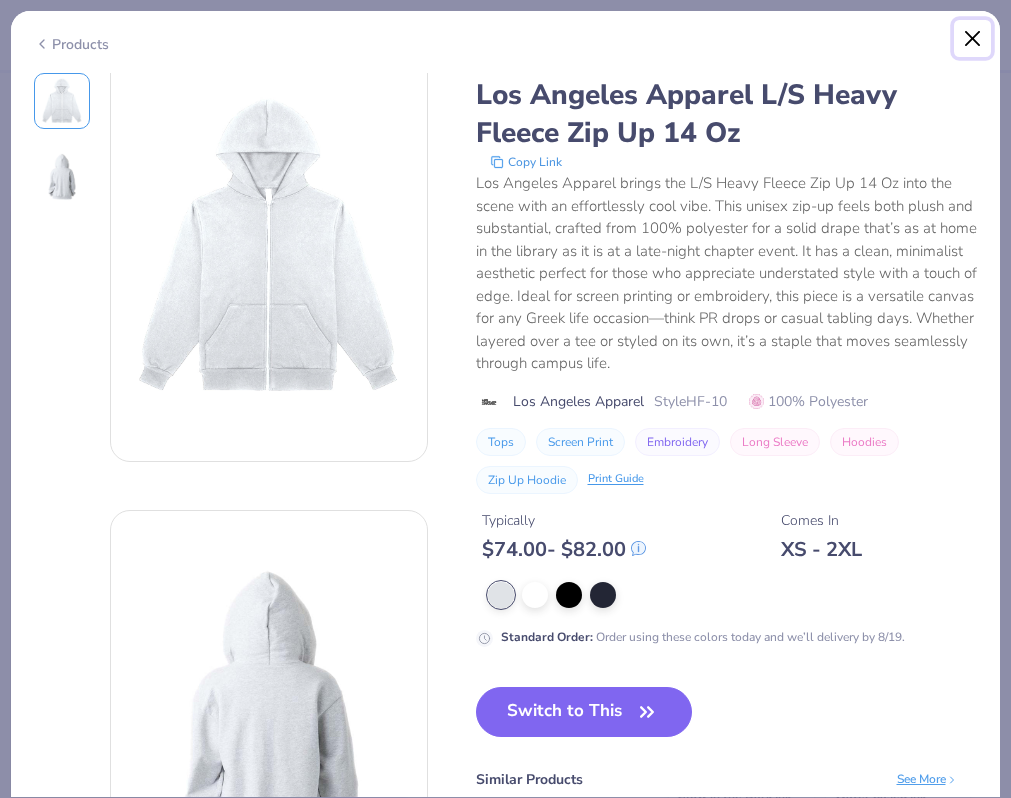 click at bounding box center (973, 39) 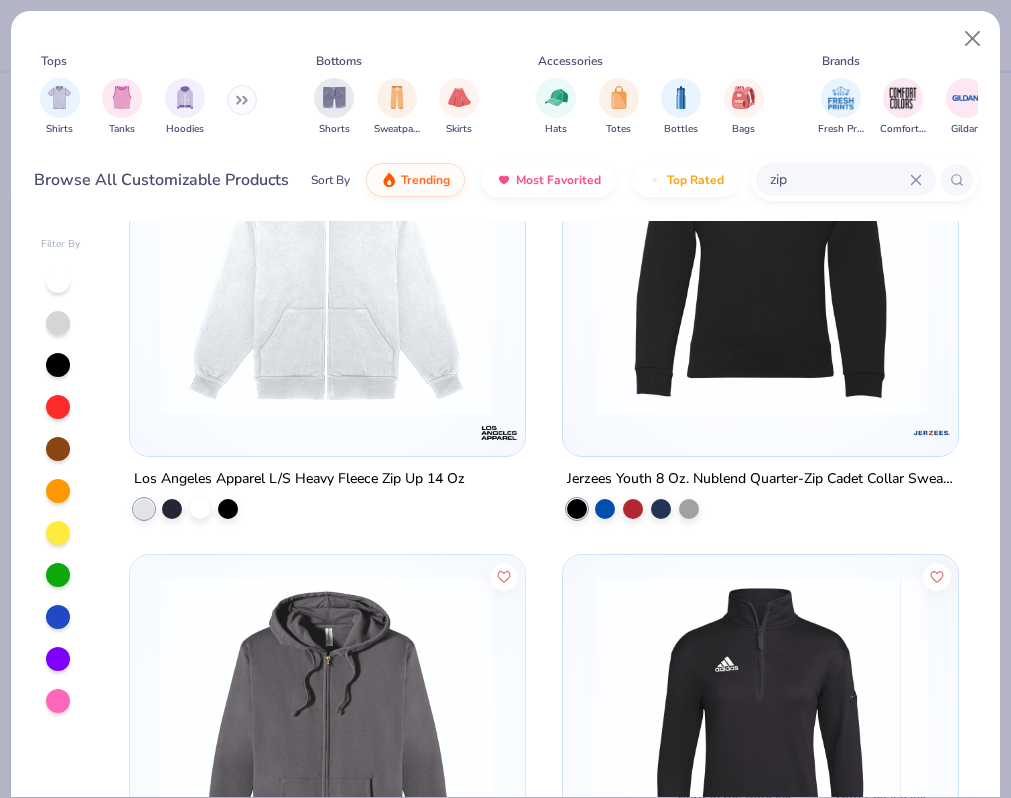 click on "zip" at bounding box center (839, 179) 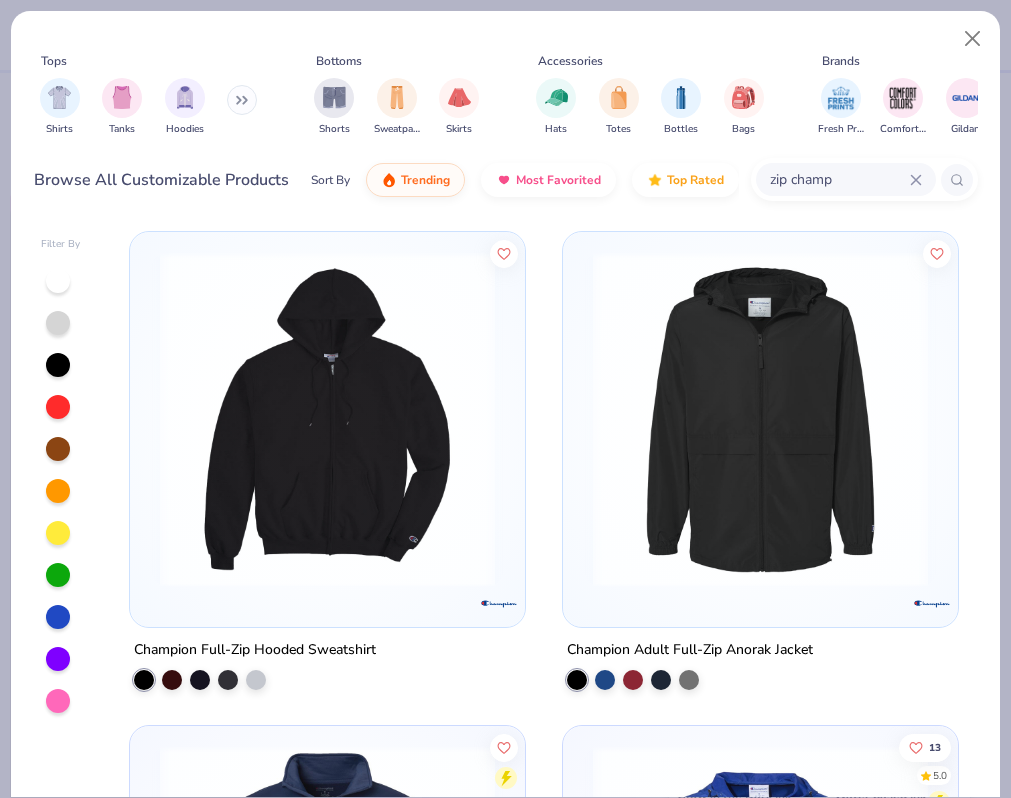 click at bounding box center (327, 419) 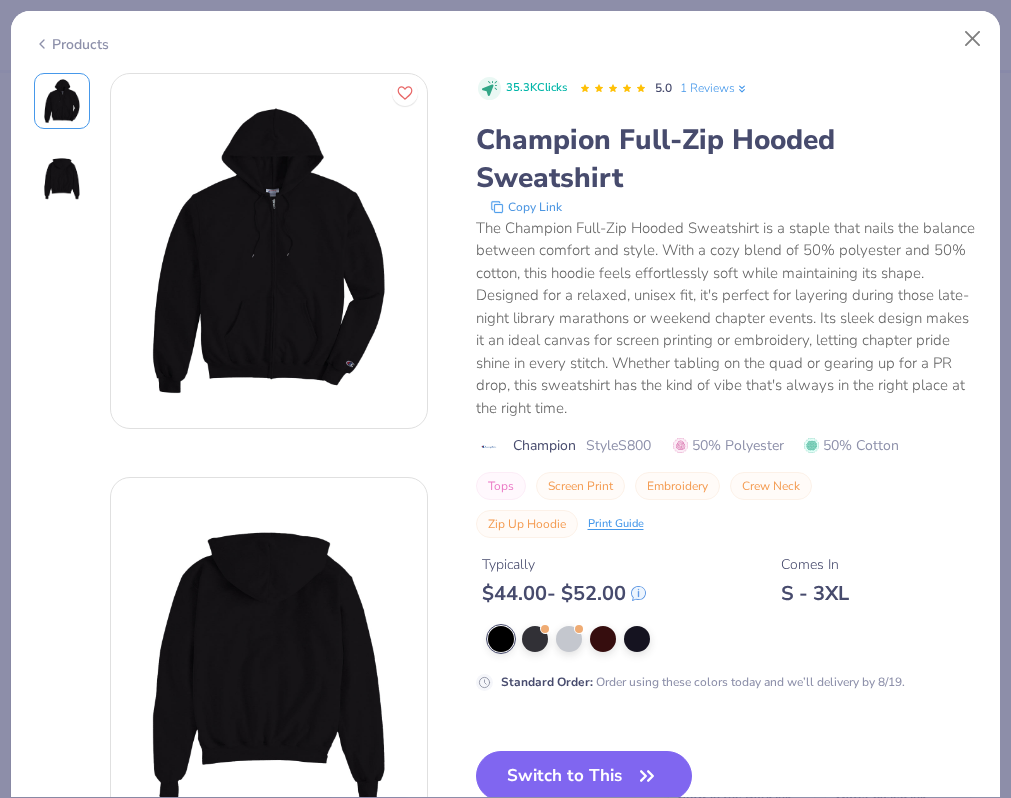 click on "Style  S800" at bounding box center [618, 445] 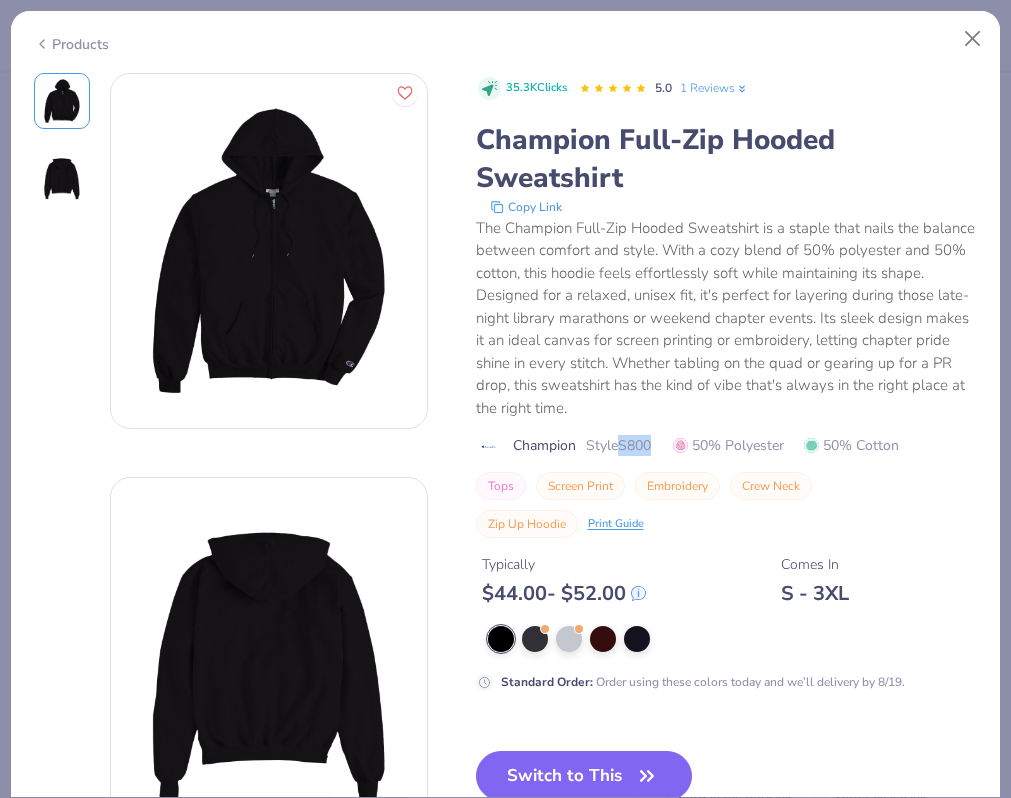 click on "Style  S800" at bounding box center [618, 445] 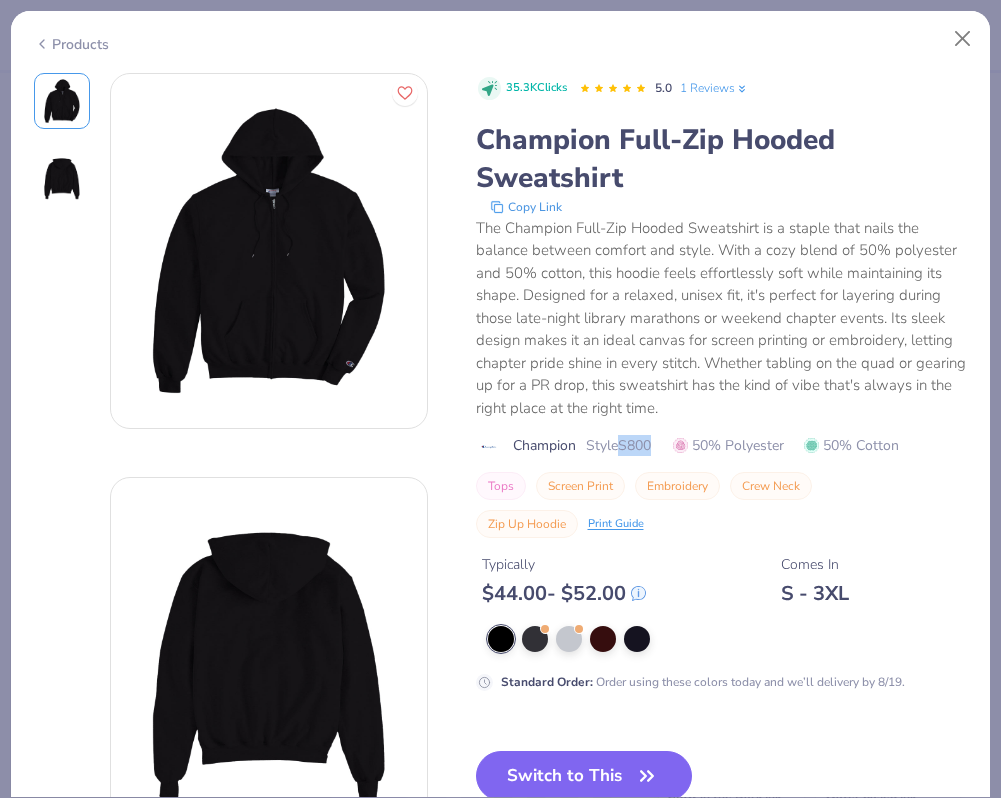 scroll, scrollTop: 286, scrollLeft: 0, axis: vertical 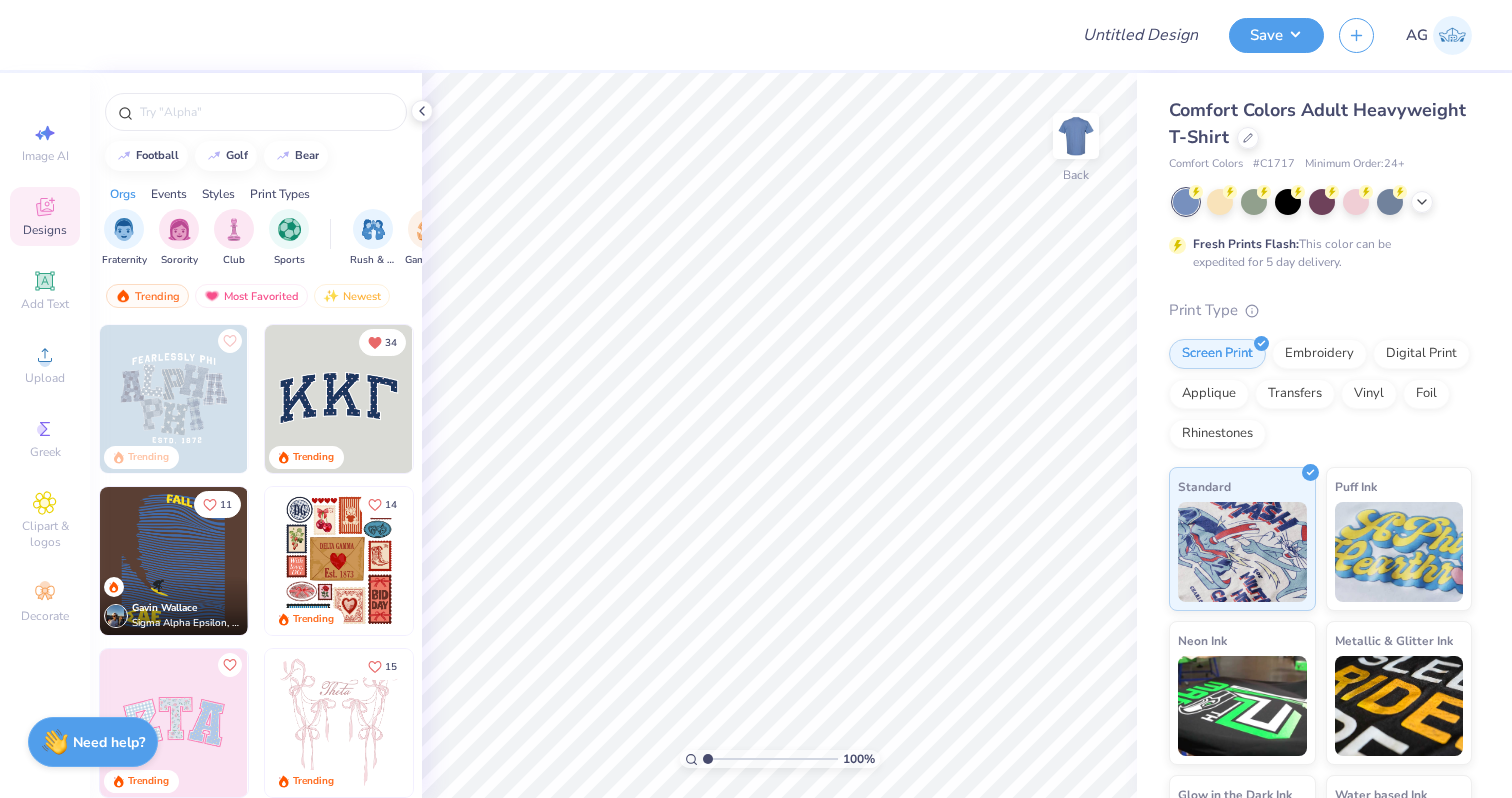 click on "Need help?" at bounding box center (109, 742) 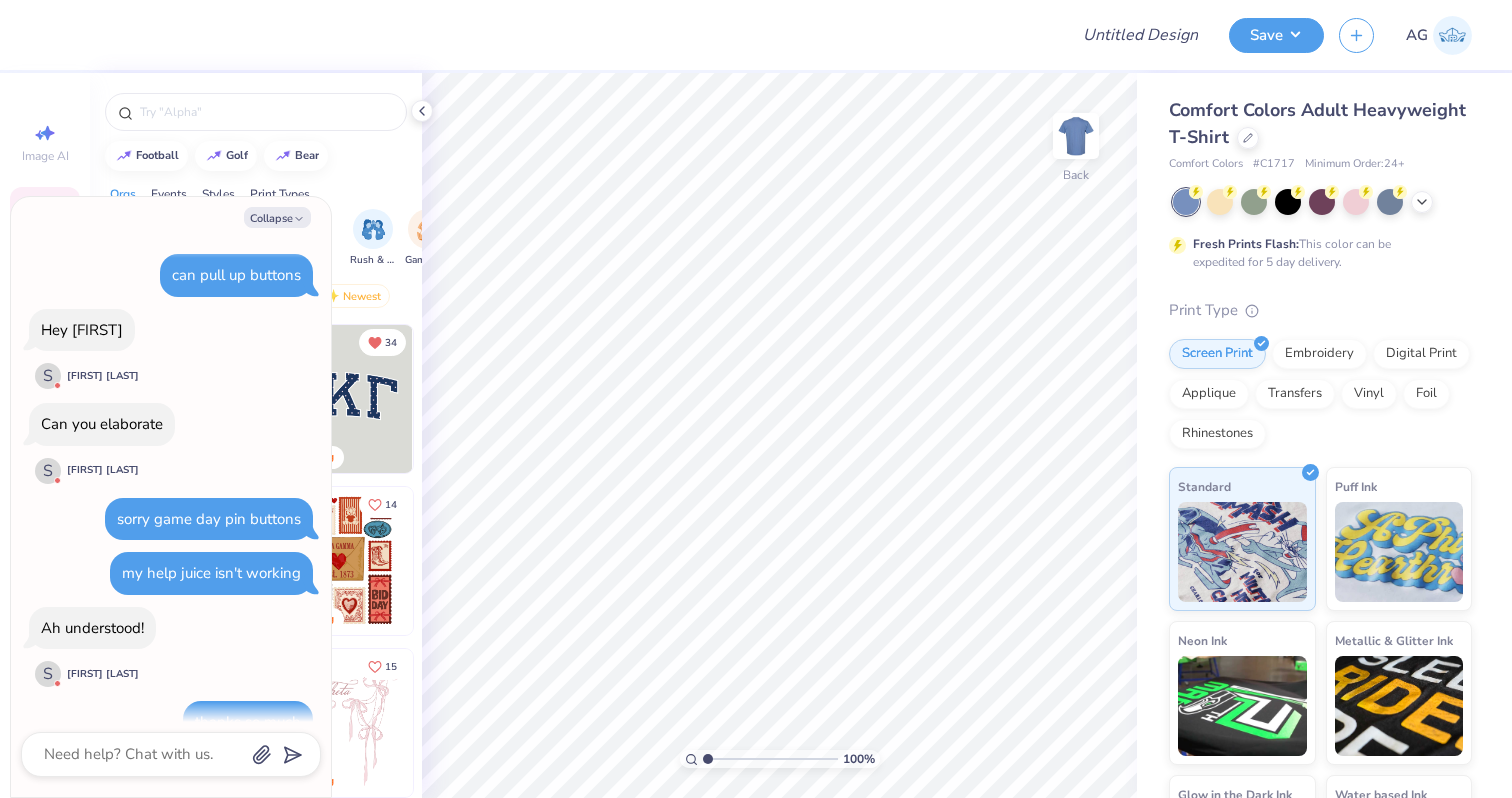 scroll, scrollTop: 191, scrollLeft: 0, axis: vertical 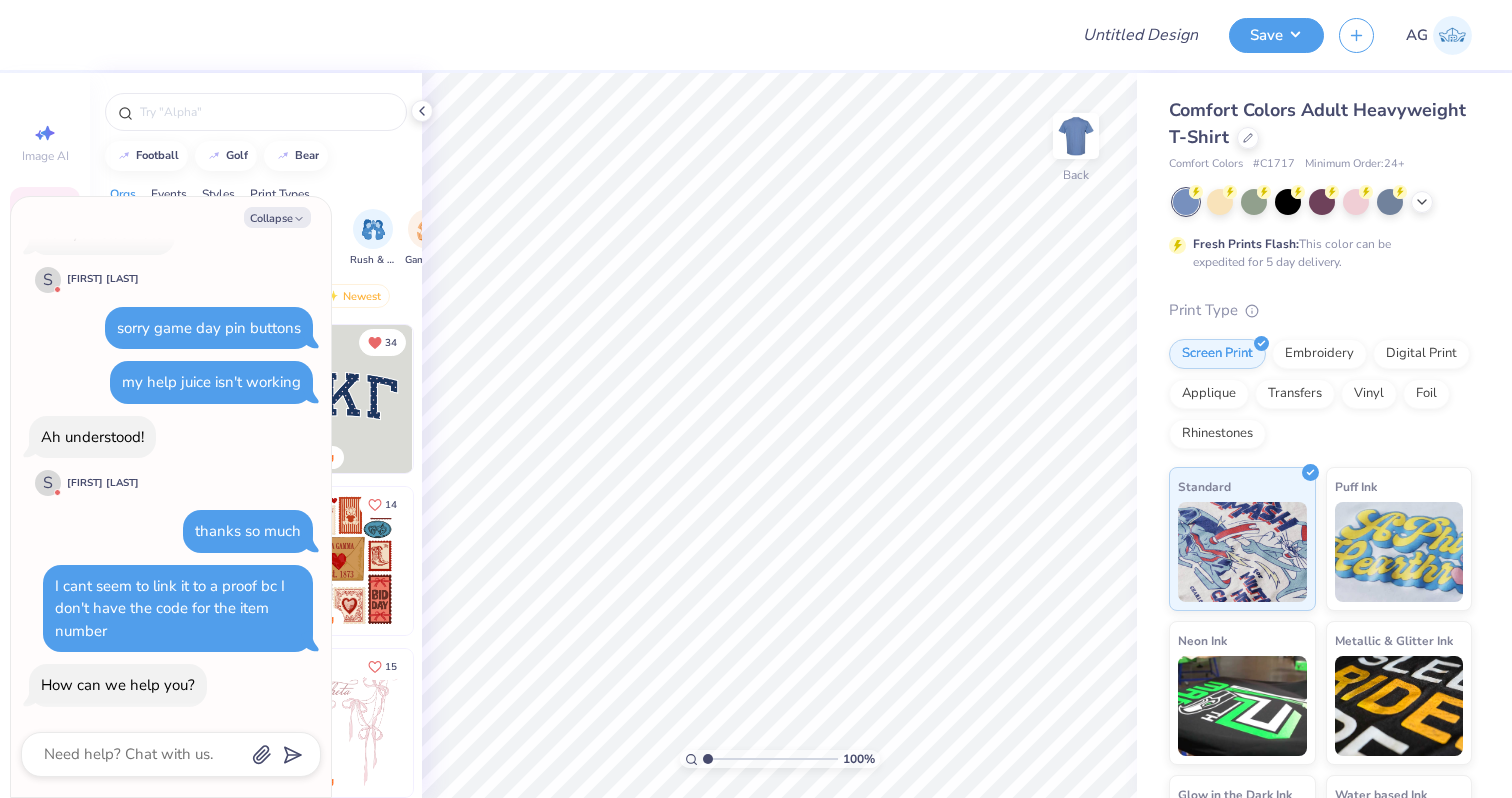 click at bounding box center (171, 754) 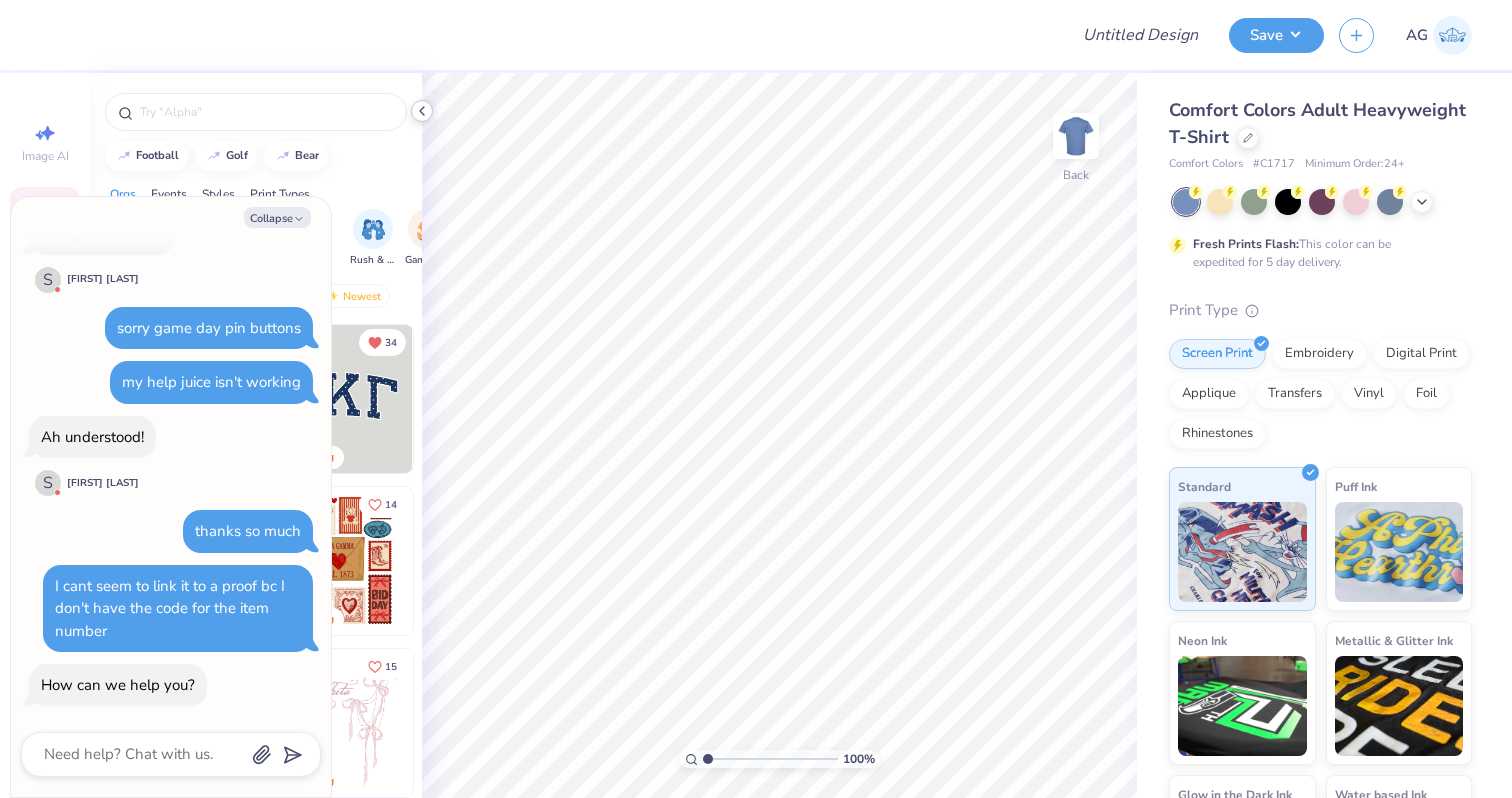 click 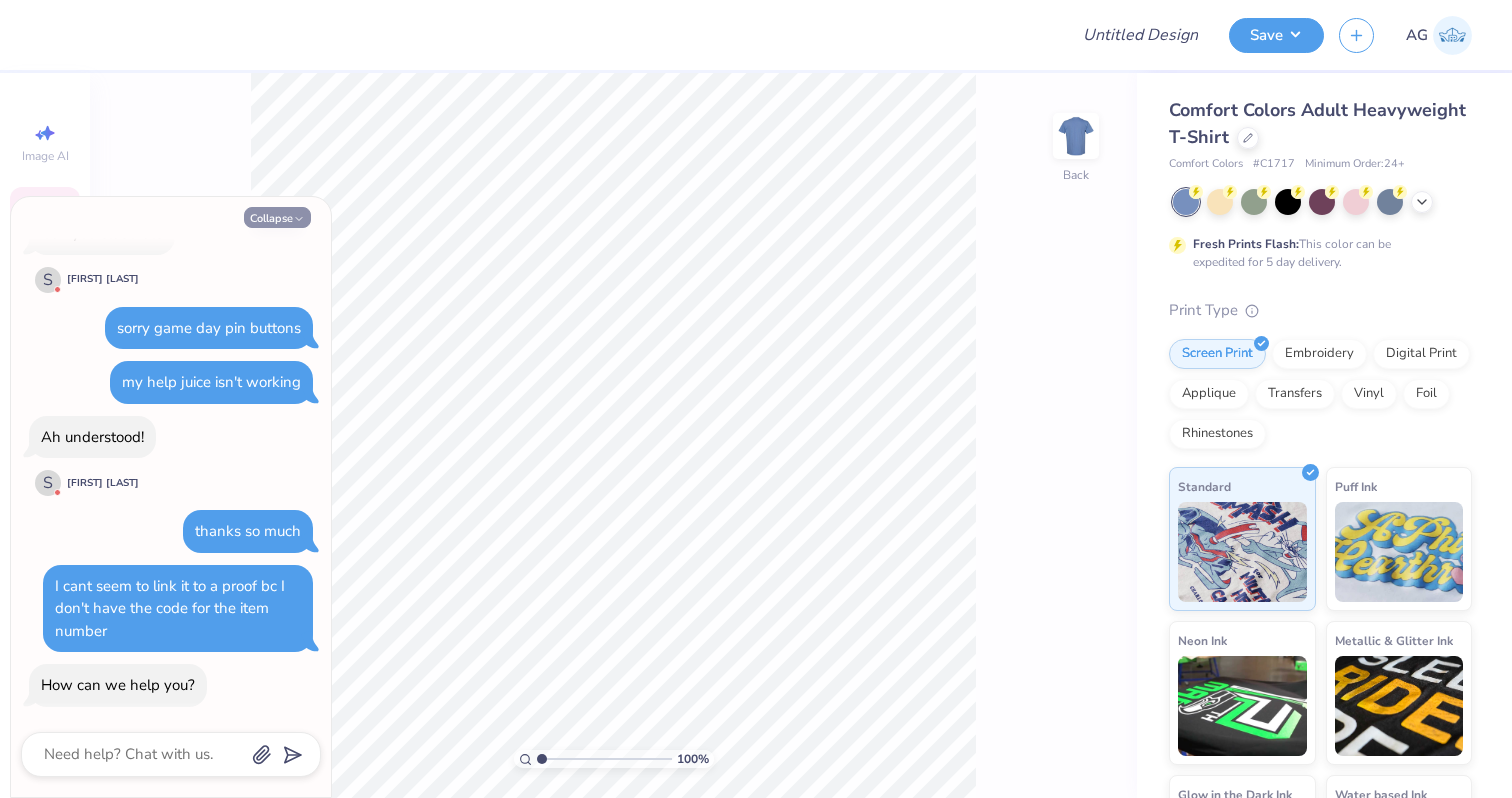 click on "Collapse" at bounding box center (277, 217) 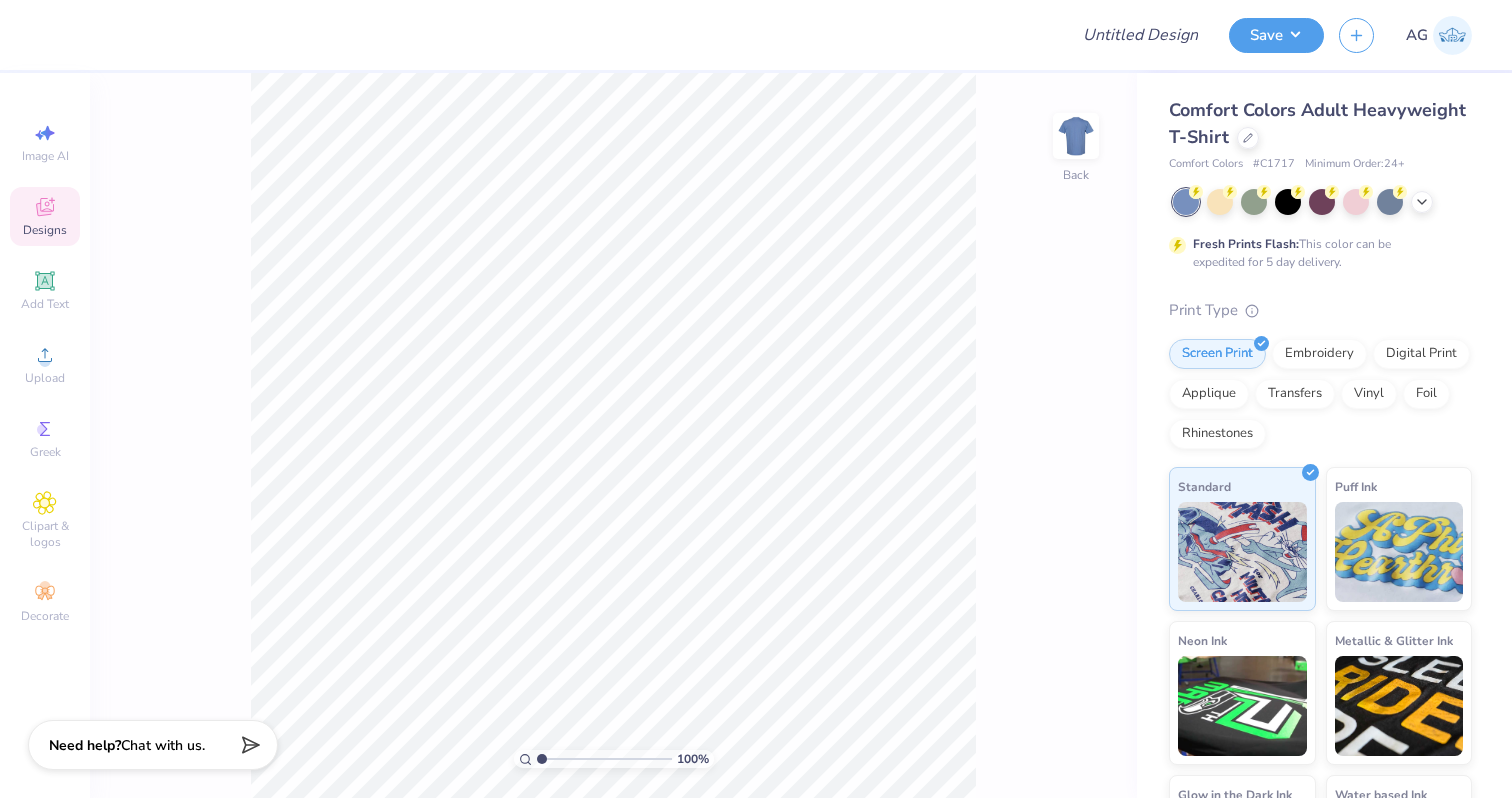 click on "Comfort Colors Adult Heavyweight T-Shirt" at bounding box center (1320, 124) 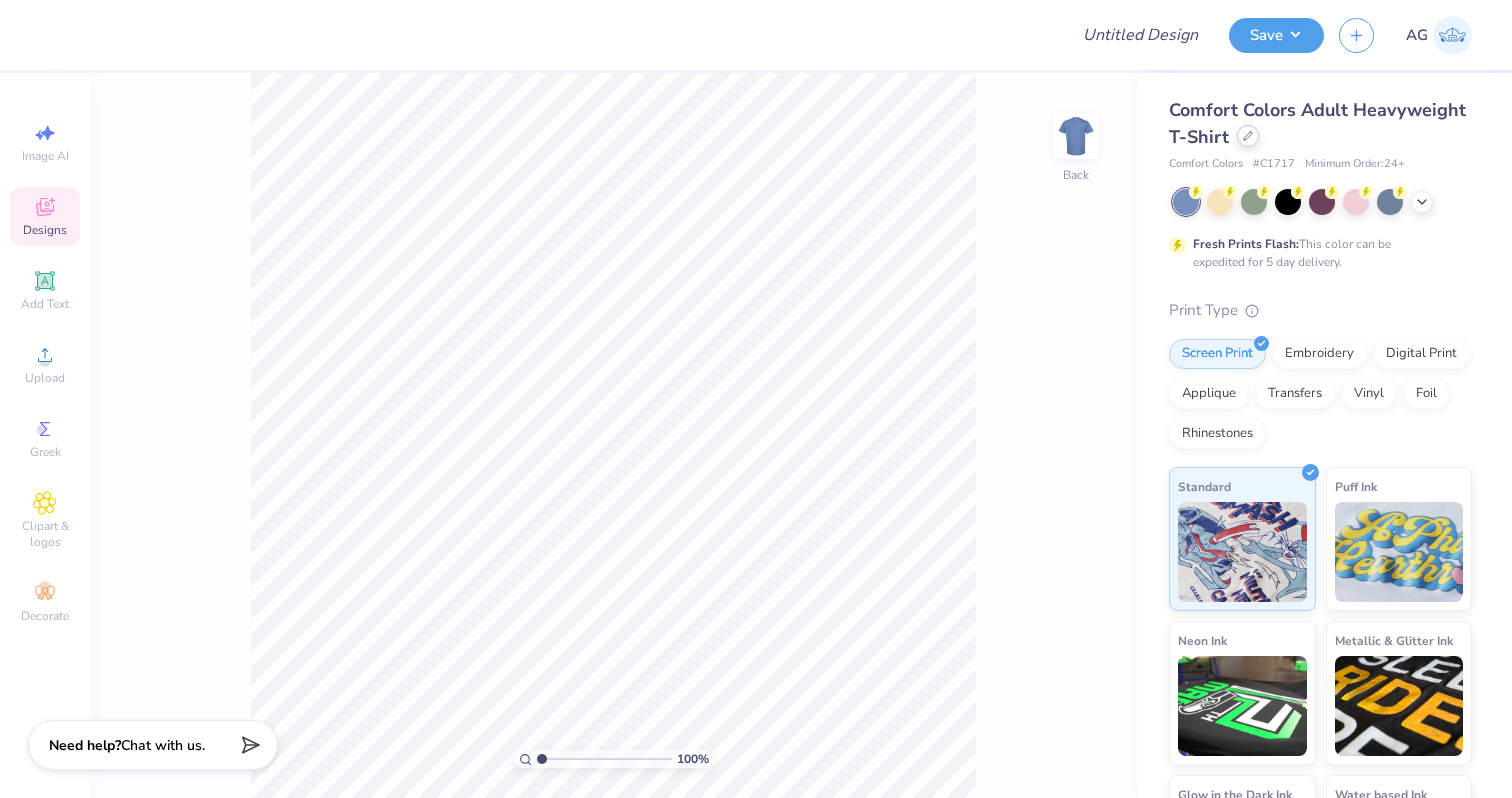 click 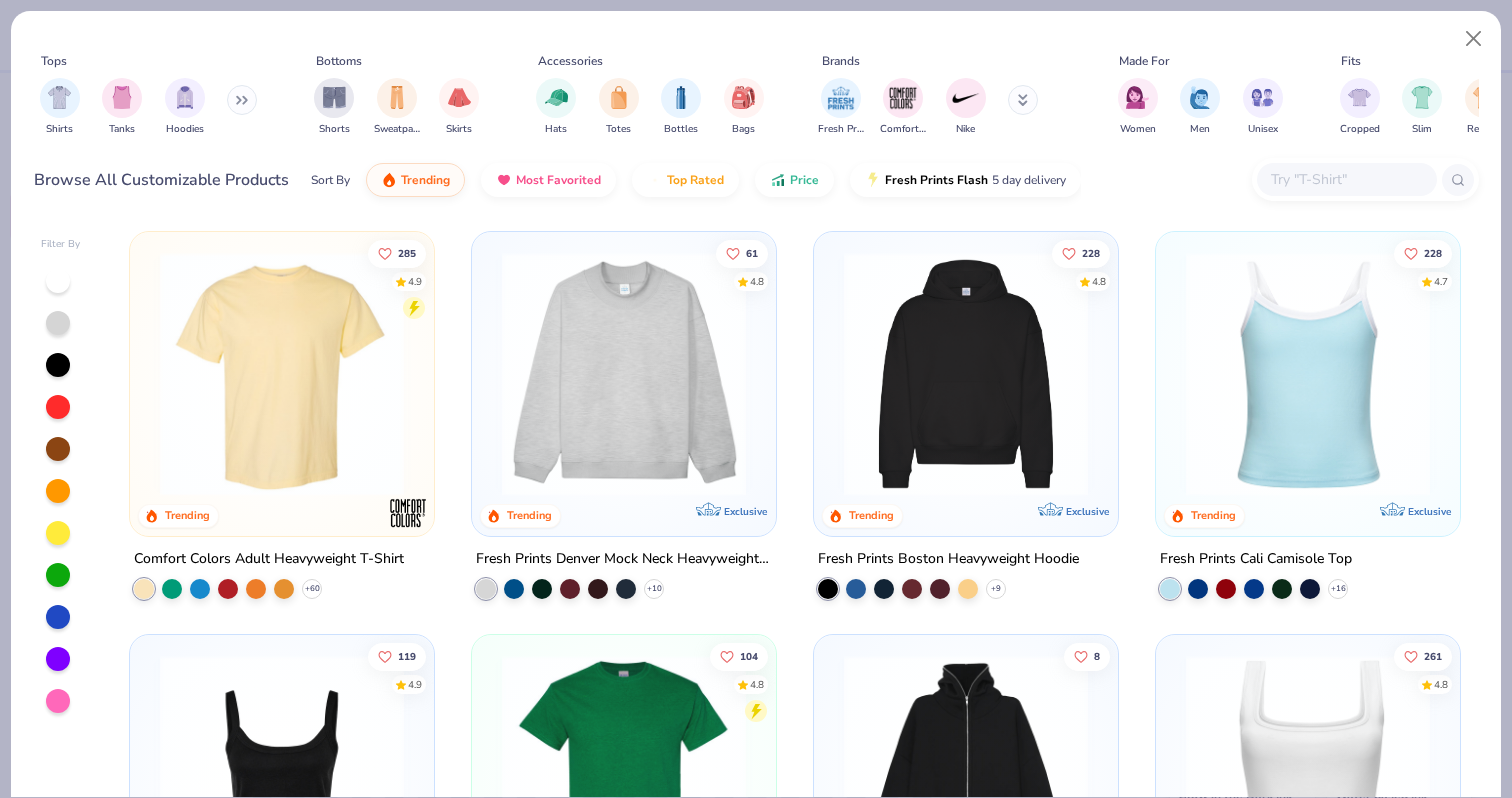 click on "Tops Shirts Tanks Hoodies Bottoms Shorts Sweatpants Skirts Accessories Hats Totes Bottles Bags Brands Fresh Prints Comfort Colors Nike Made For Women Men Unisex Fits Cropped Slim Regular Oversized Styles Classic Sportswear Athleisure Minimums 12-17 18-23 24-35 Print Types Guide Embroidery Screen Print Applique" at bounding box center [756, 98] 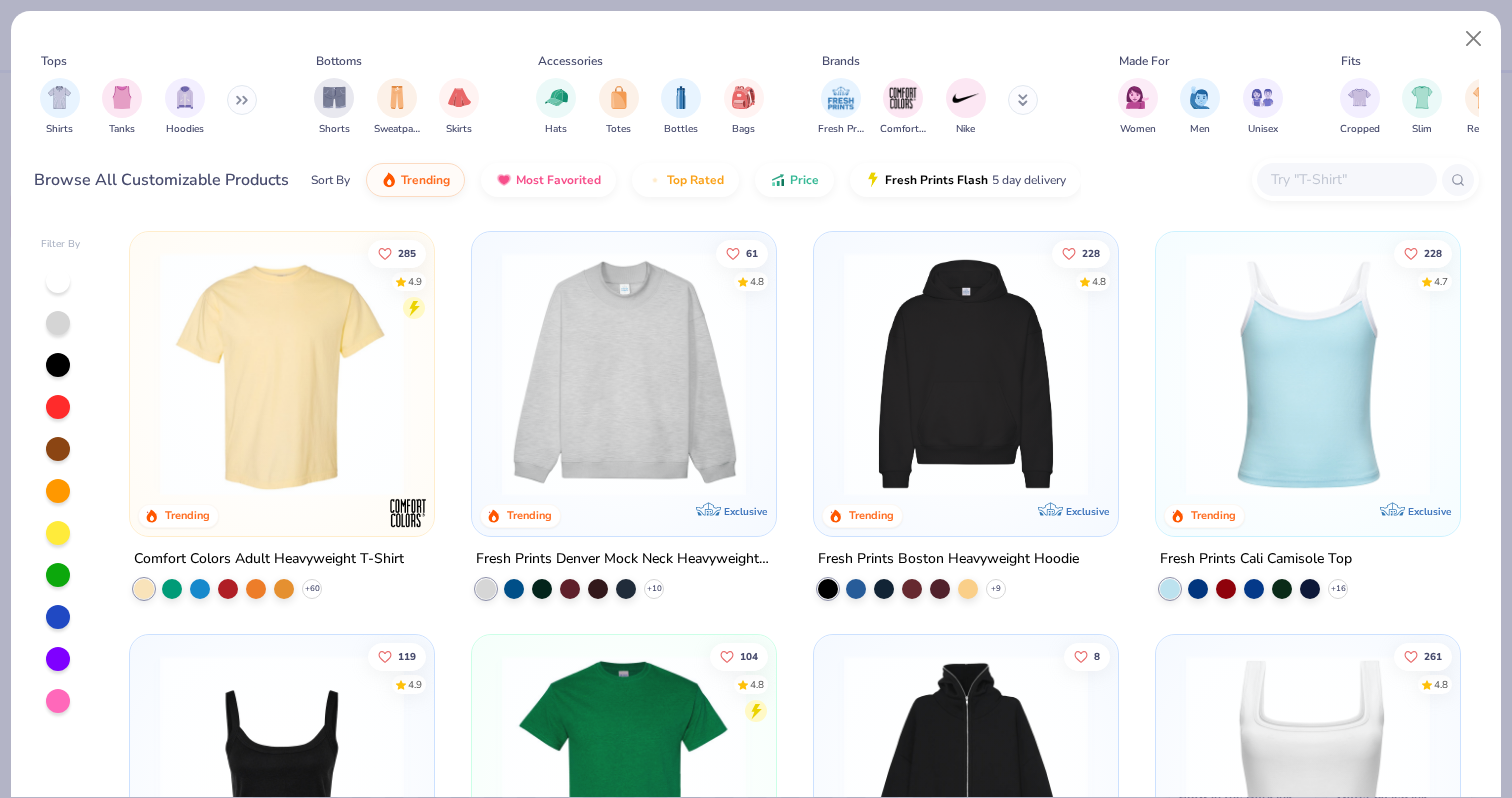 click at bounding box center (1346, 179) 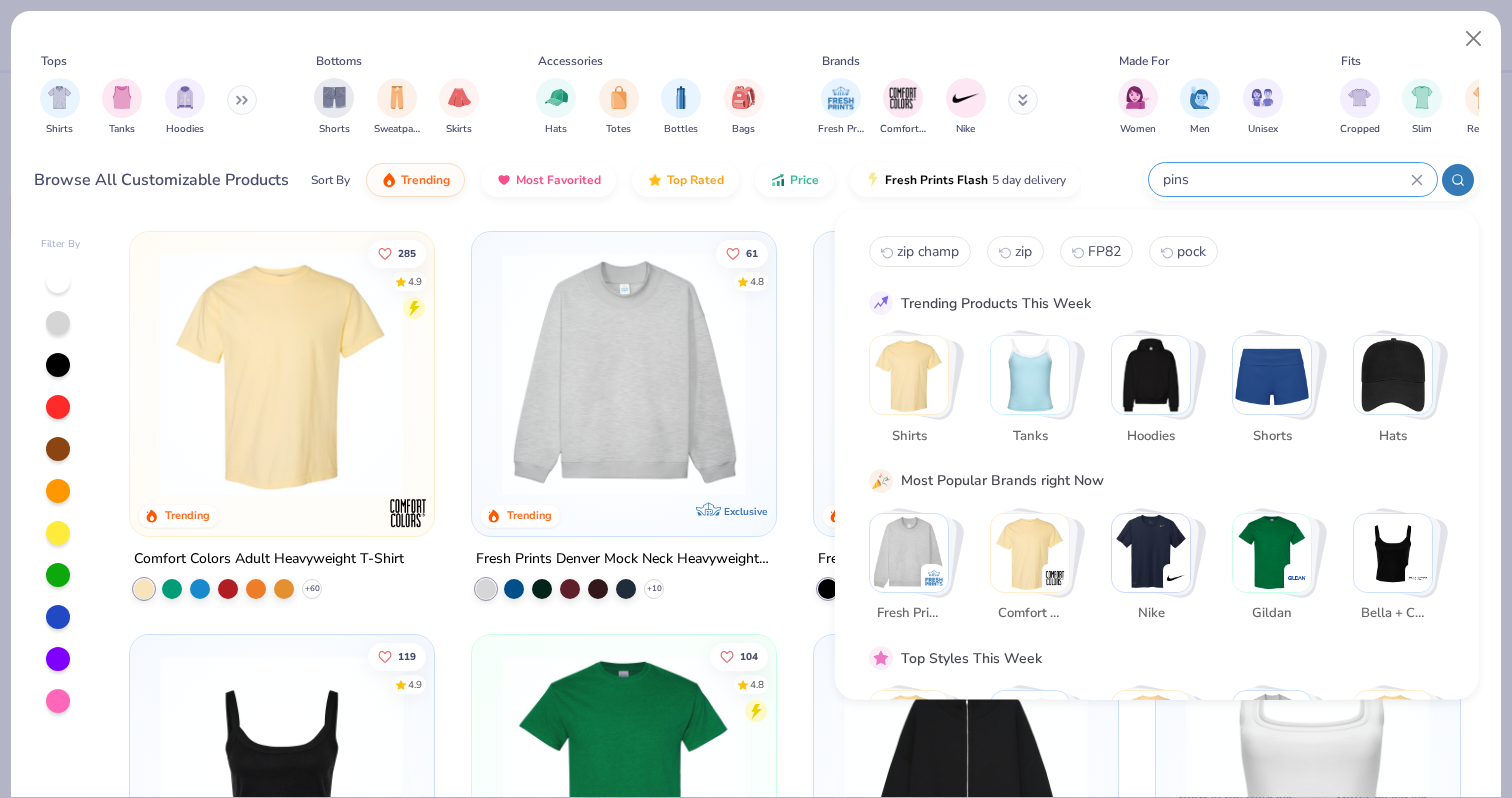 type on "pins" 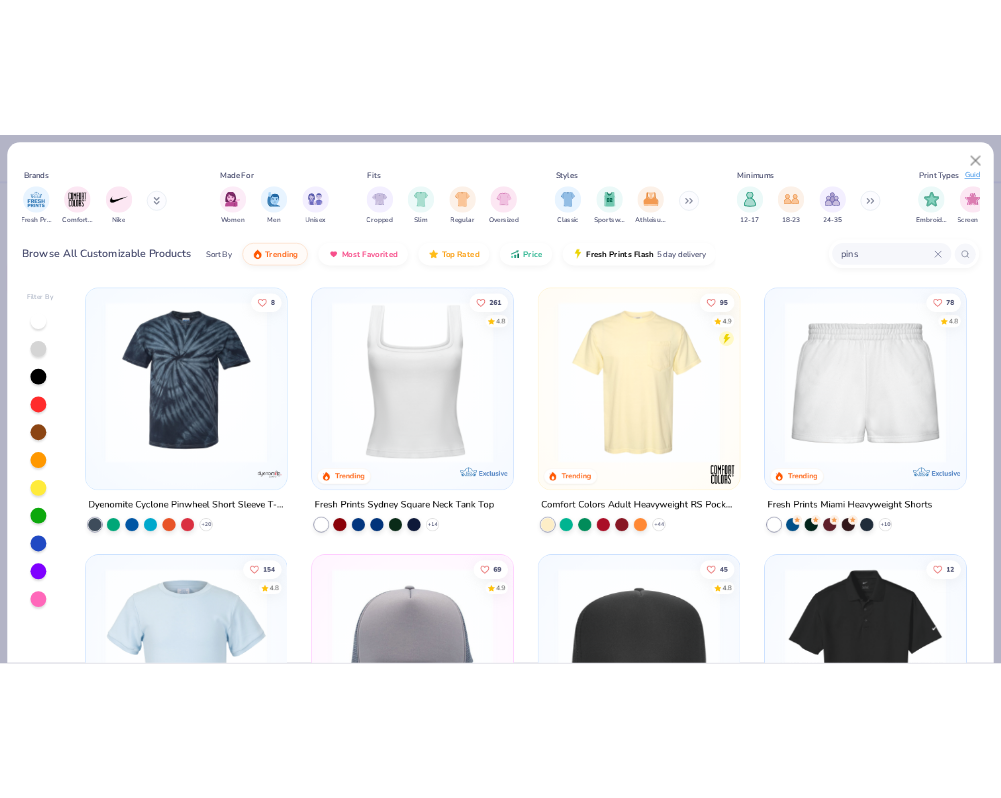 scroll, scrollTop: 0, scrollLeft: 918, axis: horizontal 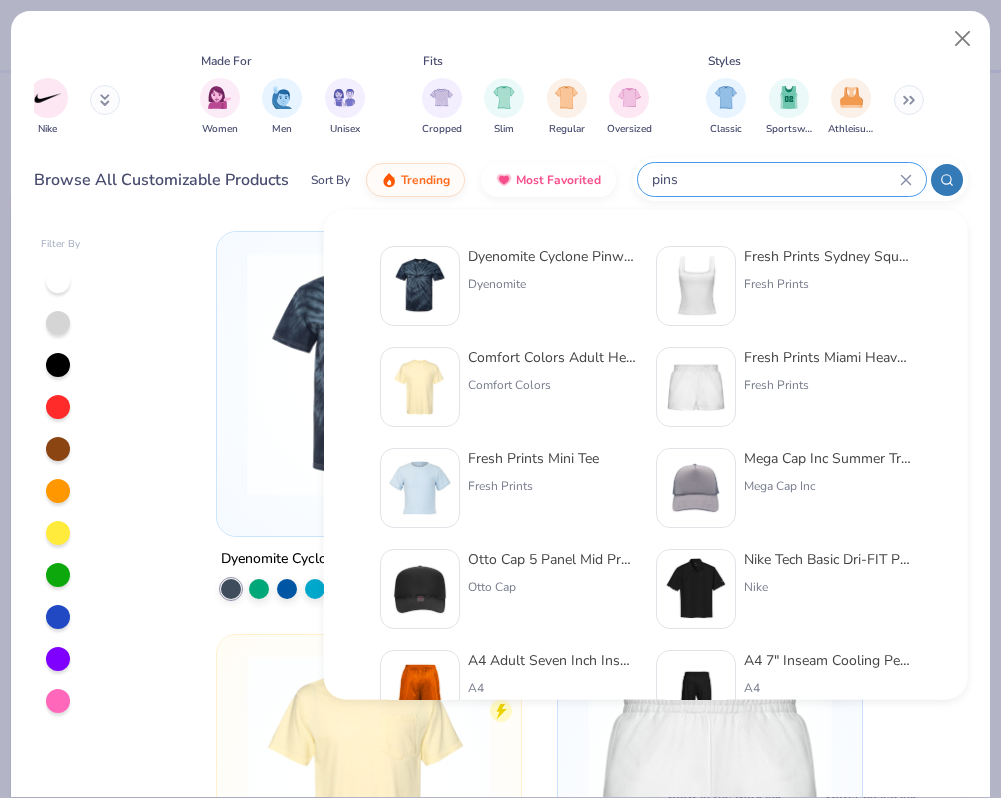 type on "x" 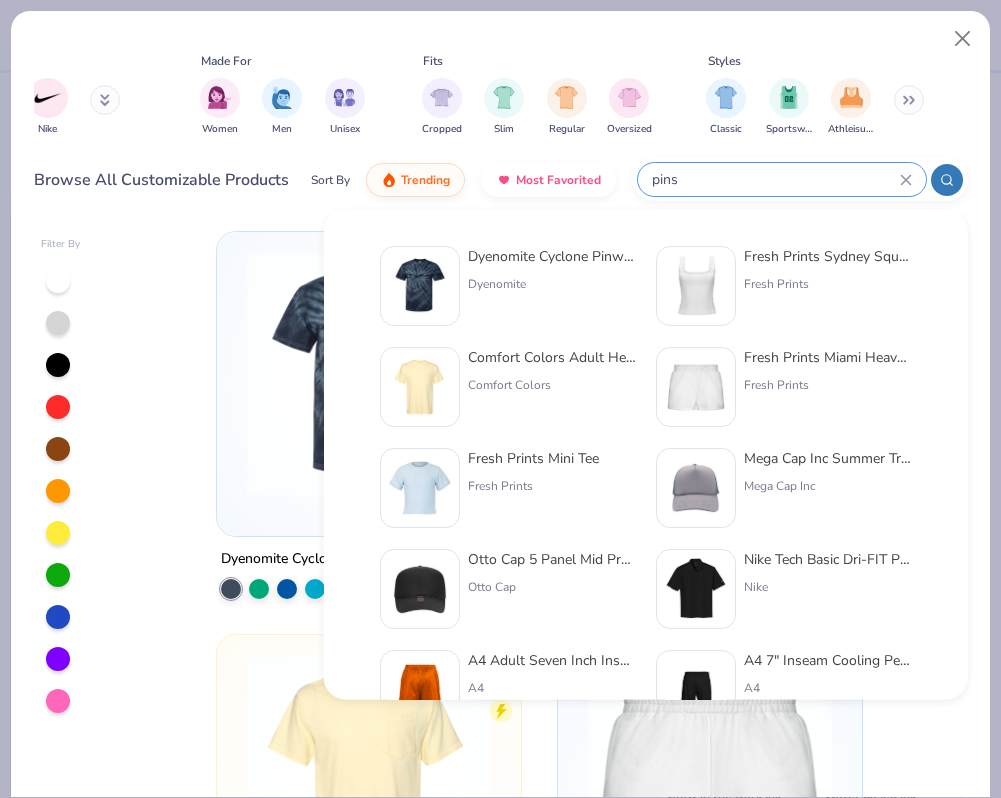 scroll, scrollTop: 565, scrollLeft: 0, axis: vertical 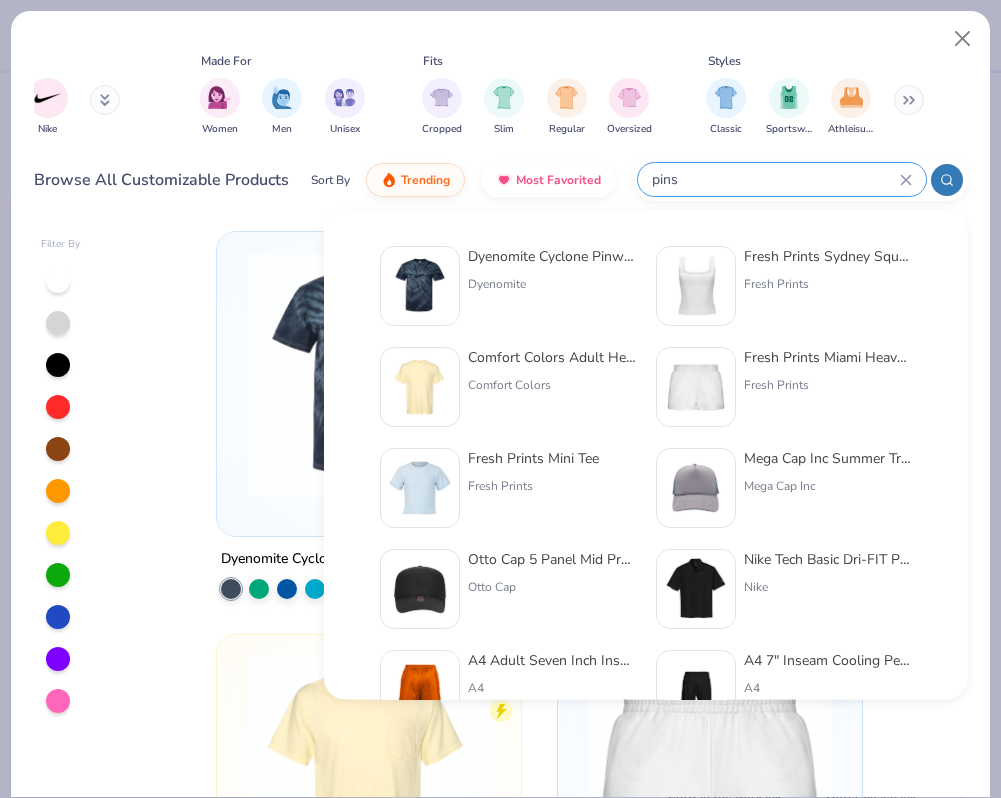 click on "pins" at bounding box center [775, 179] 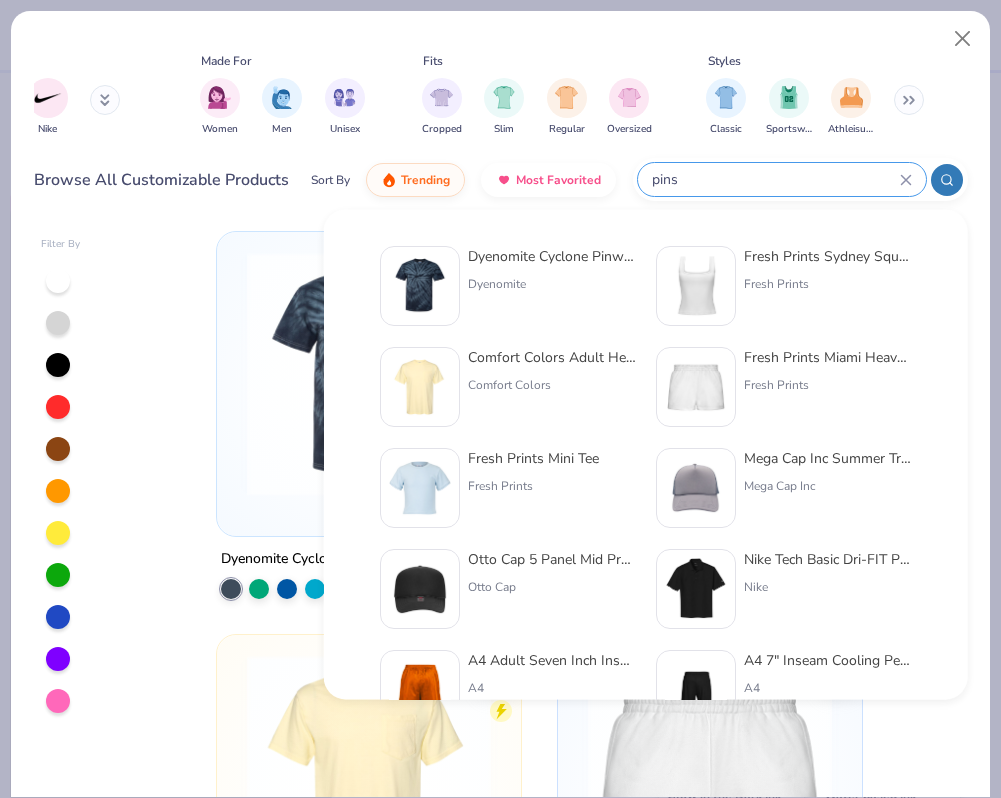 click on "pins" at bounding box center [775, 179] 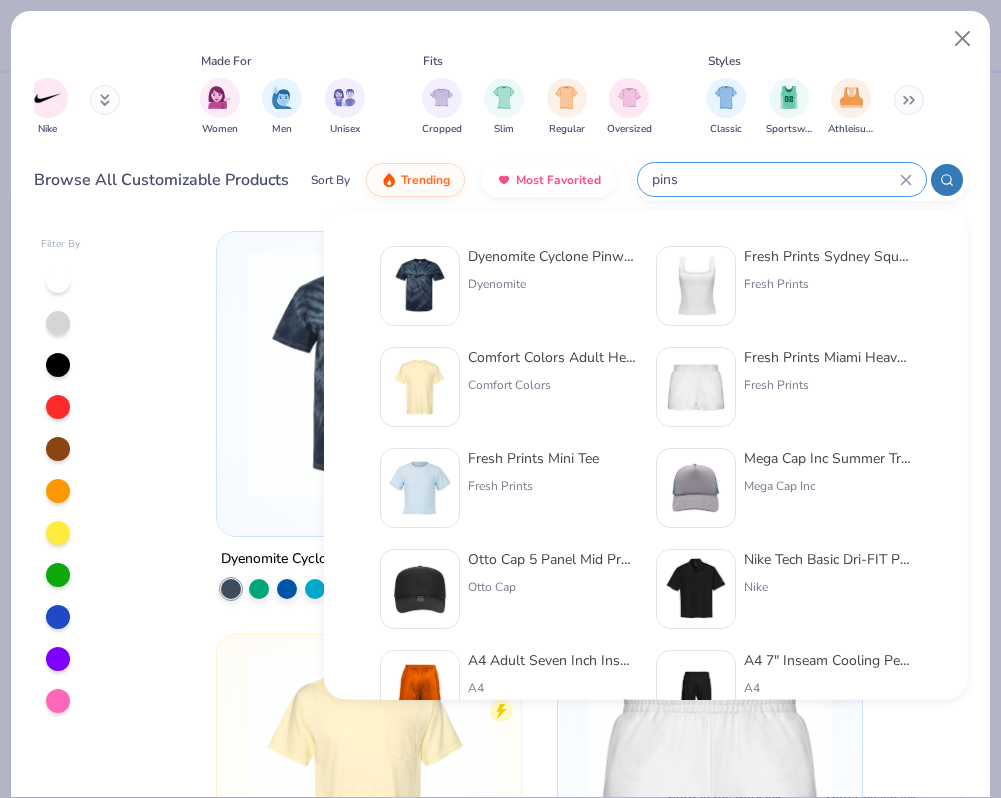click on "pins" at bounding box center [775, 179] 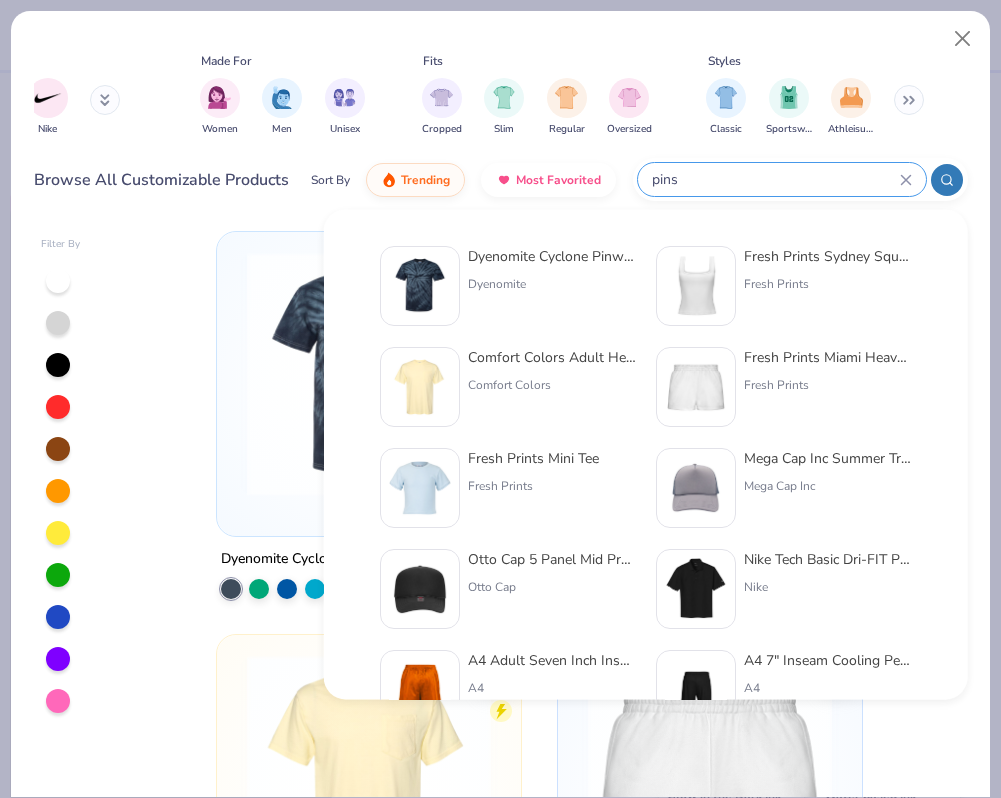 click on "pins" at bounding box center [775, 179] 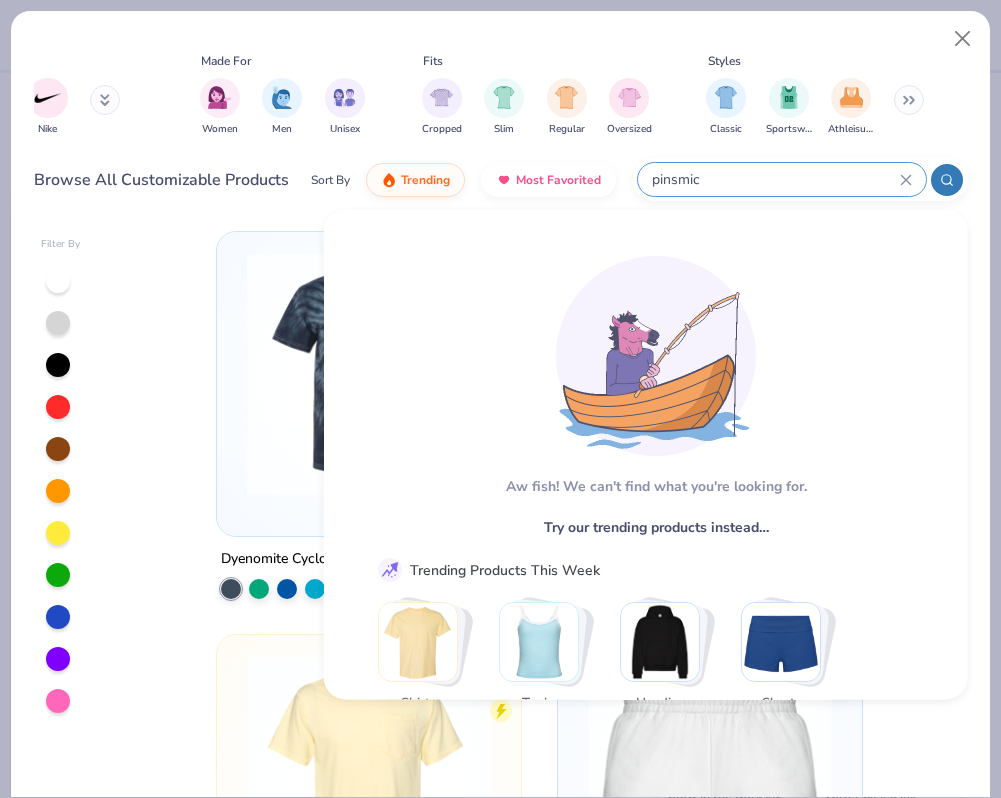 click 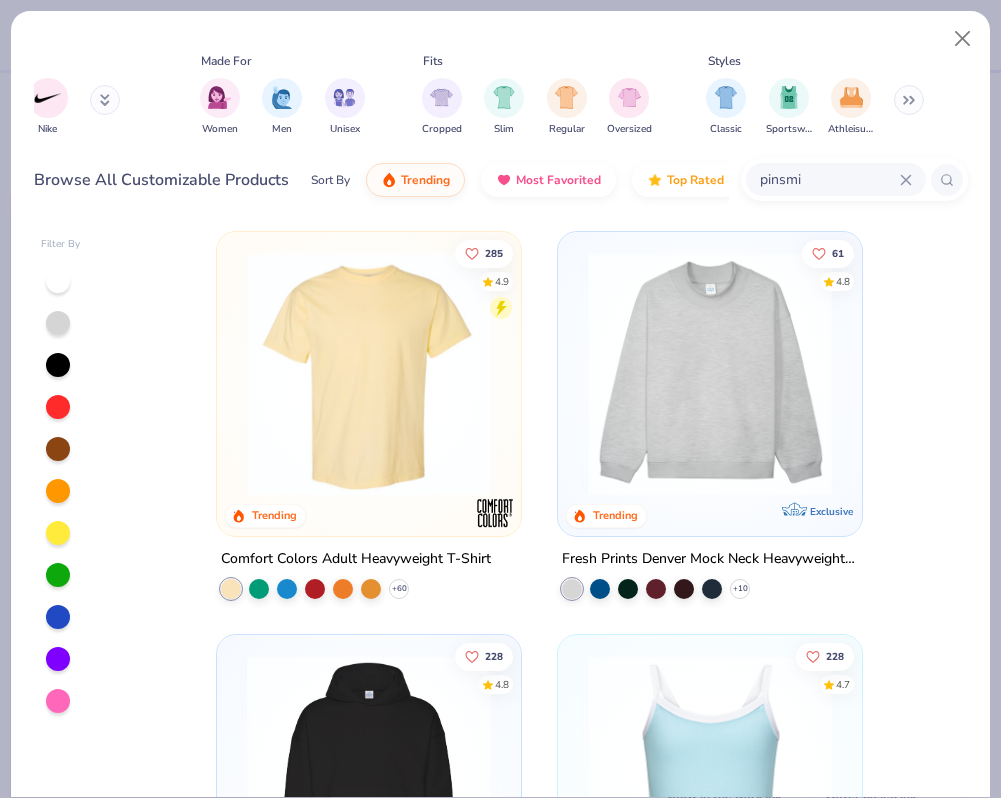 type on "pinsmi" 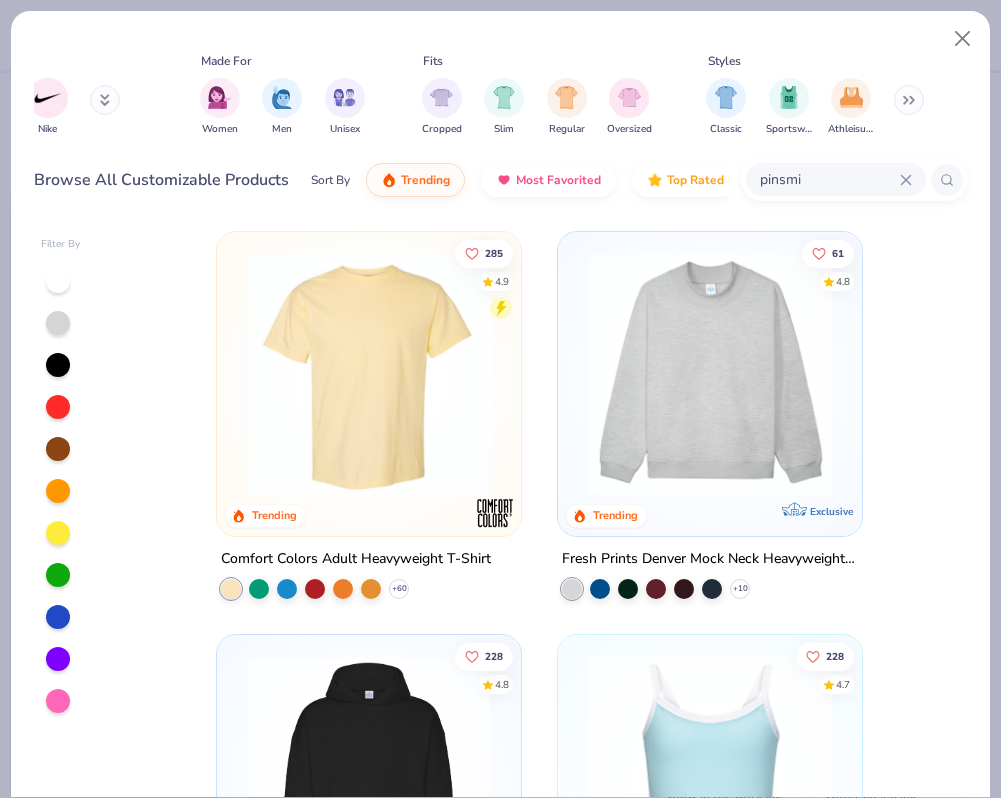 click at bounding box center (710, 374) 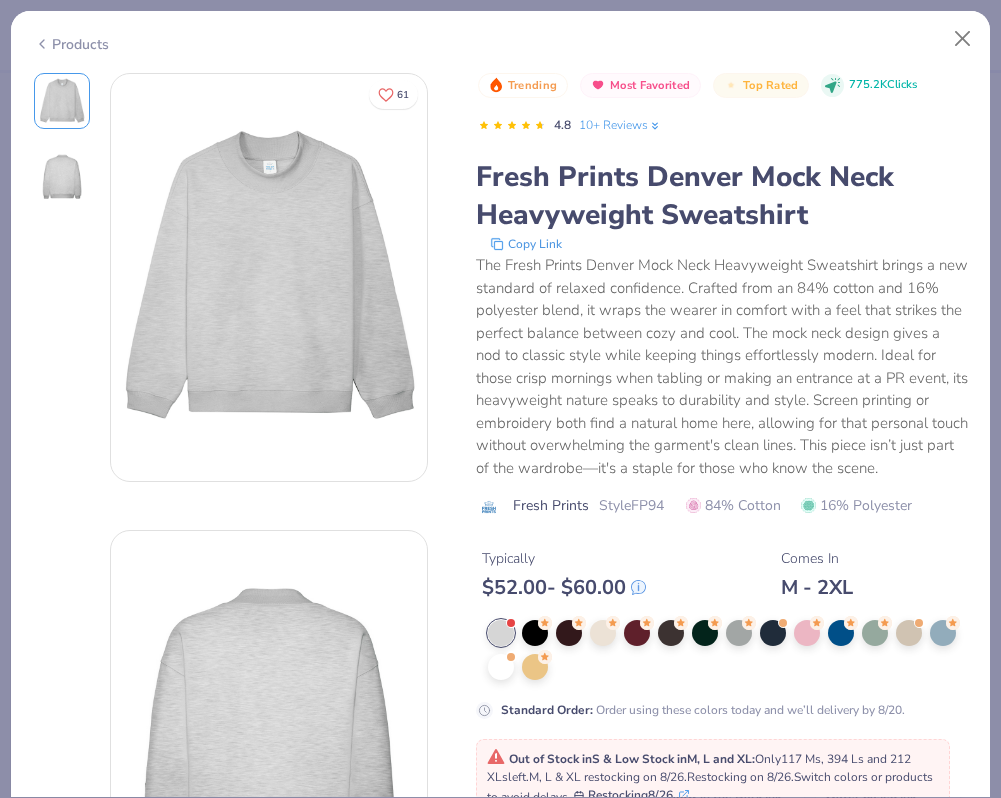 click on "Style  FP94" at bounding box center (631, 505) 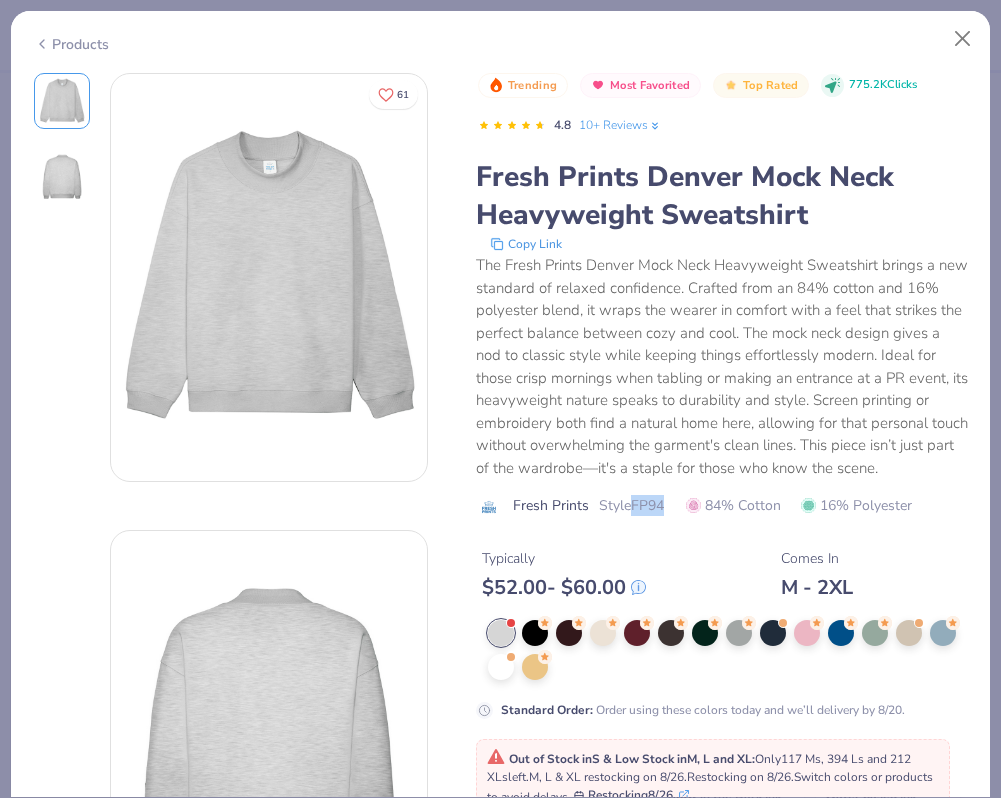 click on "Style  FP94" at bounding box center [631, 505] 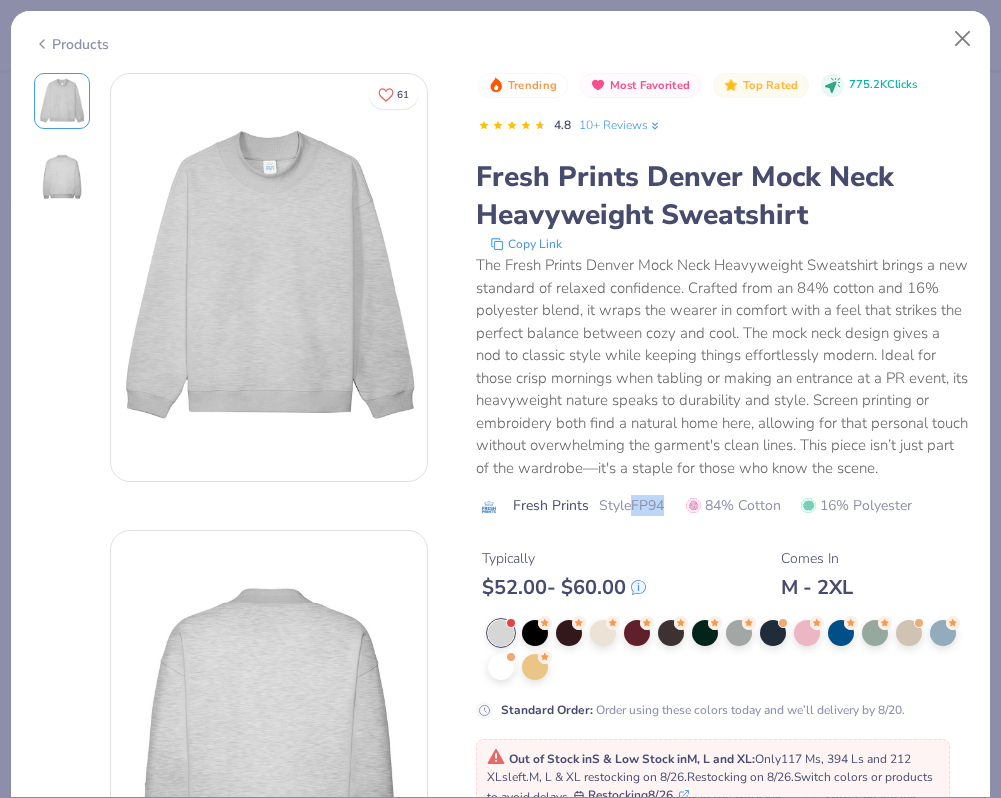 type on "x" 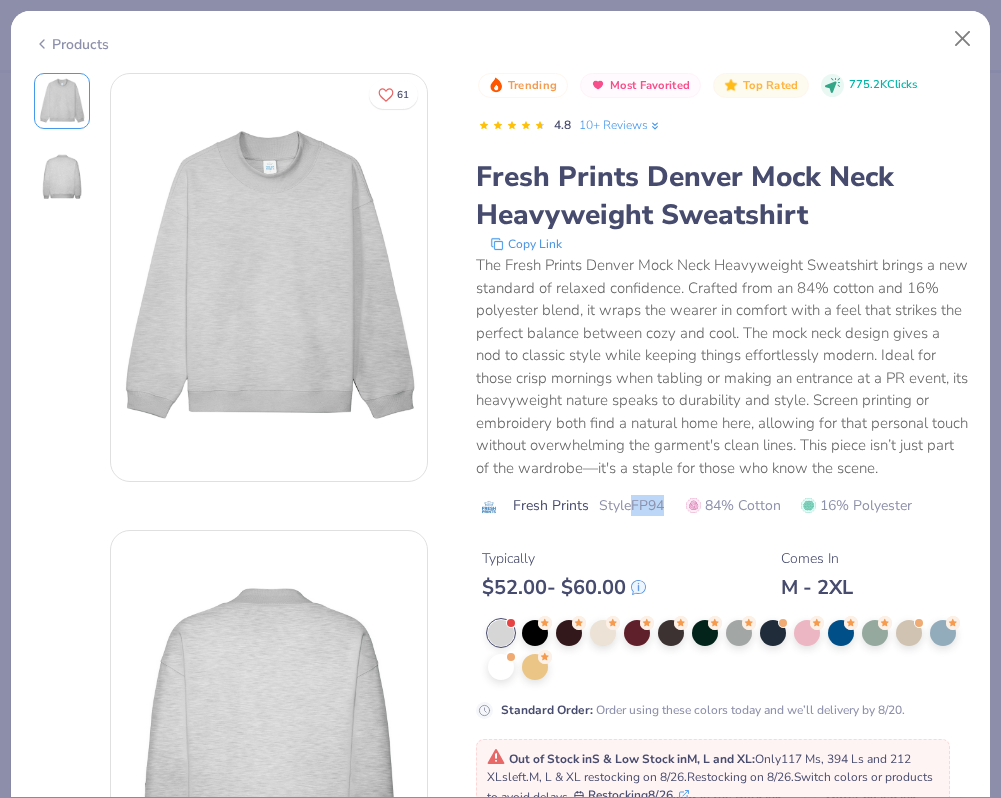 copy on "FP94" 